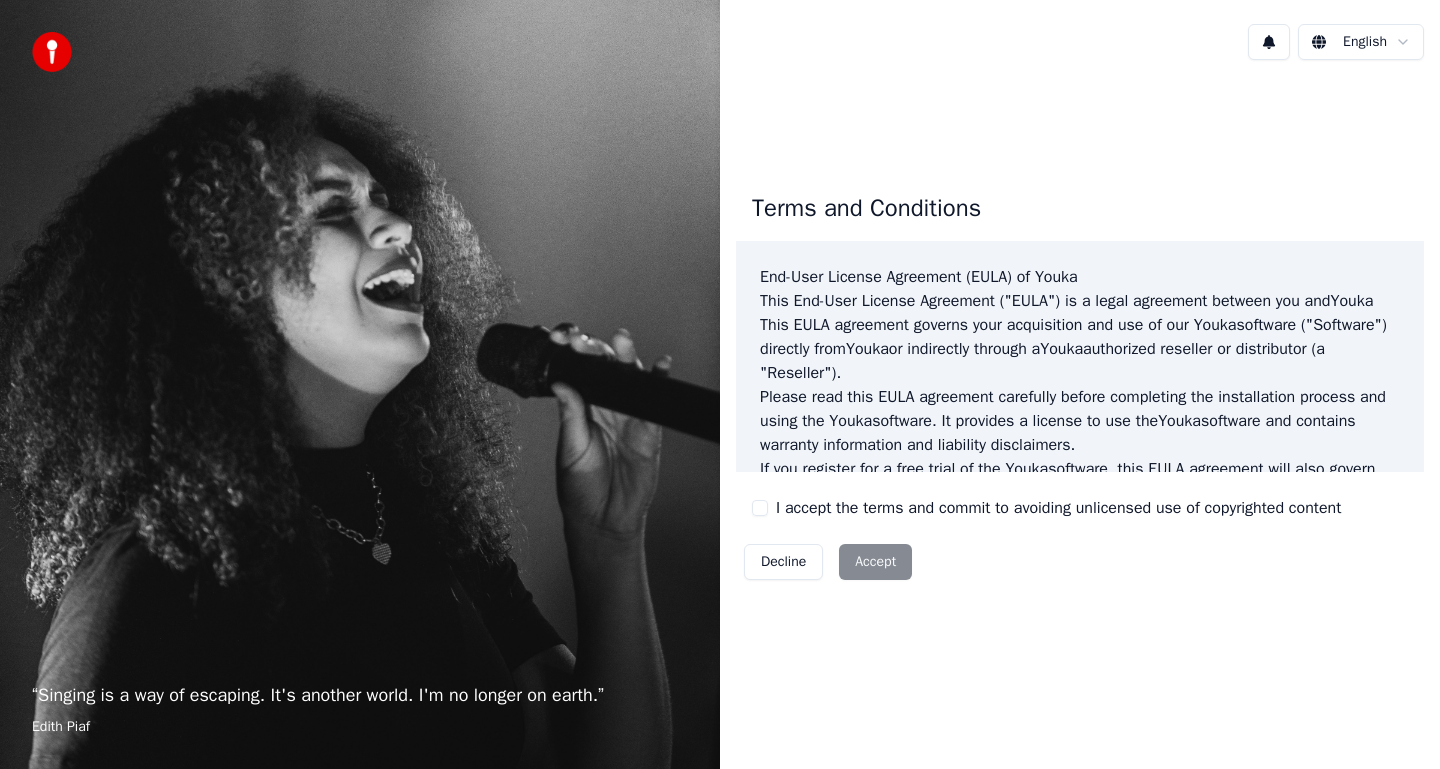 scroll, scrollTop: 0, scrollLeft: 0, axis: both 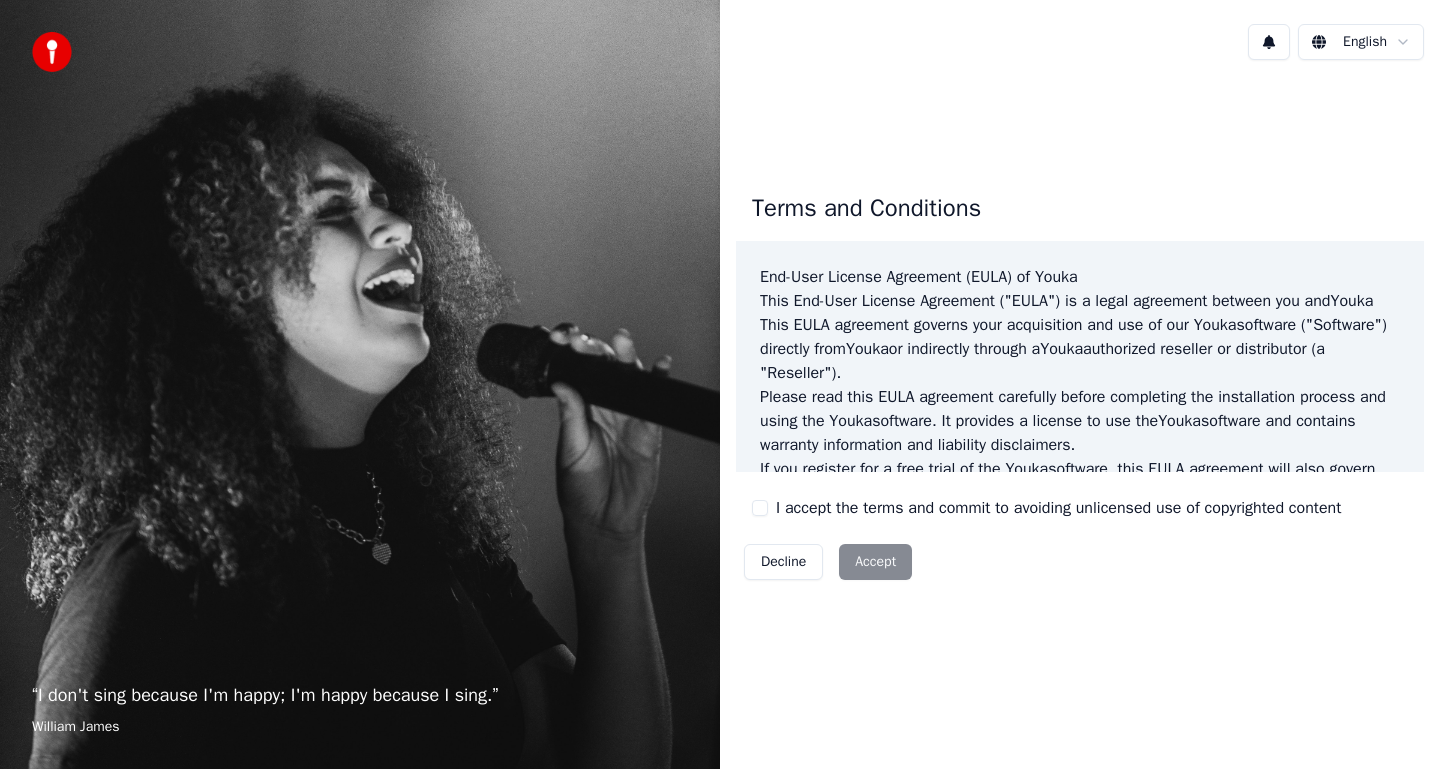 click on "Decline Accept" at bounding box center (828, 562) 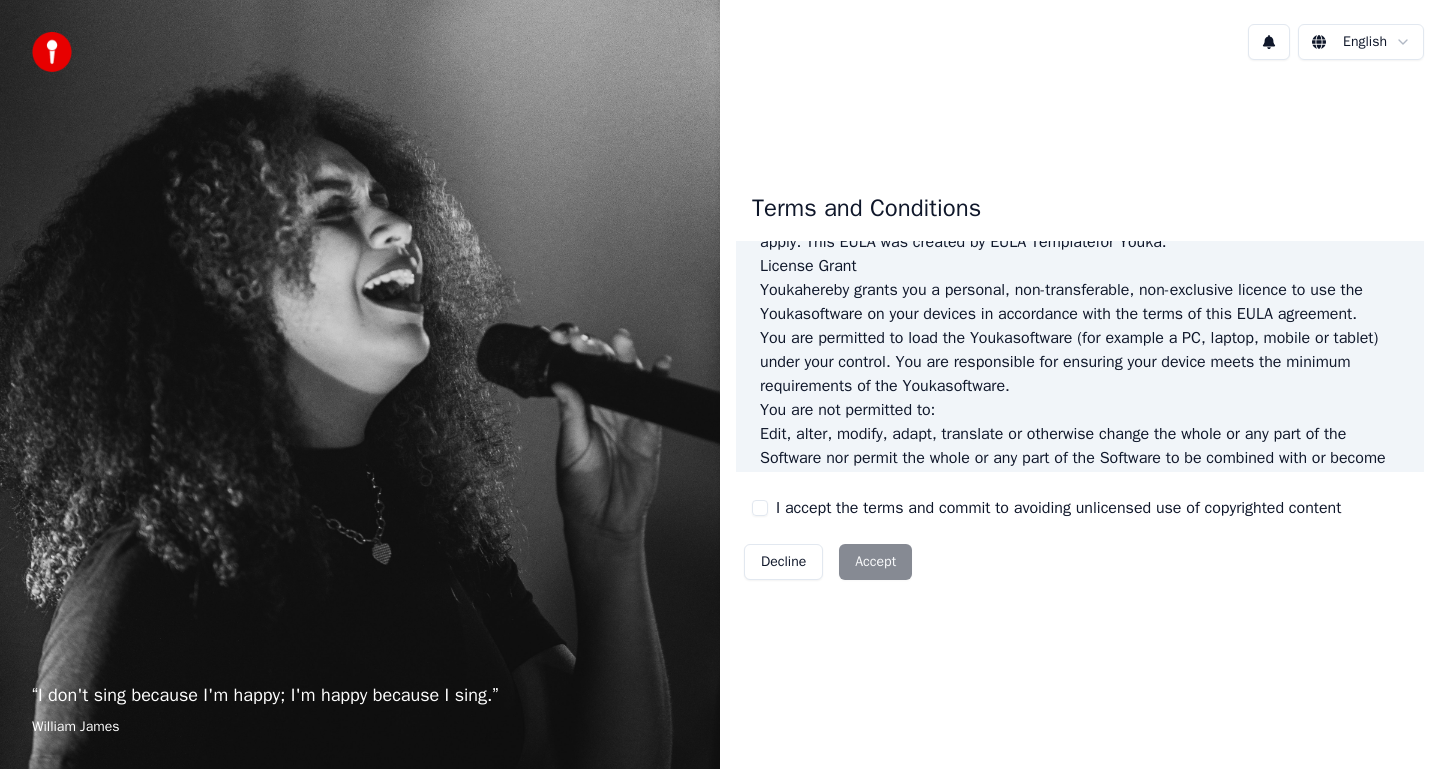 scroll, scrollTop: 1209, scrollLeft: 0, axis: vertical 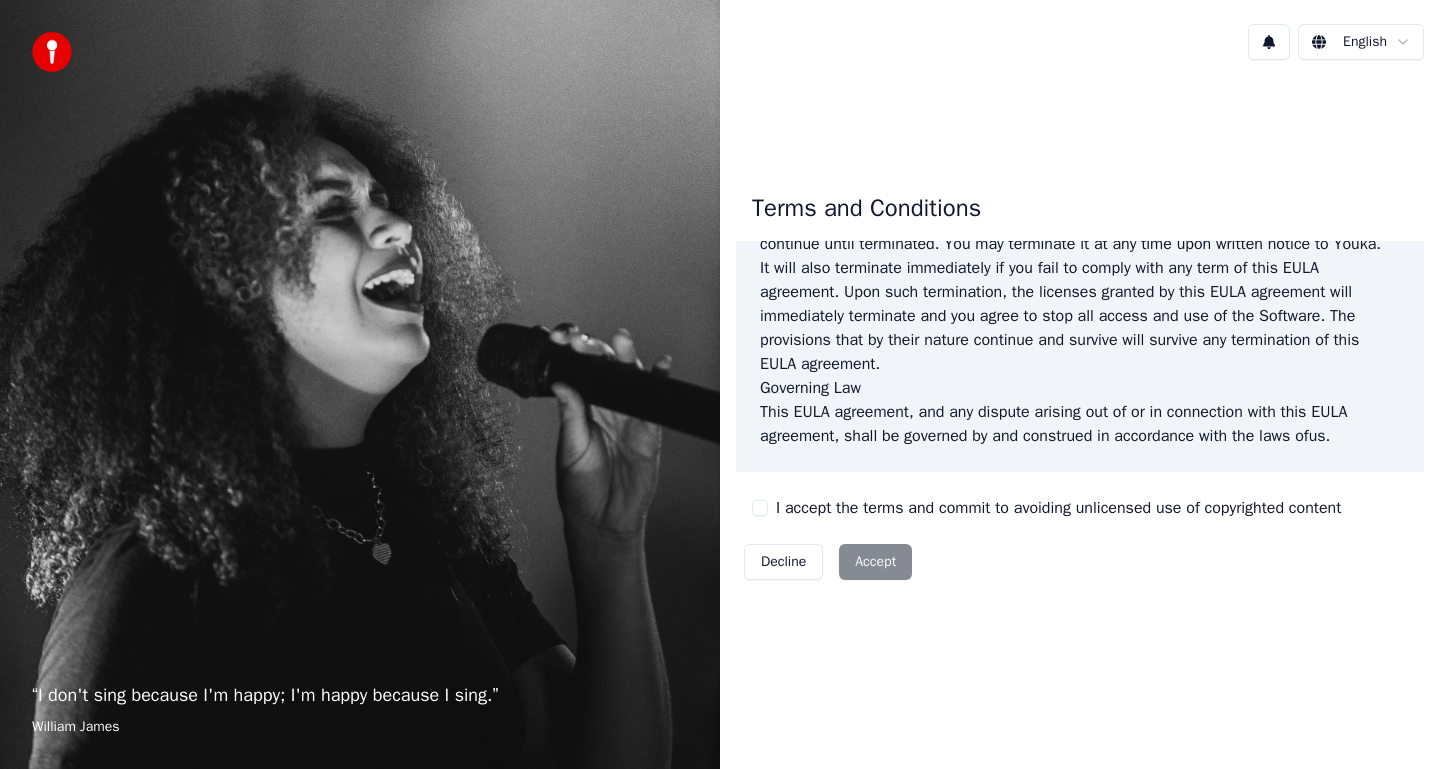 click on "Decline Accept" at bounding box center [828, 562] 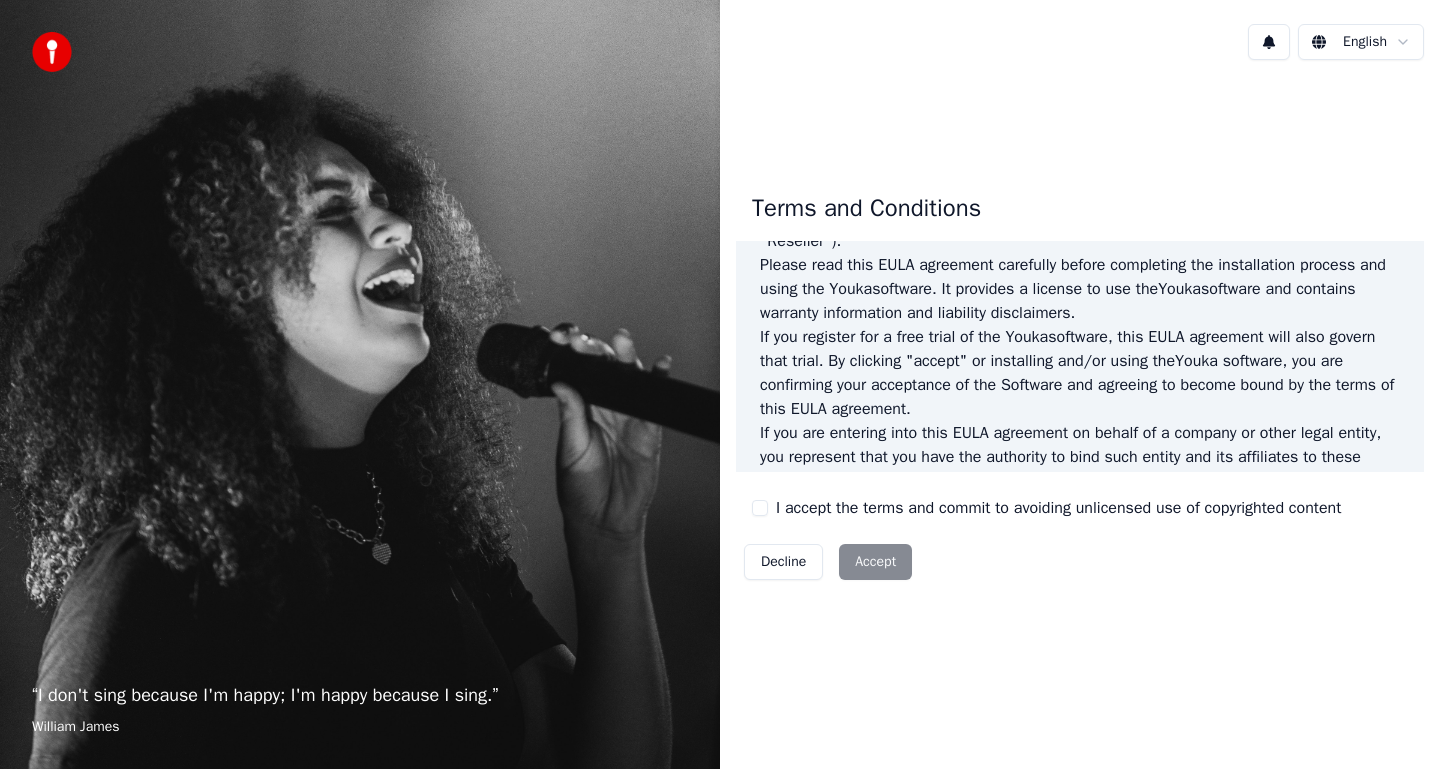 scroll, scrollTop: 0, scrollLeft: 0, axis: both 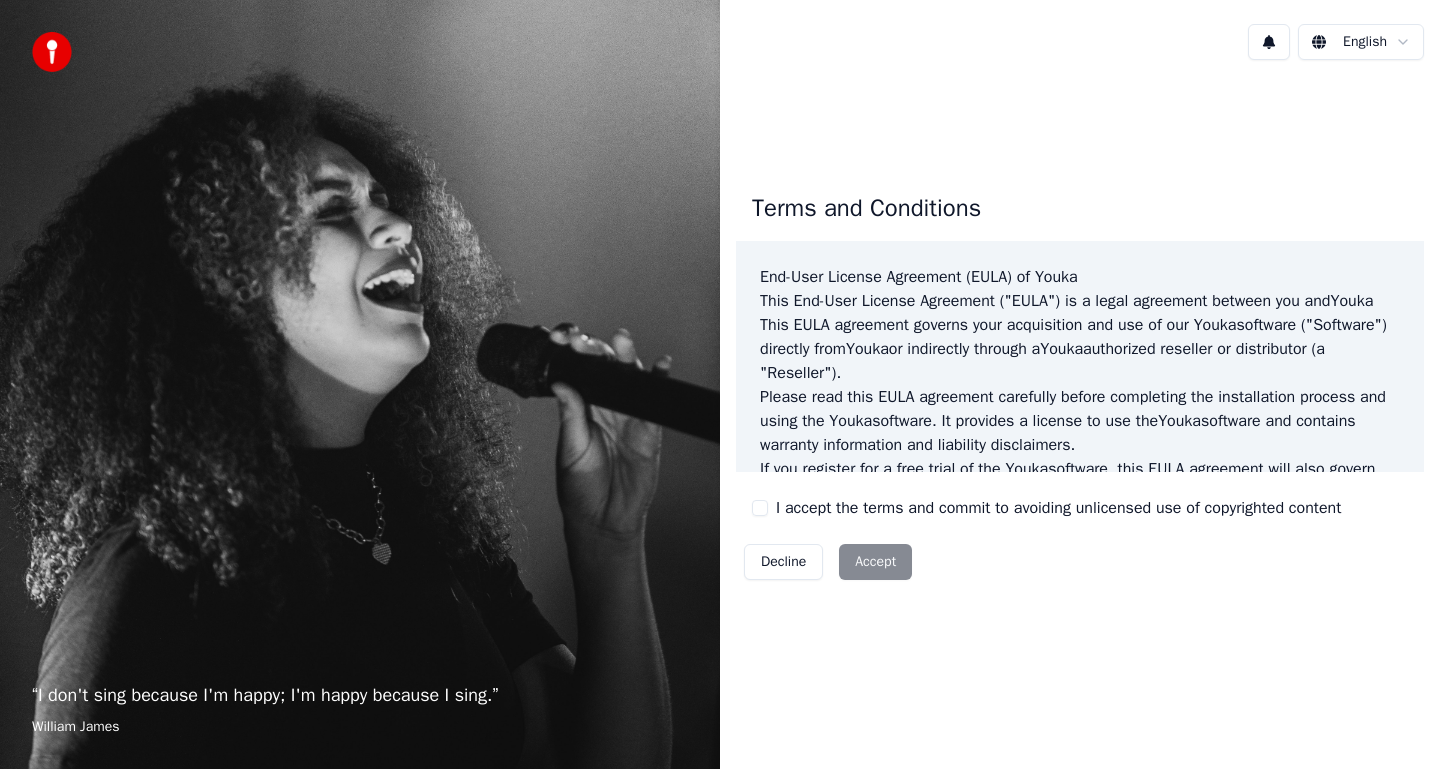 click on "I accept the terms and commit to avoiding unlicensed use of copyrighted content" at bounding box center [760, 508] 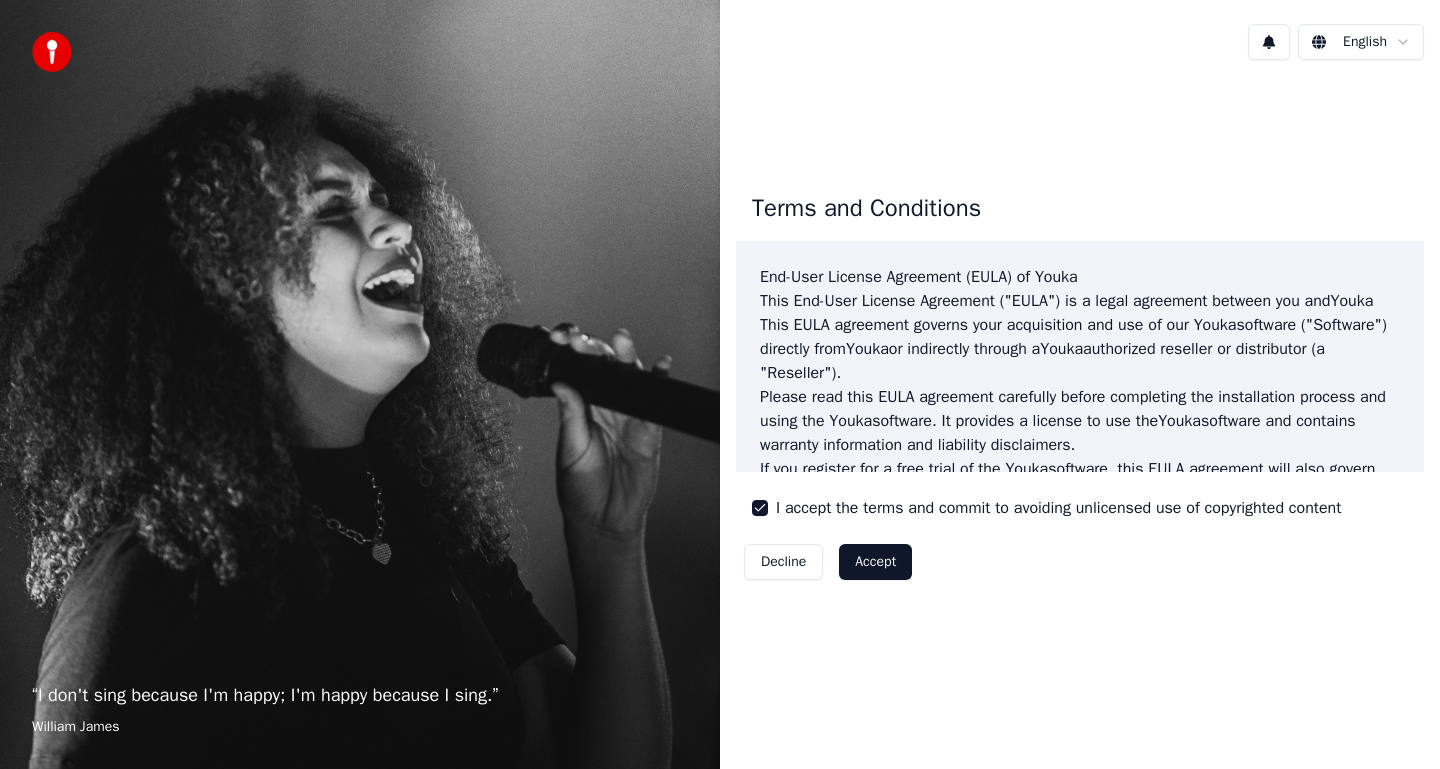 click on "Accept" at bounding box center [875, 562] 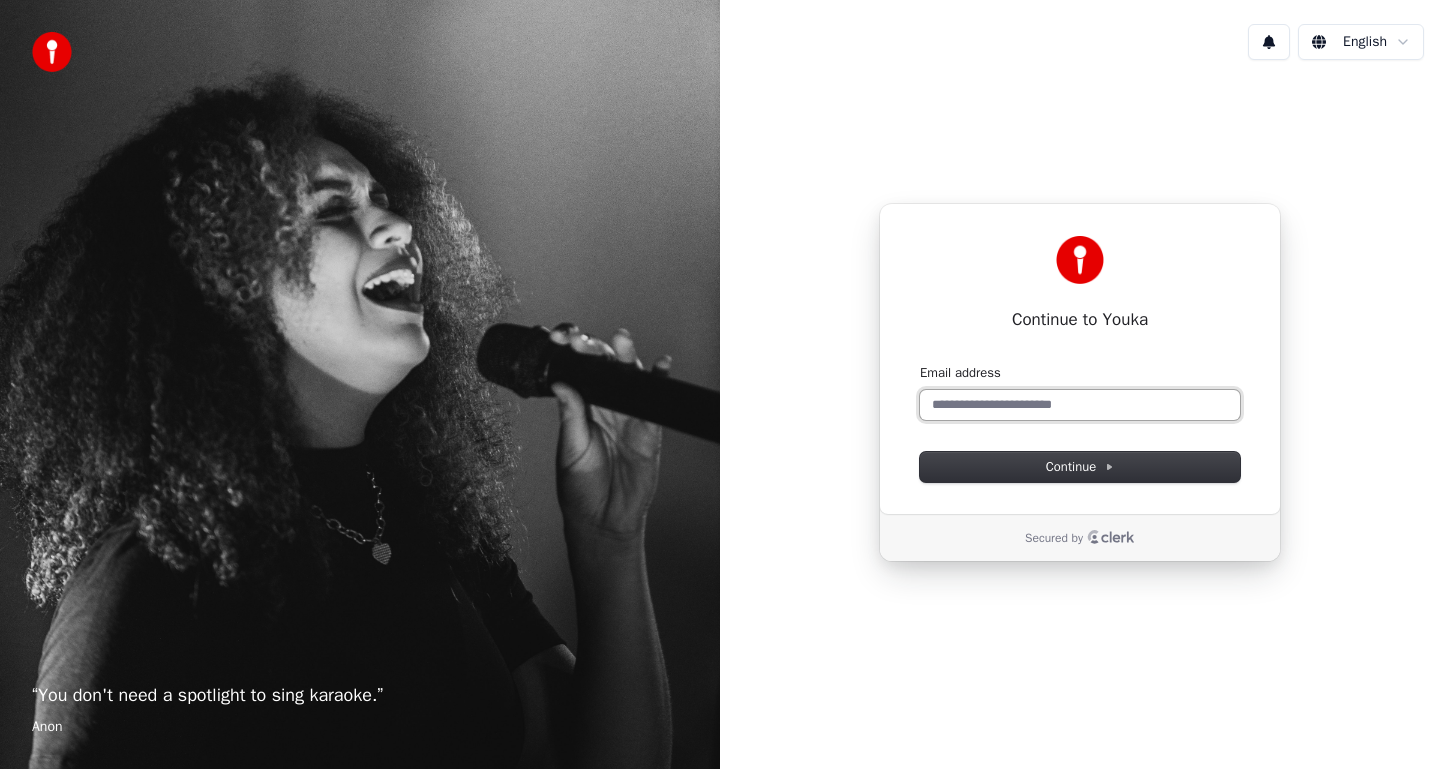 click on "Email address" at bounding box center [1080, 405] 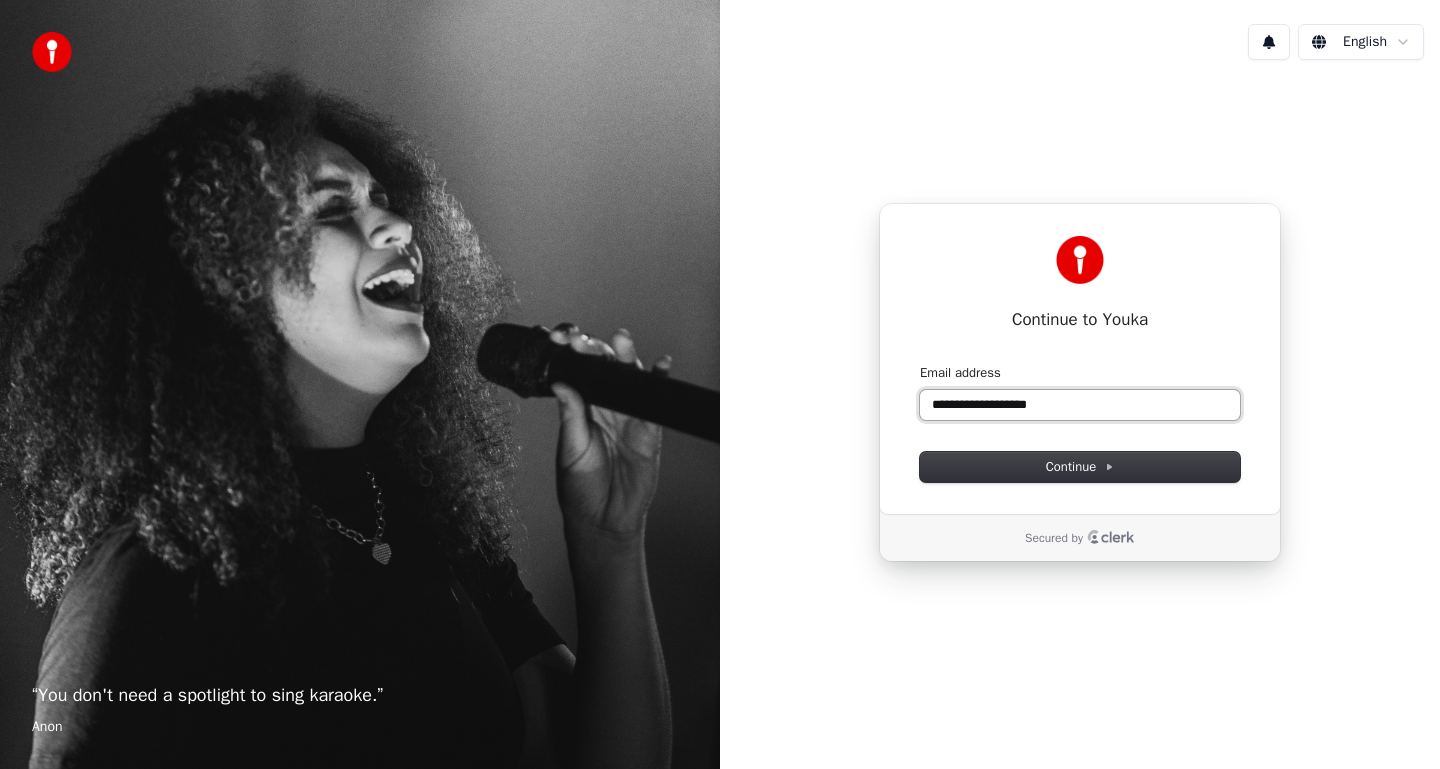 click at bounding box center (920, 364) 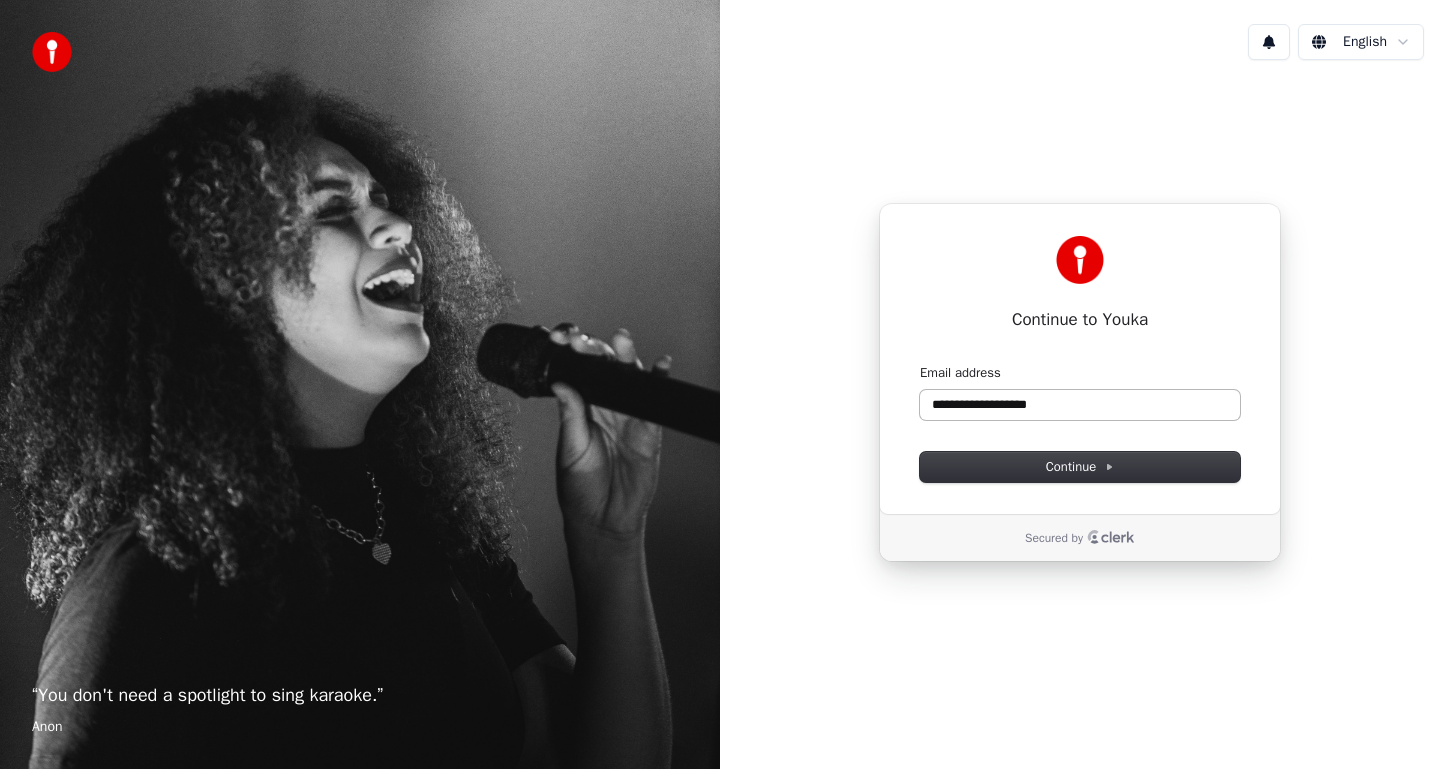 type on "**********" 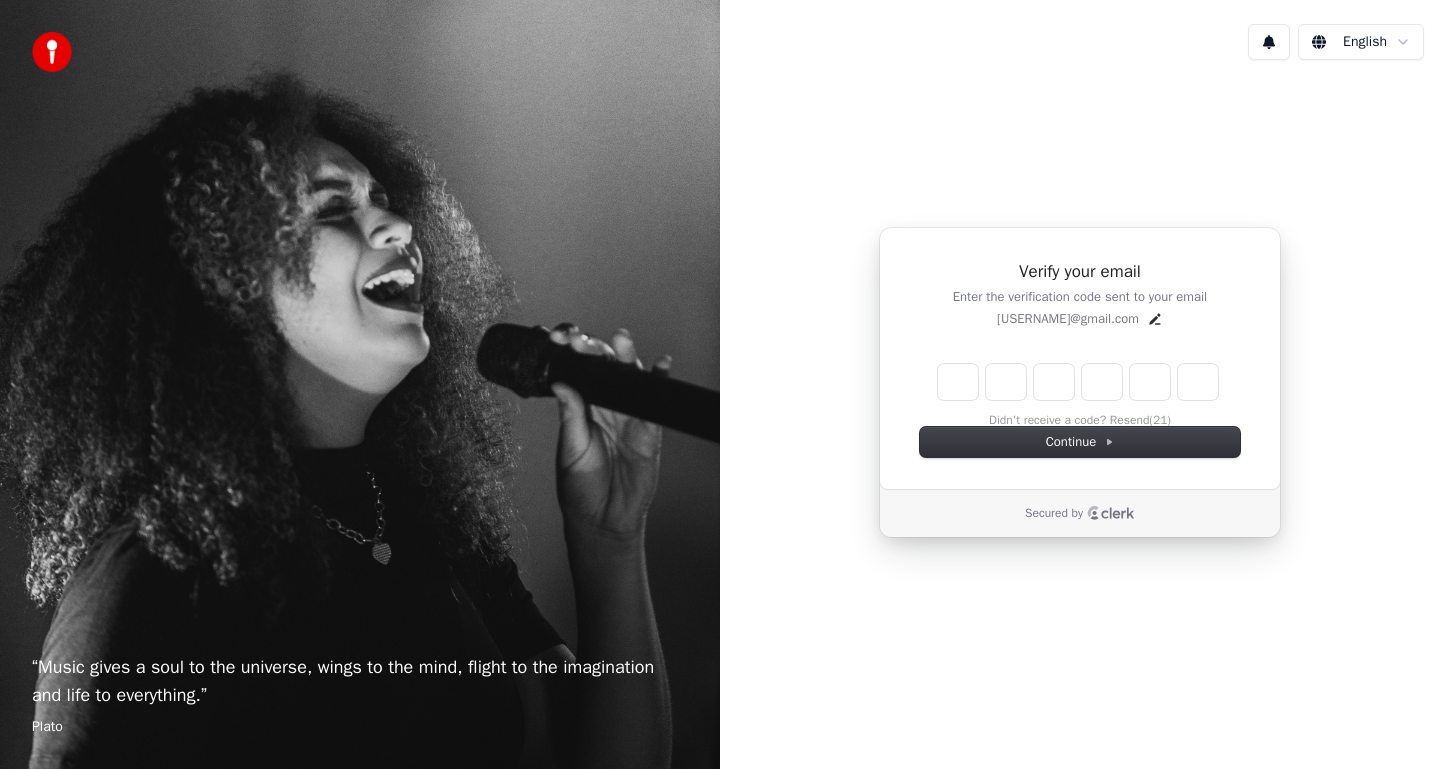 type on "*" 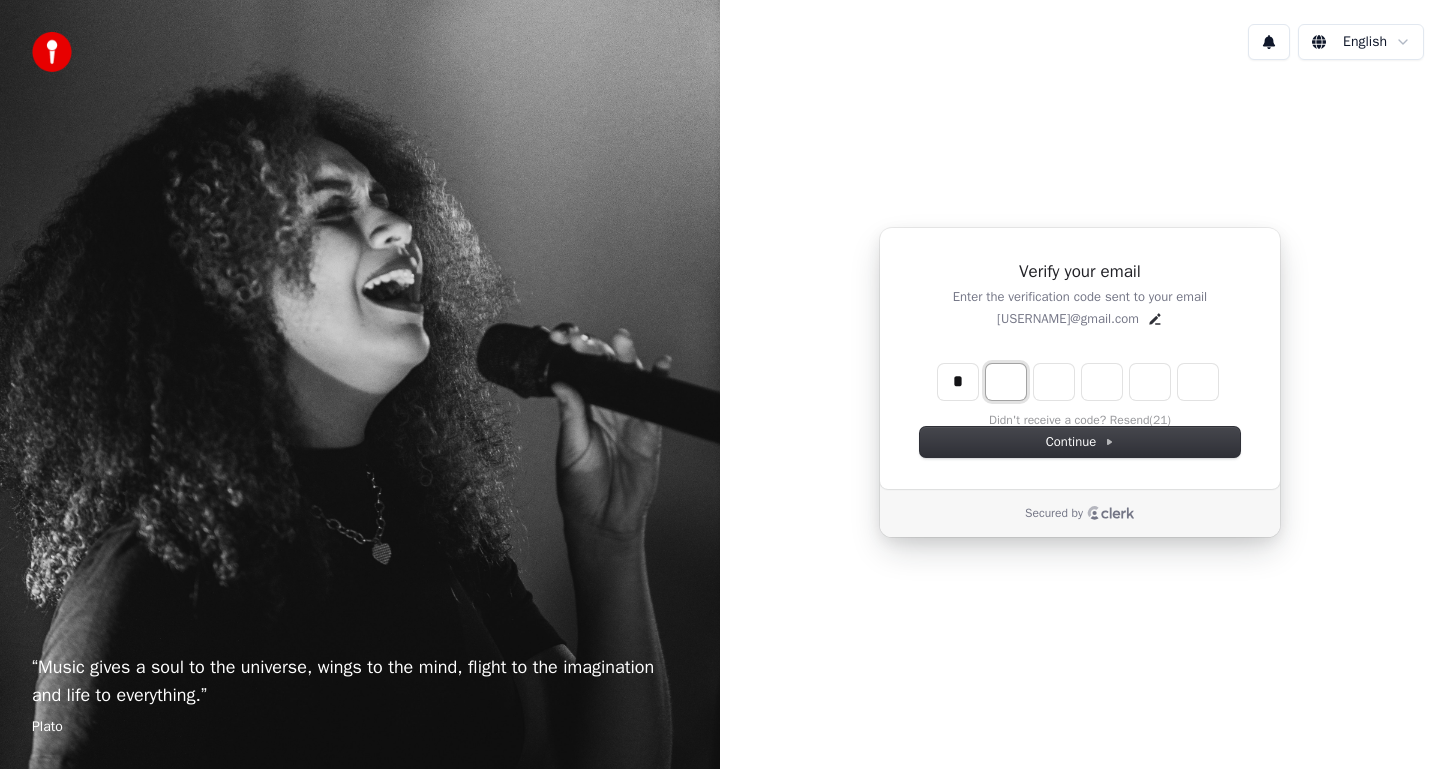 type on "*" 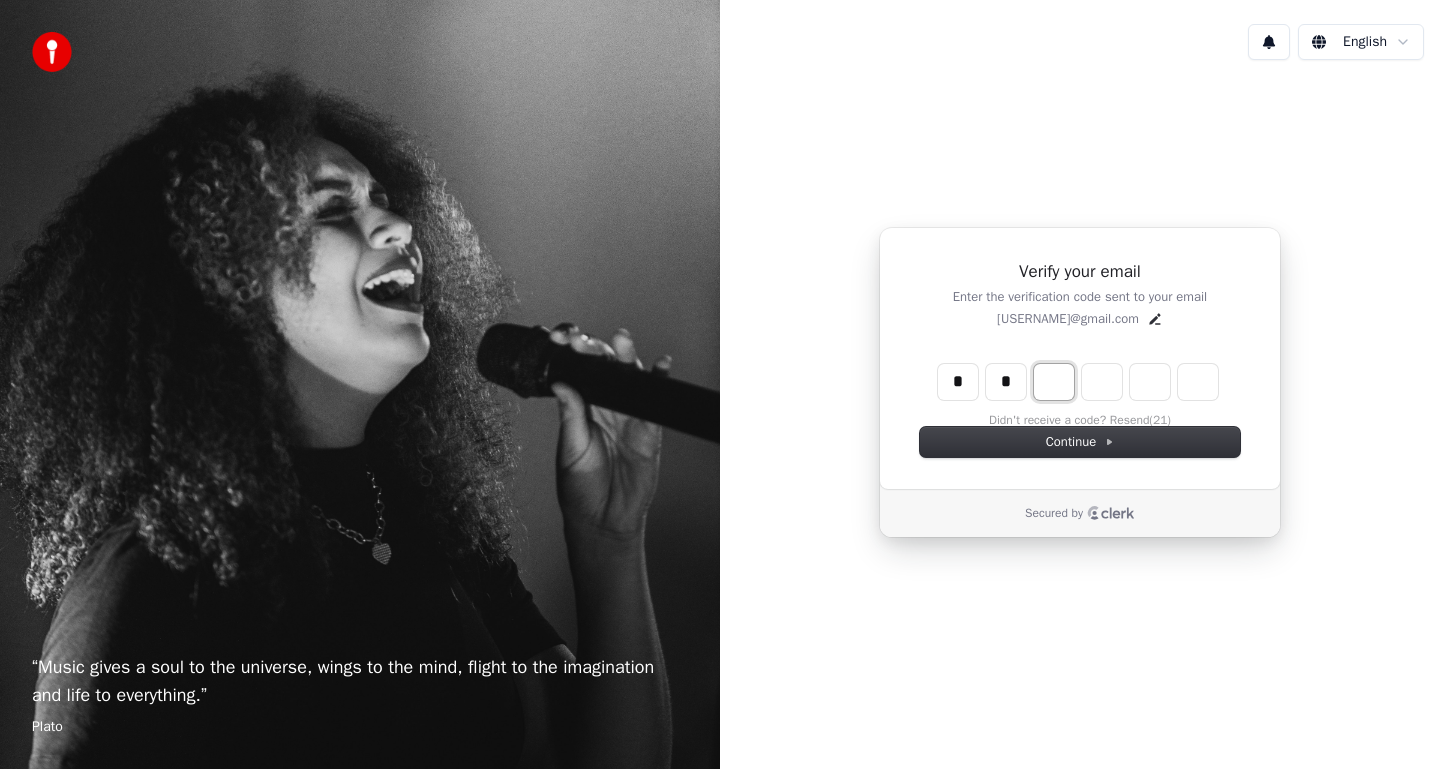 type on "**" 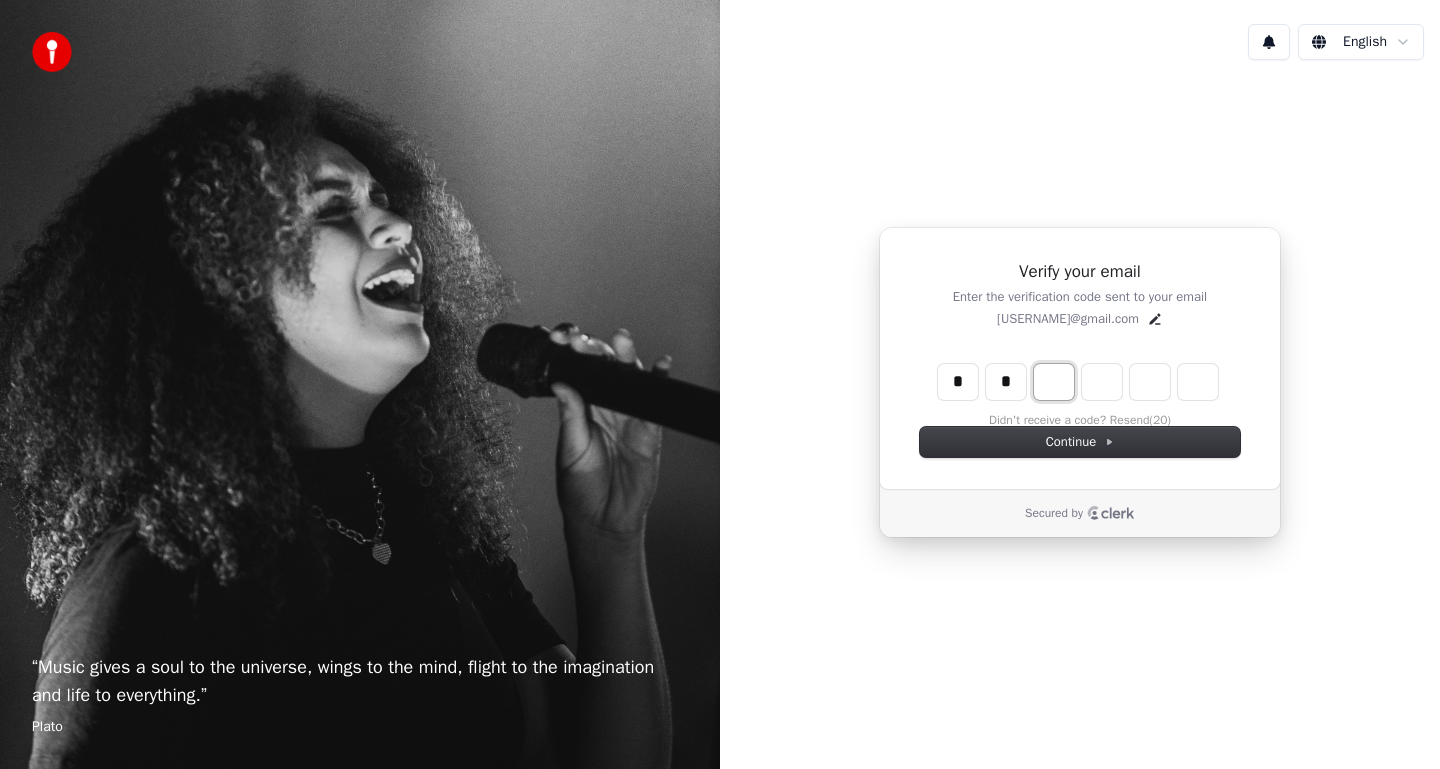 type on "*" 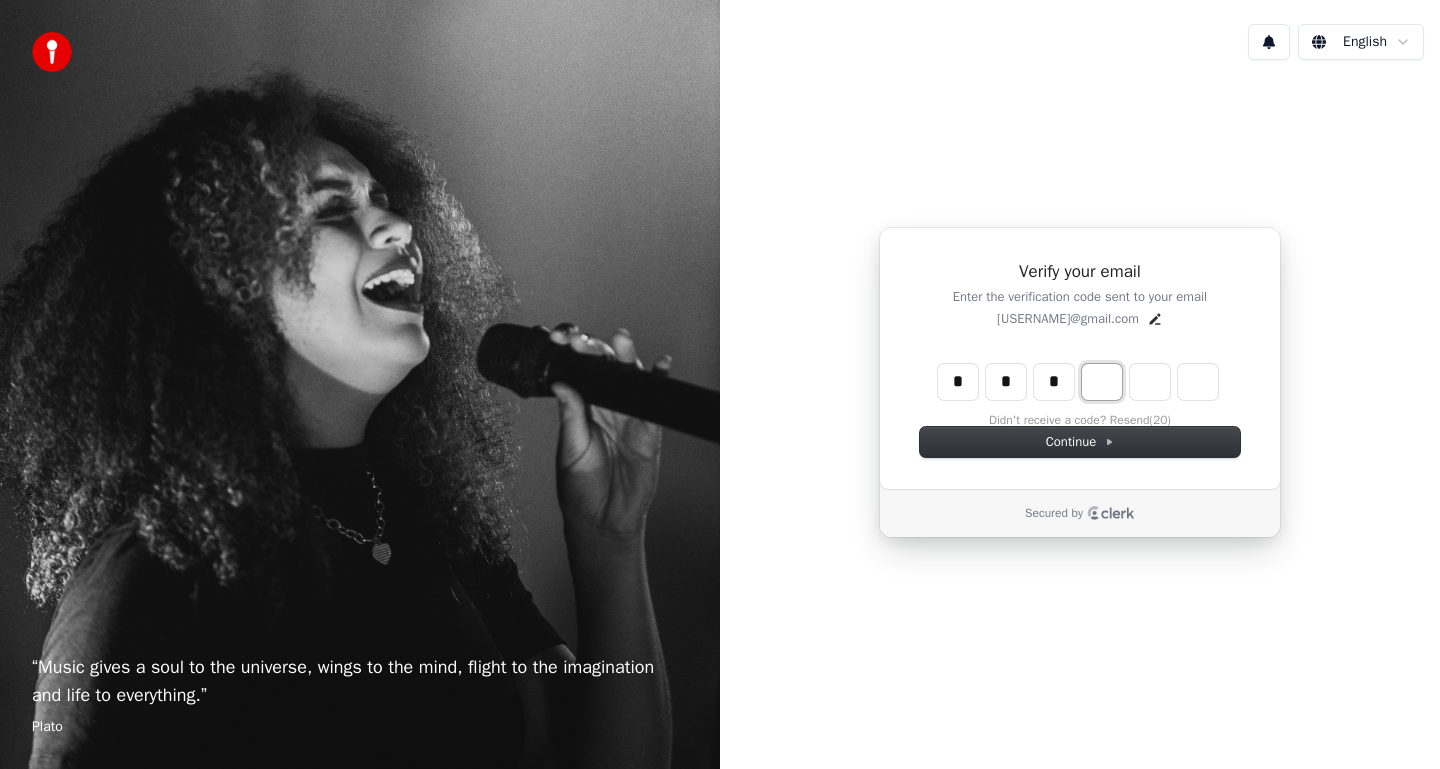 type on "***" 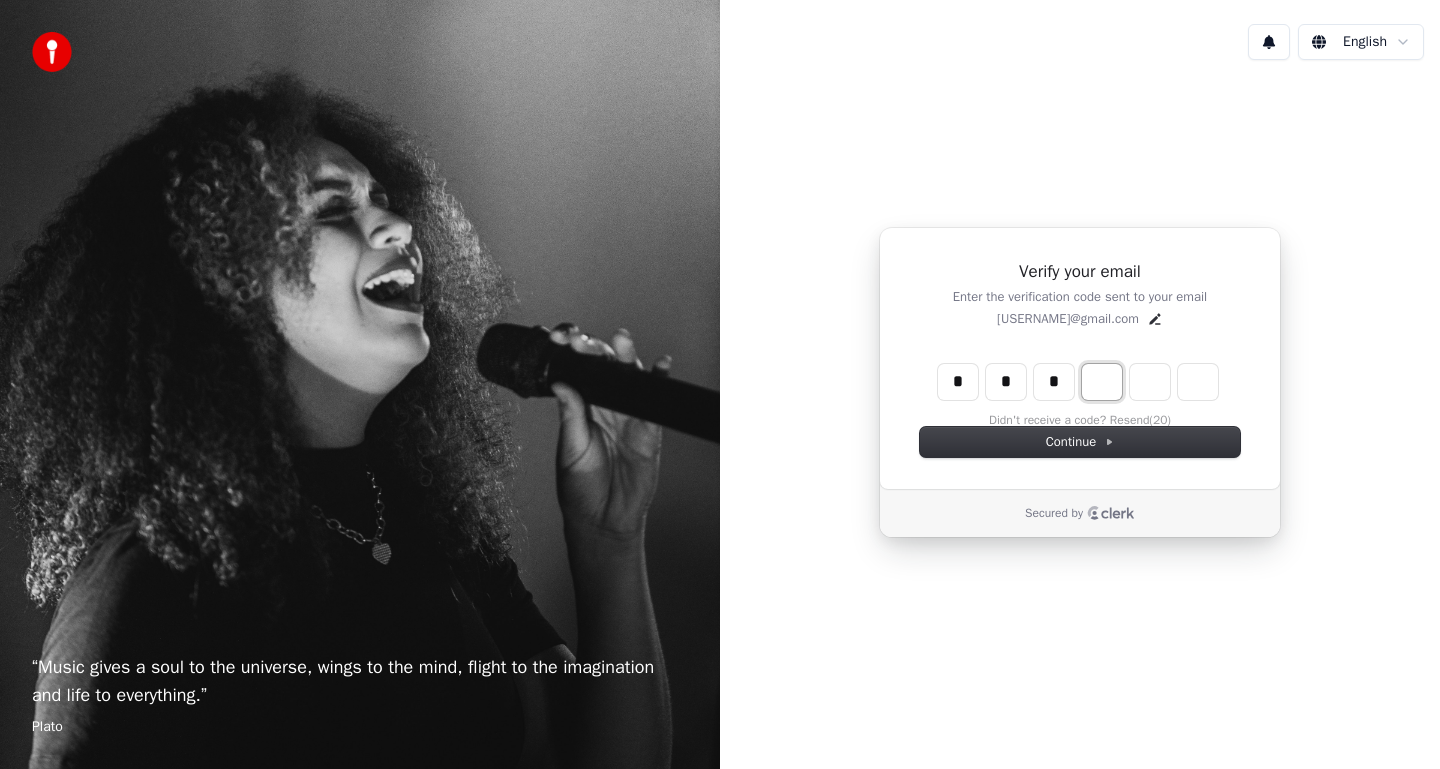 type on "*" 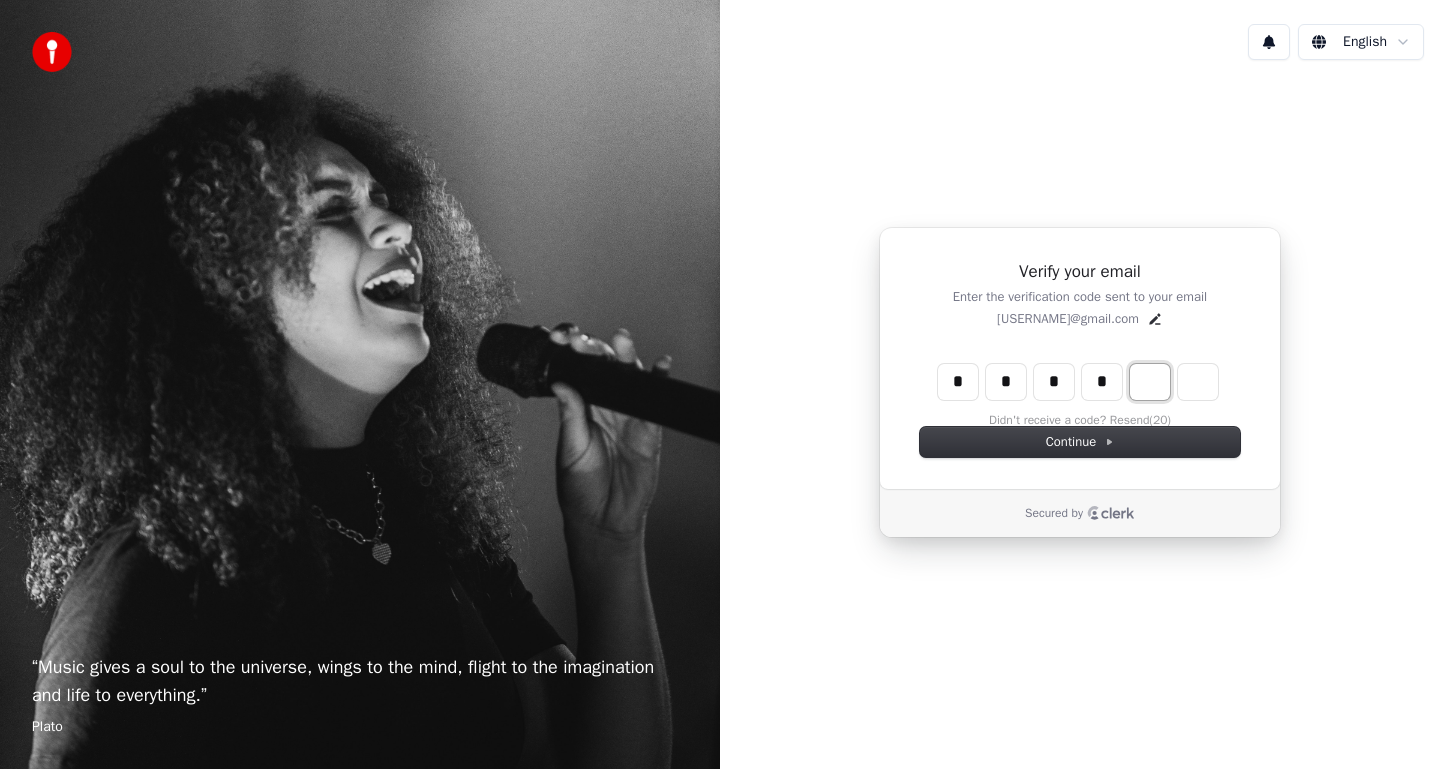 type on "****" 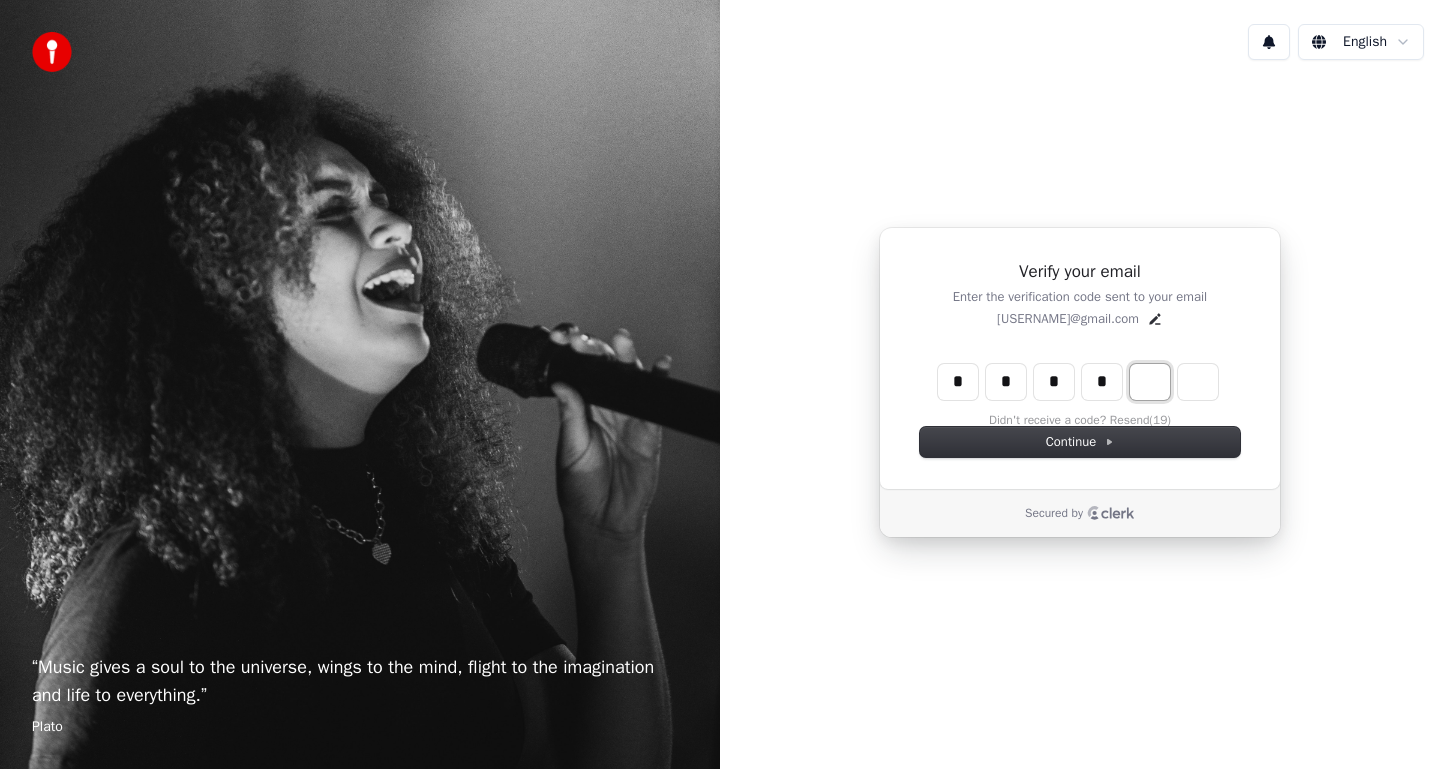 type on "*" 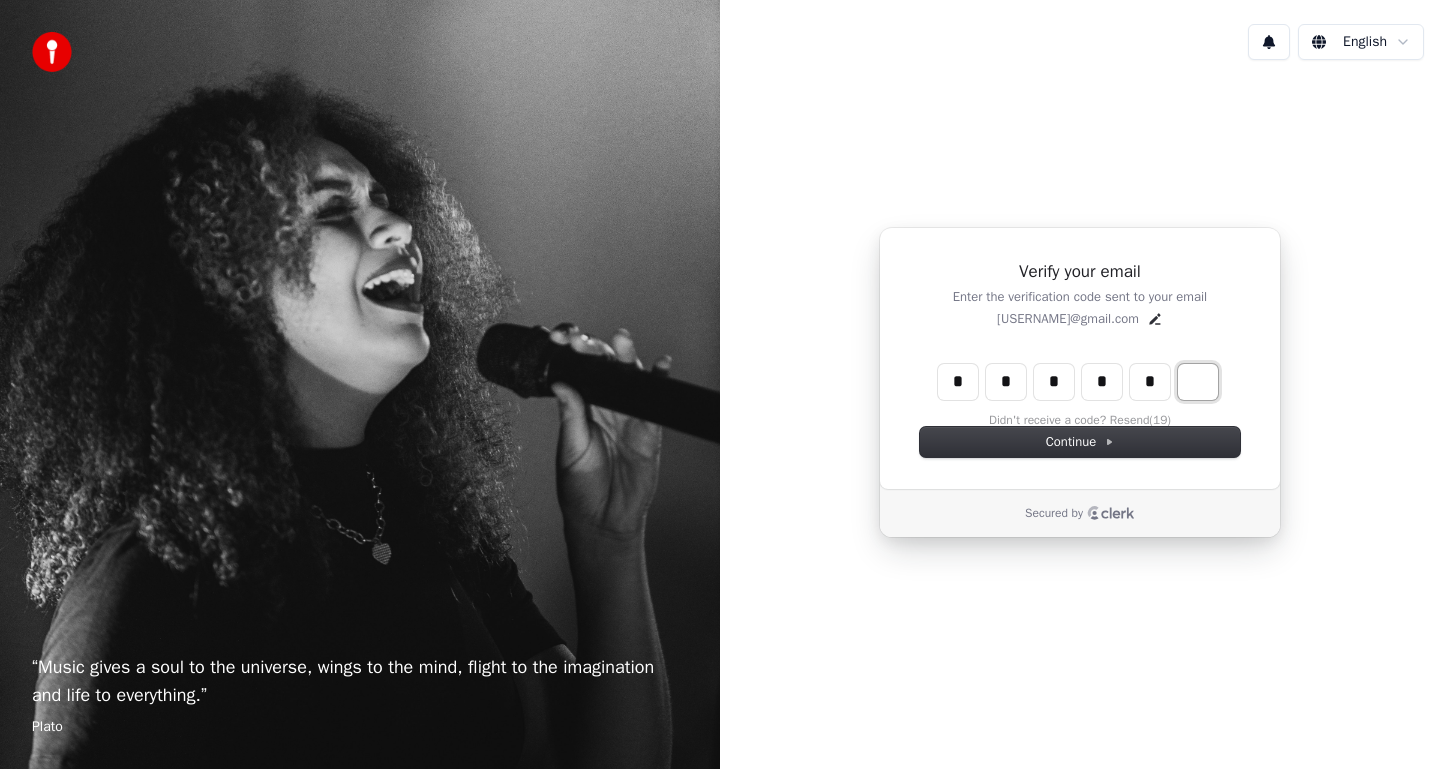 type on "*****" 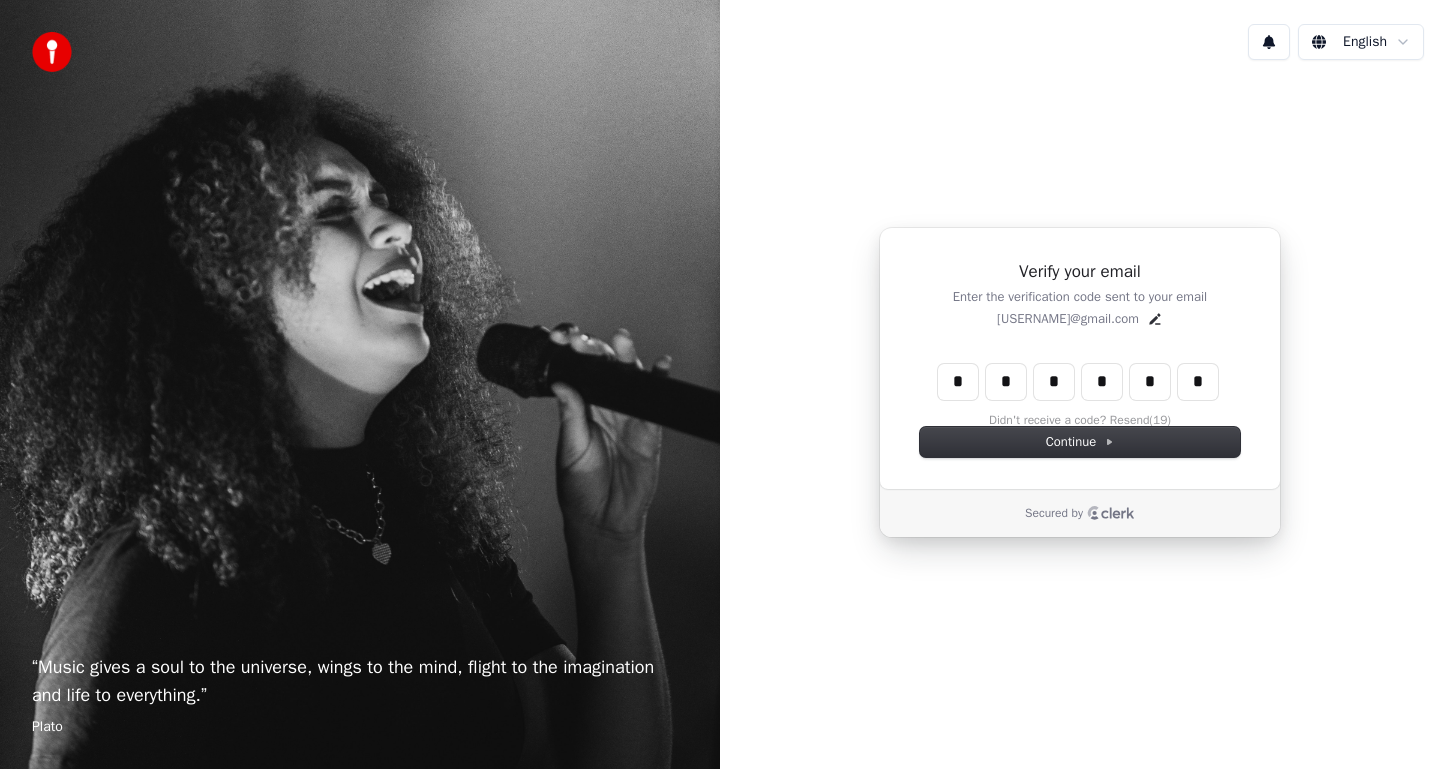 type on "******" 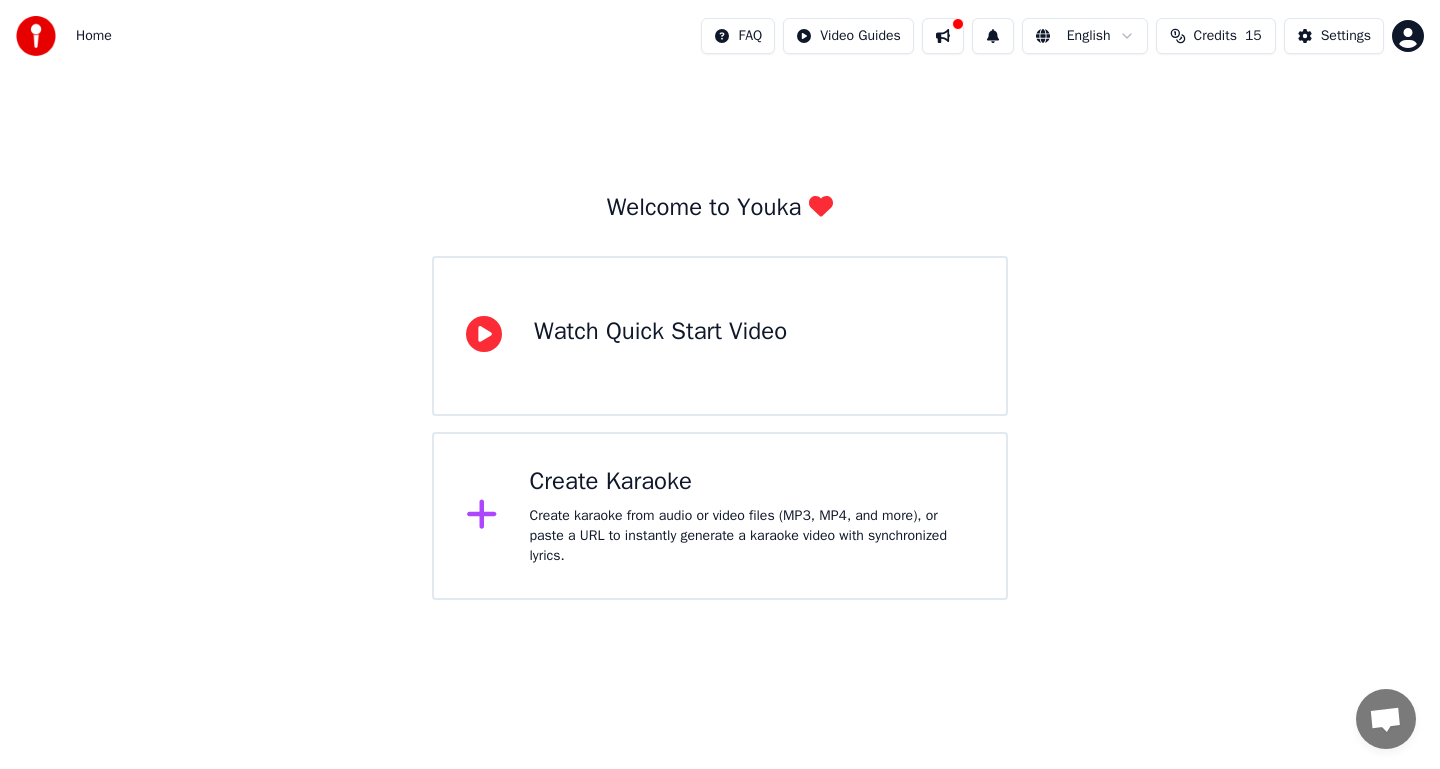click 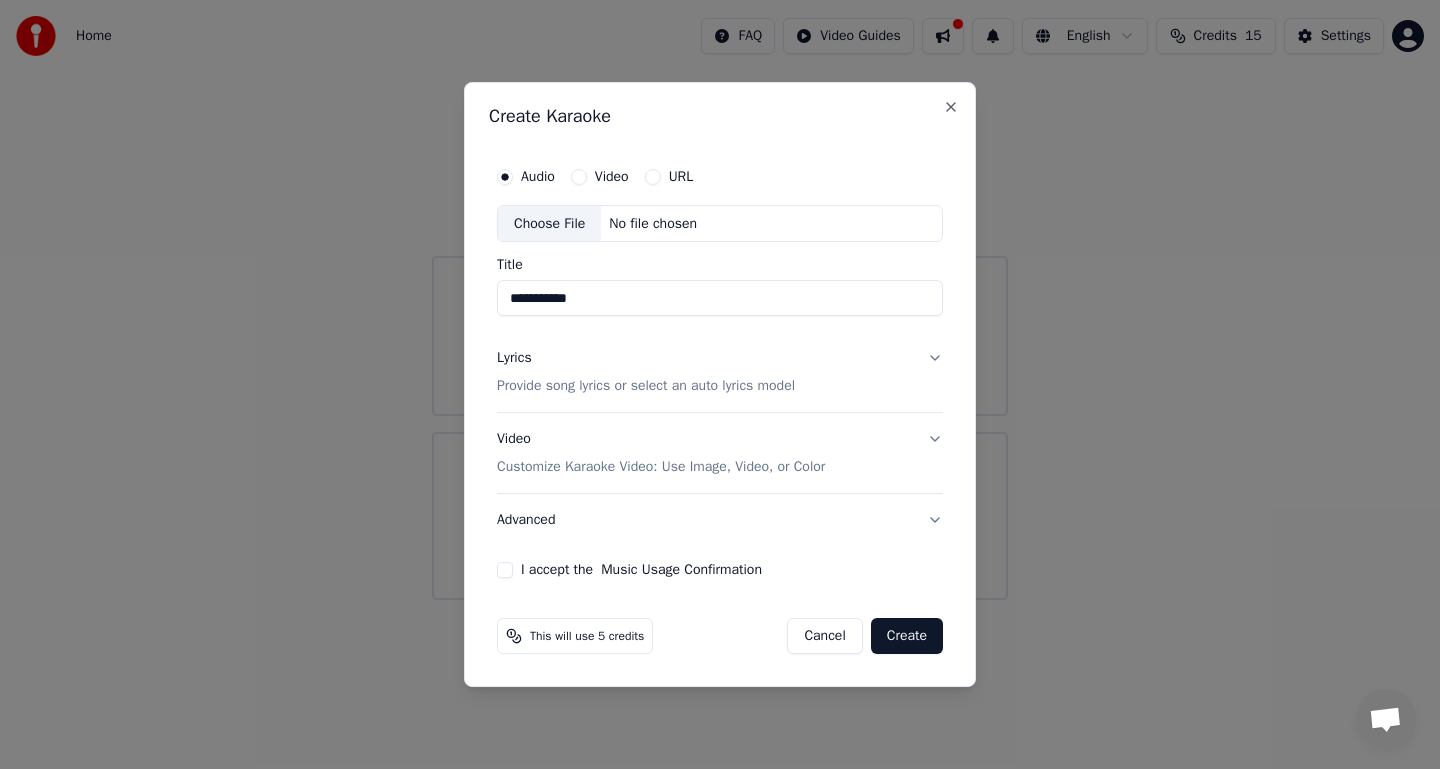 type on "**********" 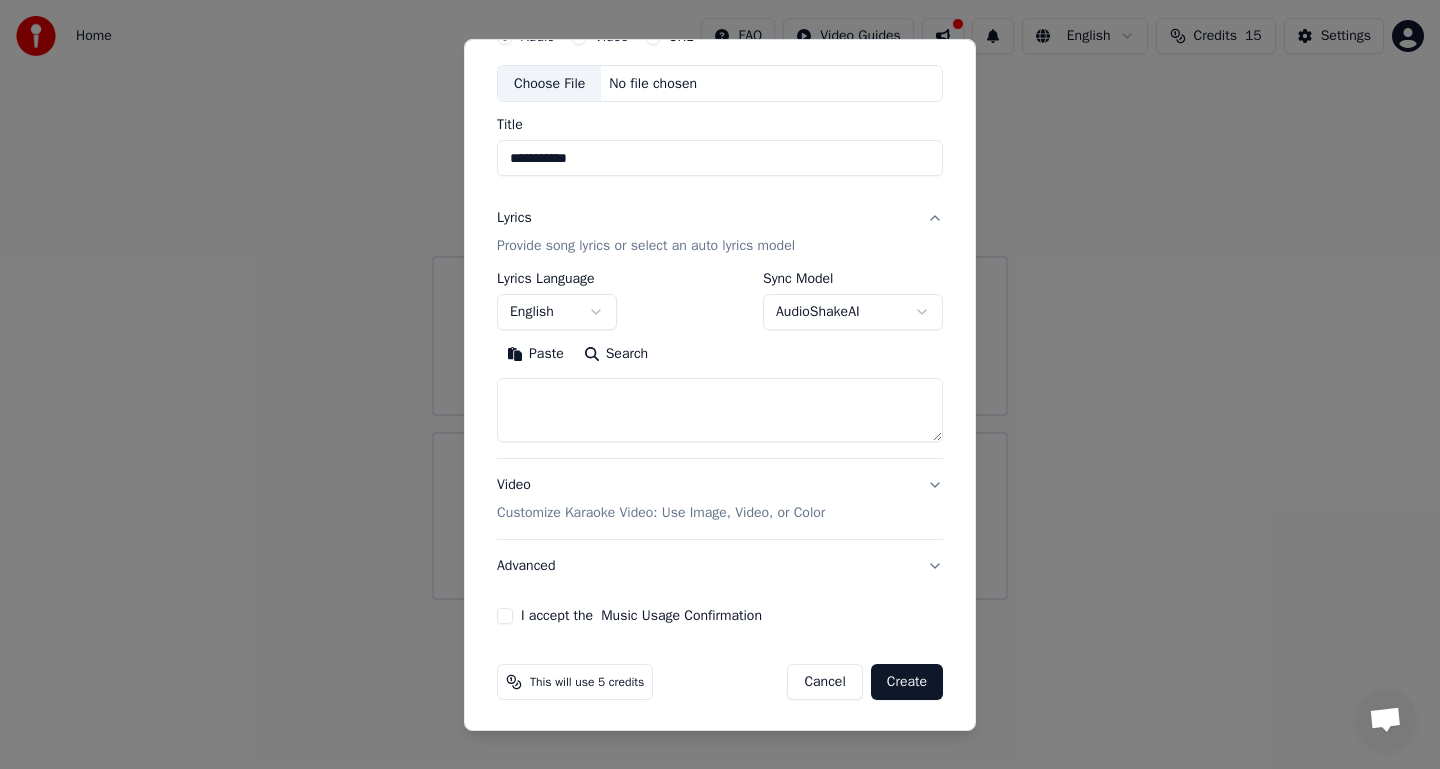 scroll, scrollTop: 99, scrollLeft: 0, axis: vertical 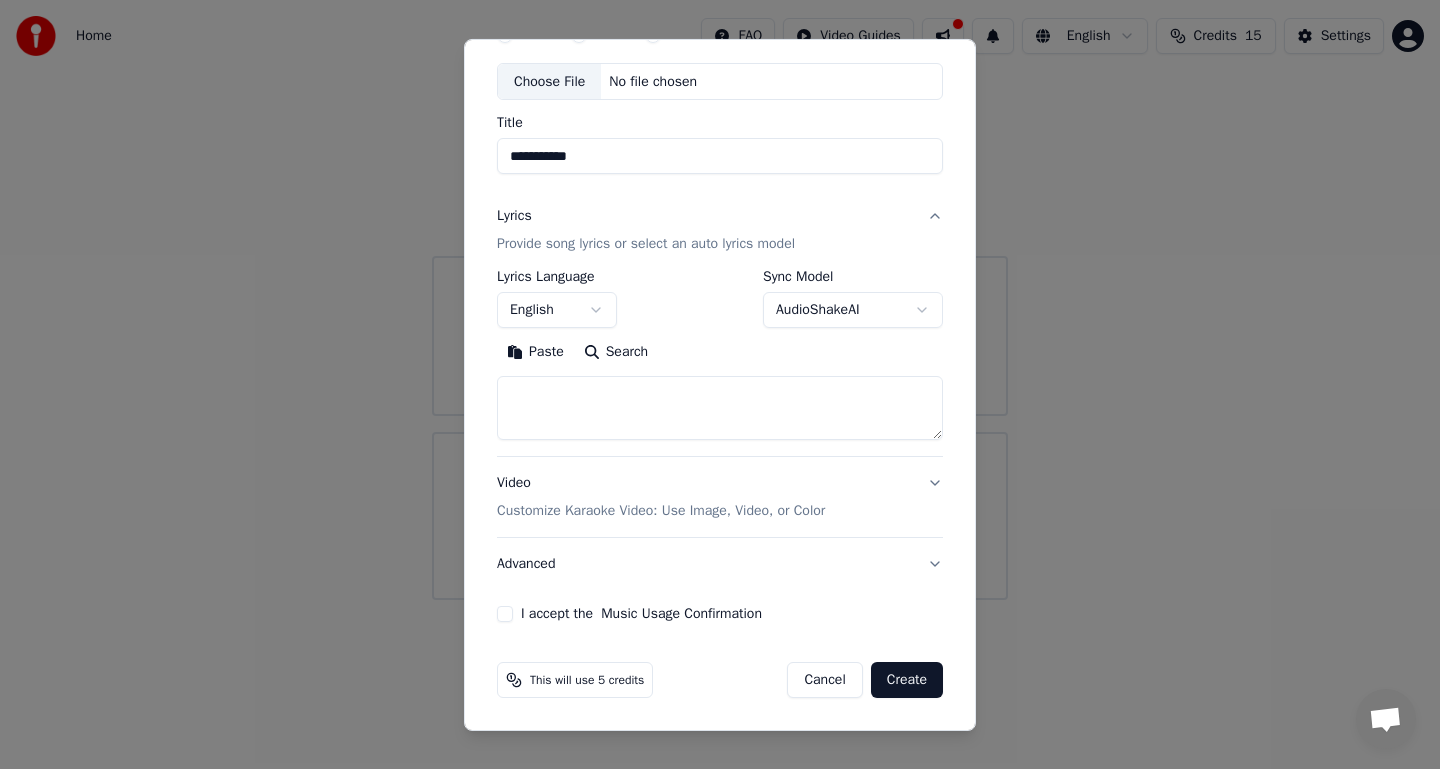 click on "English" at bounding box center [557, 310] 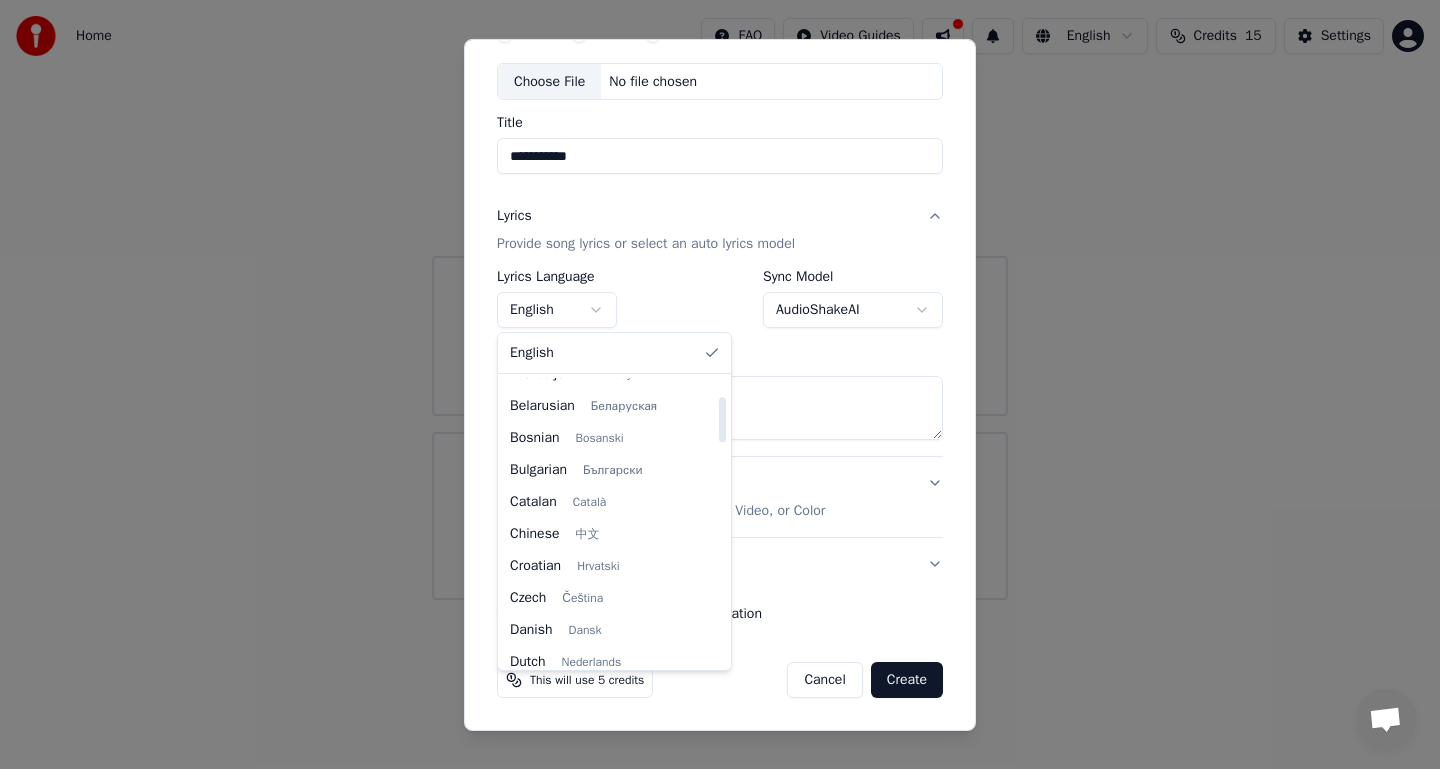 scroll, scrollTop: 294, scrollLeft: 0, axis: vertical 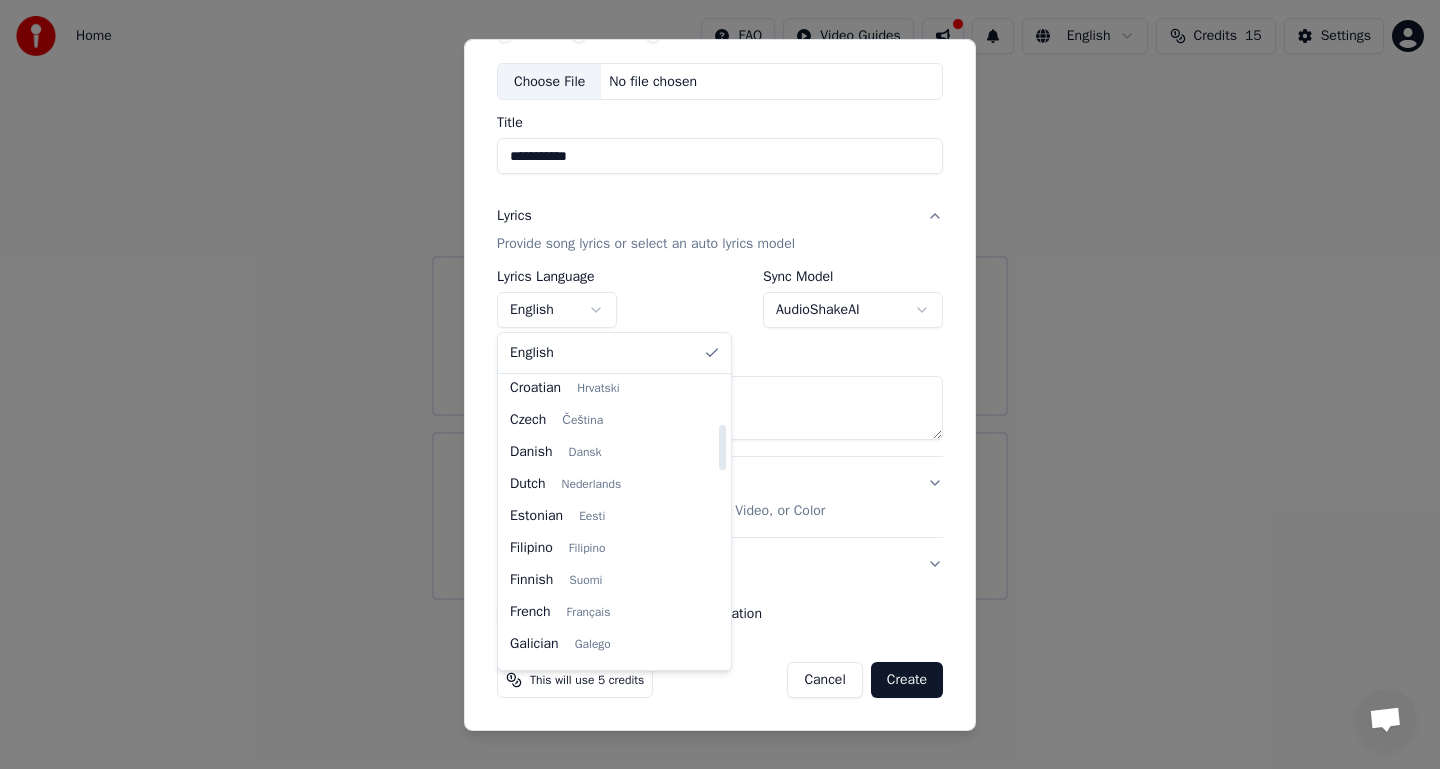 select on "**" 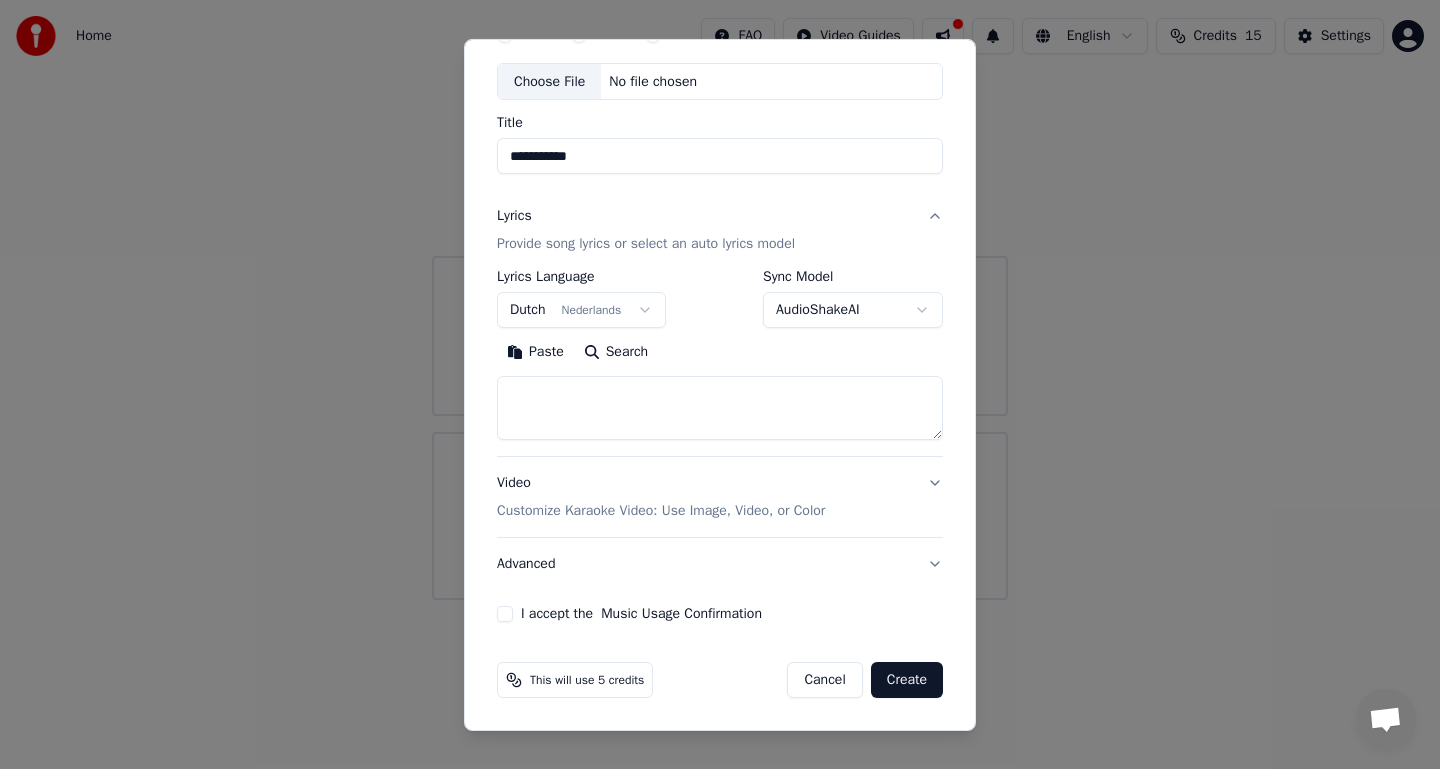 click at bounding box center (720, 408) 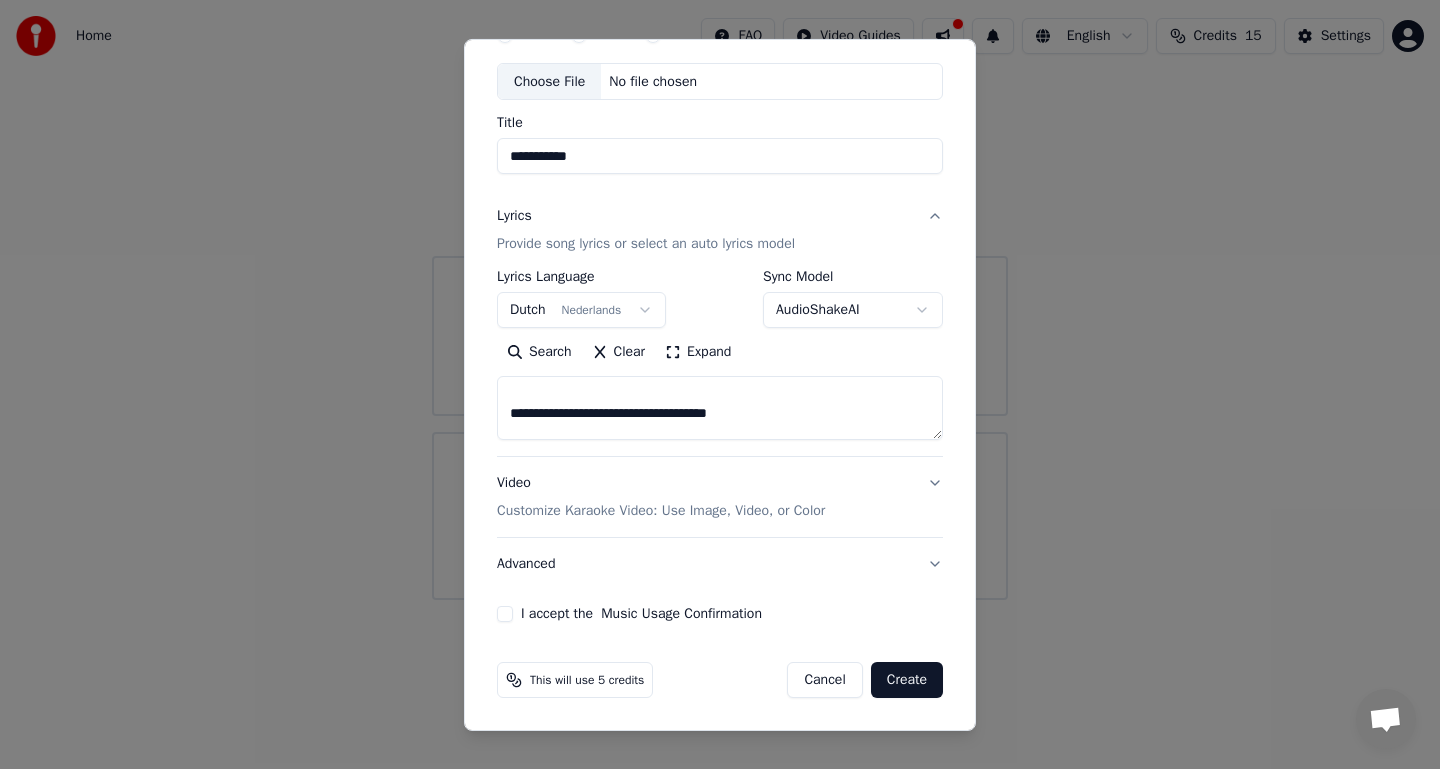 scroll, scrollTop: 0, scrollLeft: 0, axis: both 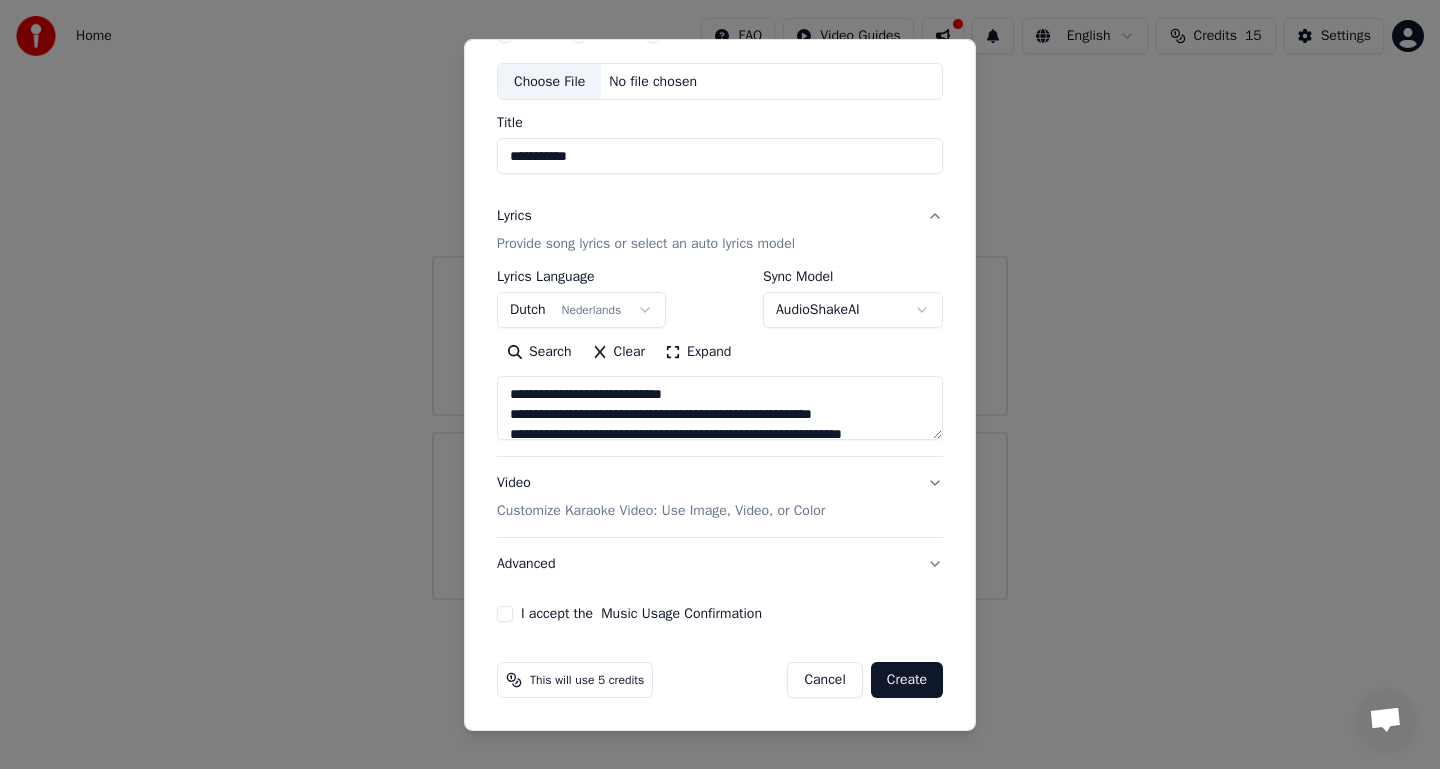 type on "**********" 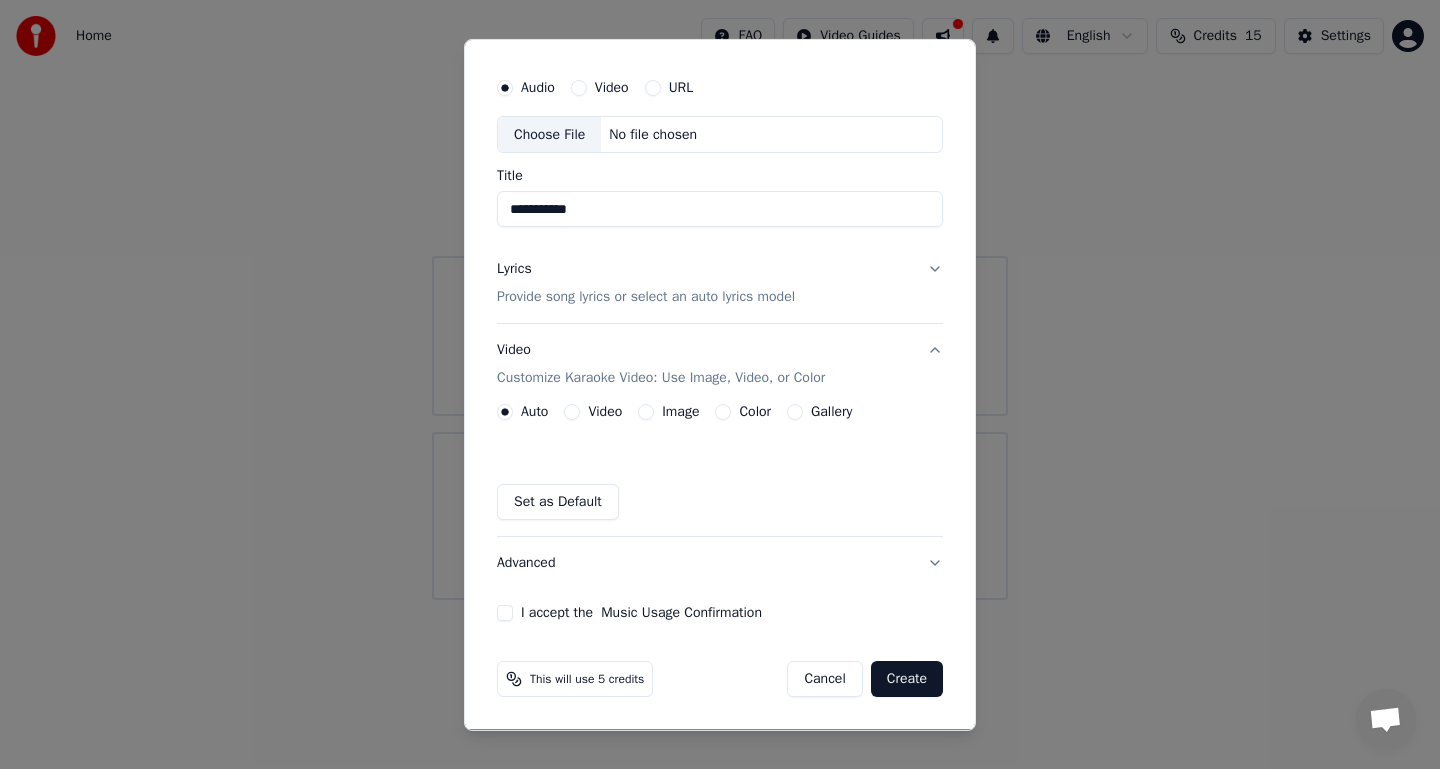 scroll, scrollTop: 46, scrollLeft: 0, axis: vertical 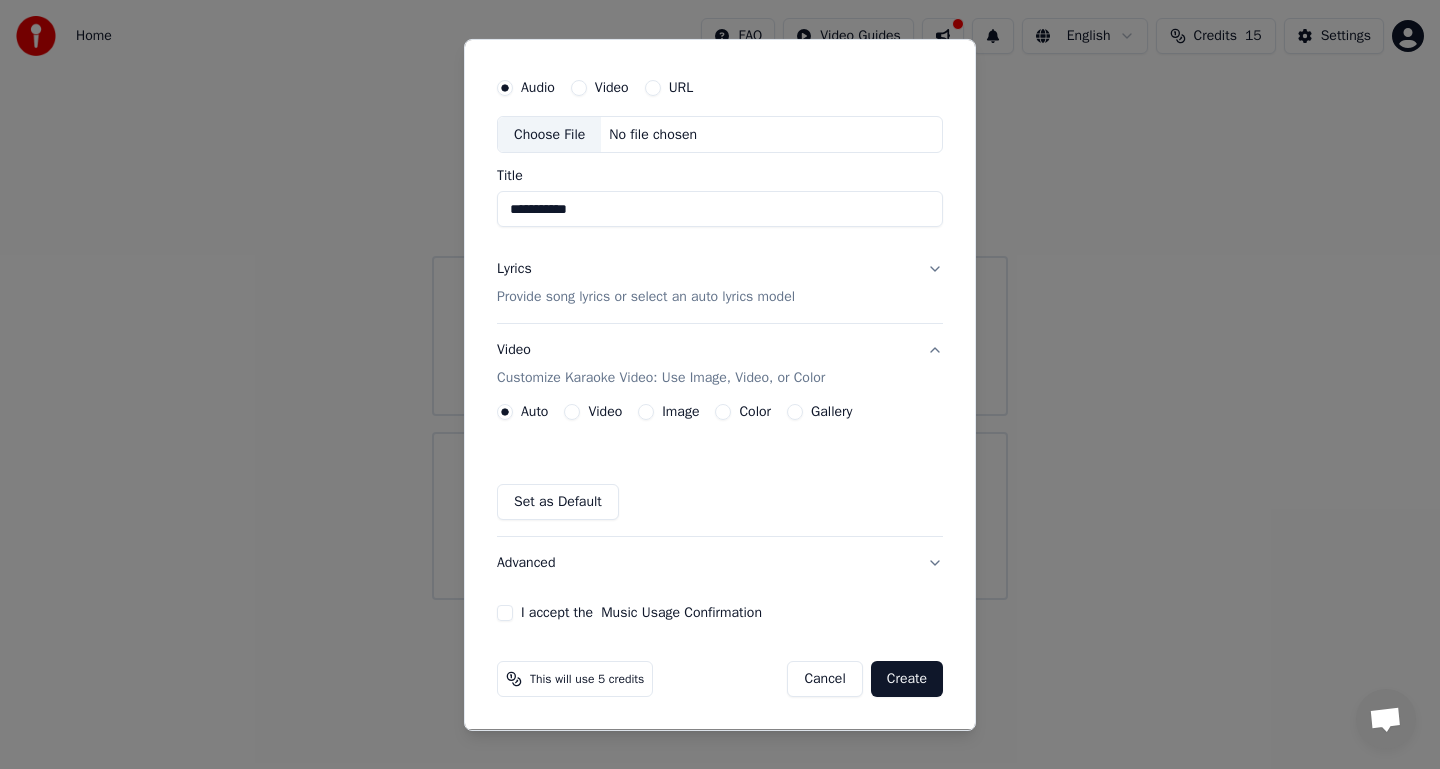click on "Video Customize Karaoke Video: Use Image, Video, or Color" at bounding box center [720, 364] 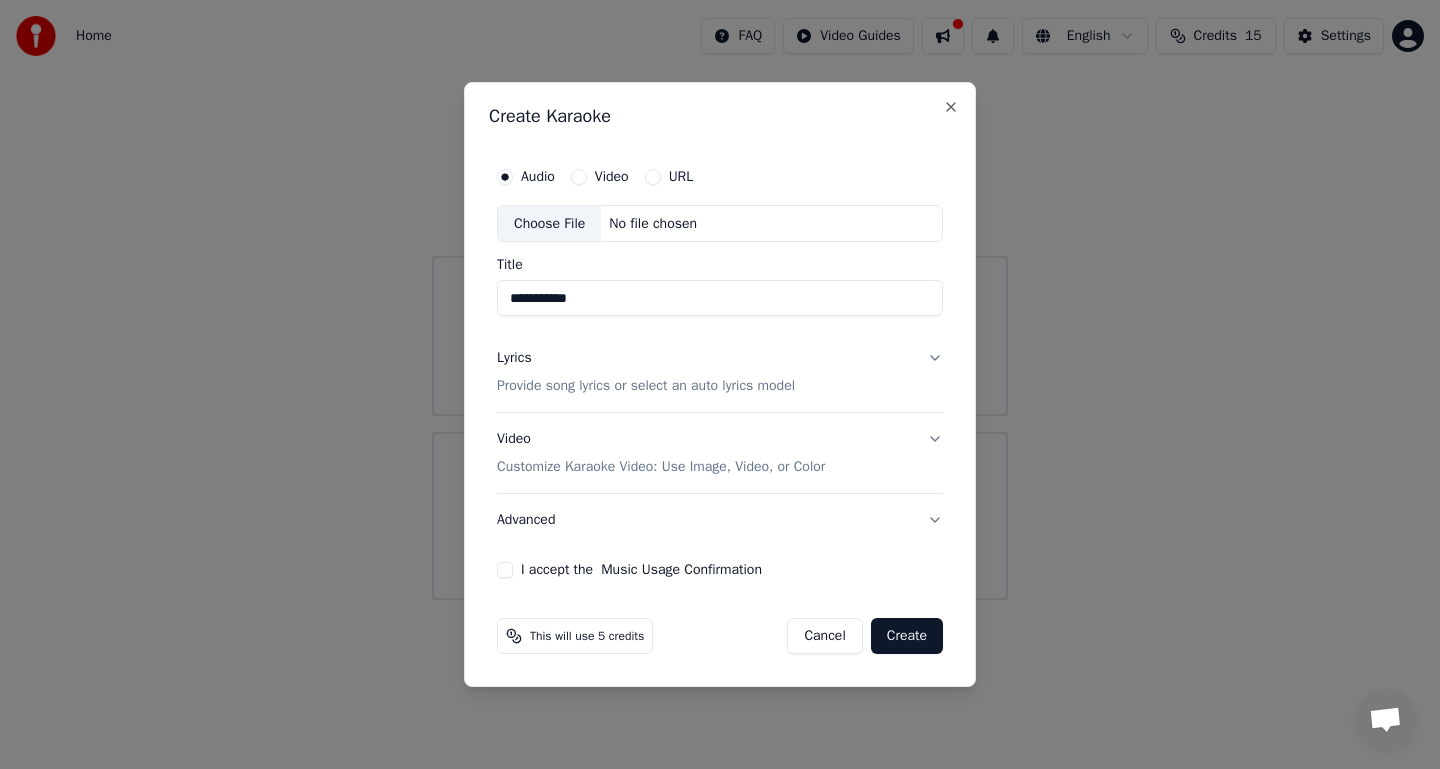 click on "Video Customize Karaoke Video: Use Image, Video, or Color" at bounding box center [720, 454] 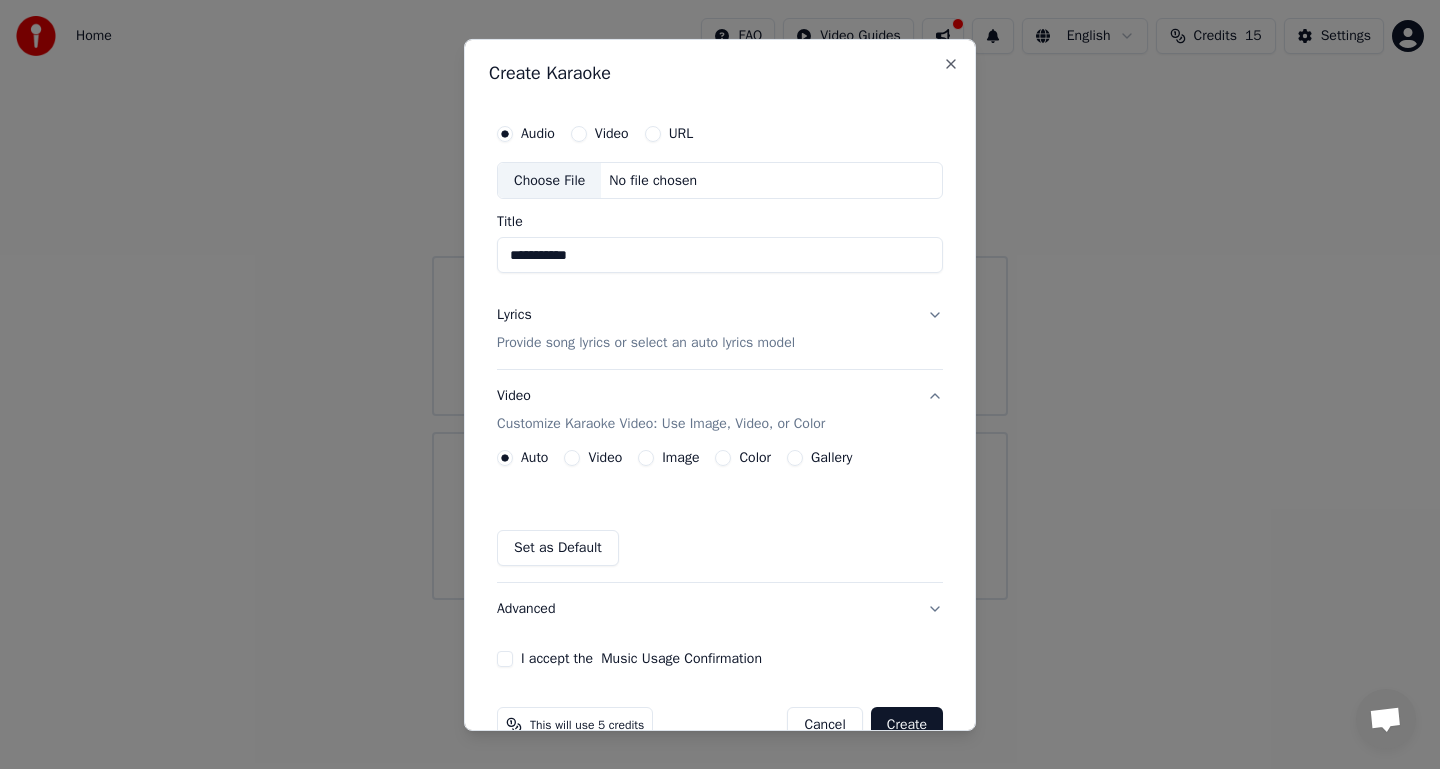 click on "Lyrics Provide song lyrics or select an auto lyrics model" at bounding box center (720, 329) 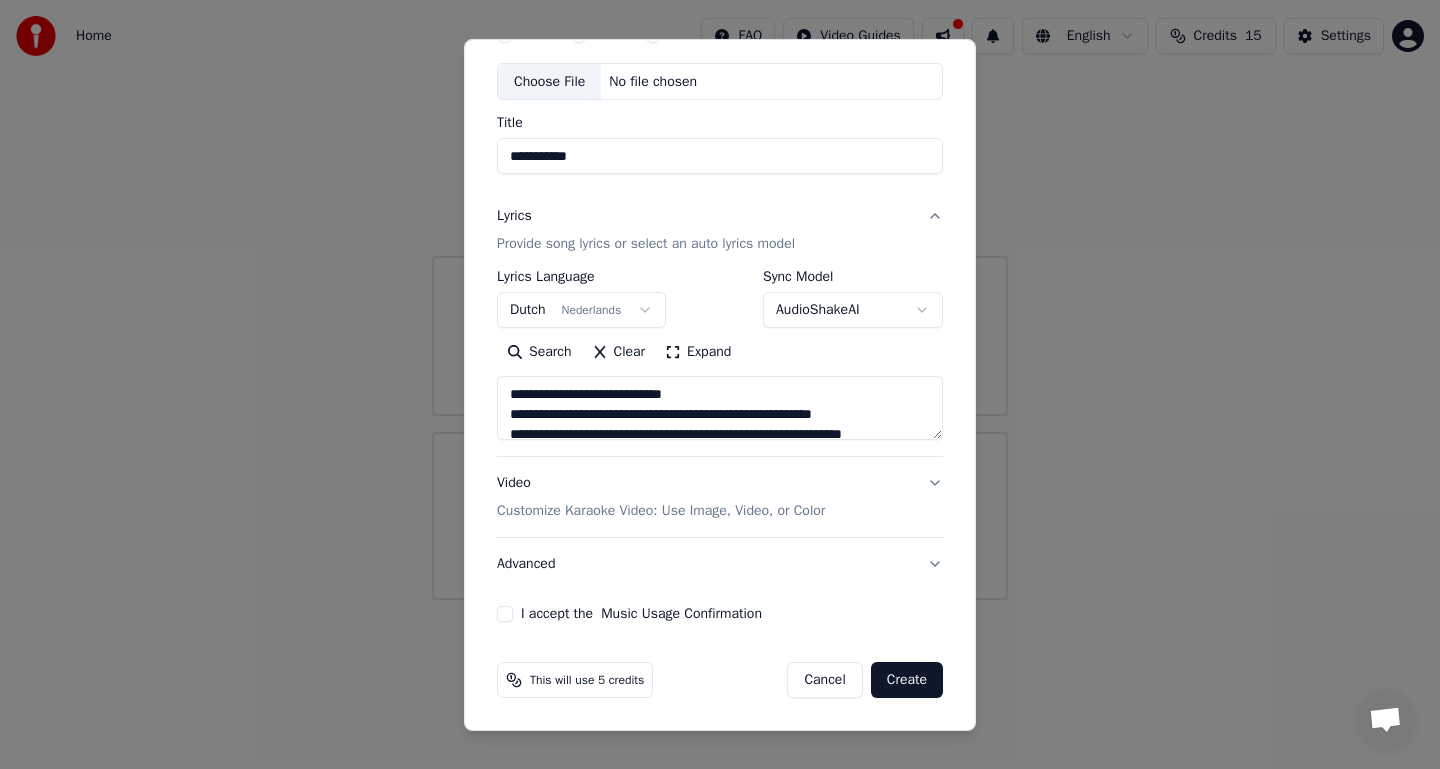 scroll, scrollTop: 0, scrollLeft: 0, axis: both 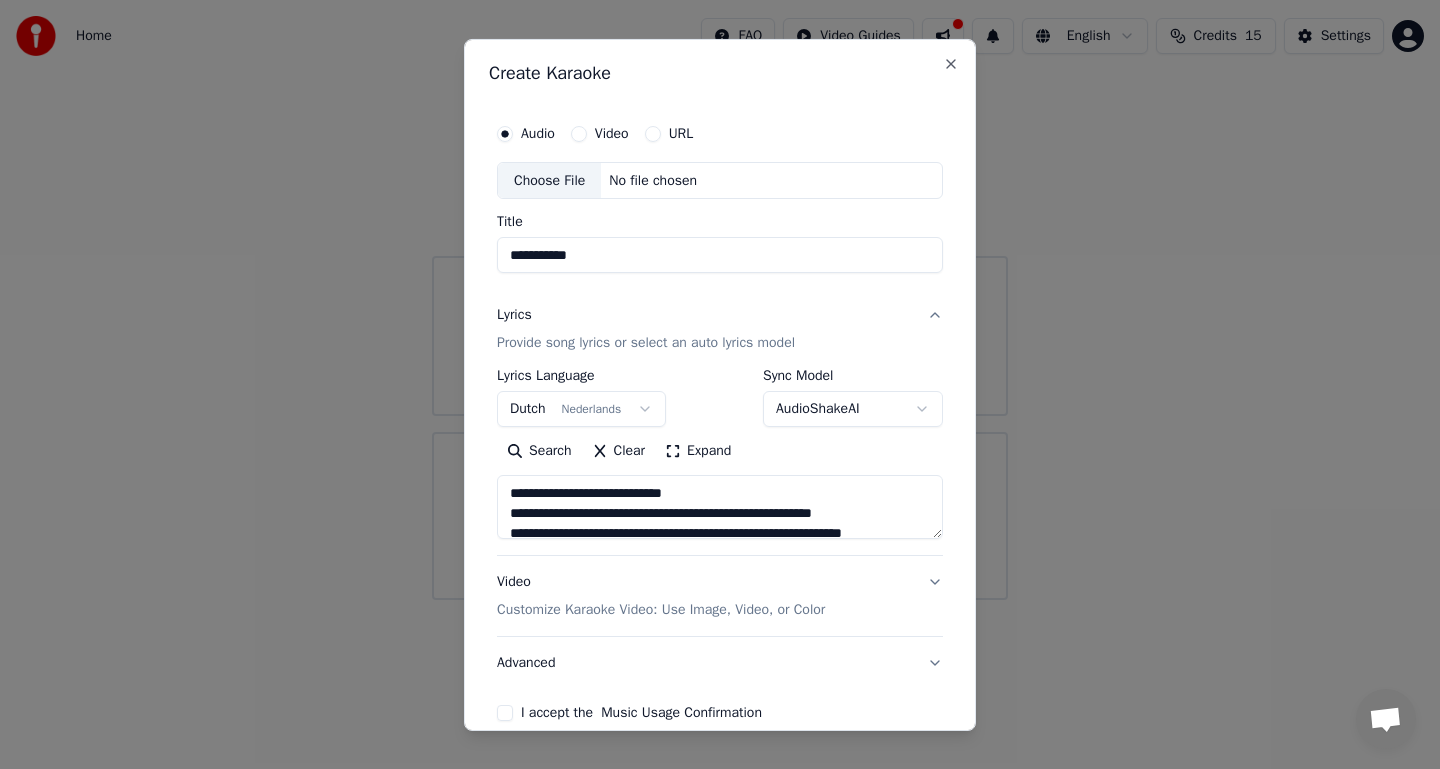 click on "No file chosen" at bounding box center (653, 180) 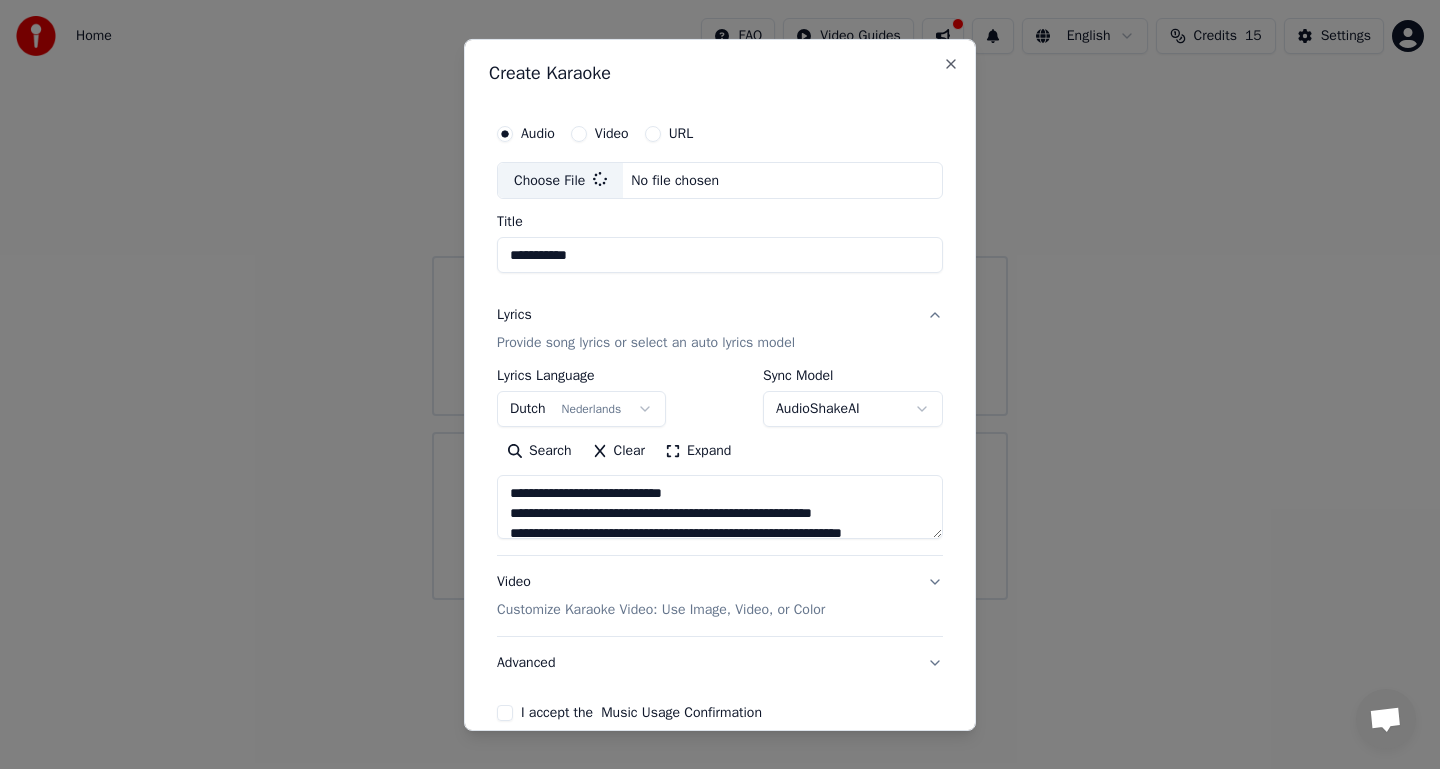 type on "**********" 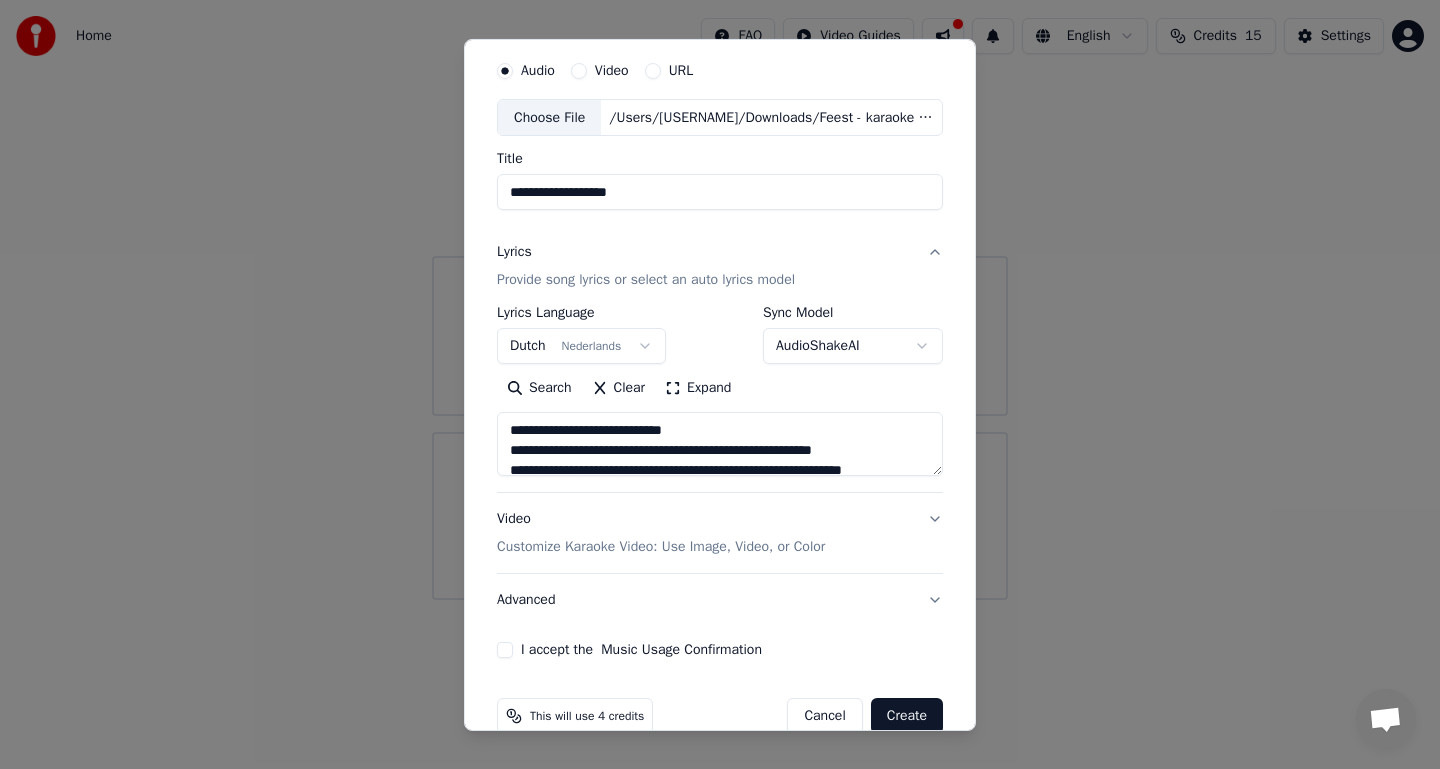 scroll, scrollTop: 99, scrollLeft: 0, axis: vertical 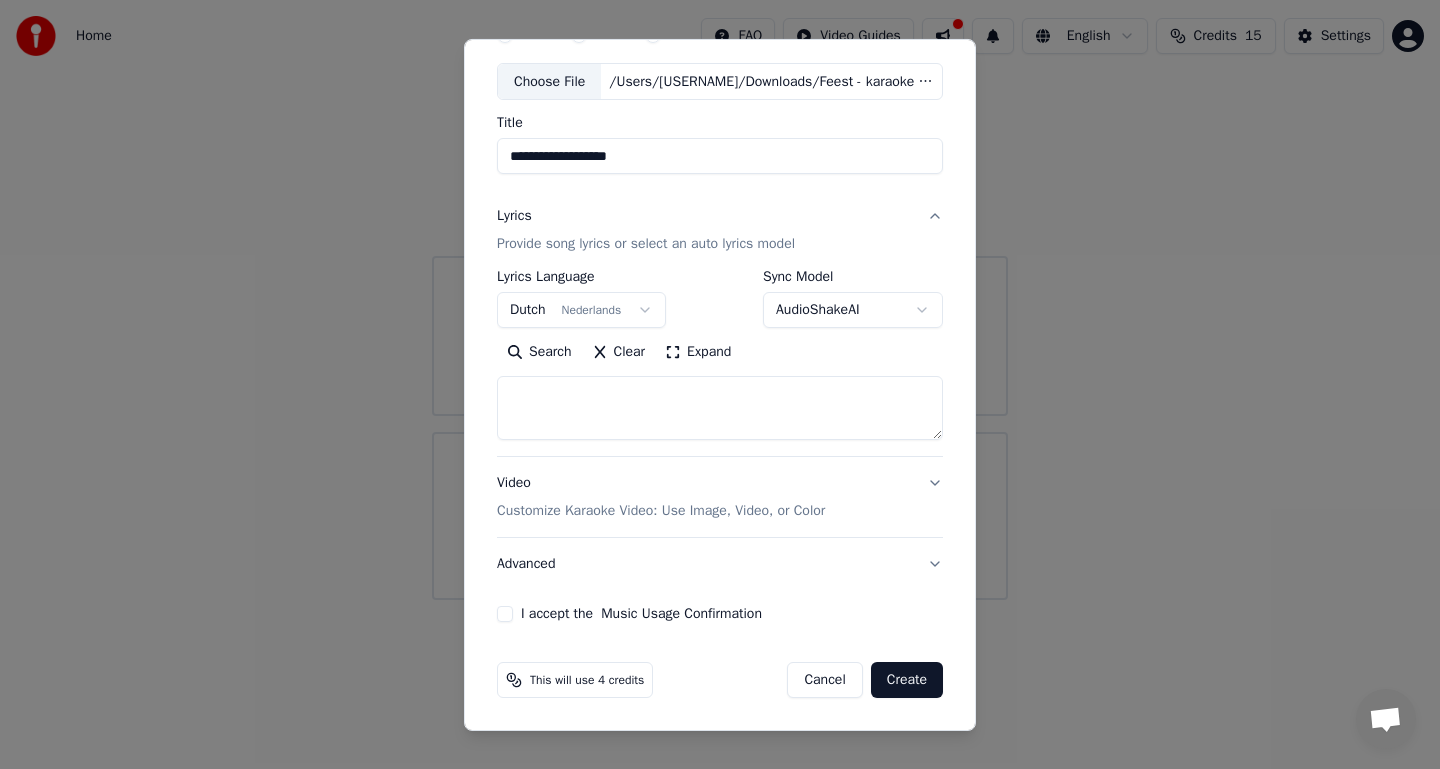 drag, startPoint x: 721, startPoint y: 399, endPoint x: 631, endPoint y: 396, distance: 90.04999 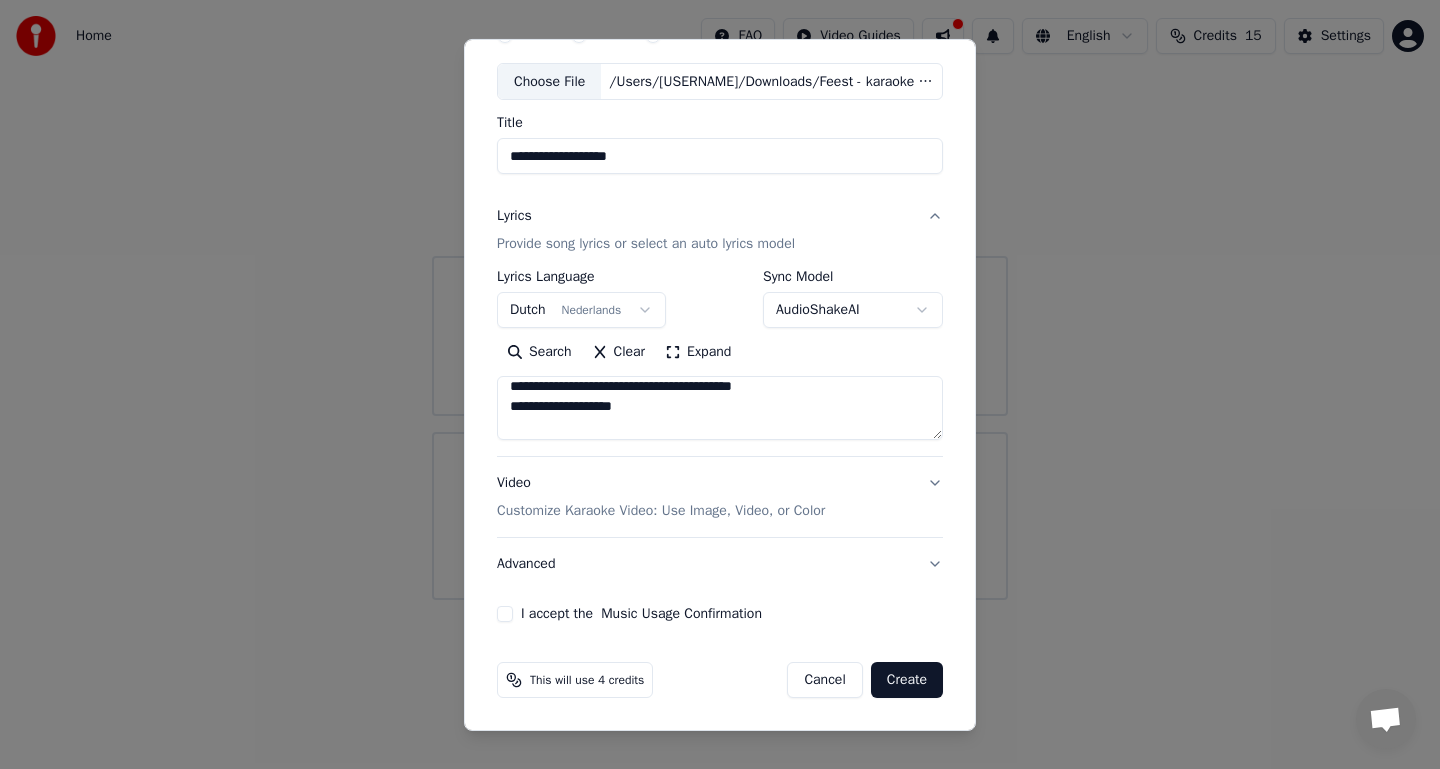 scroll, scrollTop: 177, scrollLeft: 0, axis: vertical 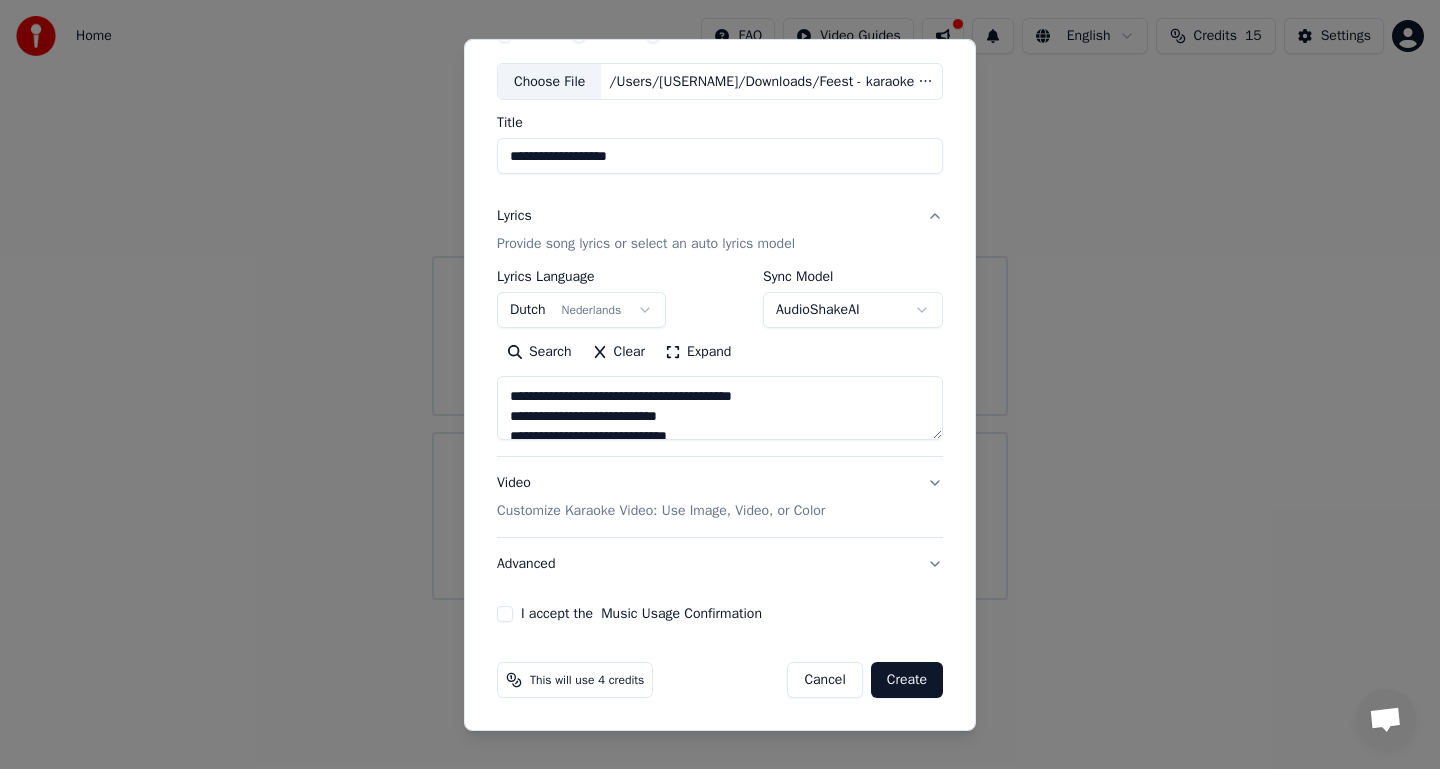 drag, startPoint x: 641, startPoint y: 420, endPoint x: 540, endPoint y: 395, distance: 104.048065 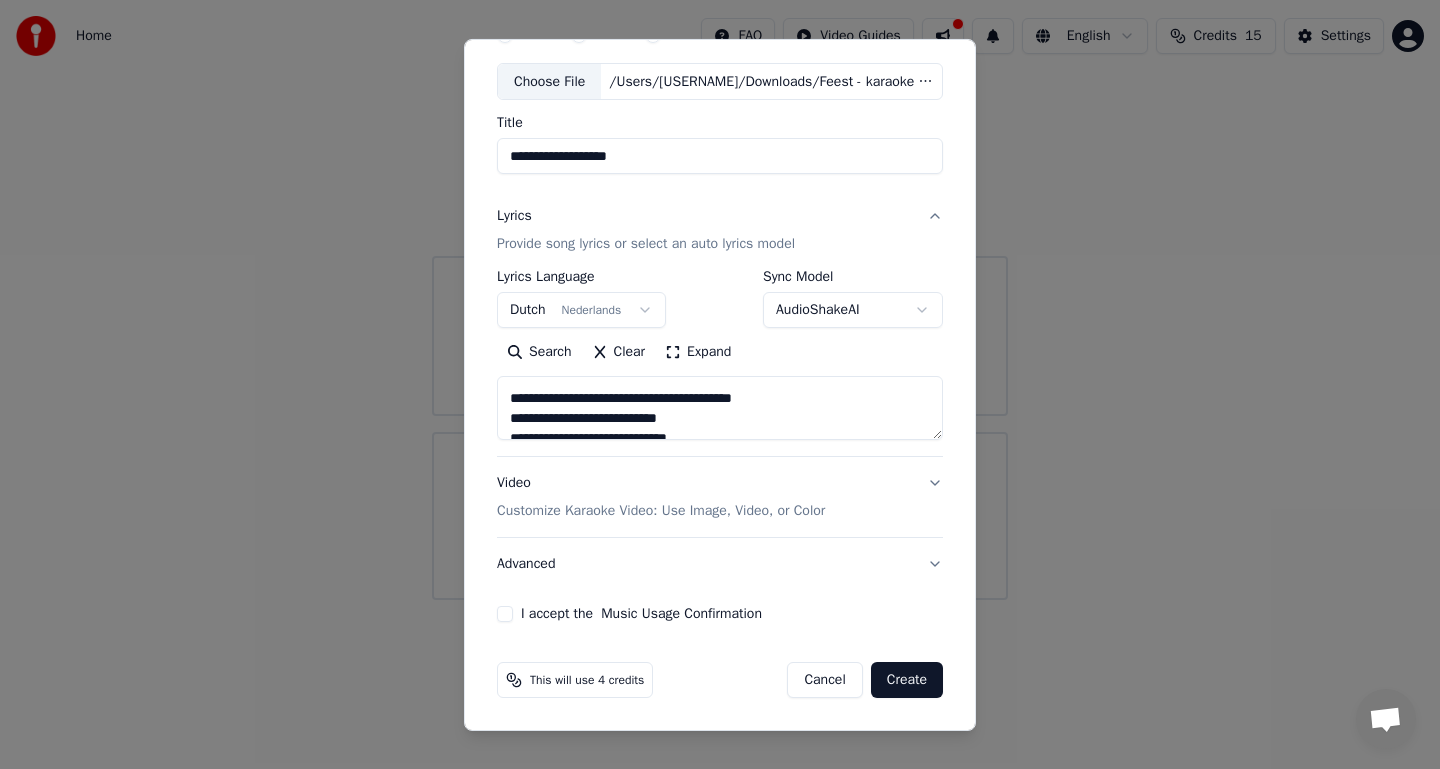 click at bounding box center (720, 408) 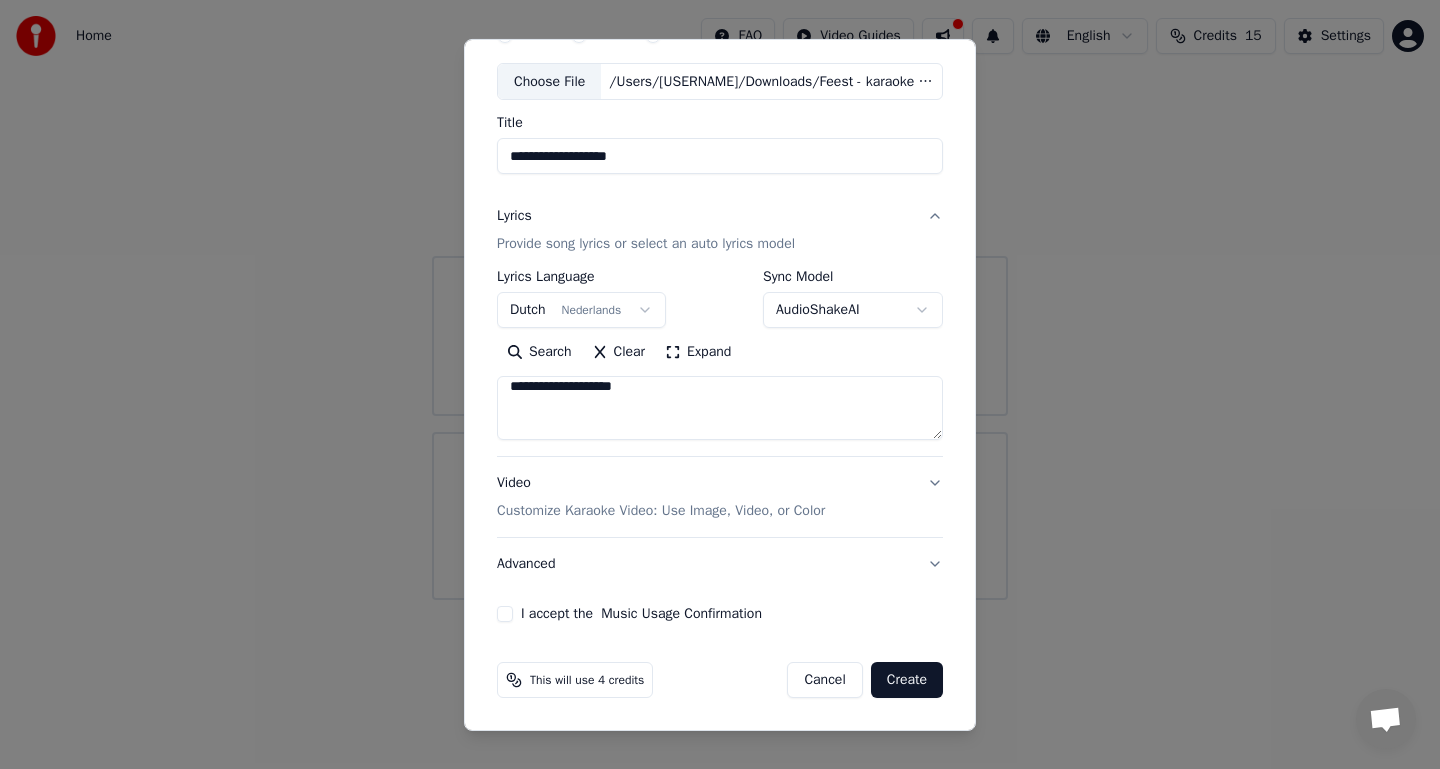 scroll, scrollTop: 185, scrollLeft: 0, axis: vertical 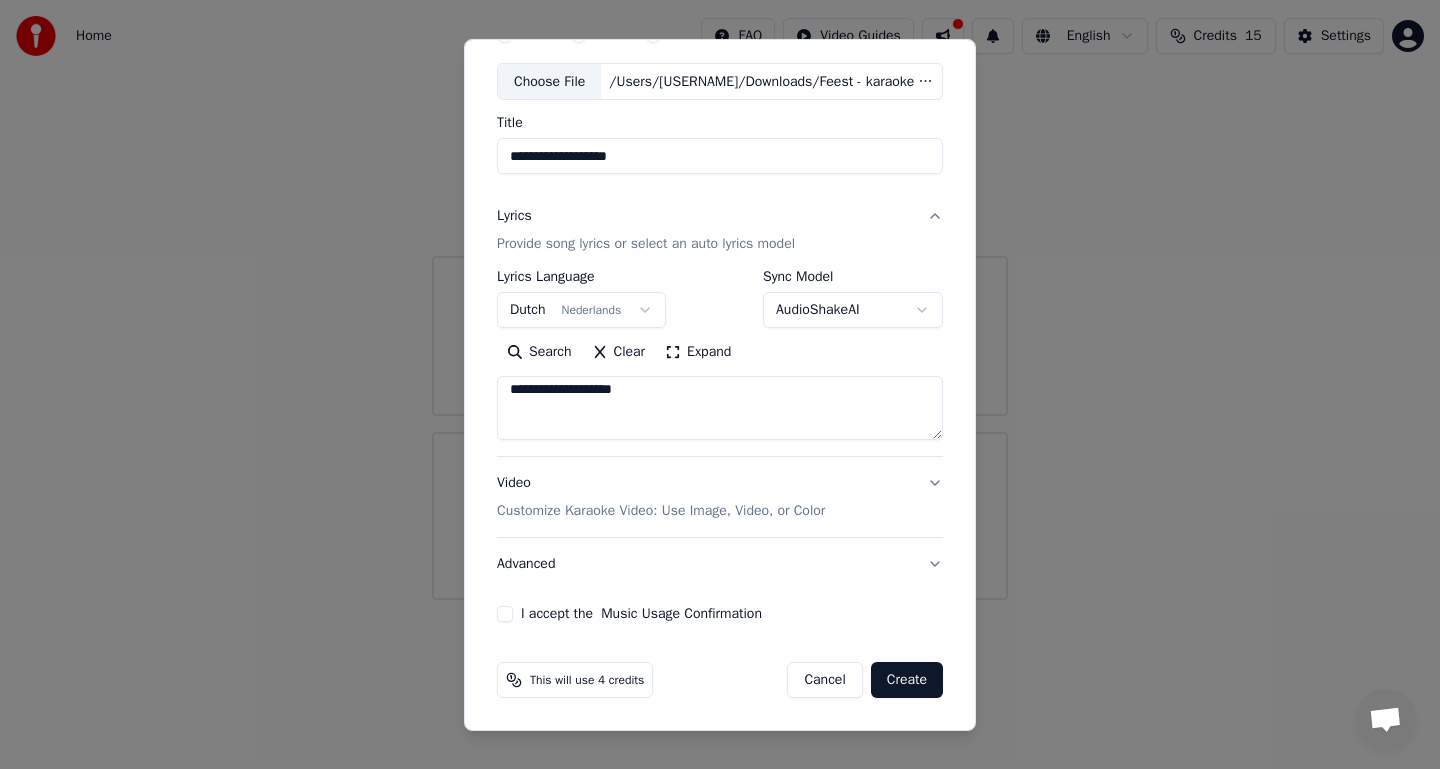 click at bounding box center [720, 408] 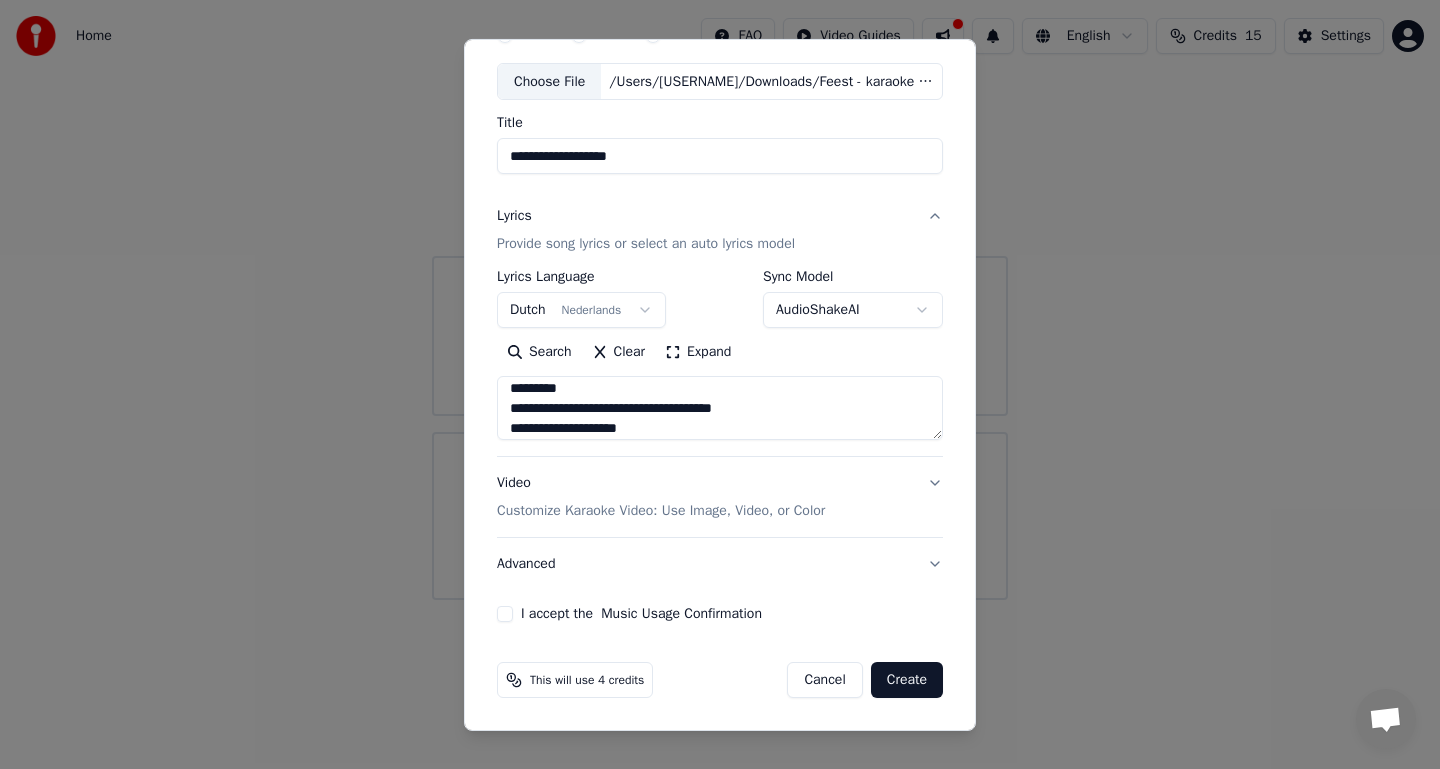 scroll, scrollTop: 225, scrollLeft: 0, axis: vertical 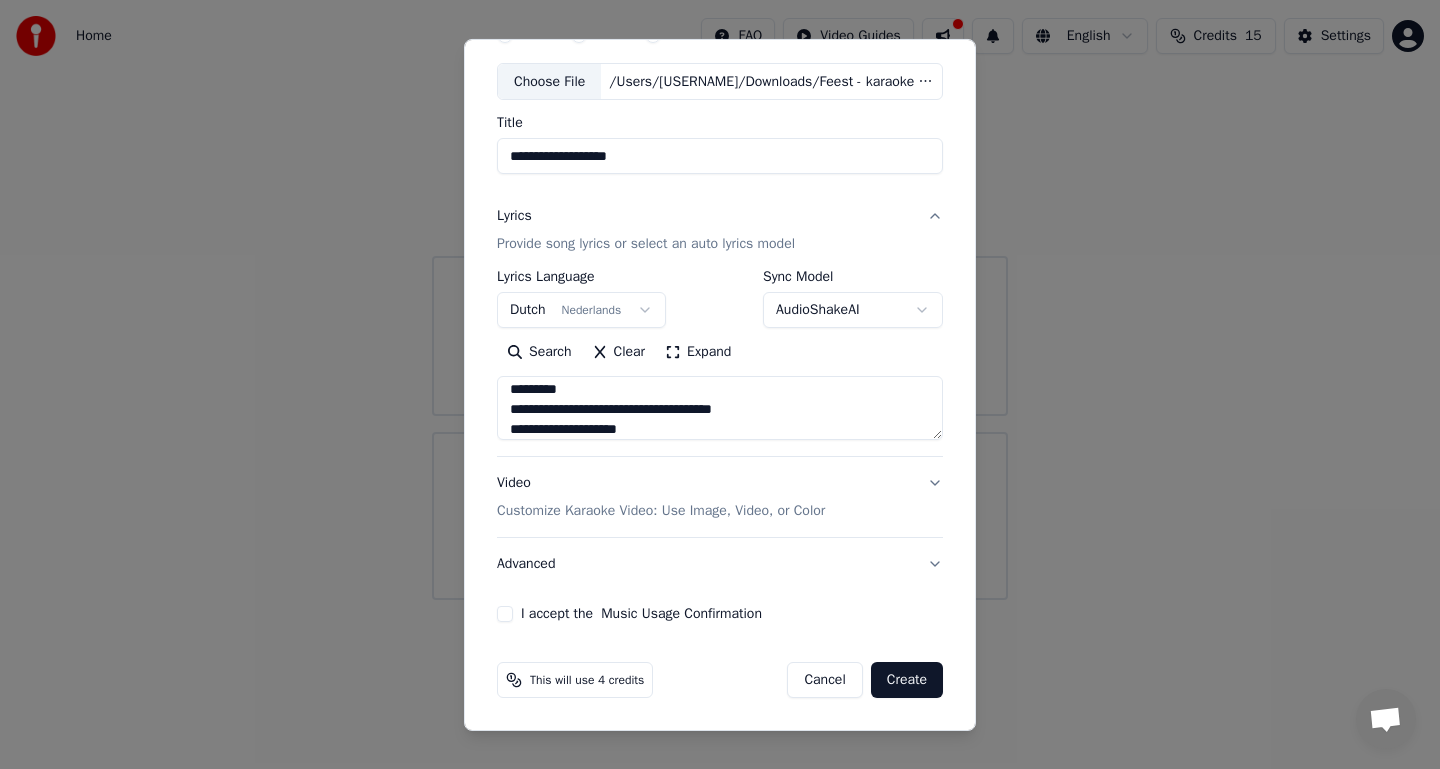 click at bounding box center [720, 408] 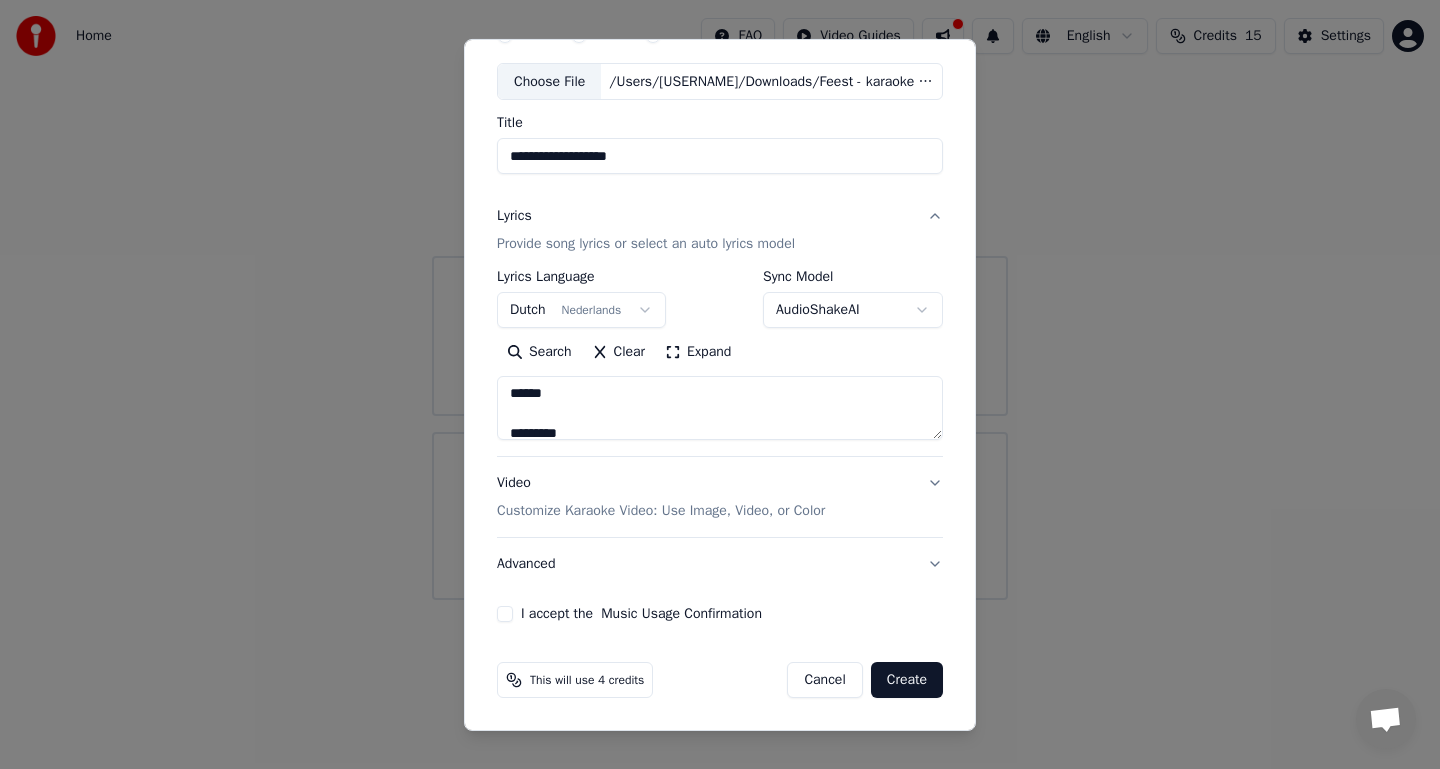 scroll, scrollTop: 0, scrollLeft: 0, axis: both 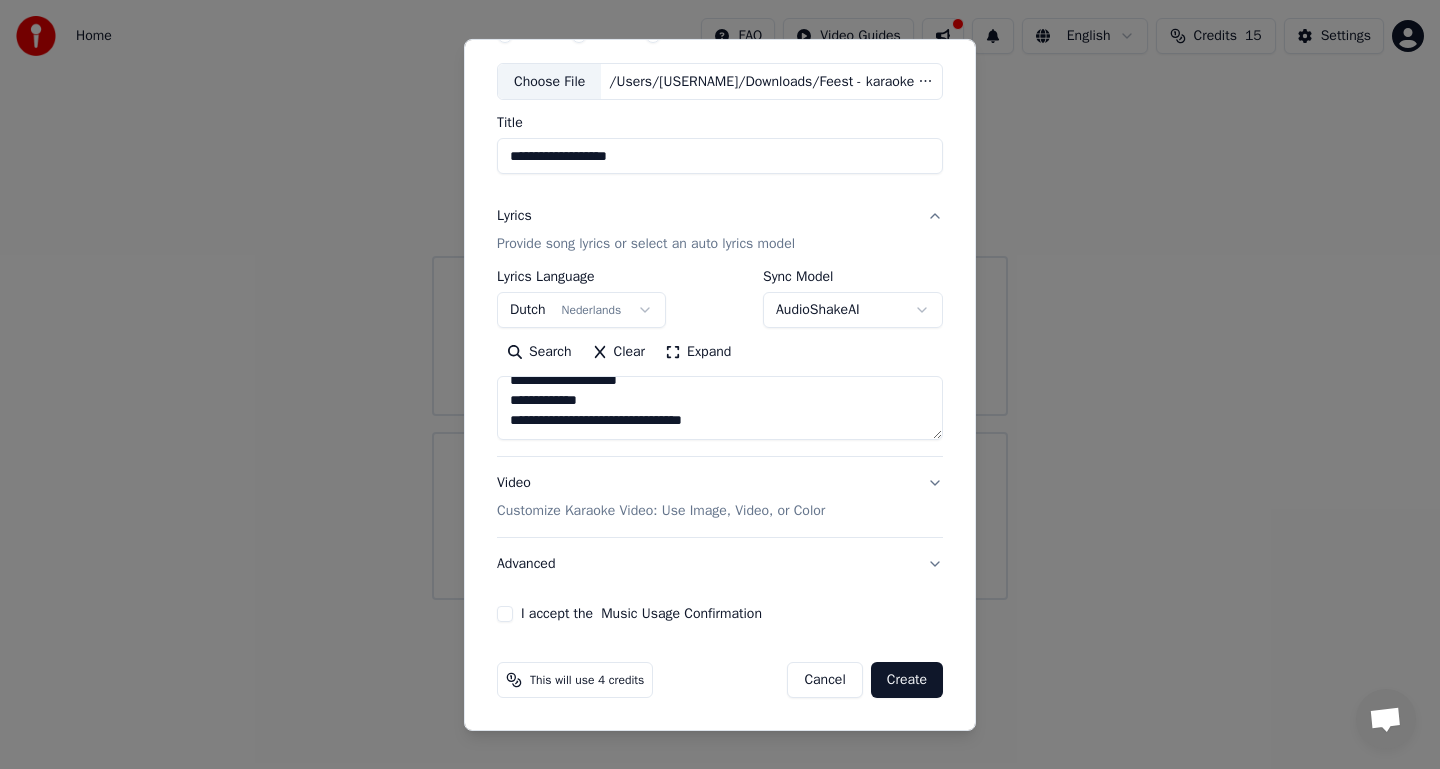 type on "**********" 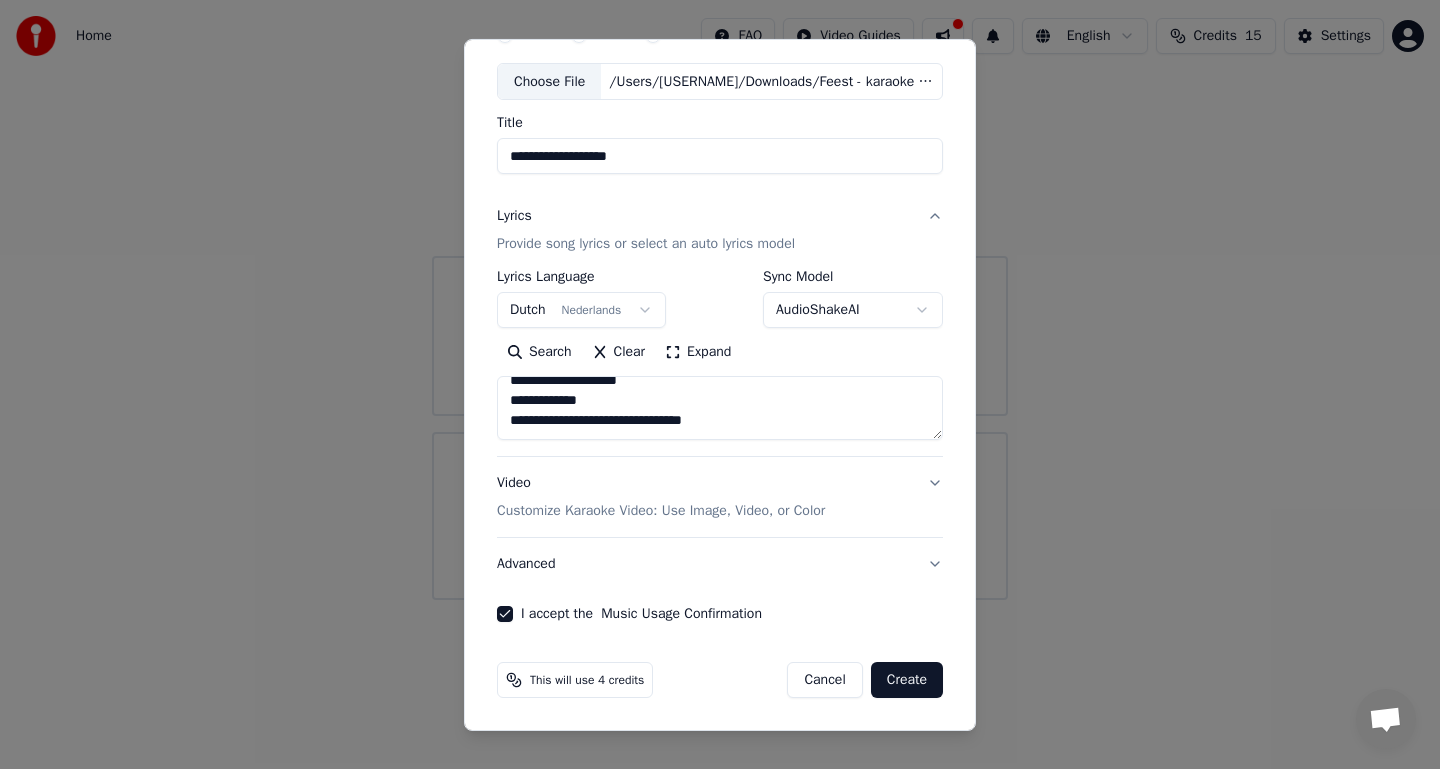 click on "Video Customize Karaoke Video: Use Image, Video, or Color" at bounding box center [720, 497] 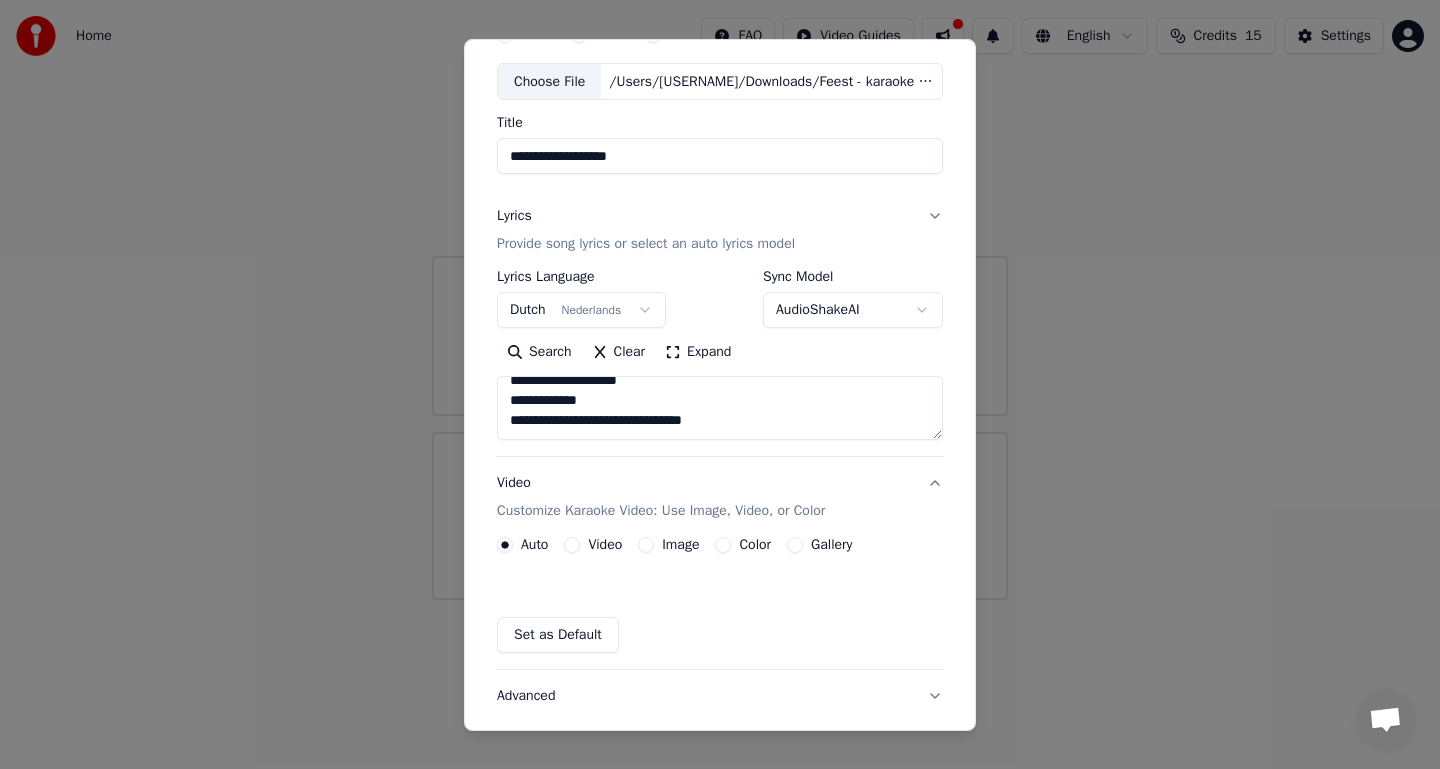 scroll, scrollTop: 46, scrollLeft: 0, axis: vertical 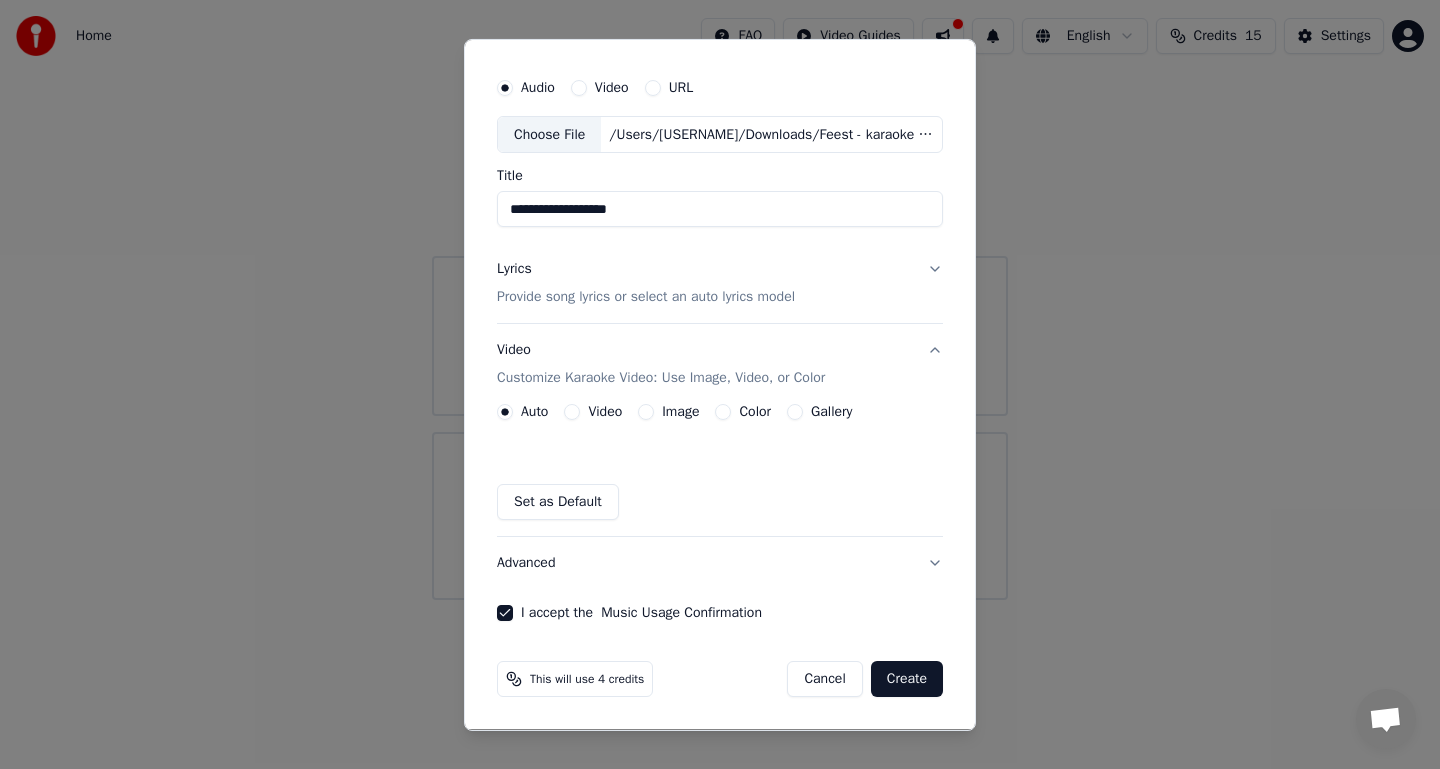 click on "Video Customize Karaoke Video: Use Image, Video, or Color" at bounding box center [720, 364] 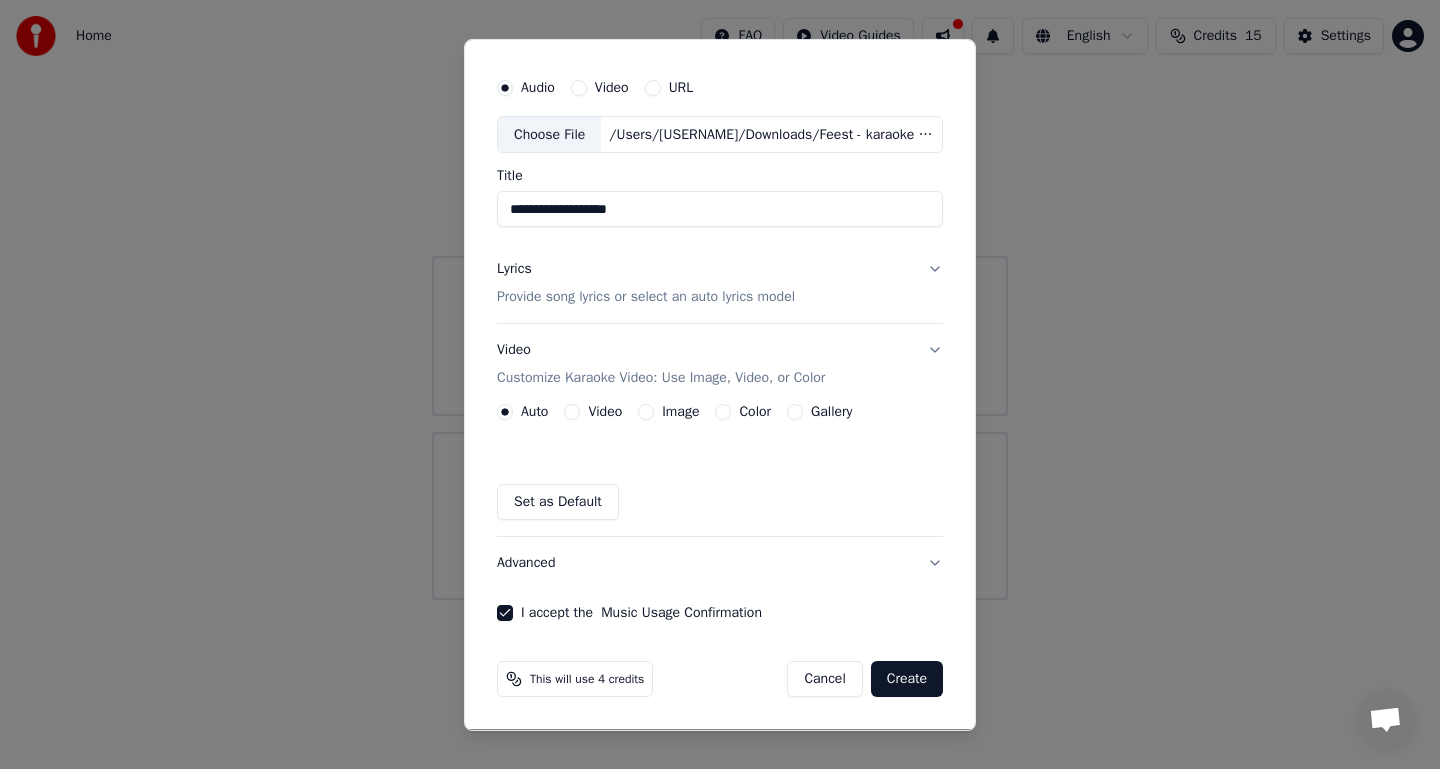 scroll, scrollTop: 0, scrollLeft: 0, axis: both 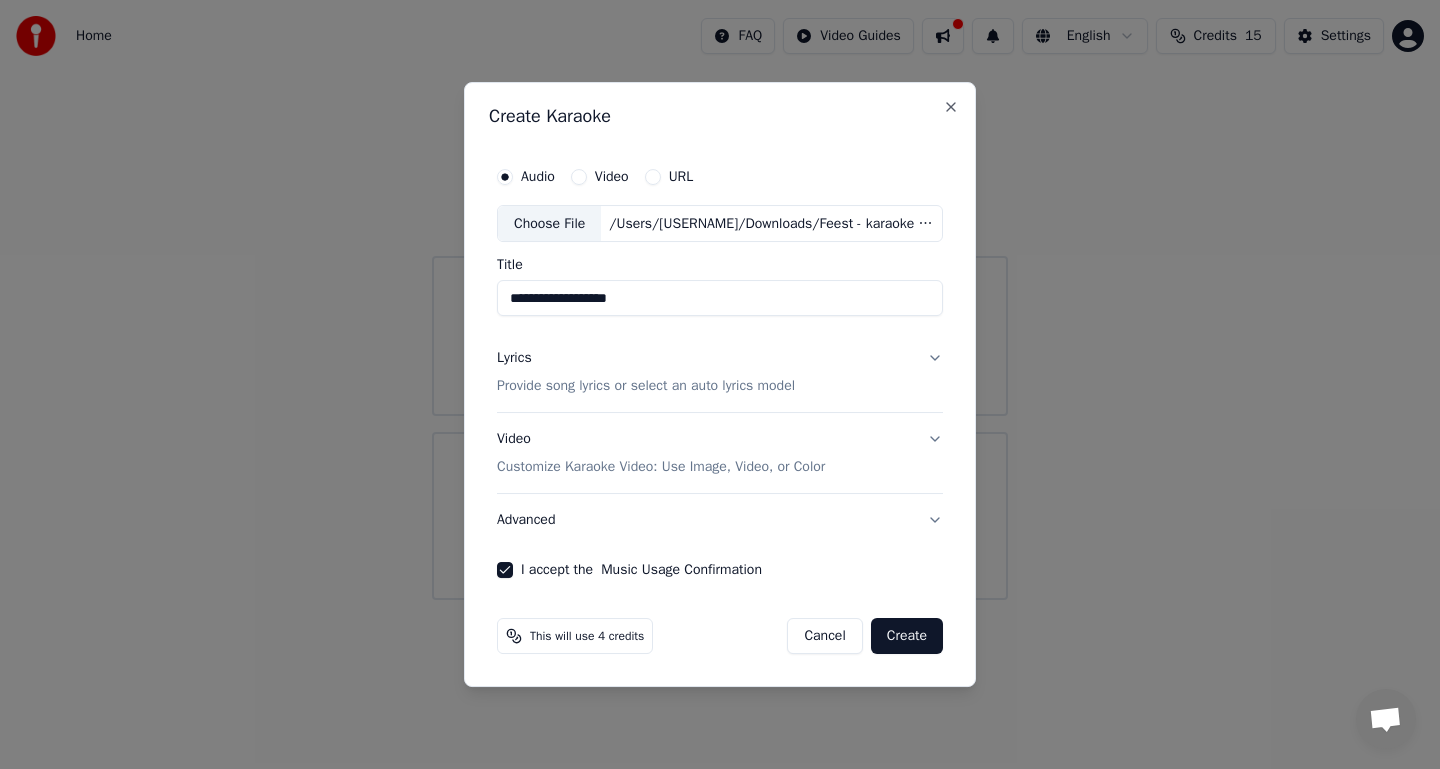 click on "Create" at bounding box center (907, 636) 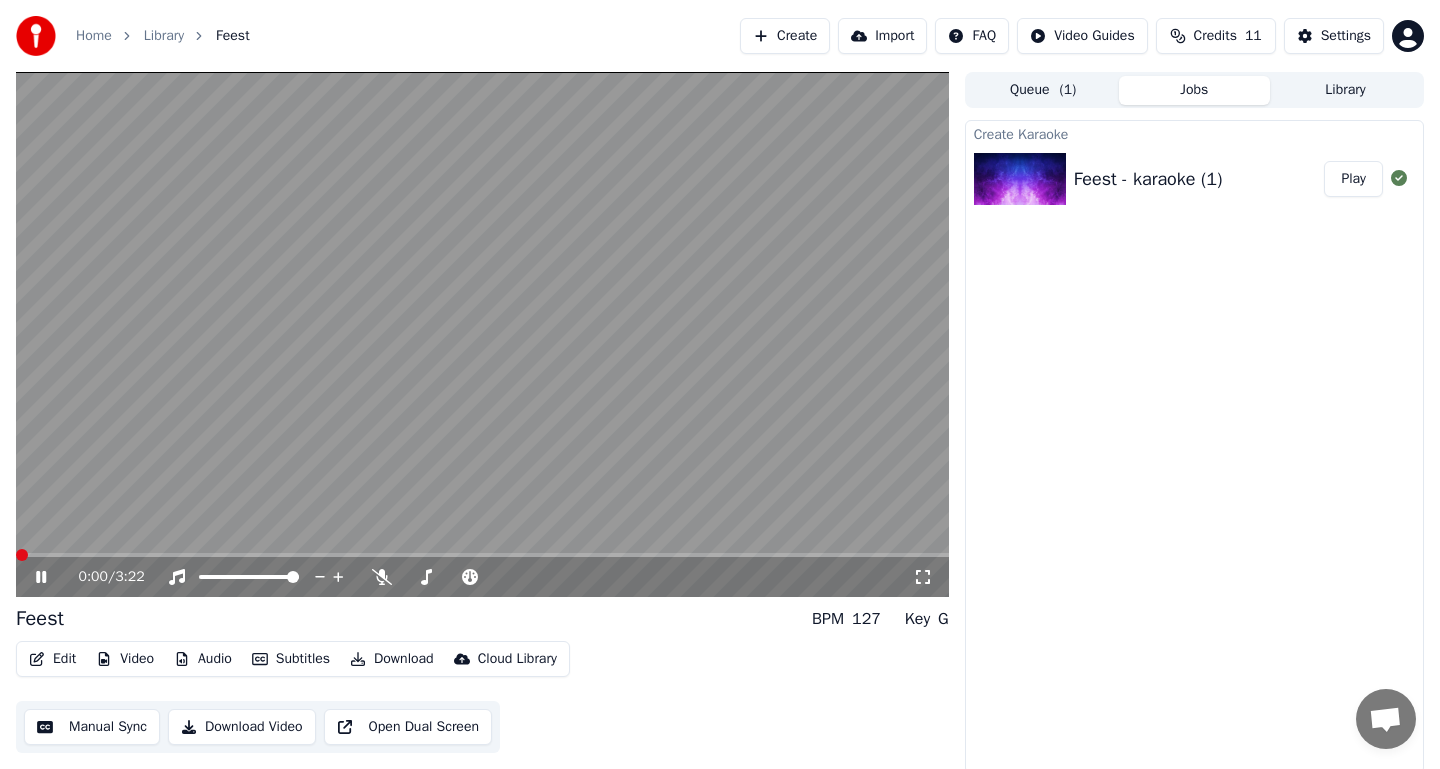 click at bounding box center [22, 555] 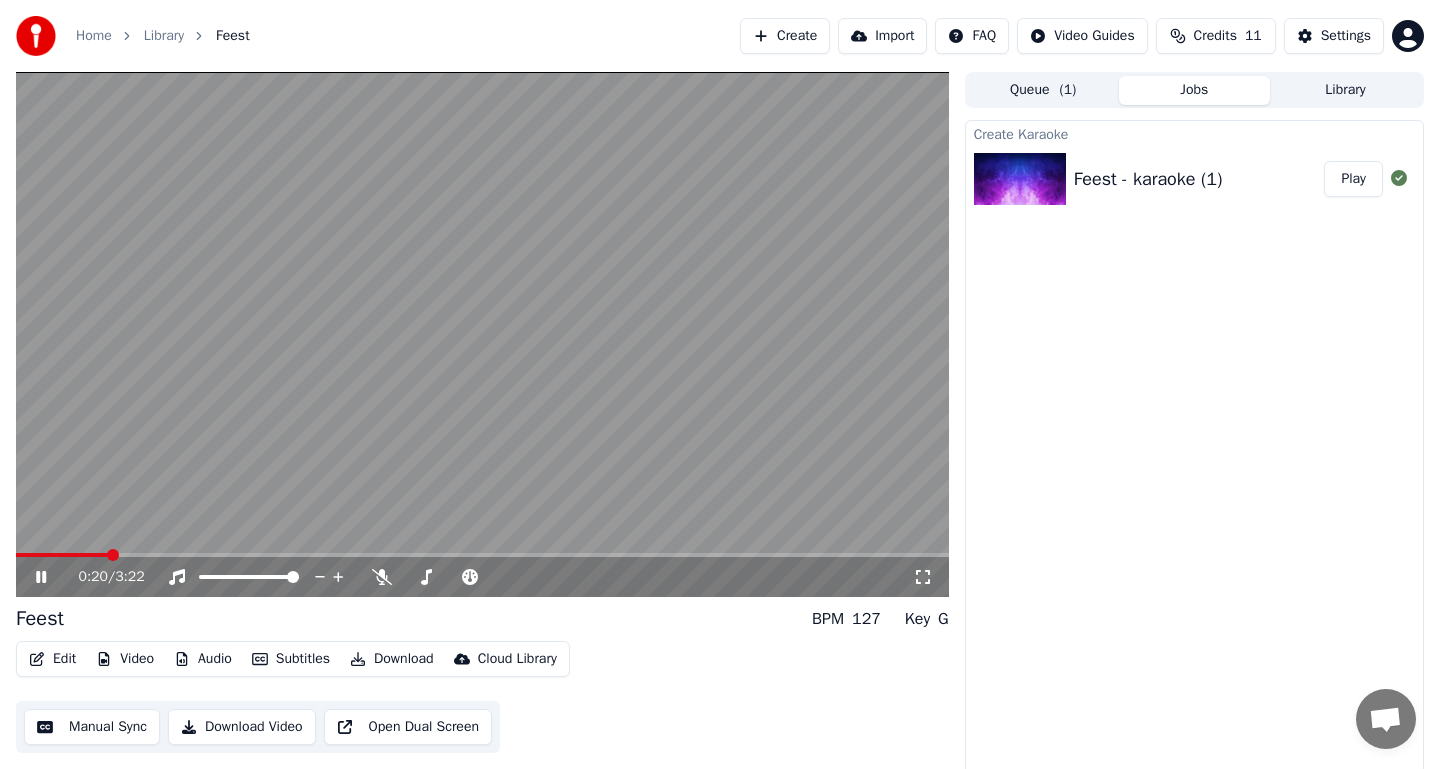 scroll, scrollTop: 5, scrollLeft: 0, axis: vertical 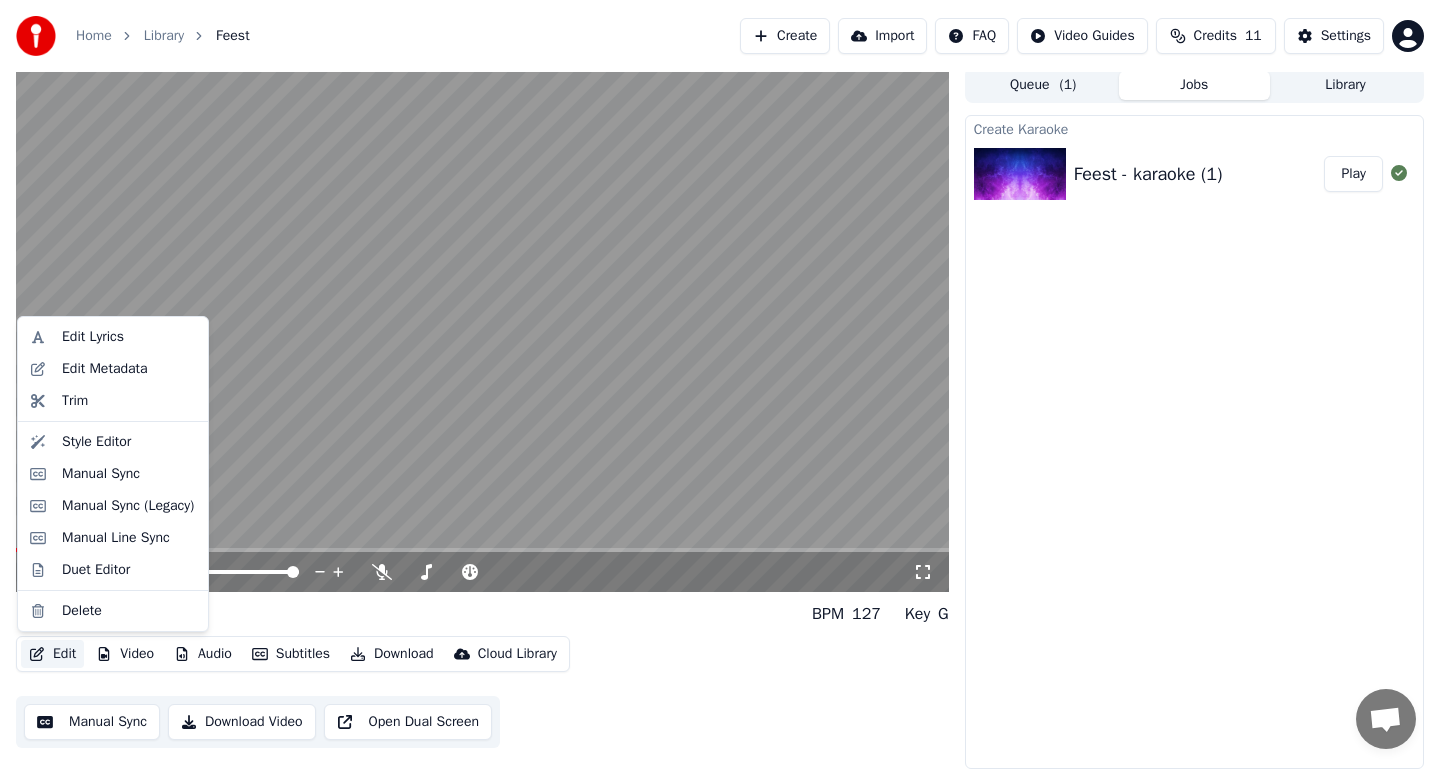click on "Edit" at bounding box center [52, 654] 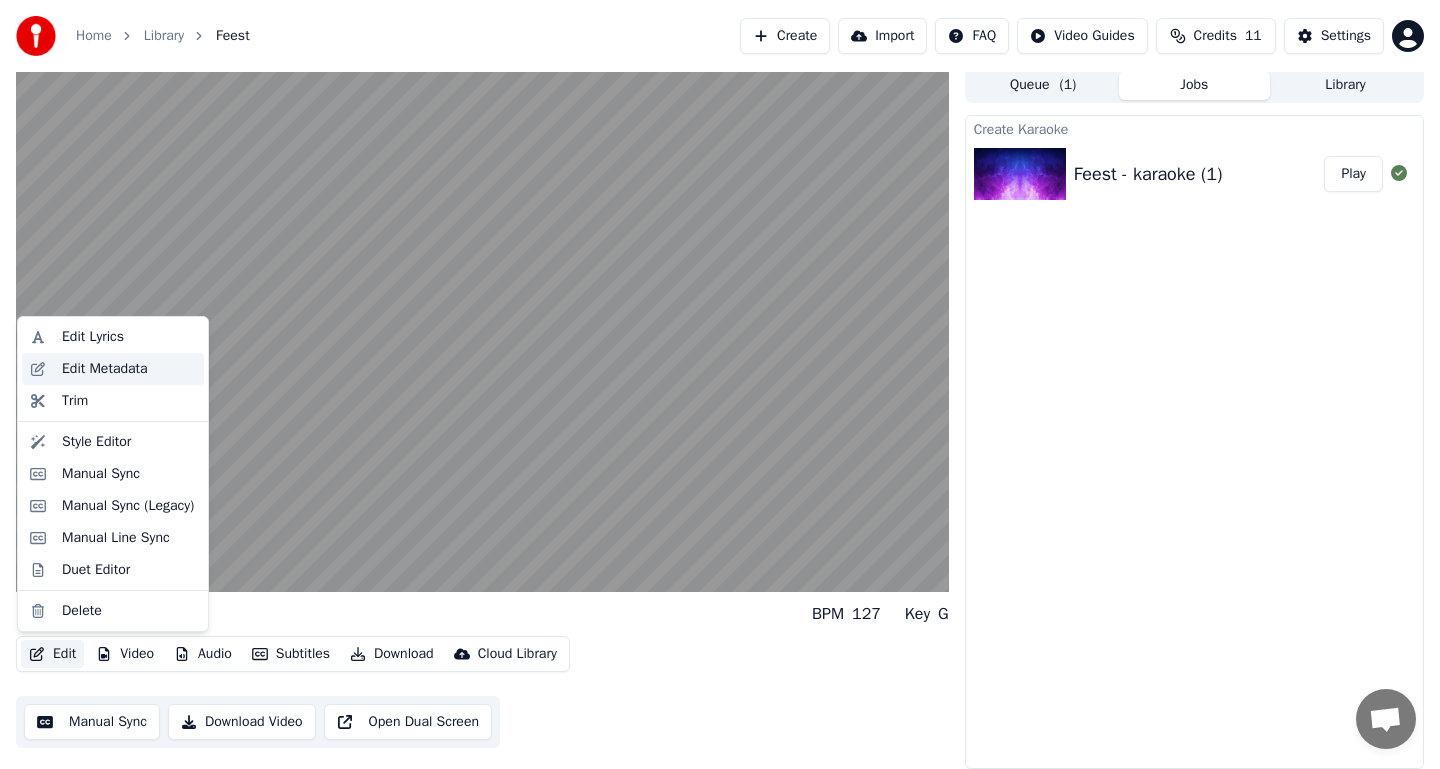 click on "Edit Metadata" at bounding box center (105, 369) 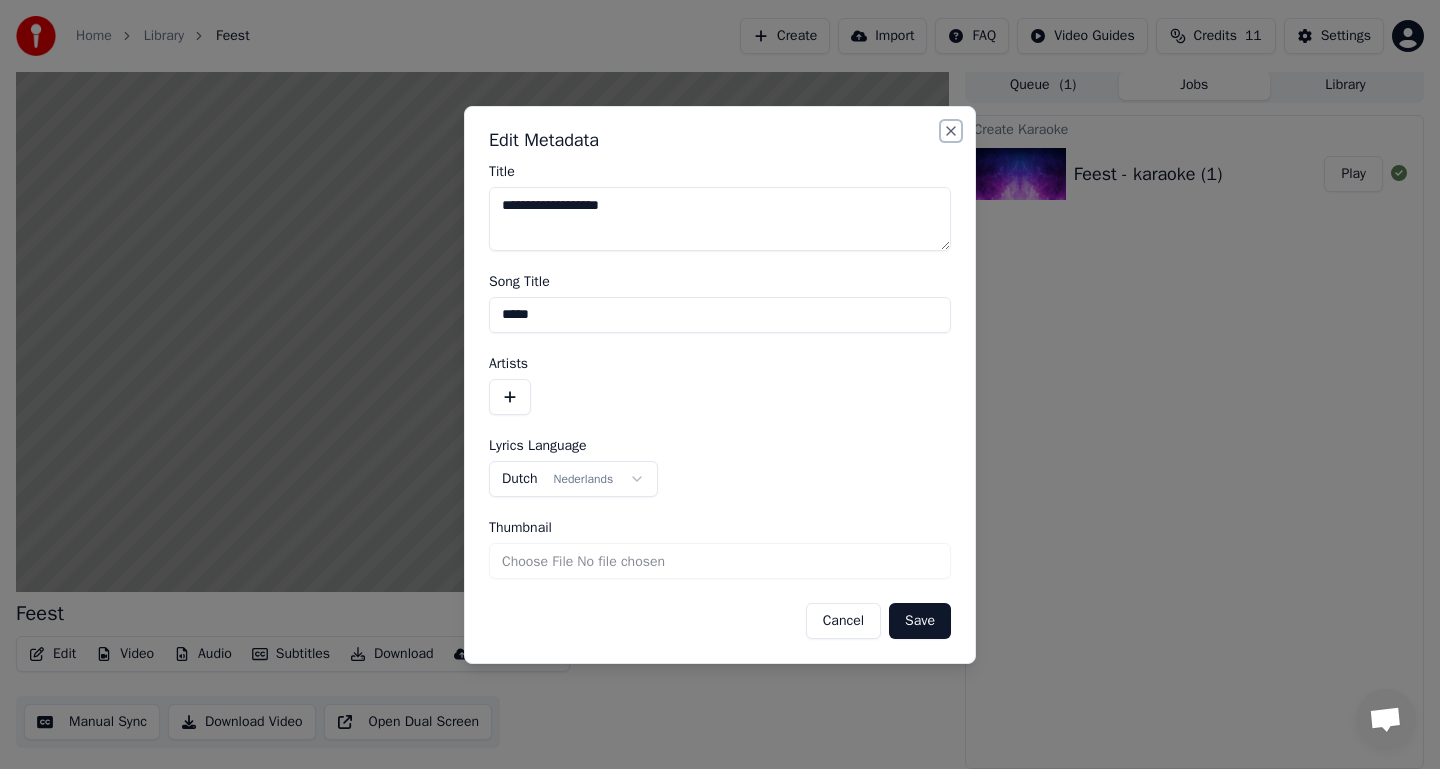 click on "Close" at bounding box center (951, 131) 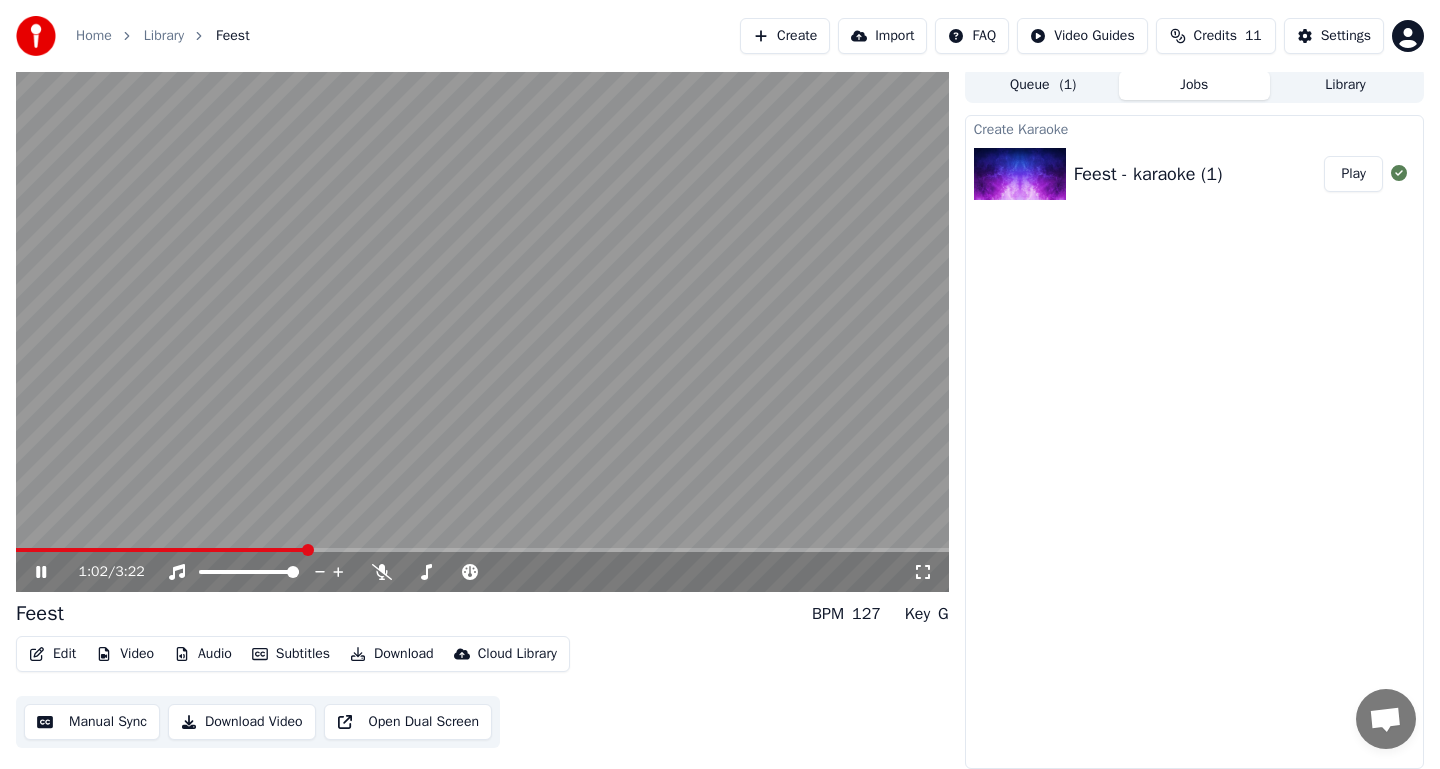 click 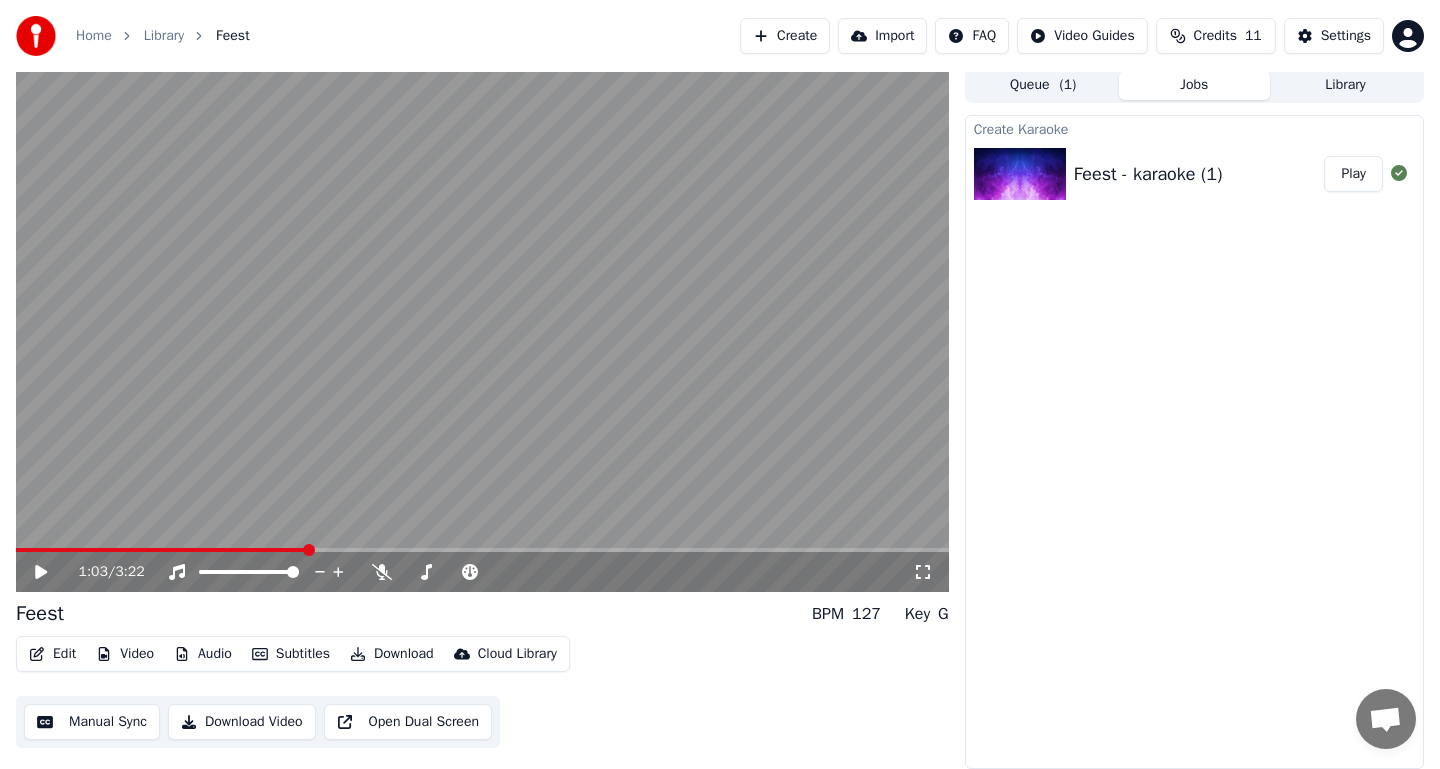 click on "Edit" at bounding box center (52, 654) 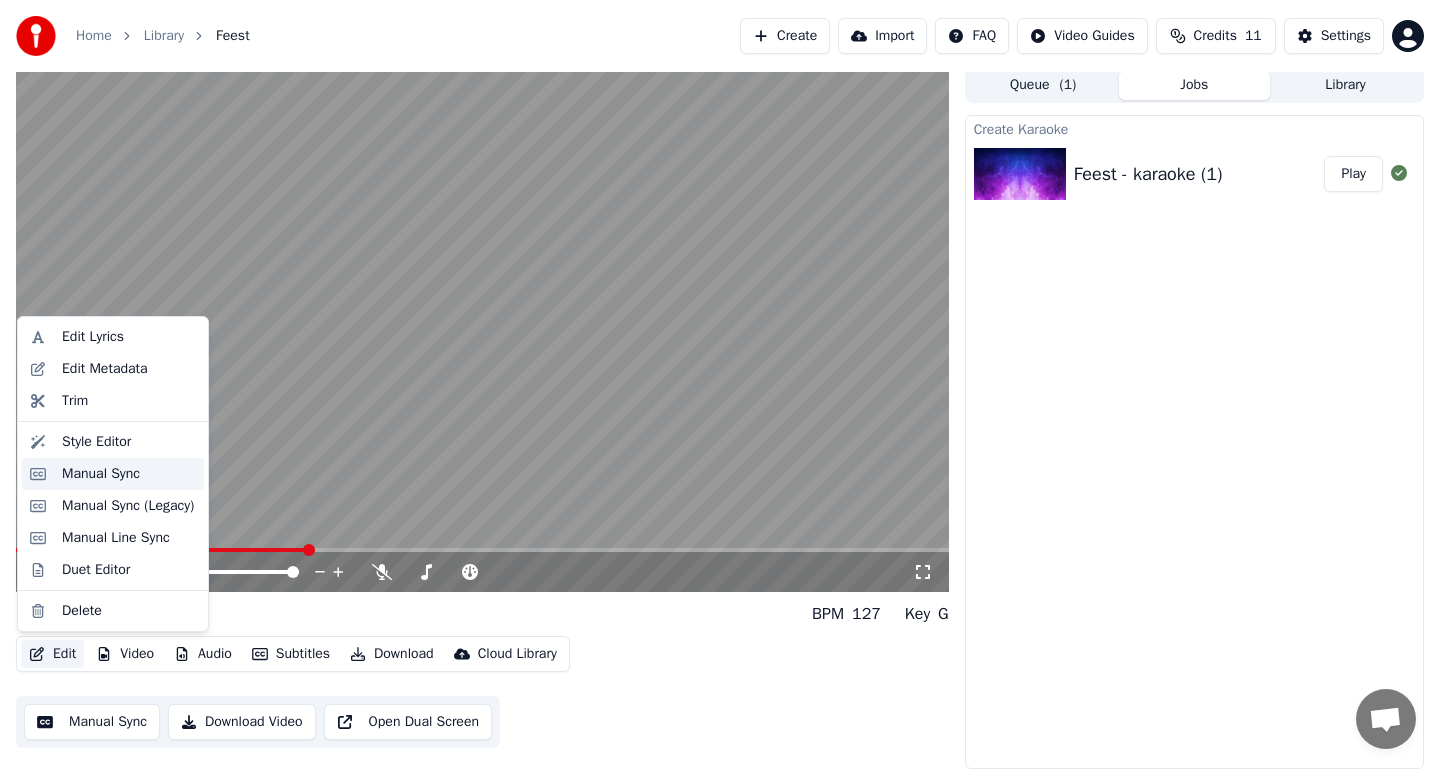 click on "Manual Sync" at bounding box center (101, 474) 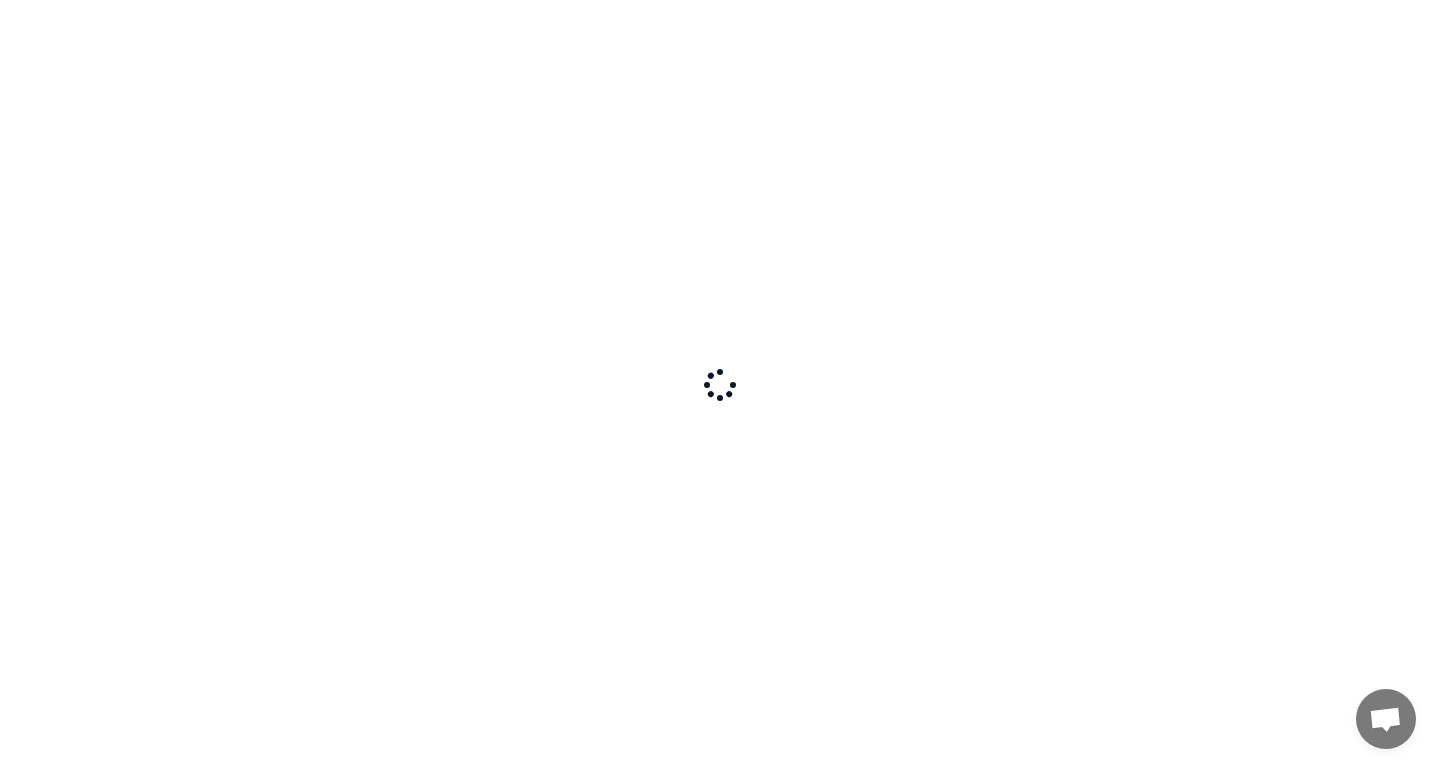 scroll, scrollTop: 0, scrollLeft: 0, axis: both 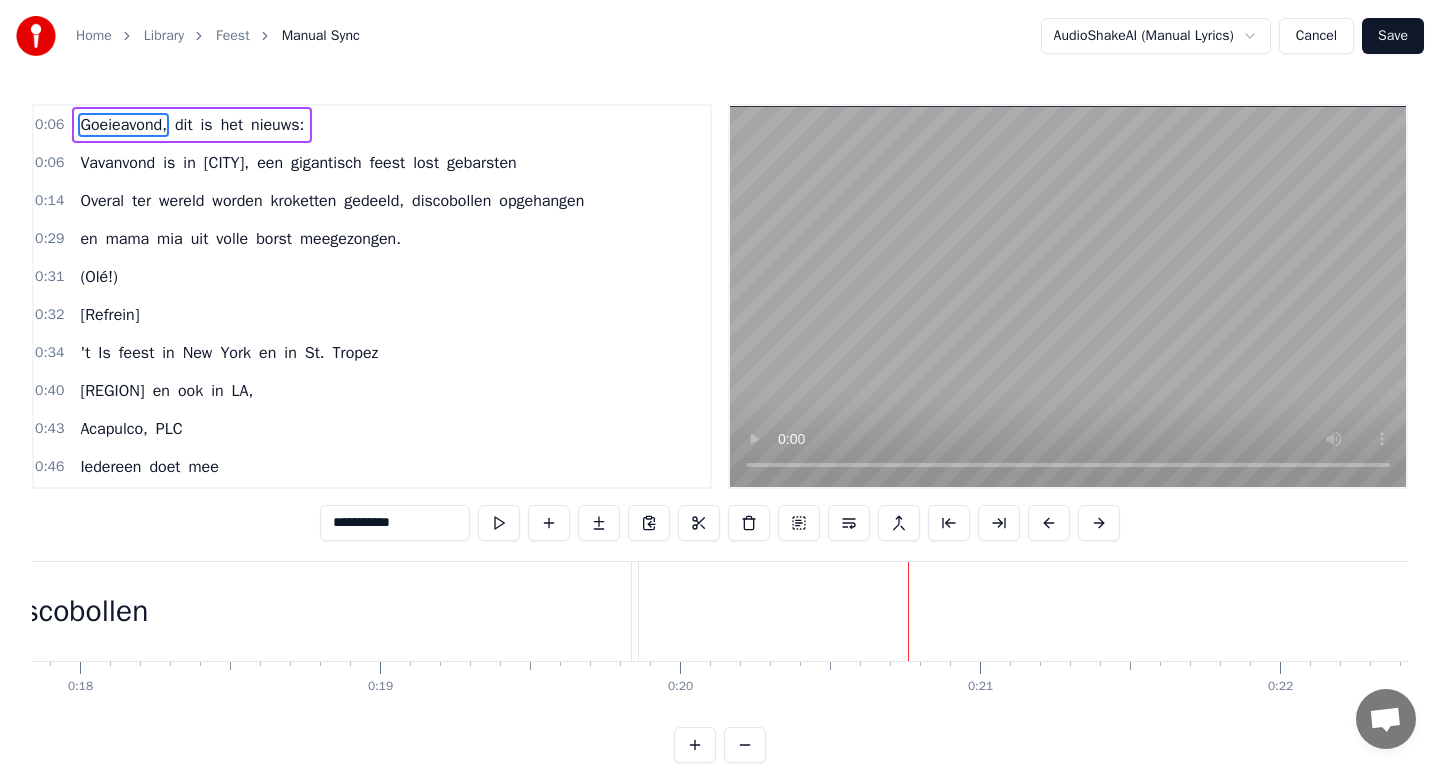 click on "0:06" at bounding box center [49, 125] 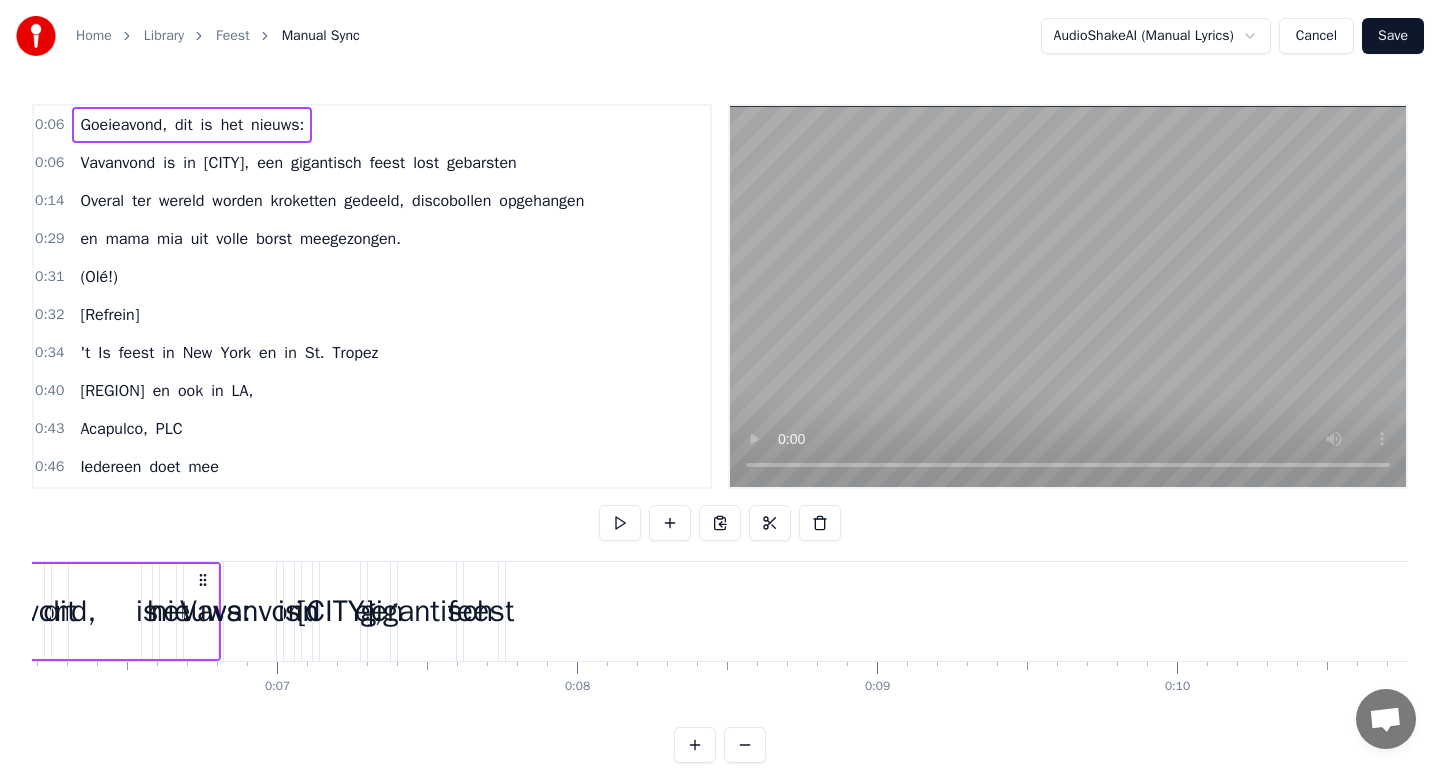 scroll, scrollTop: 0, scrollLeft: 1706, axis: horizontal 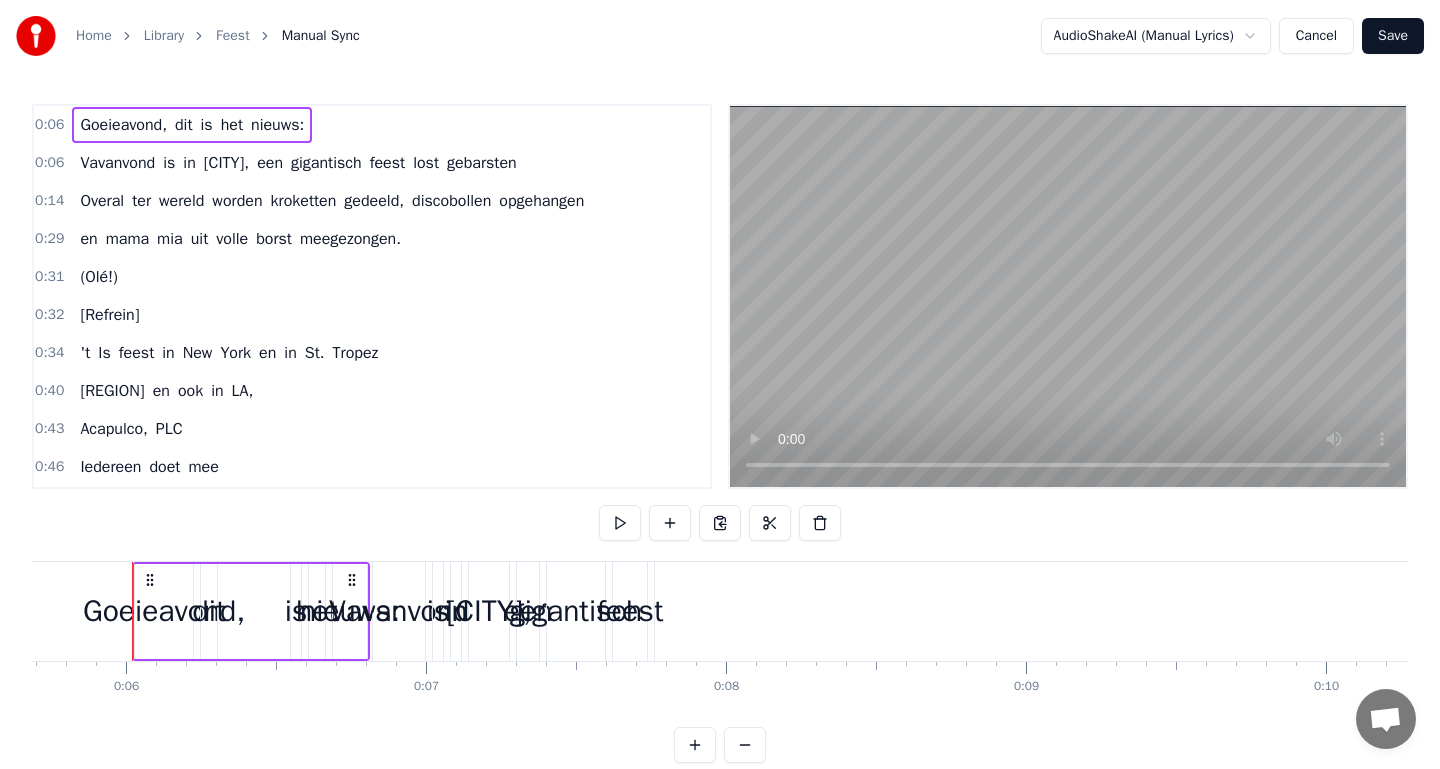 drag, startPoint x: 242, startPoint y: 588, endPoint x: 254, endPoint y: 588, distance: 12 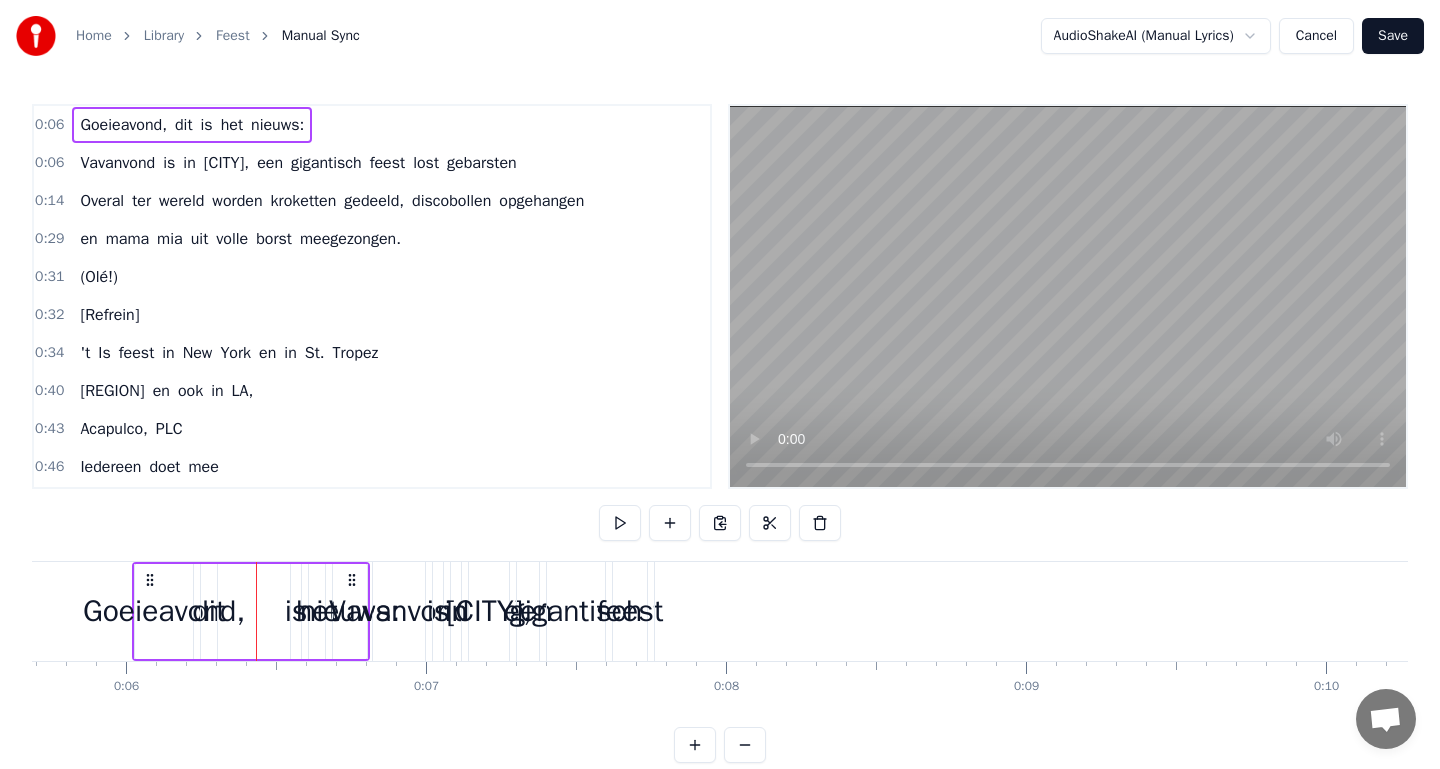 click on "Goeieavond," at bounding box center [164, 611] 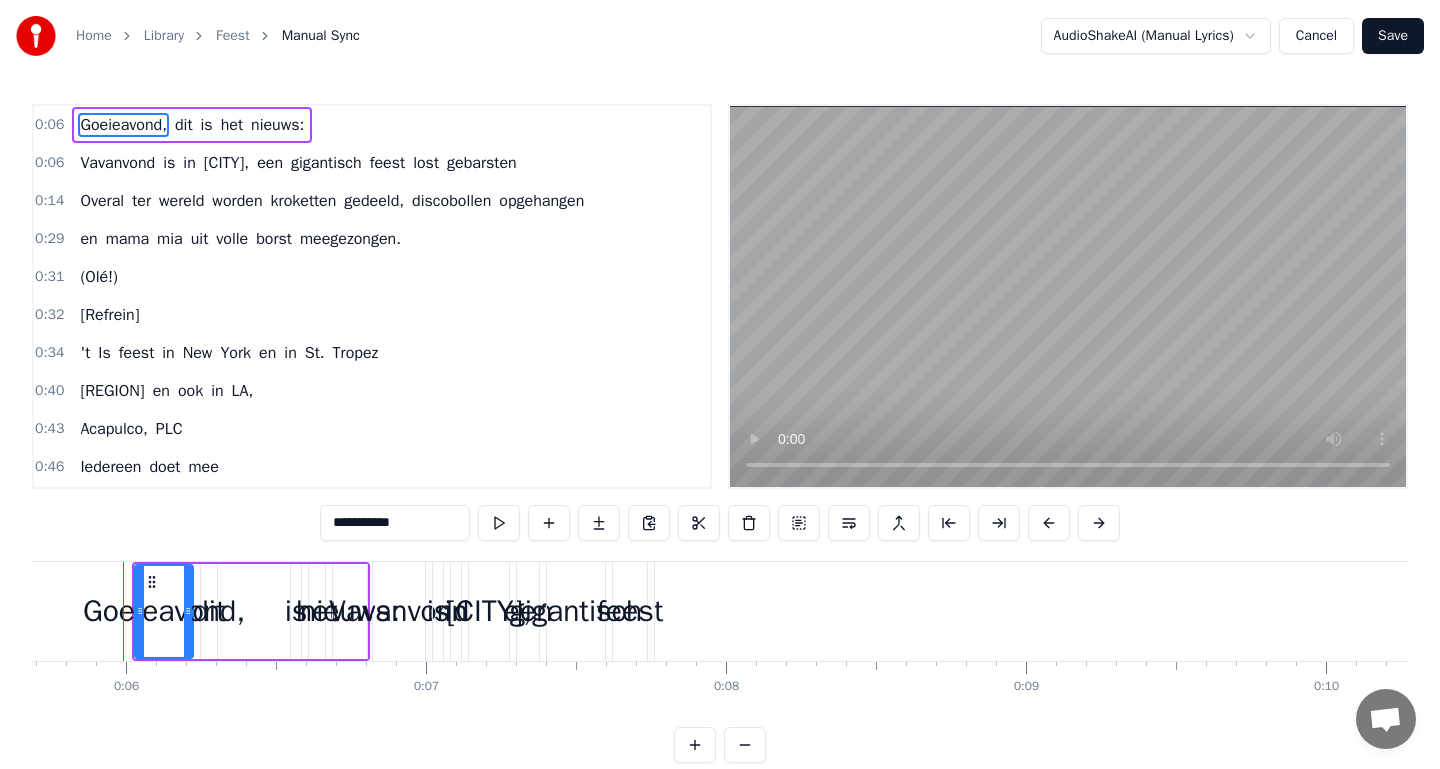 scroll, scrollTop: 0, scrollLeft: 1697, axis: horizontal 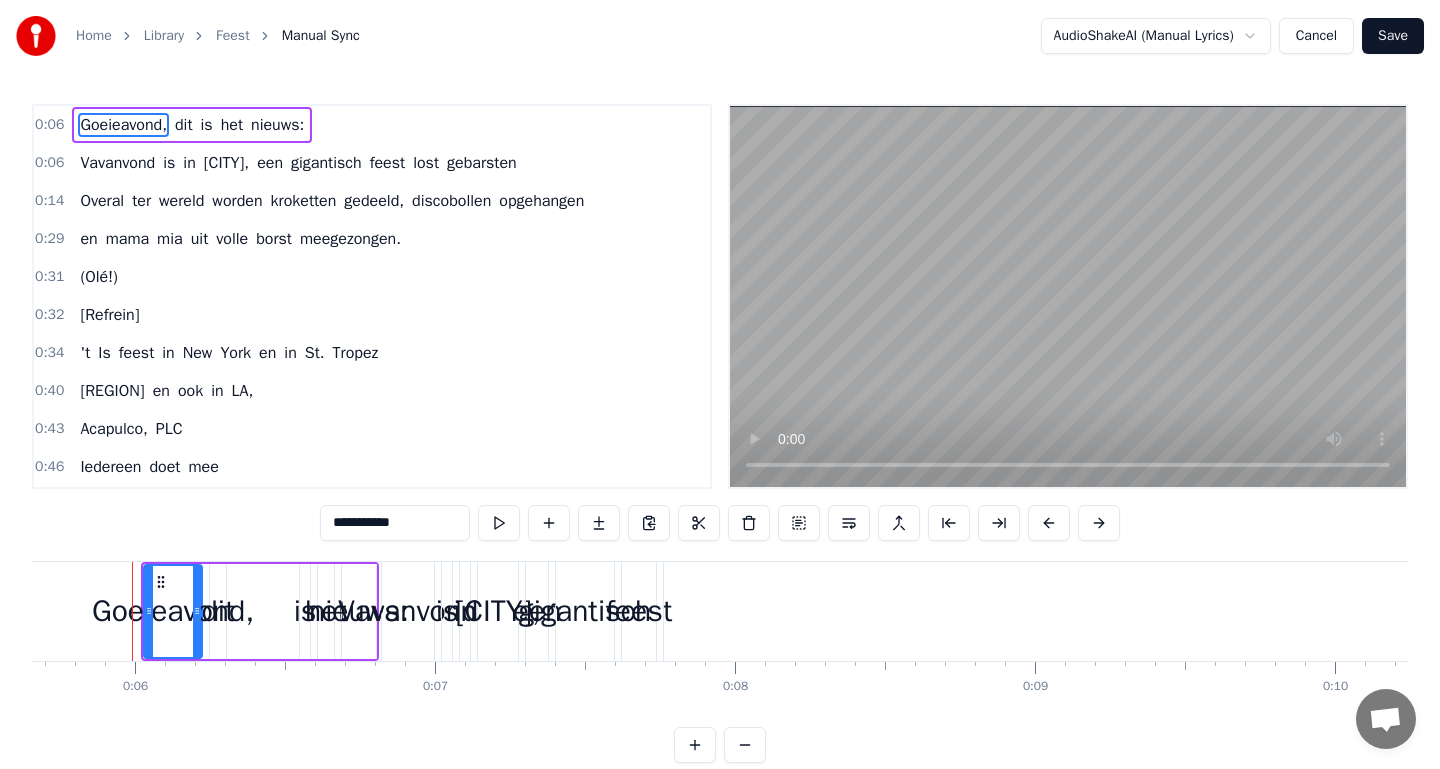 click at bounding box center (695, 745) 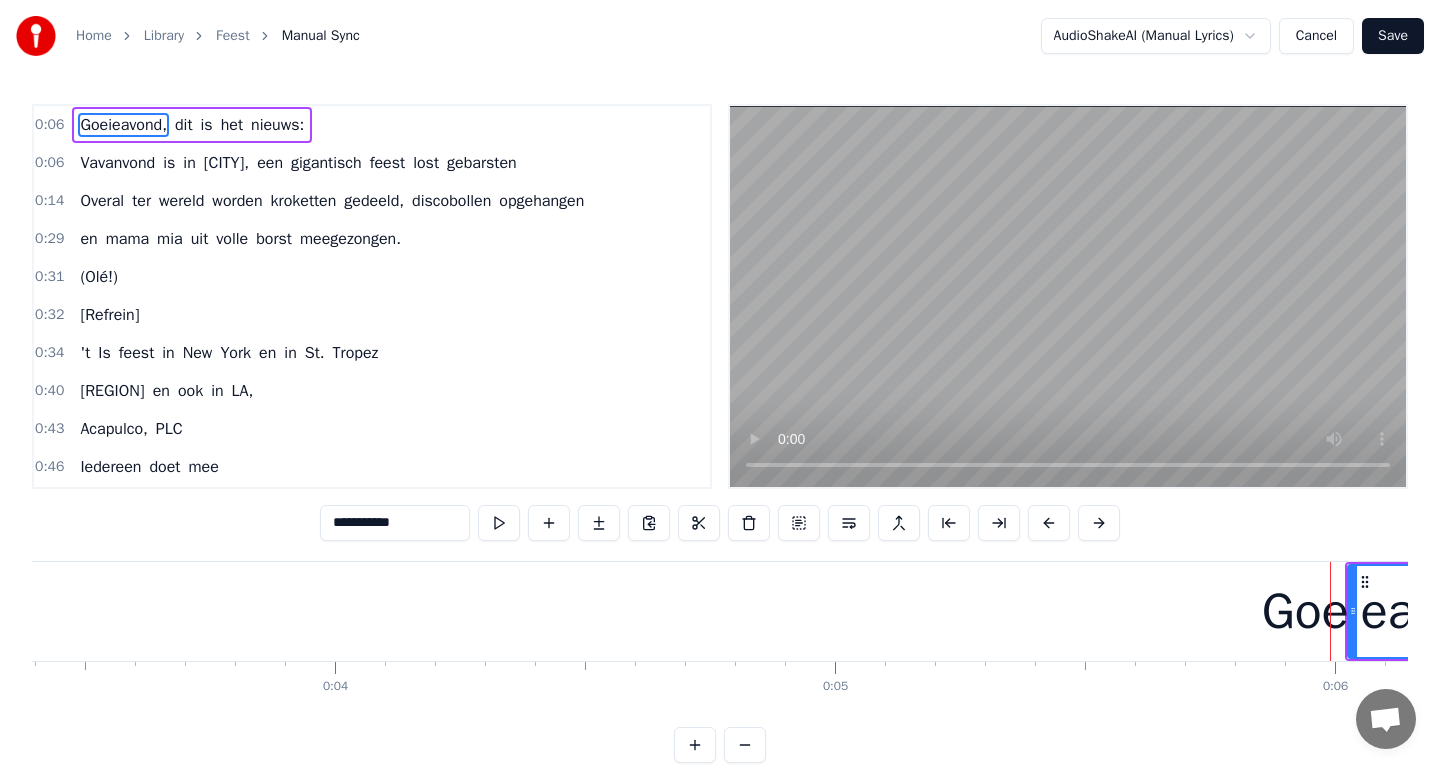 click at bounding box center [695, 745] 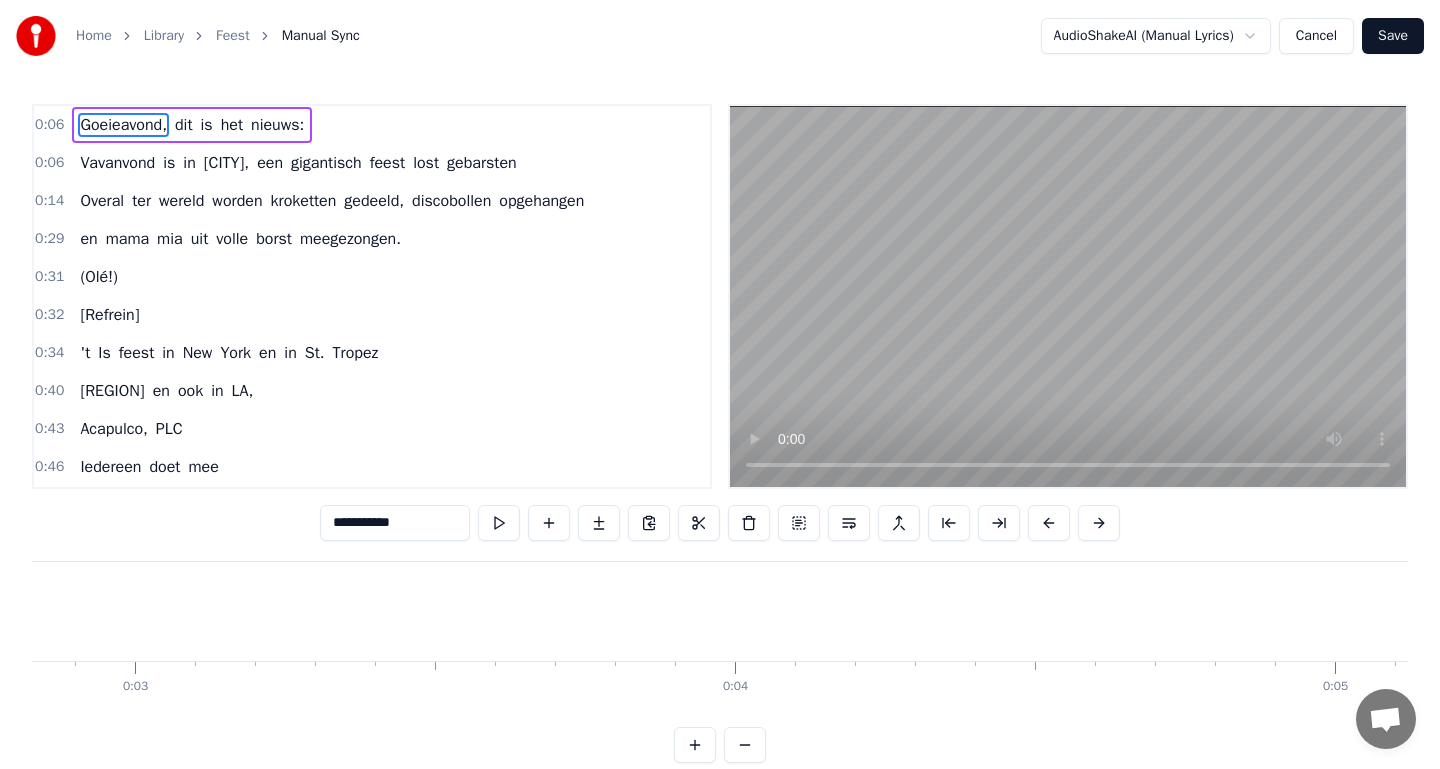 scroll, scrollTop: 0, scrollLeft: 3494, axis: horizontal 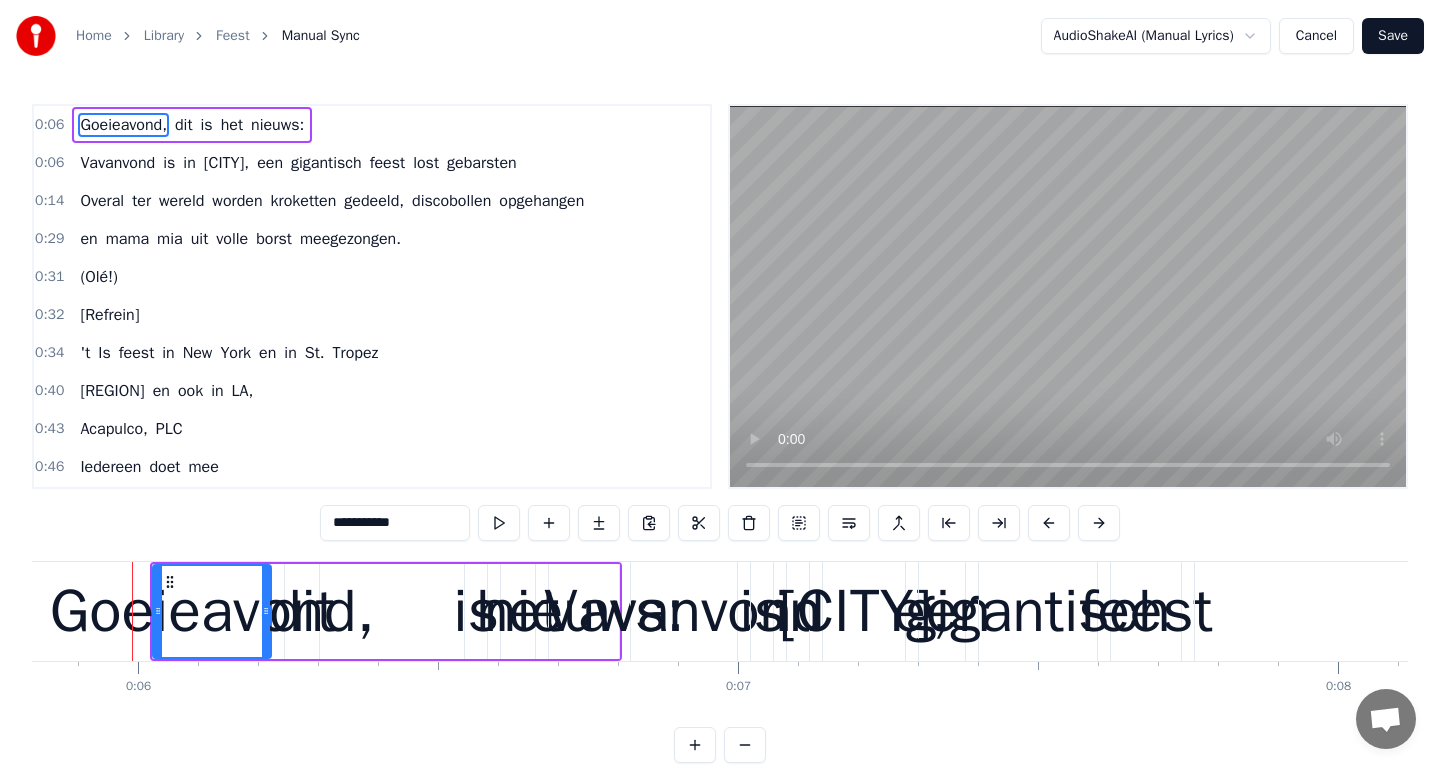 click at bounding box center [745, 745] 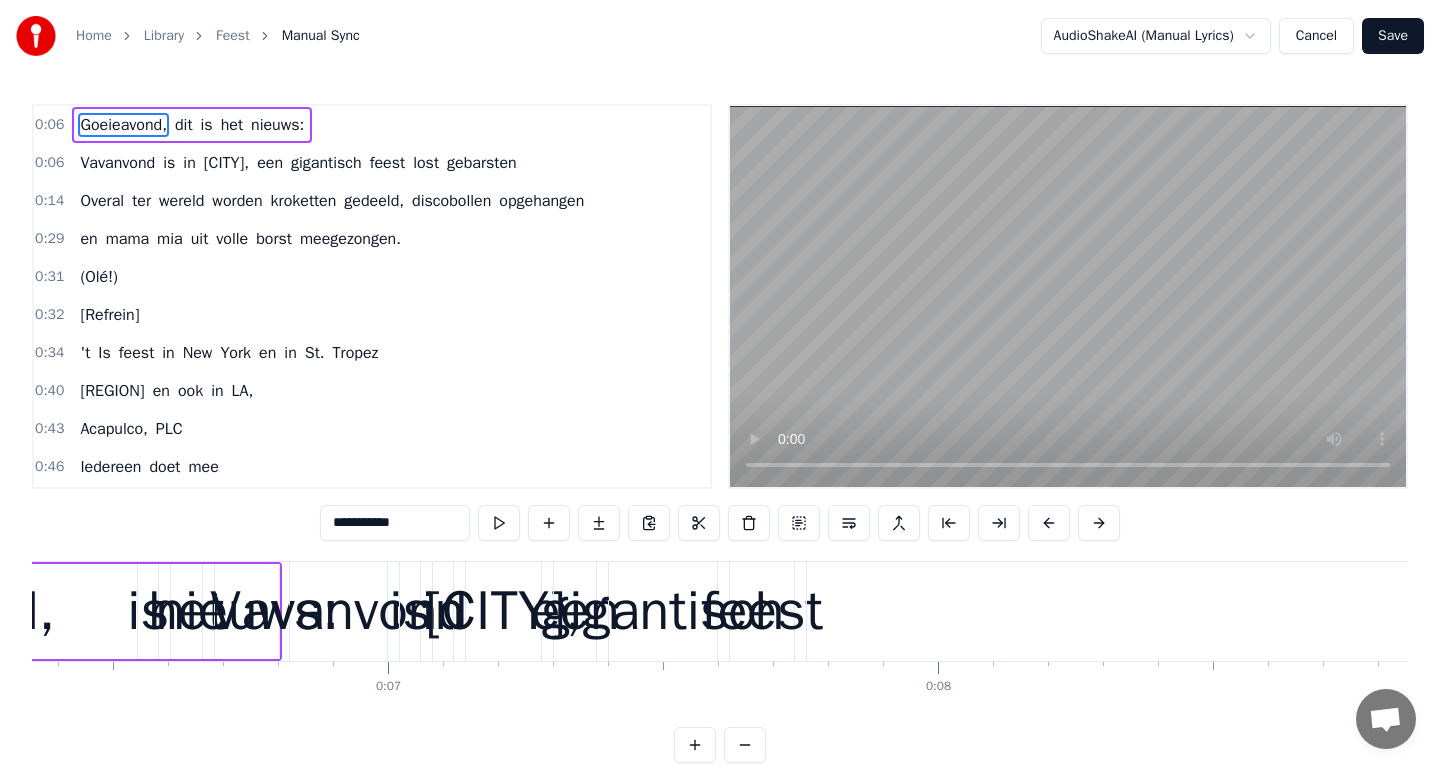 scroll, scrollTop: 0, scrollLeft: 3195, axis: horizontal 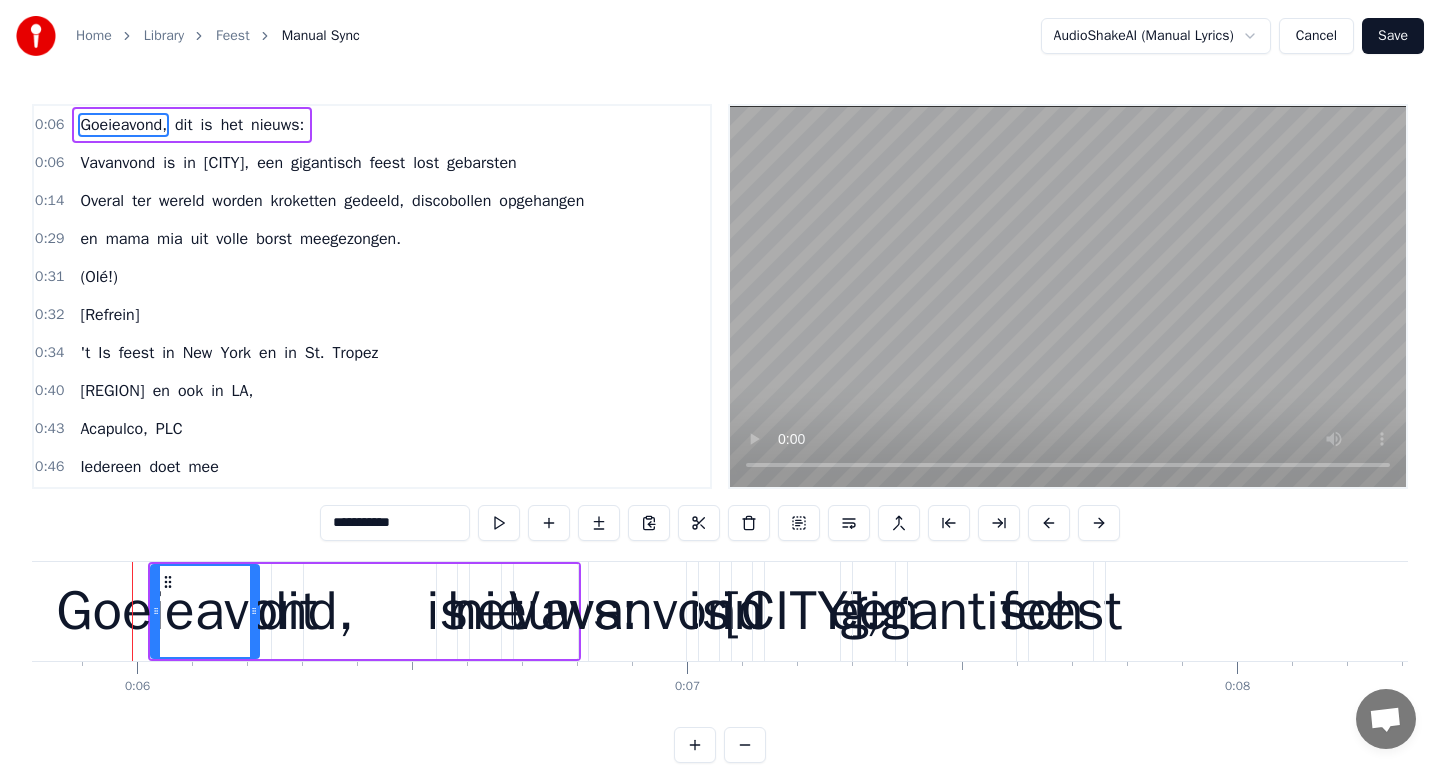 click on "Goeieavond," at bounding box center (205, 611) 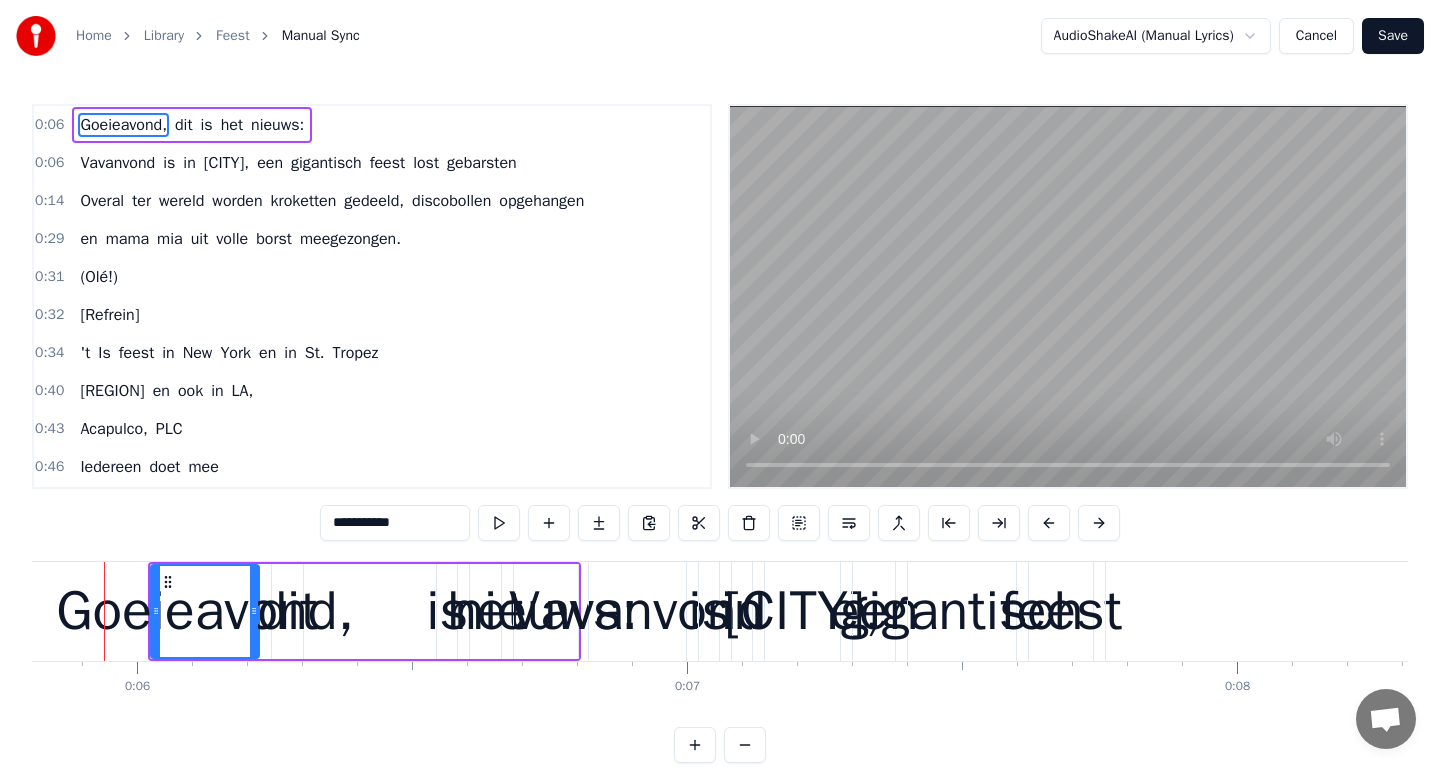 scroll, scrollTop: 0, scrollLeft: 3167, axis: horizontal 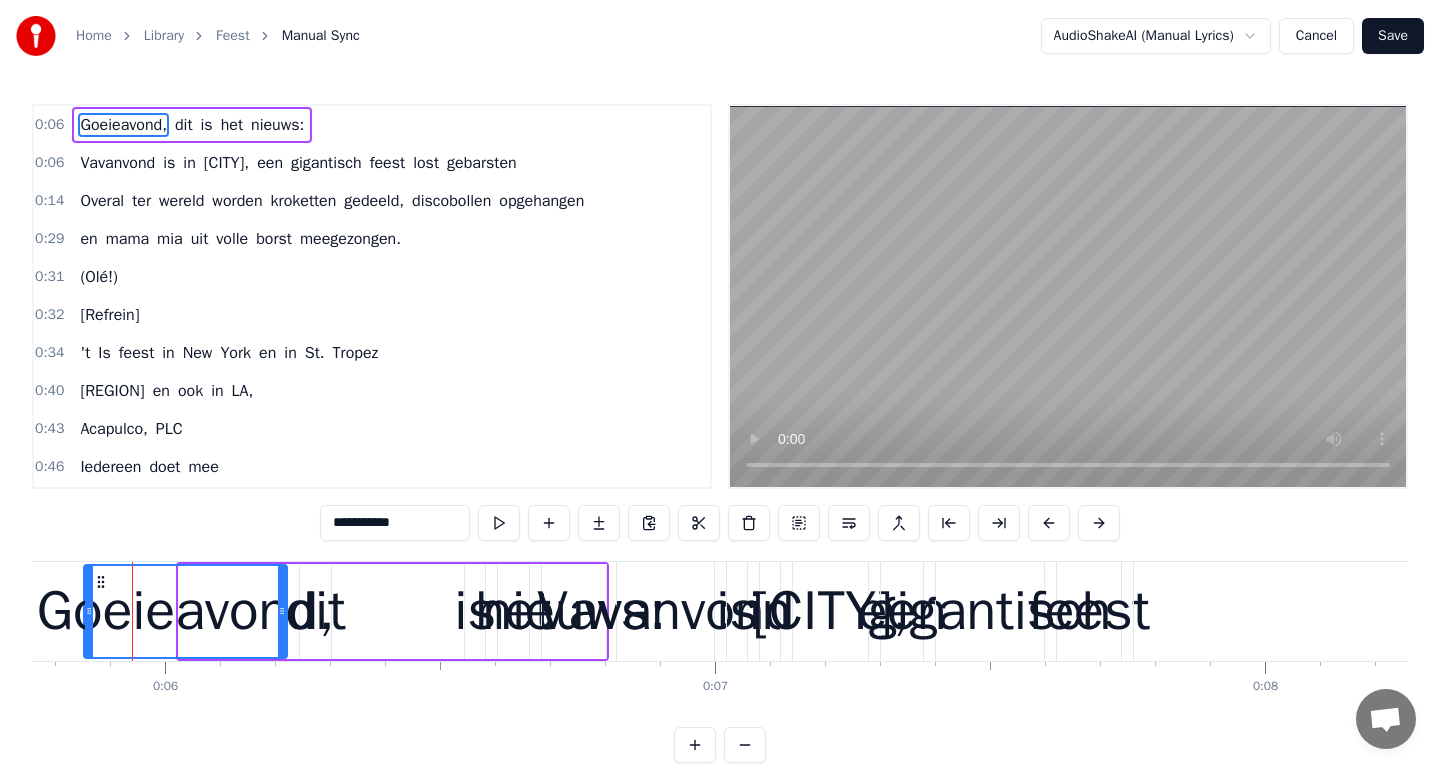 drag, startPoint x: 181, startPoint y: 611, endPoint x: 93, endPoint y: 626, distance: 89.26926 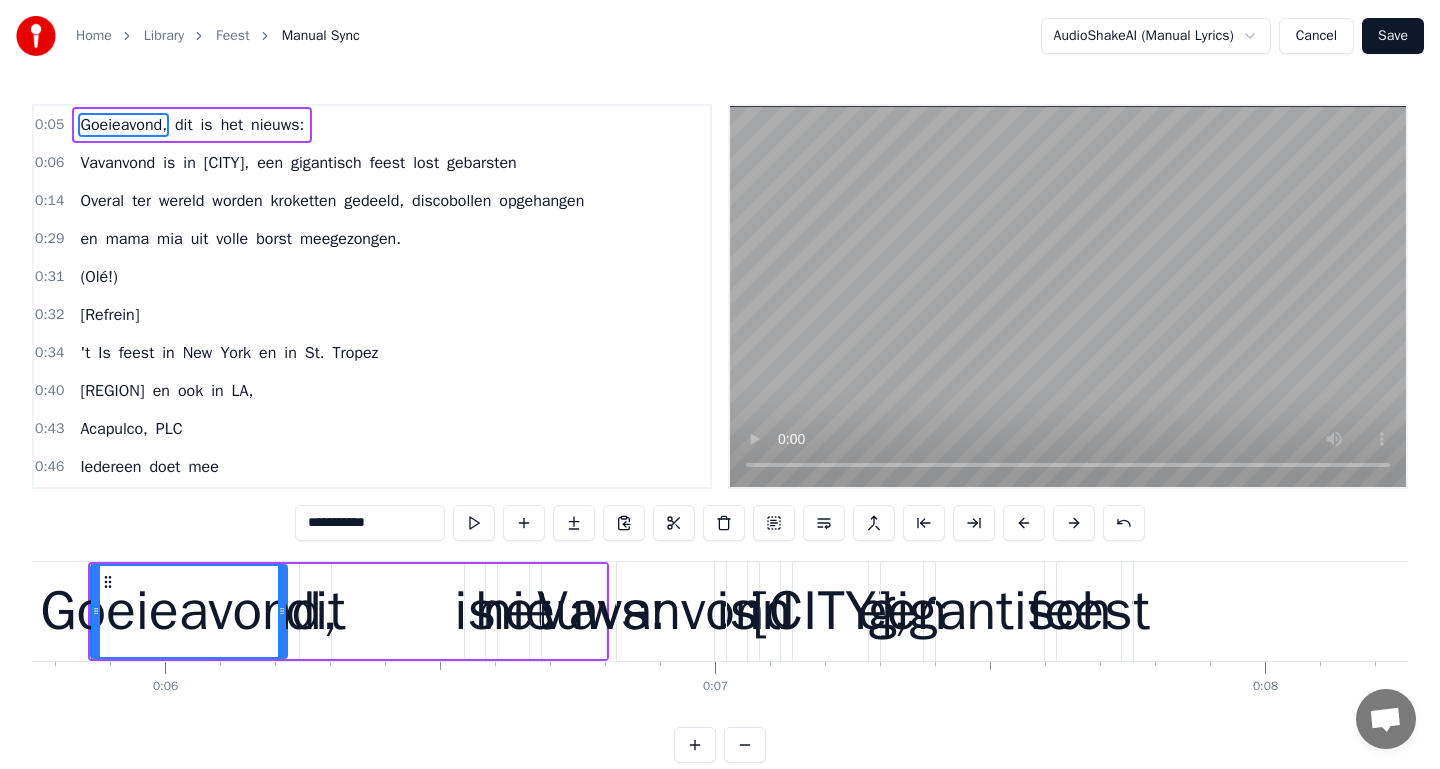 scroll, scrollTop: 0, scrollLeft: 3126, axis: horizontal 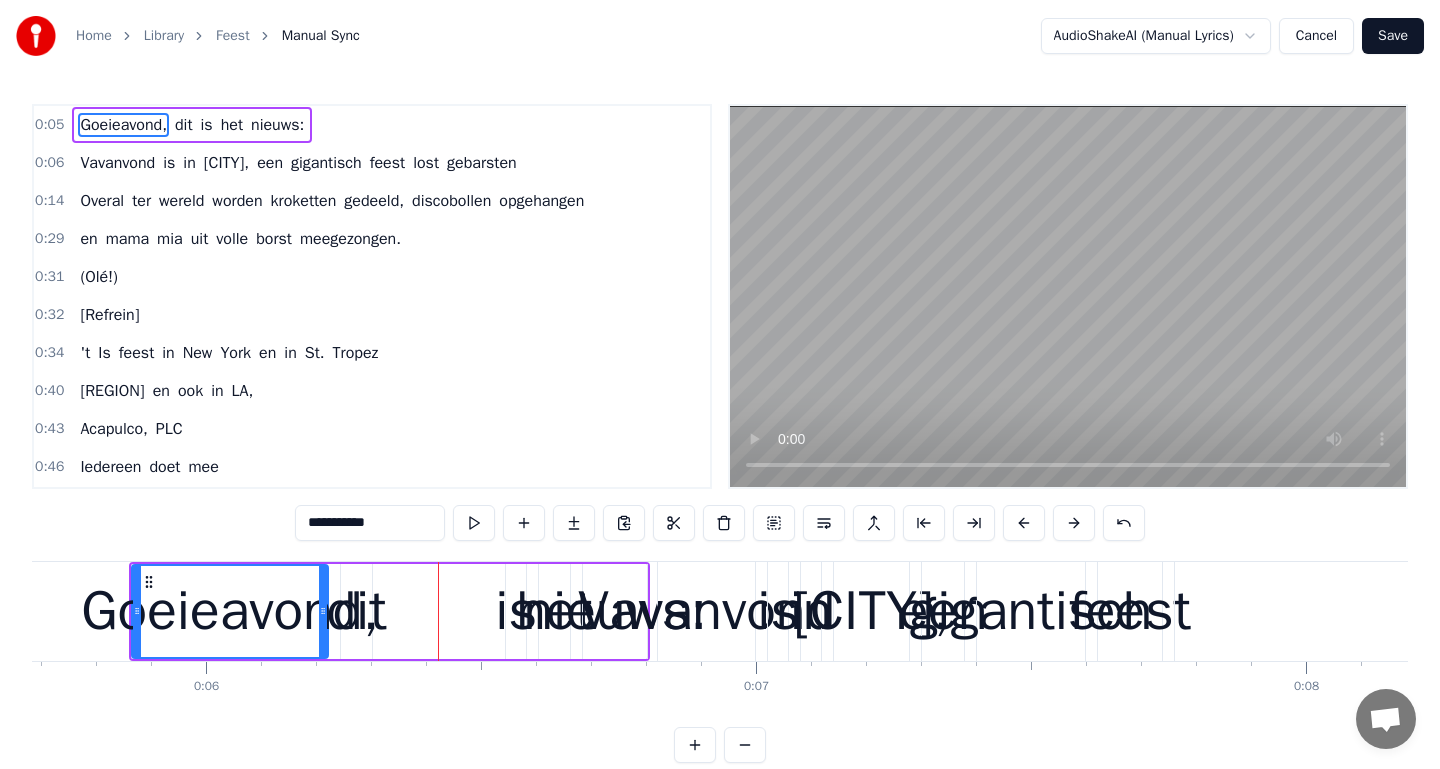 click on "Feest" at bounding box center (233, 36) 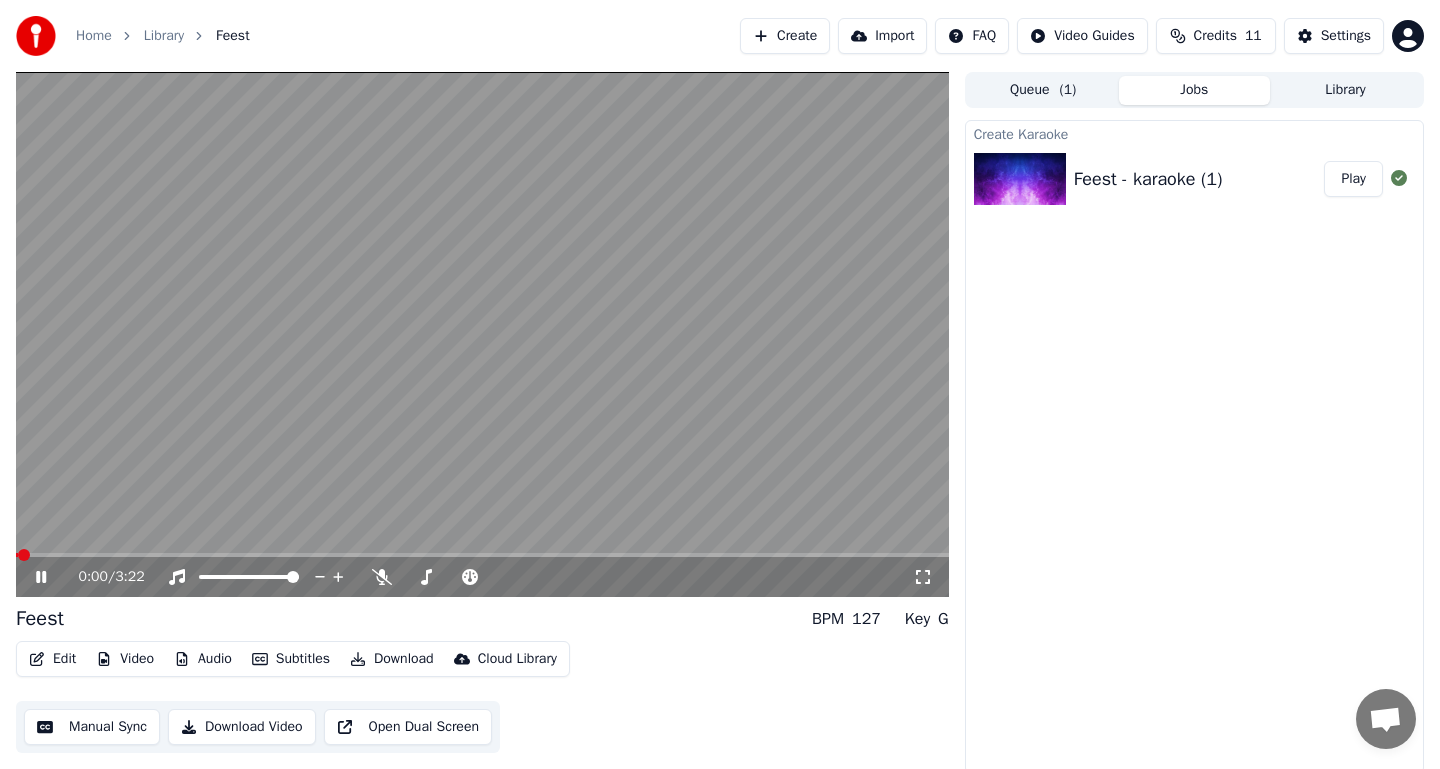 scroll, scrollTop: 5, scrollLeft: 0, axis: vertical 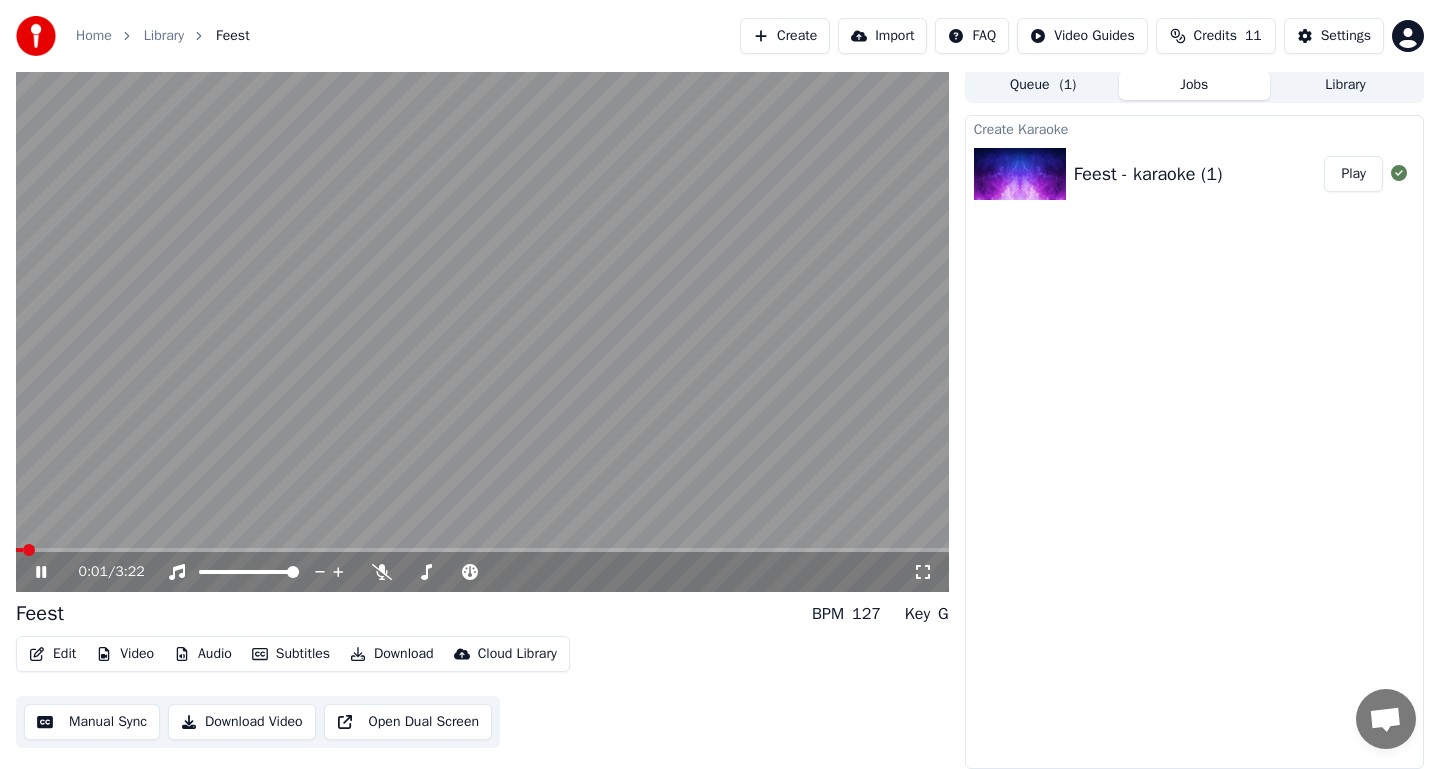 click at bounding box center (482, 329) 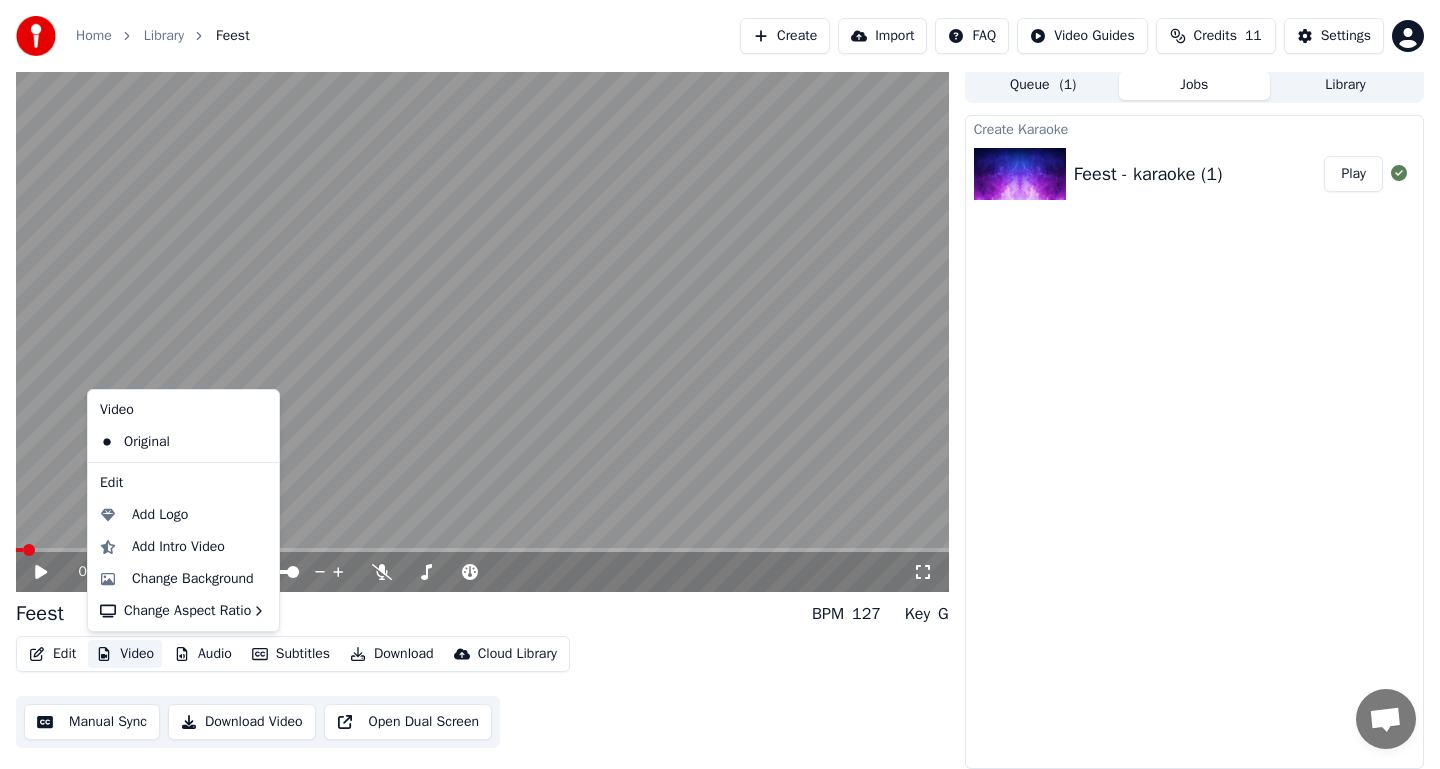 click on "Video" at bounding box center (125, 654) 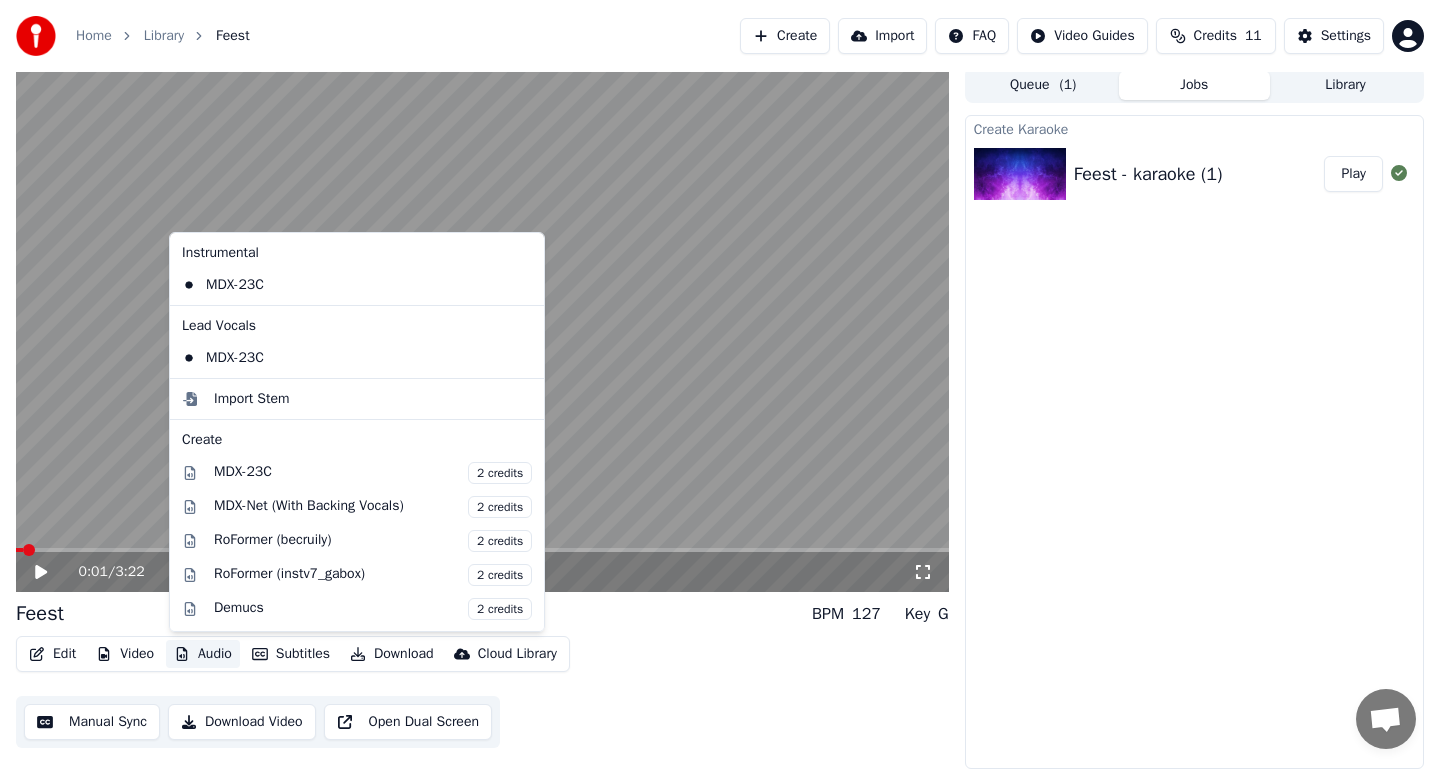 click on "Edit Video Audio Subtitles Download Cloud Library Manual Sync Download Video Open Dual Screen" at bounding box center (482, 692) 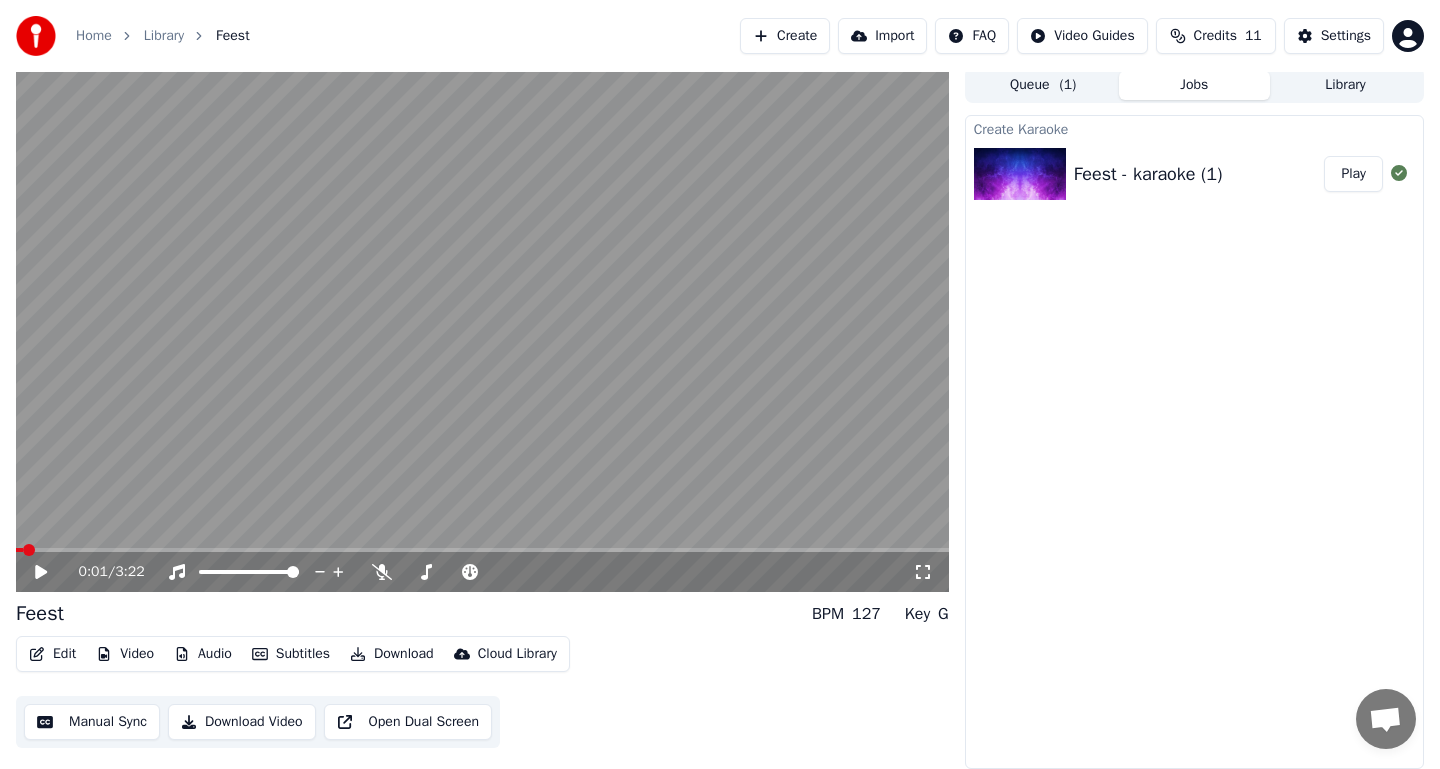 scroll, scrollTop: 3, scrollLeft: 0, axis: vertical 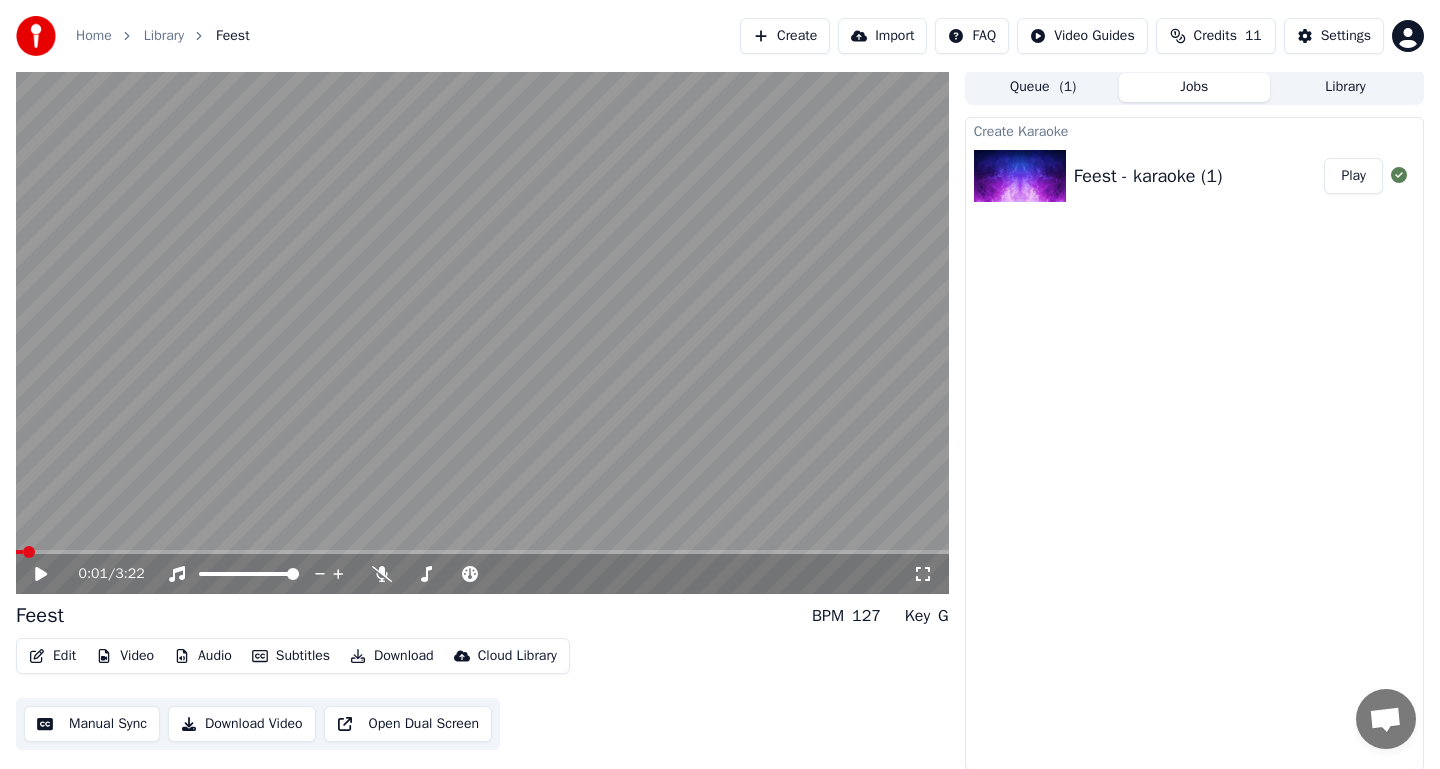 click on "Edit" at bounding box center [52, 656] 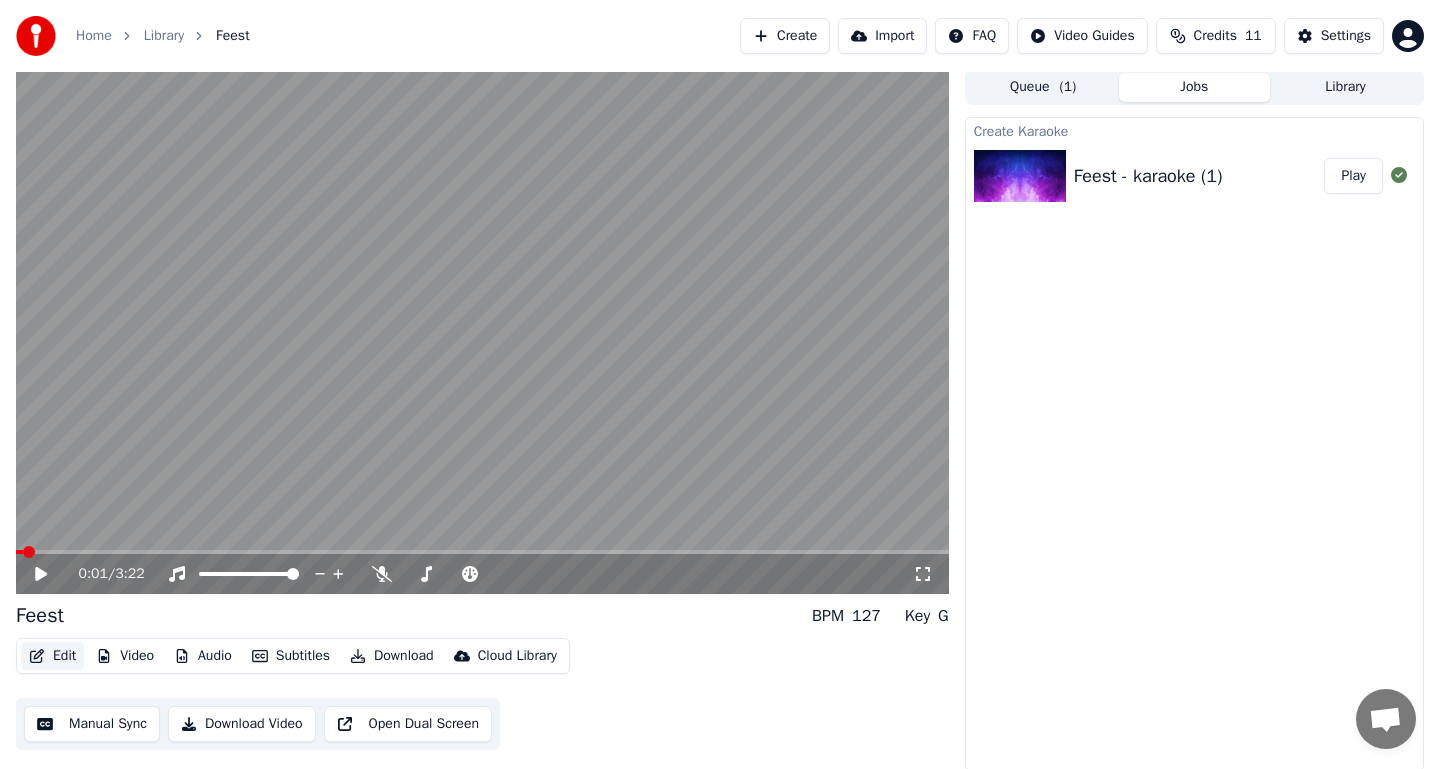 click 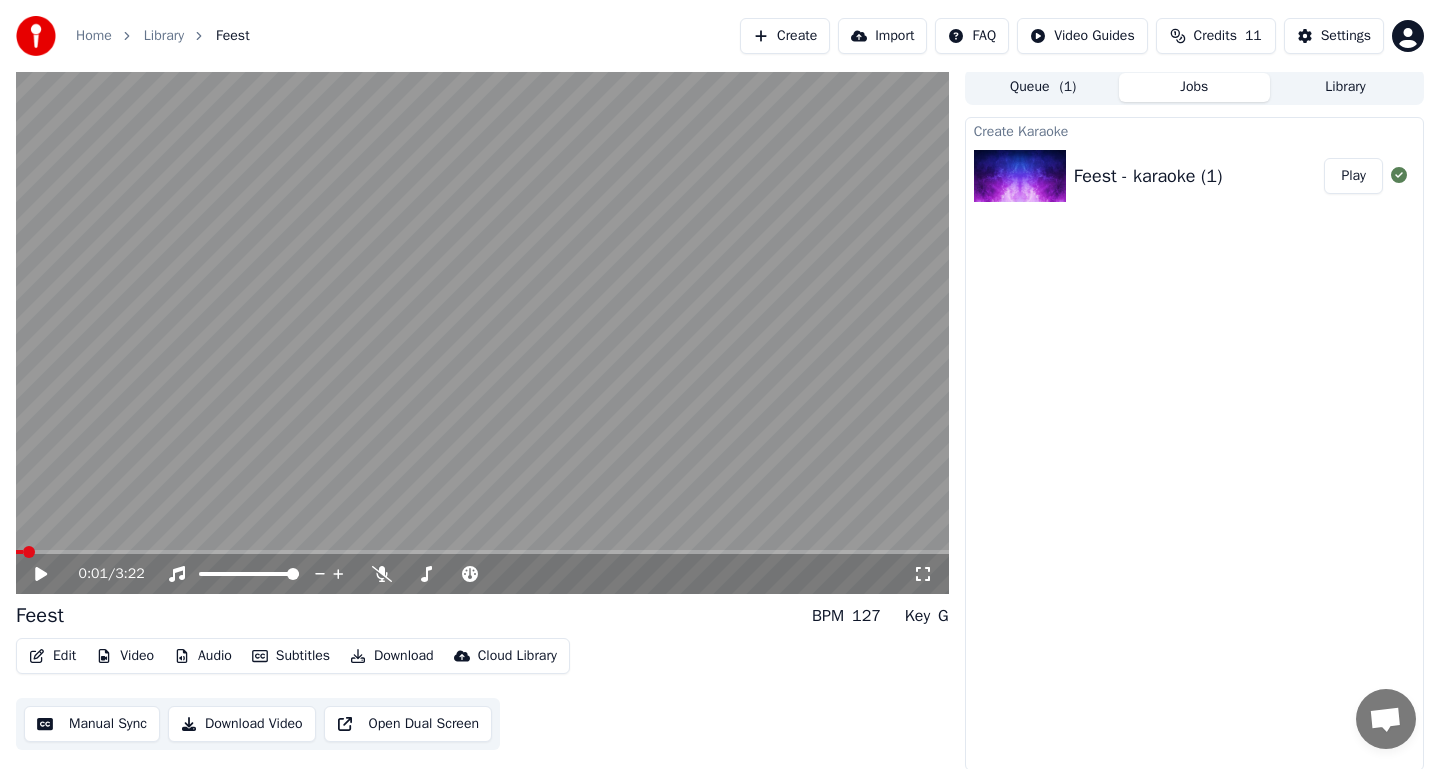 click 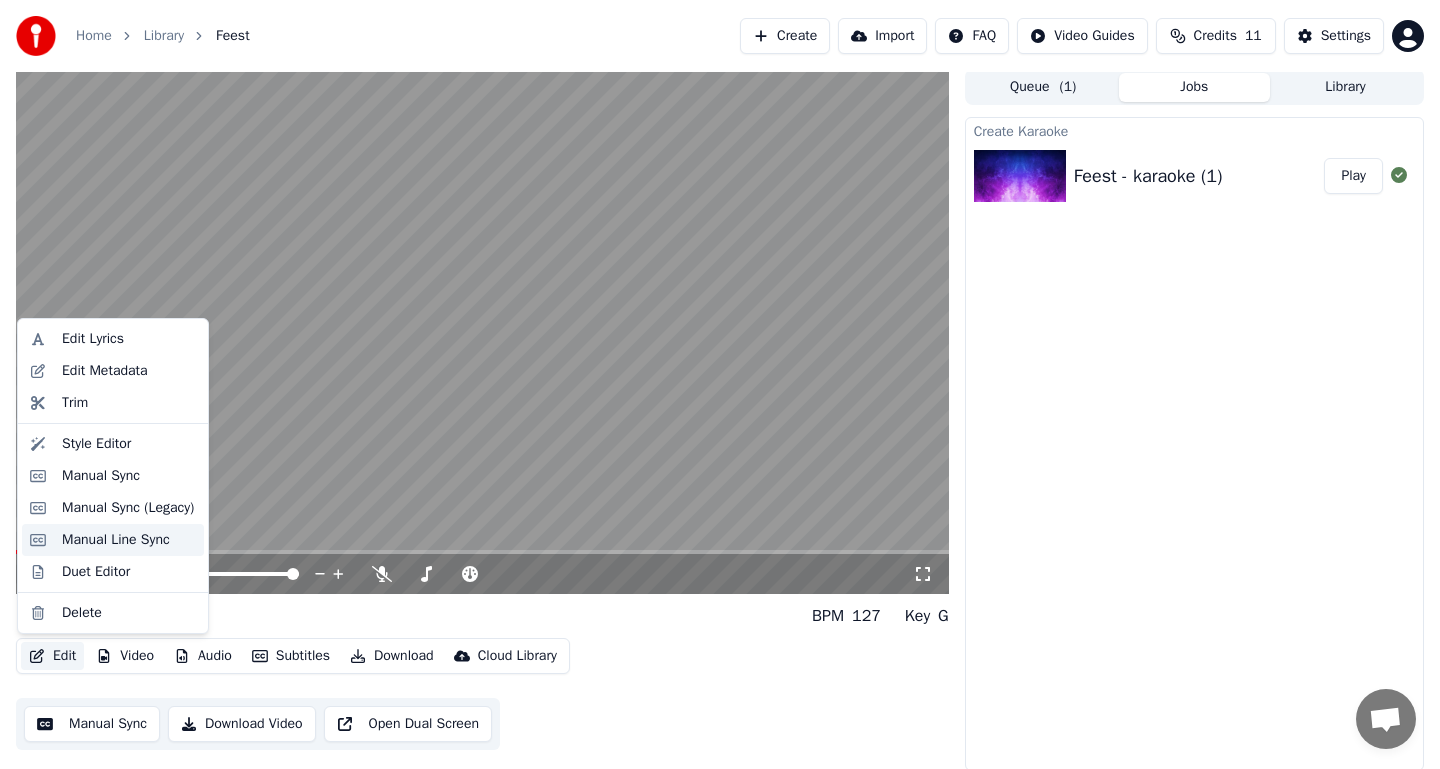 click on "Manual Line Sync" at bounding box center (116, 540) 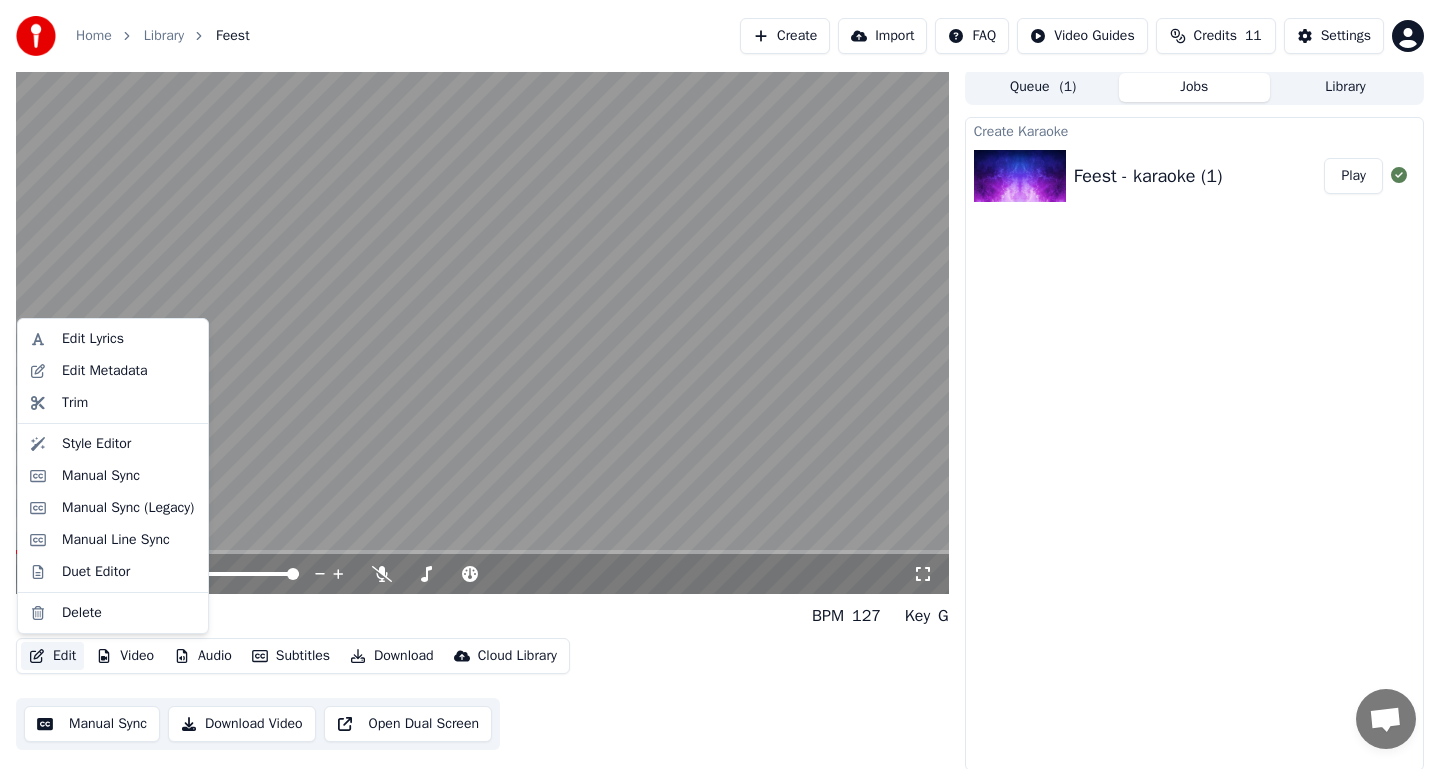scroll, scrollTop: 0, scrollLeft: 0, axis: both 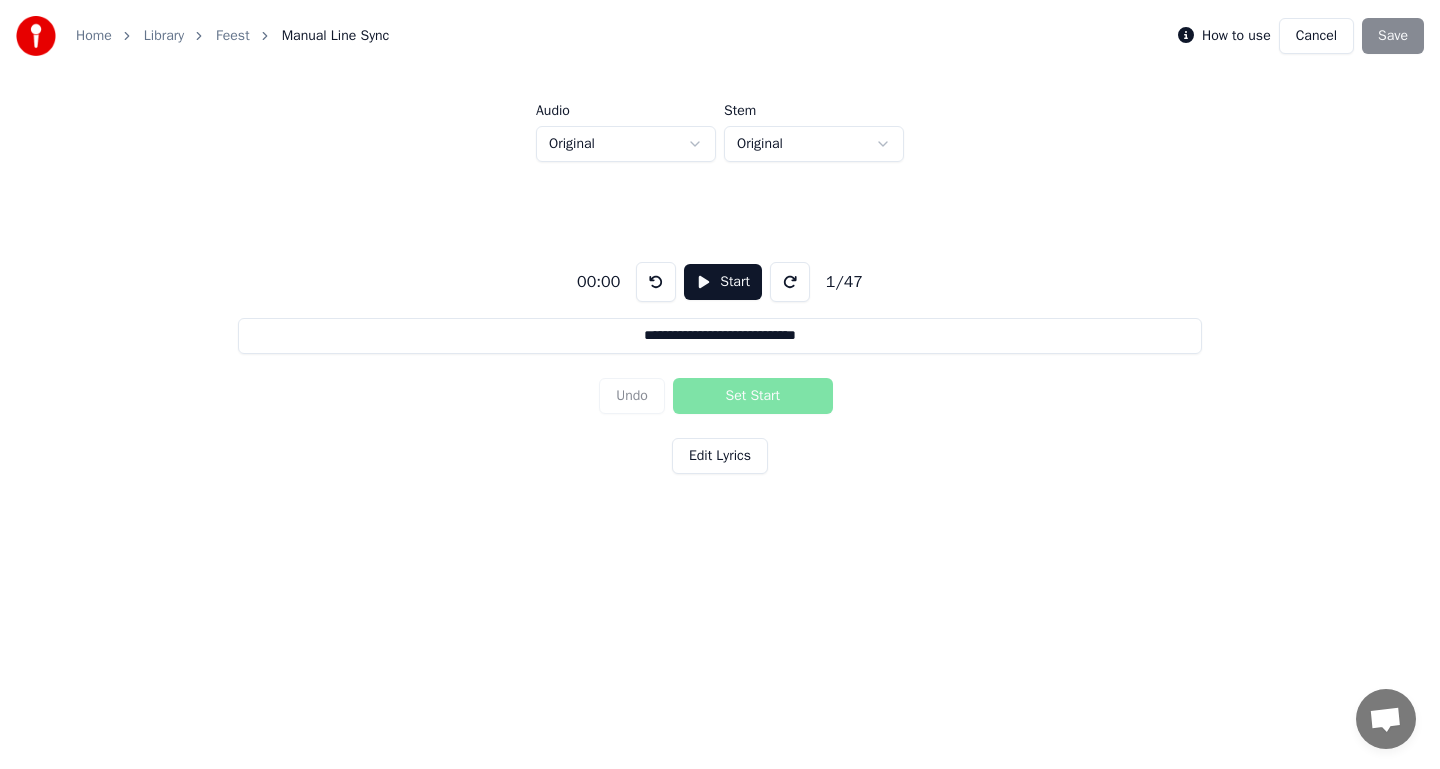 click on "Start" at bounding box center (723, 282) 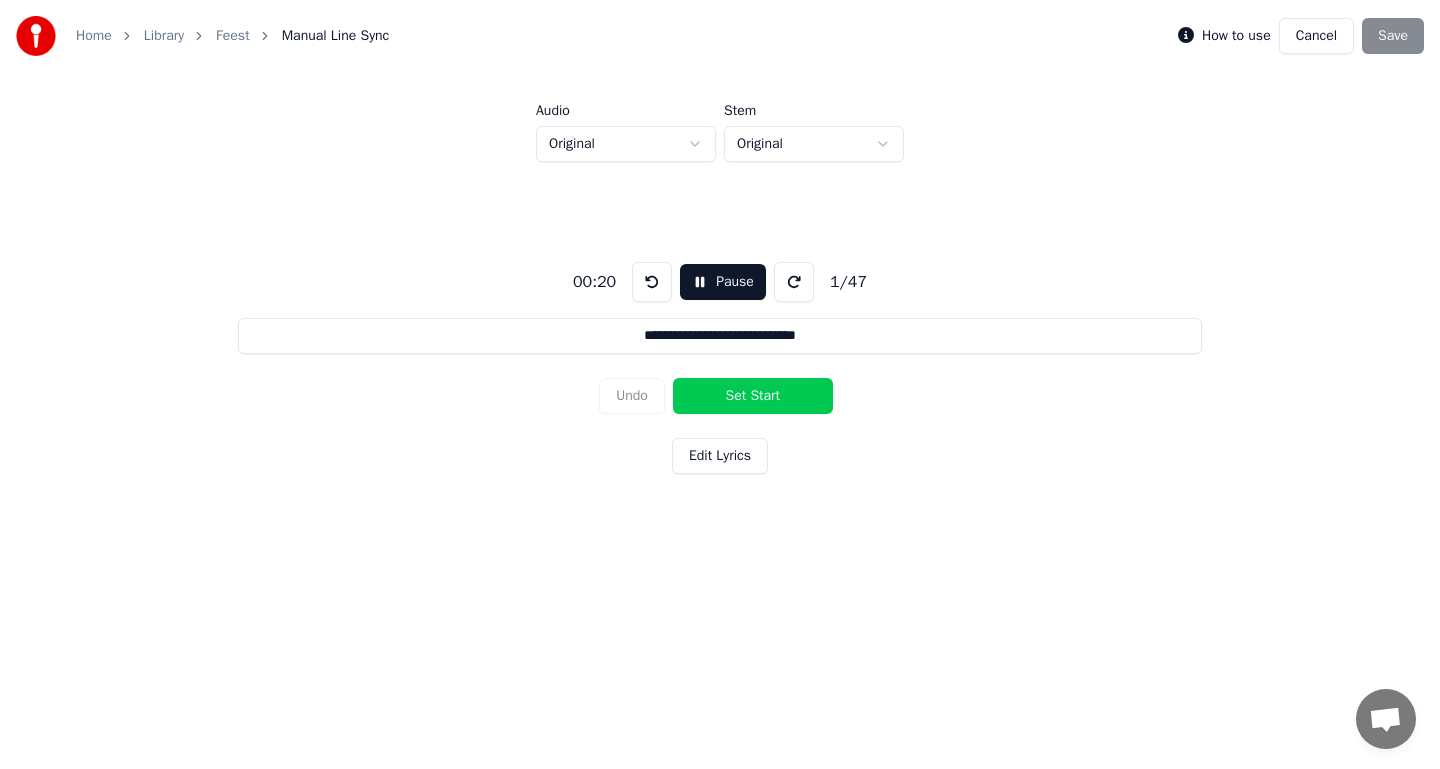 click on "Pause" at bounding box center (723, 282) 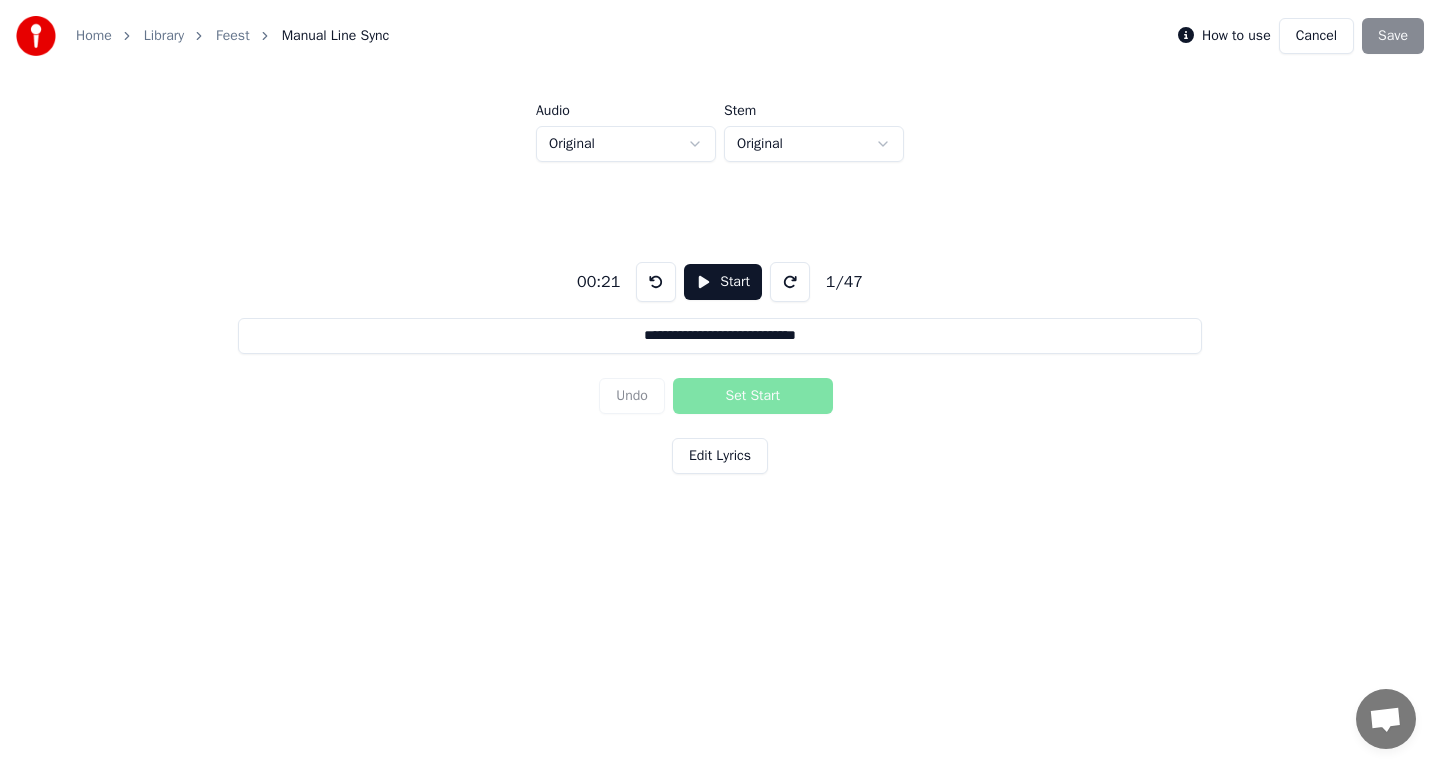 click at bounding box center [656, 282] 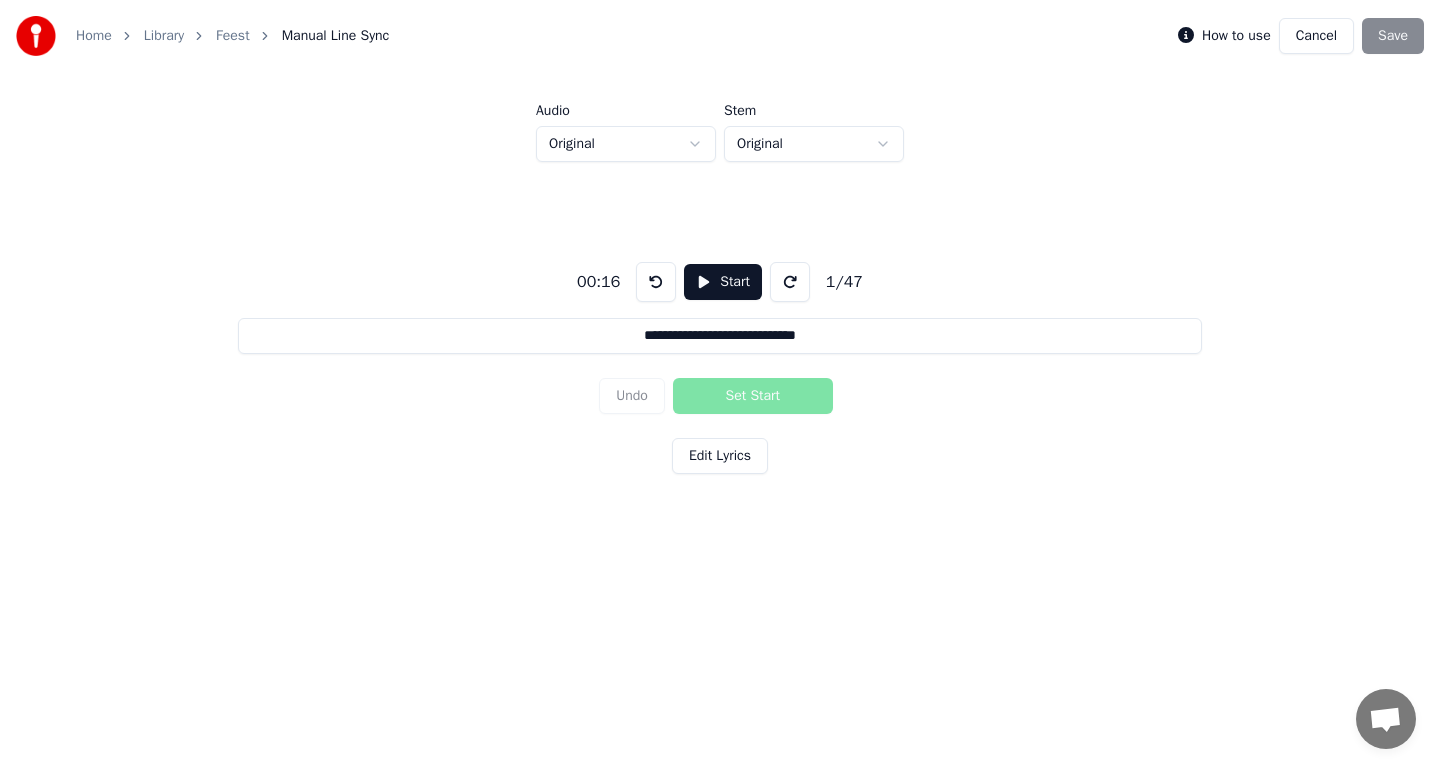 click at bounding box center (656, 282) 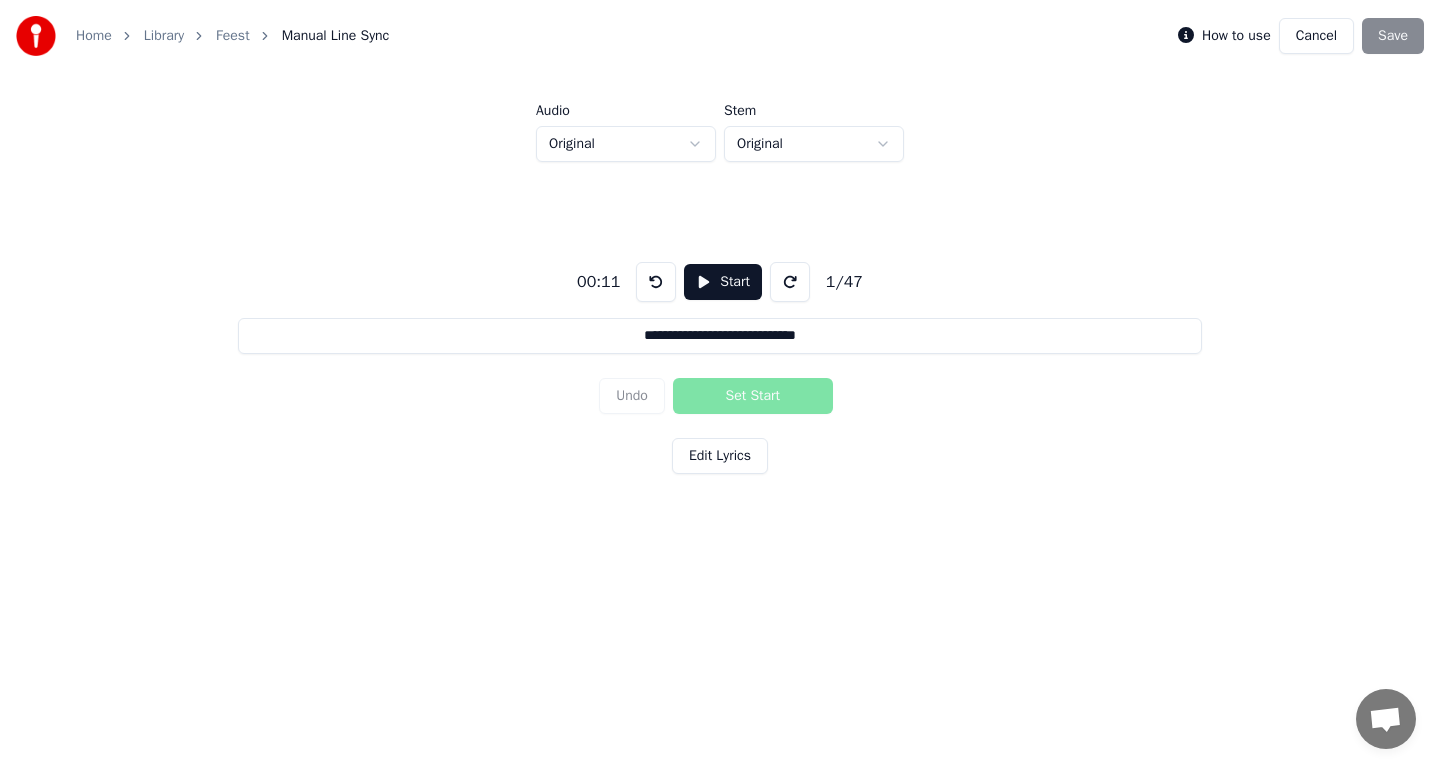 click at bounding box center (656, 282) 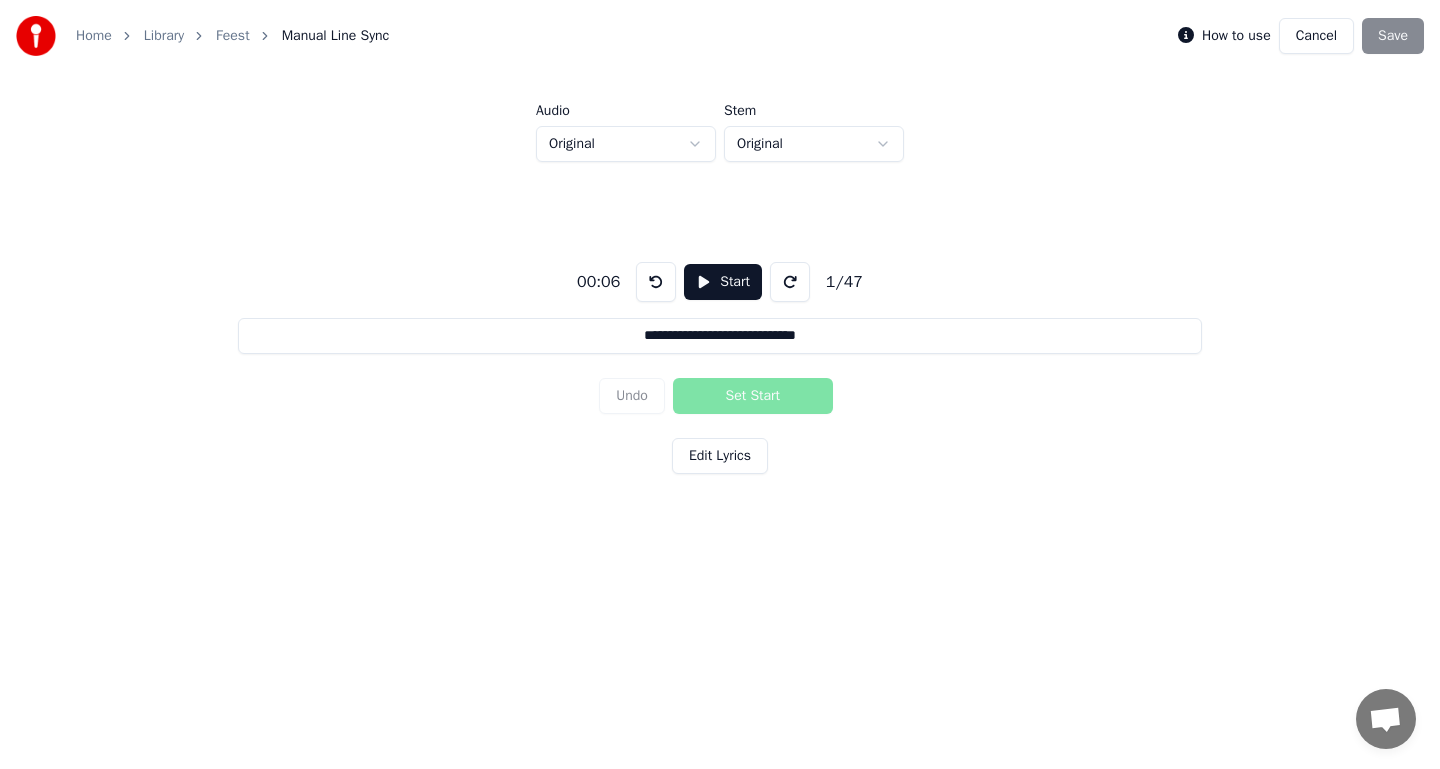 click at bounding box center (656, 282) 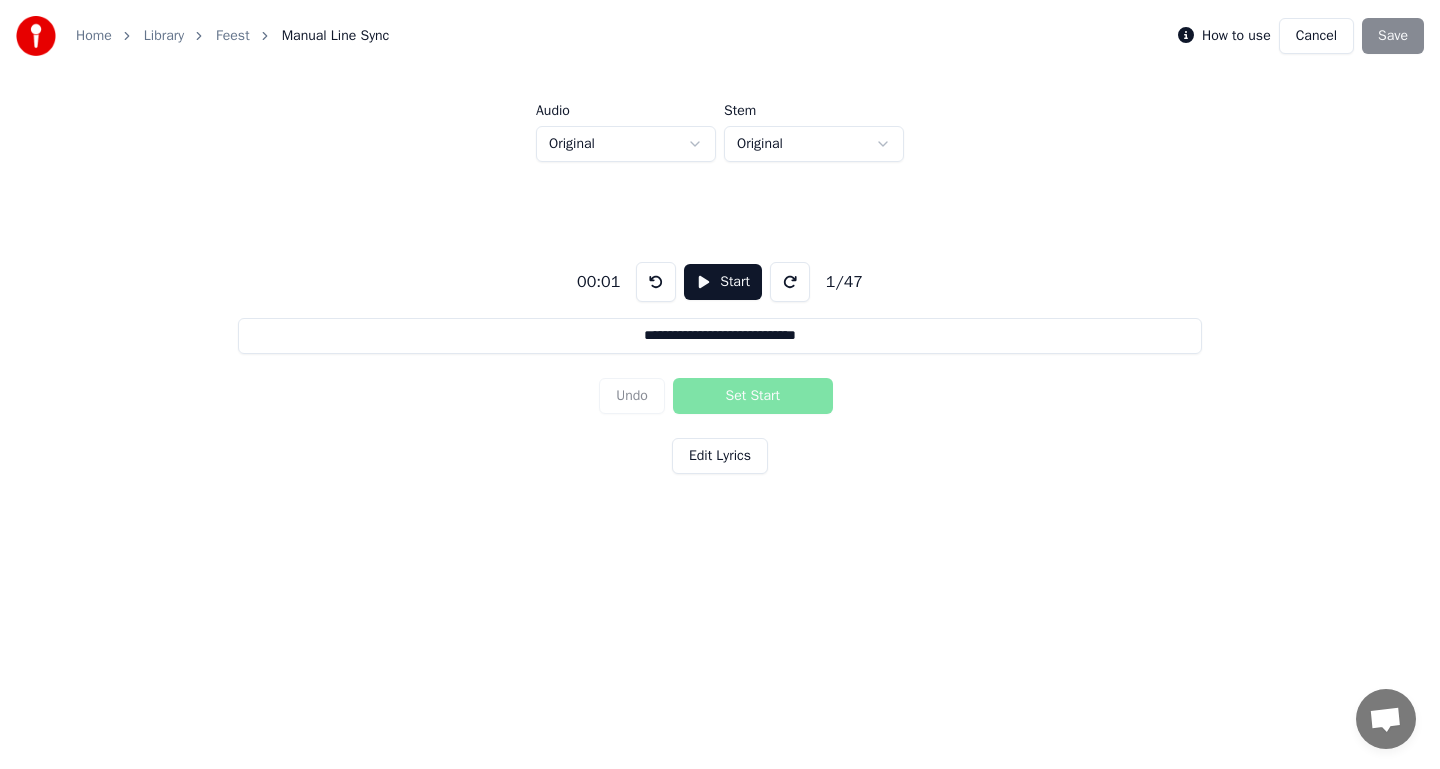 click at bounding box center (656, 282) 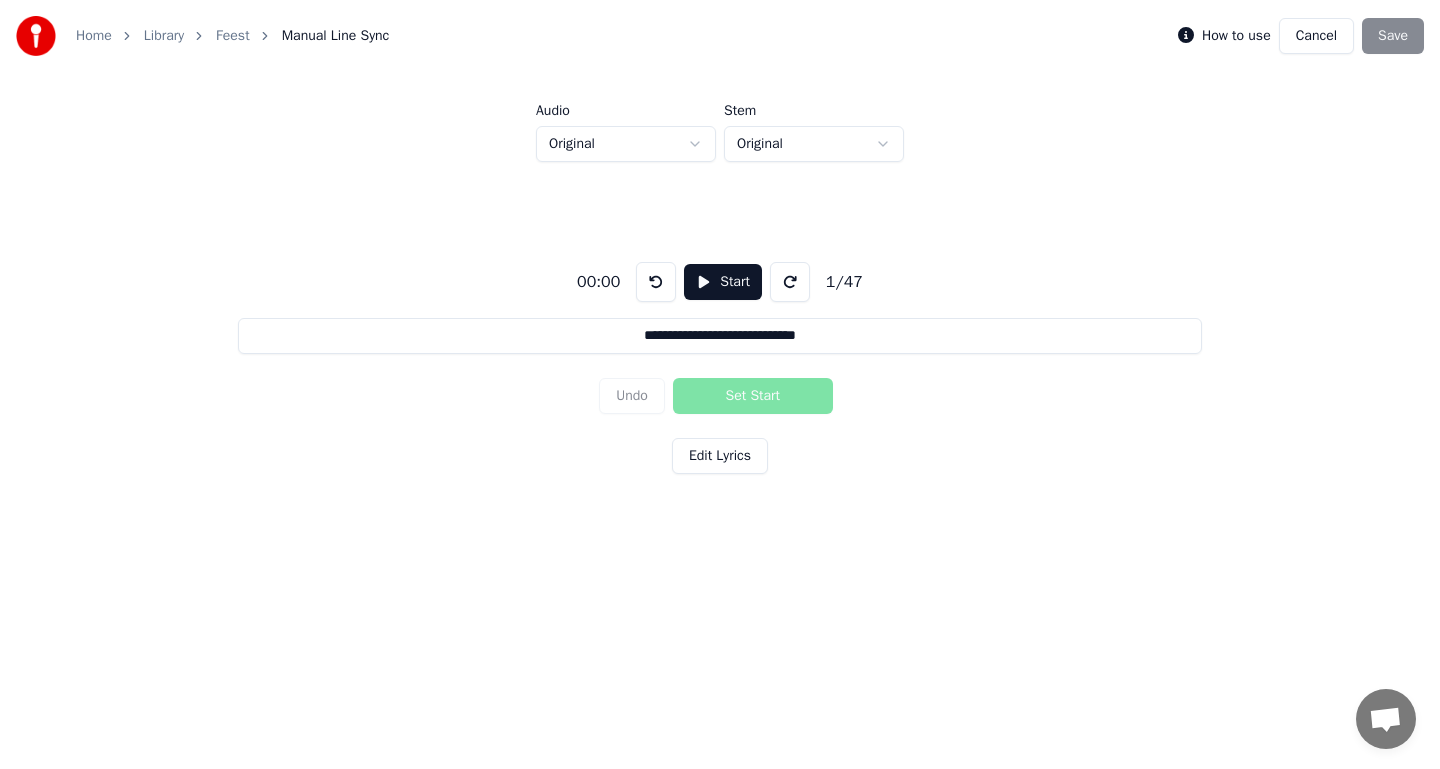 click on "Start" at bounding box center (723, 282) 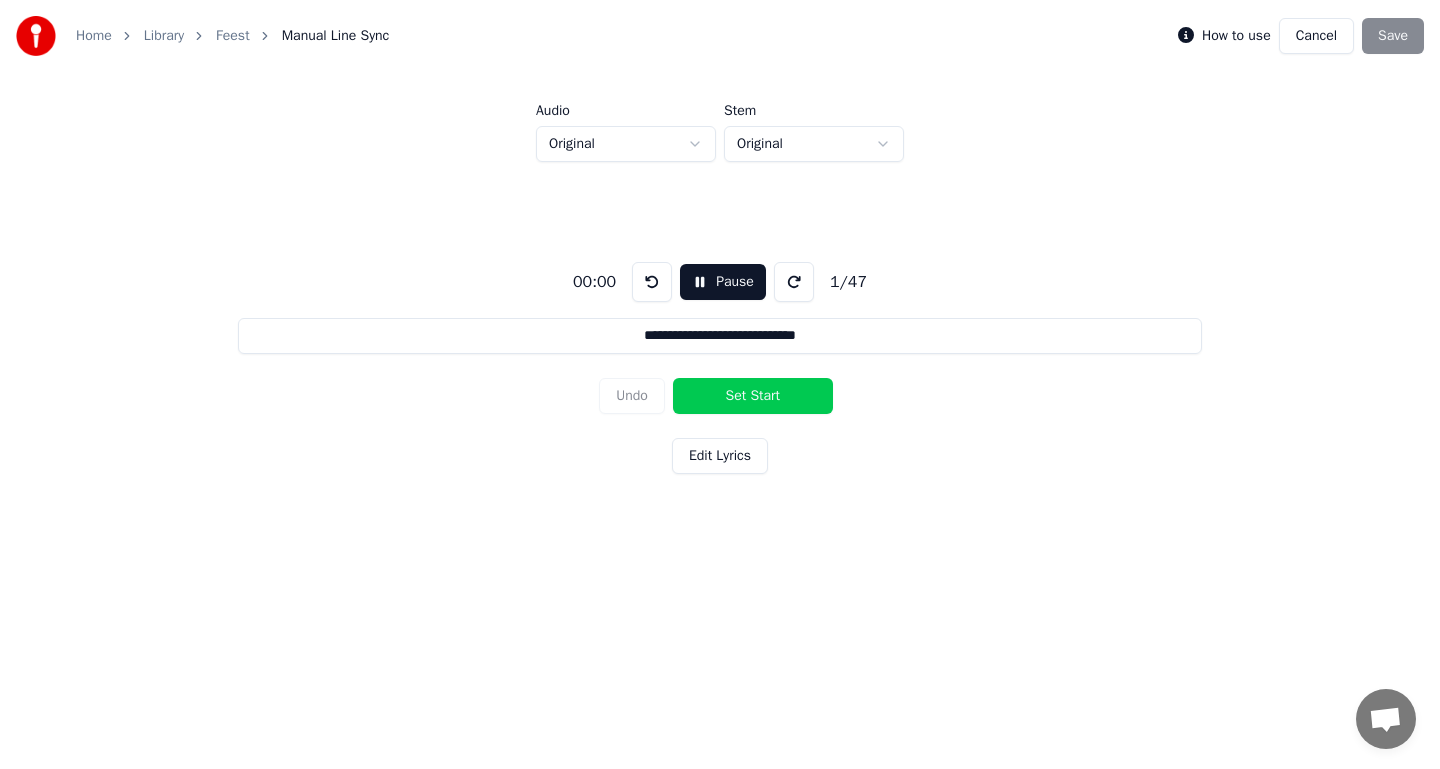 click on "Set Start" at bounding box center (753, 396) 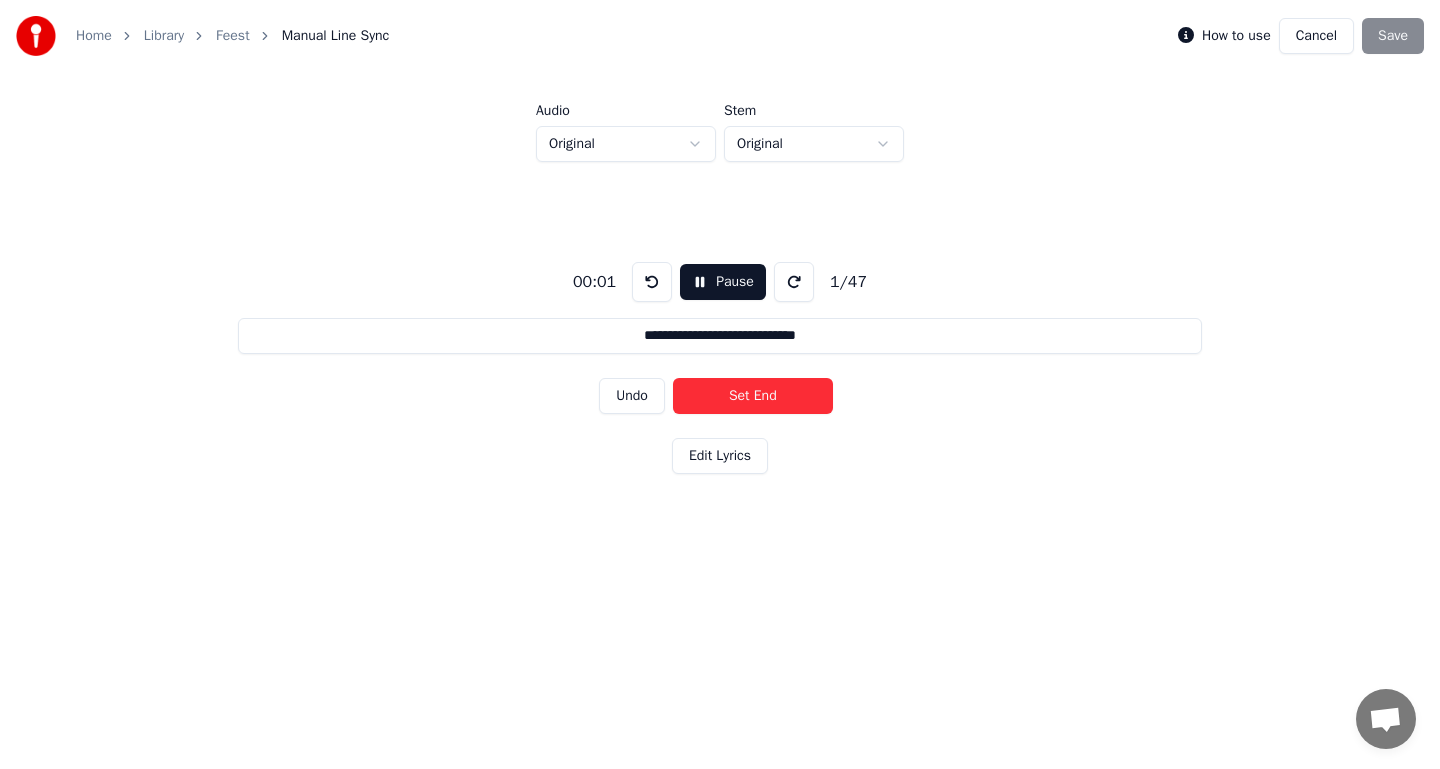click on "Set End" at bounding box center (753, 396) 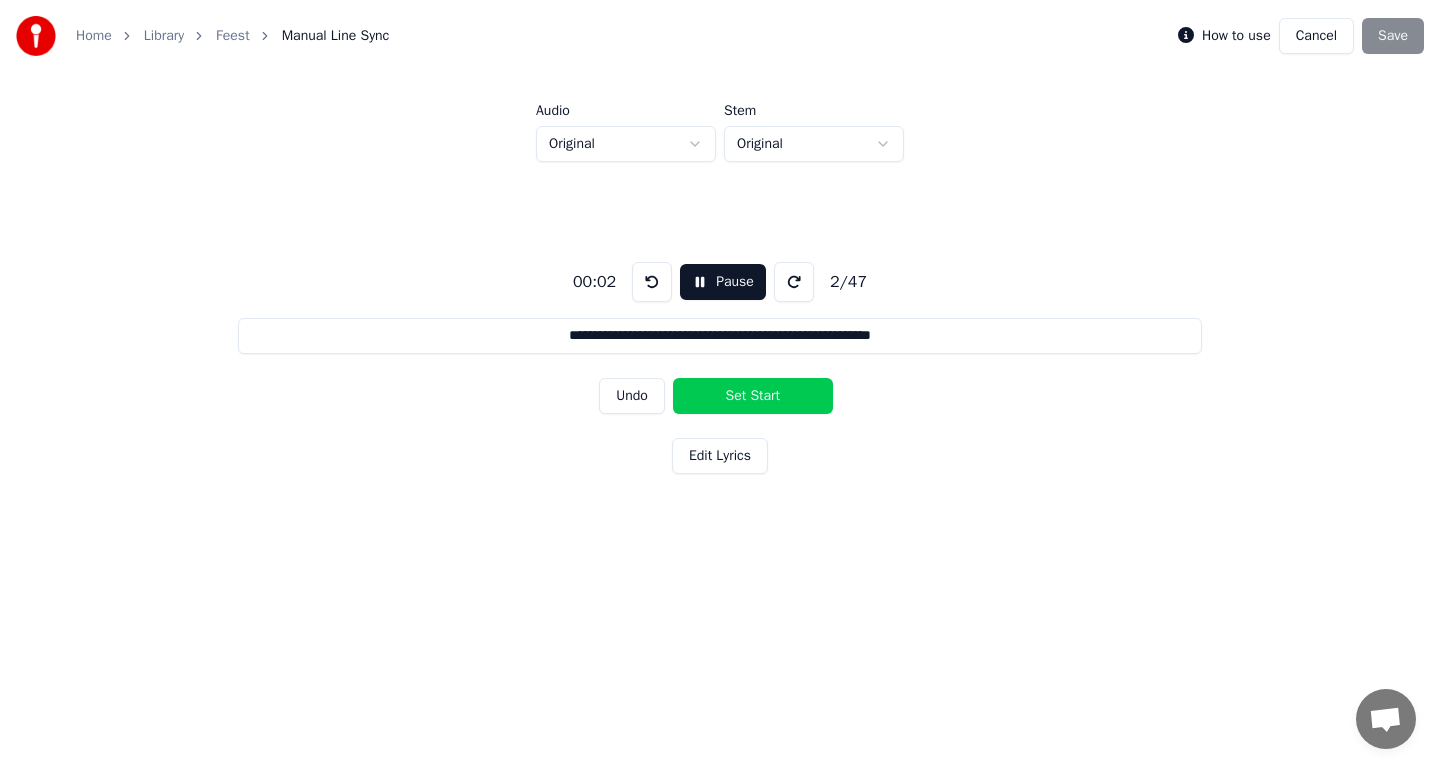 click on "Set Start" at bounding box center [753, 396] 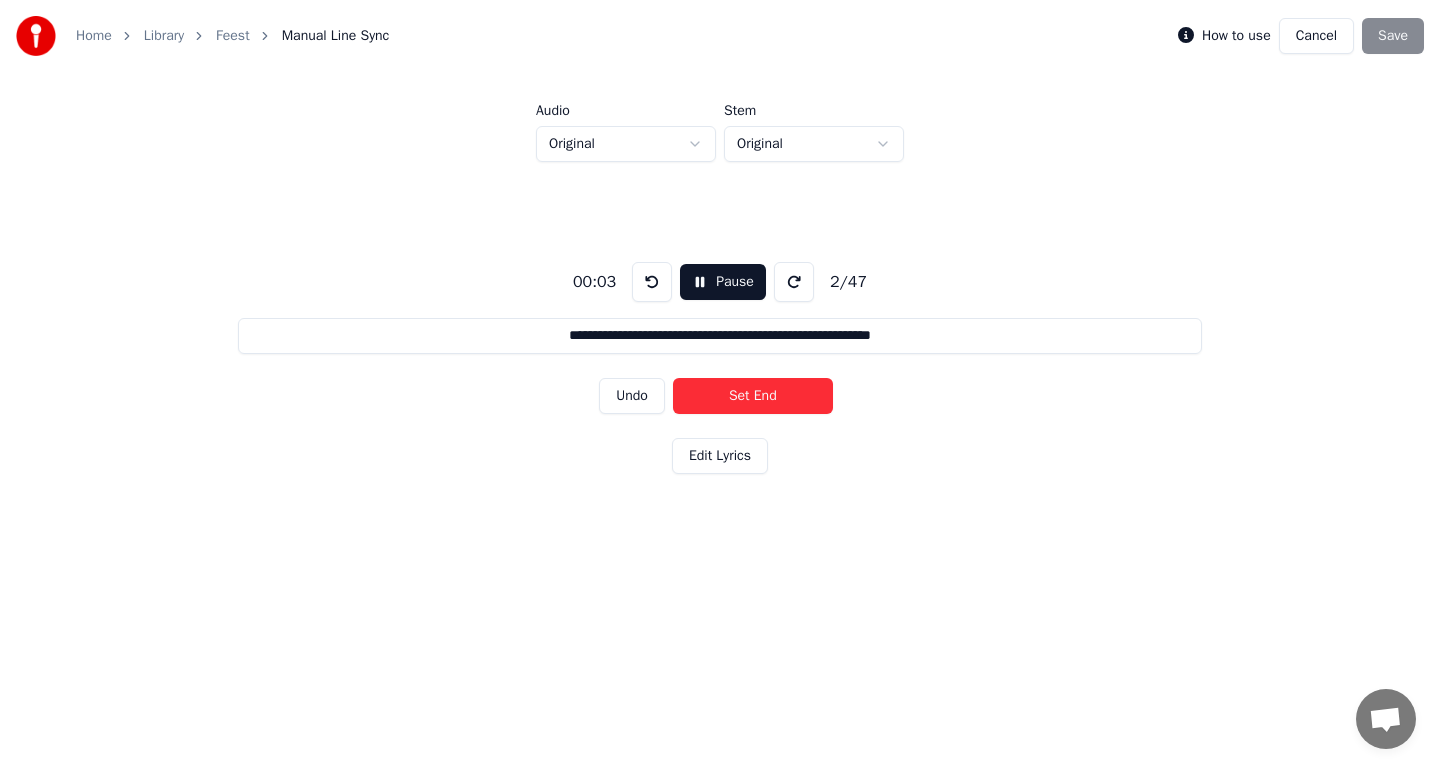 click on "Set End" at bounding box center [753, 396] 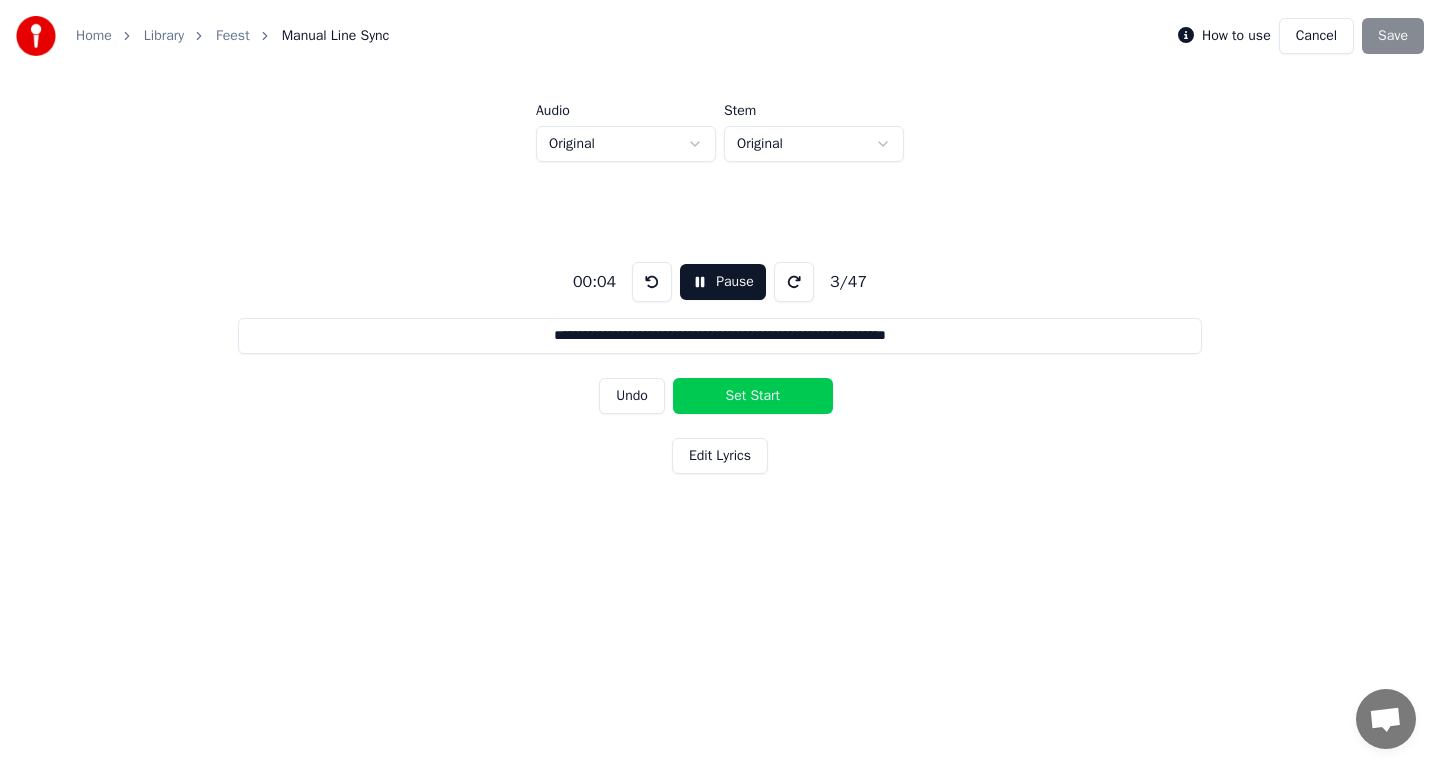 click on "Set Start" at bounding box center (753, 396) 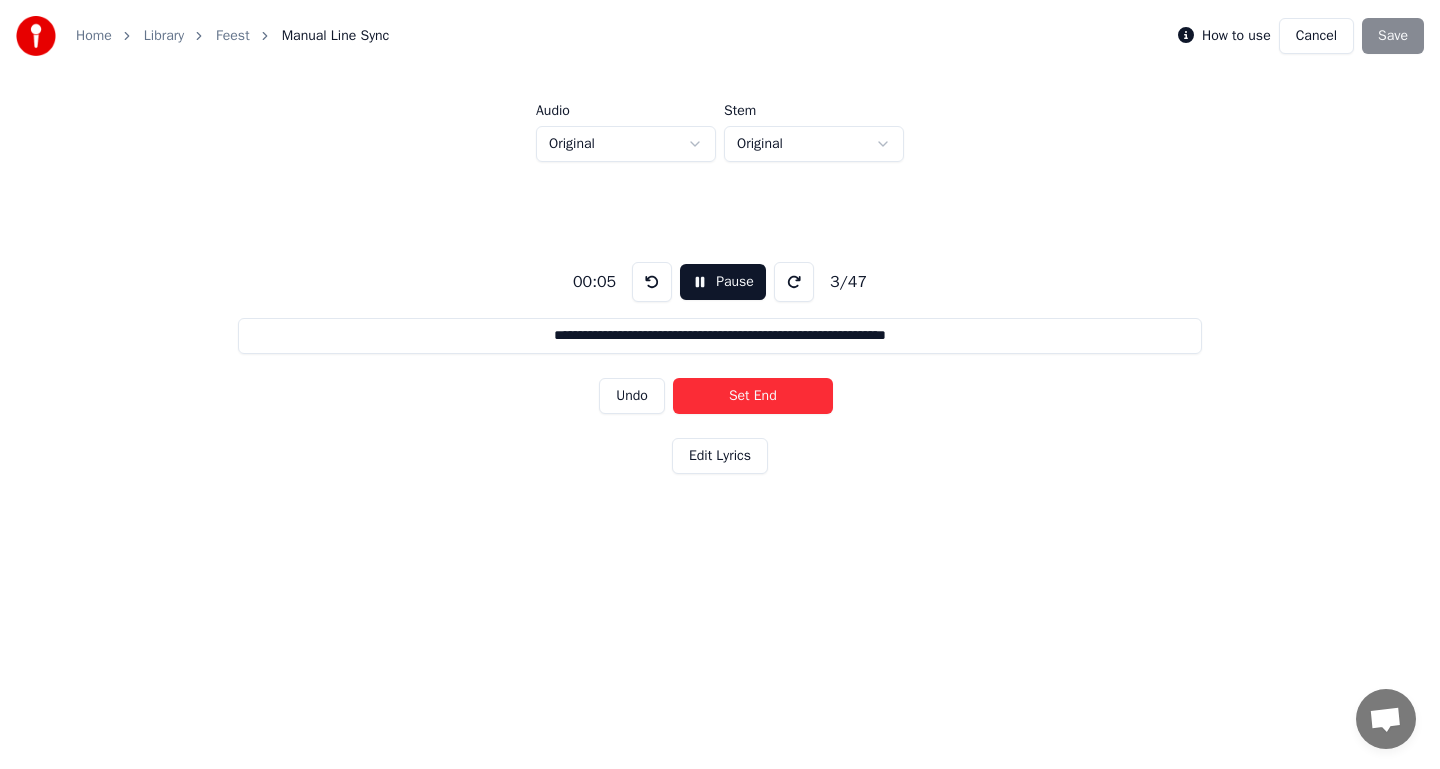 click on "Set End" at bounding box center (753, 396) 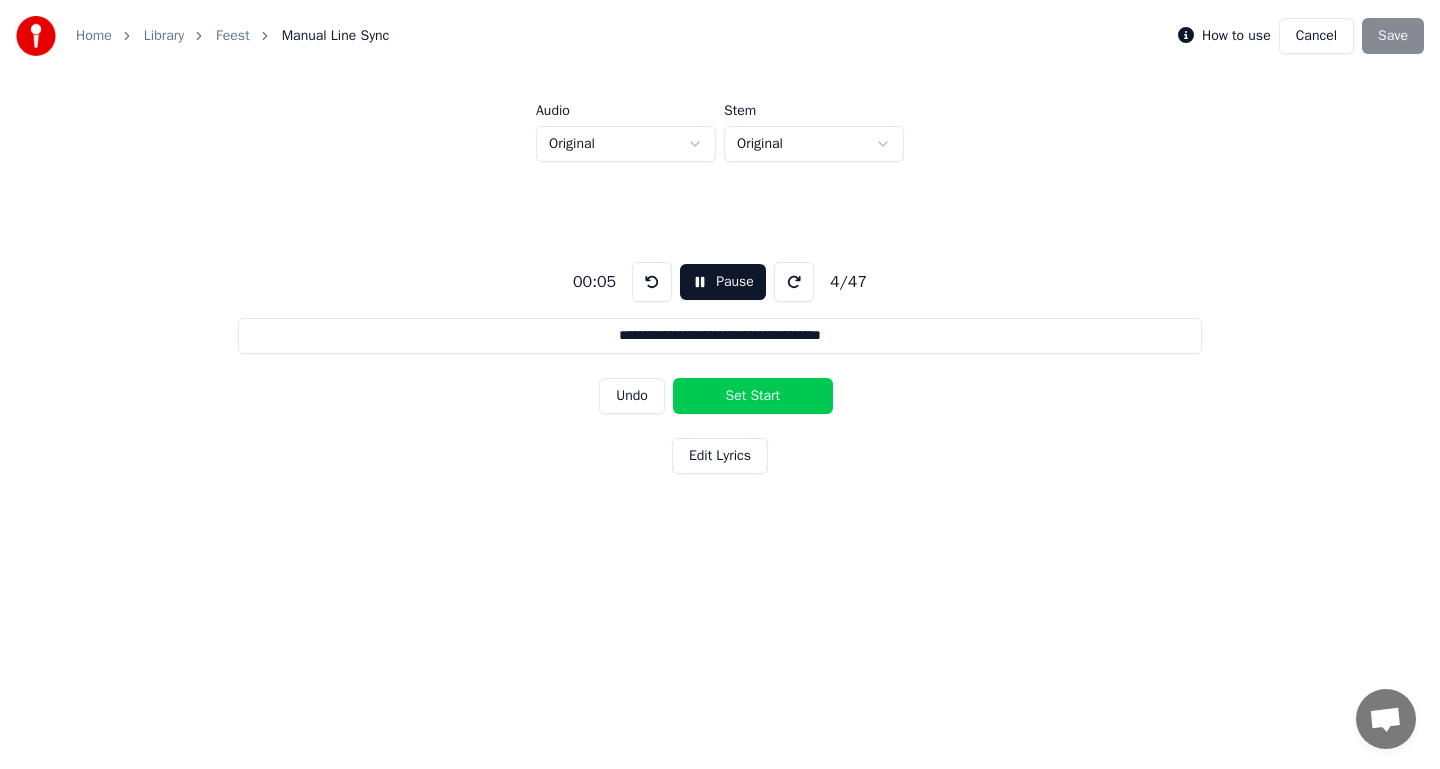 click on "Set Start" at bounding box center (753, 396) 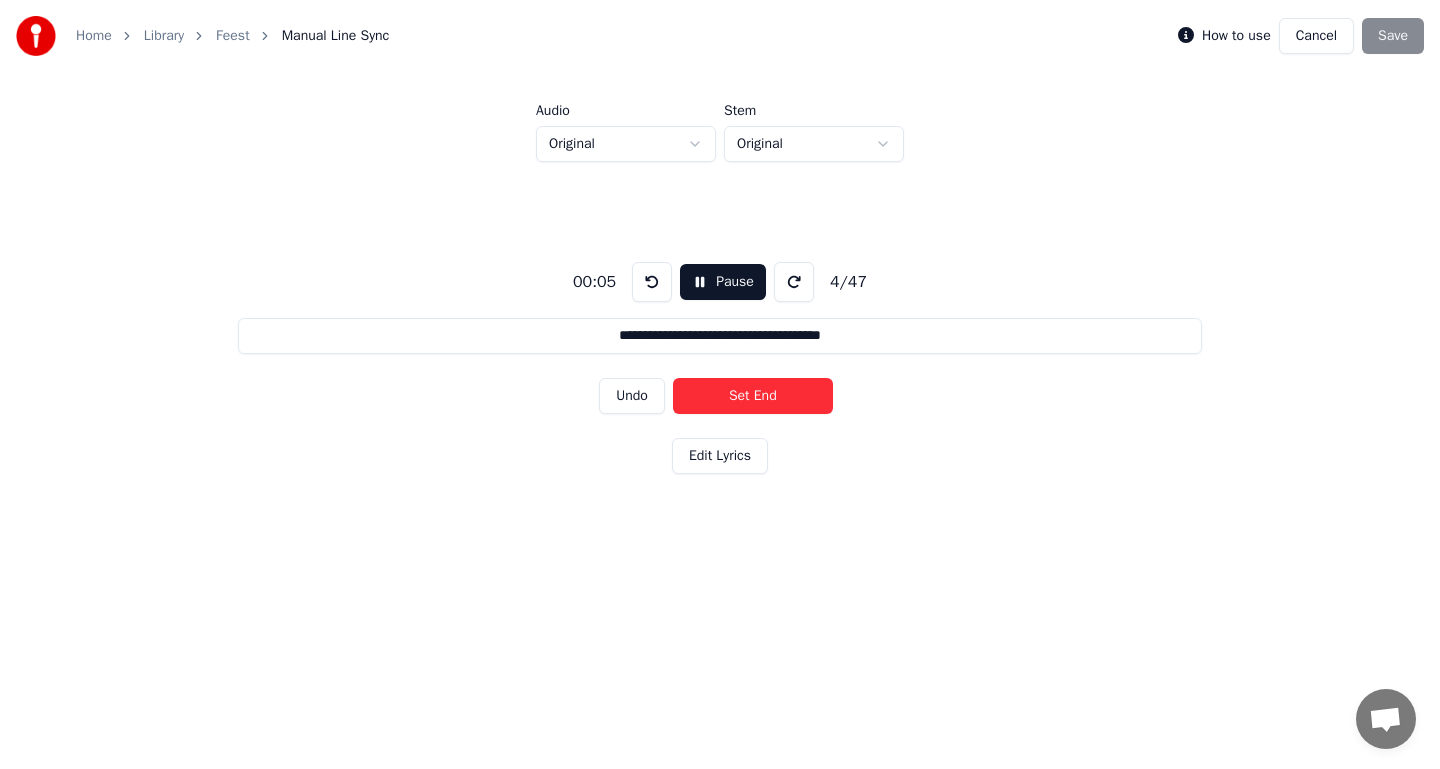 click on "Set End" at bounding box center (753, 396) 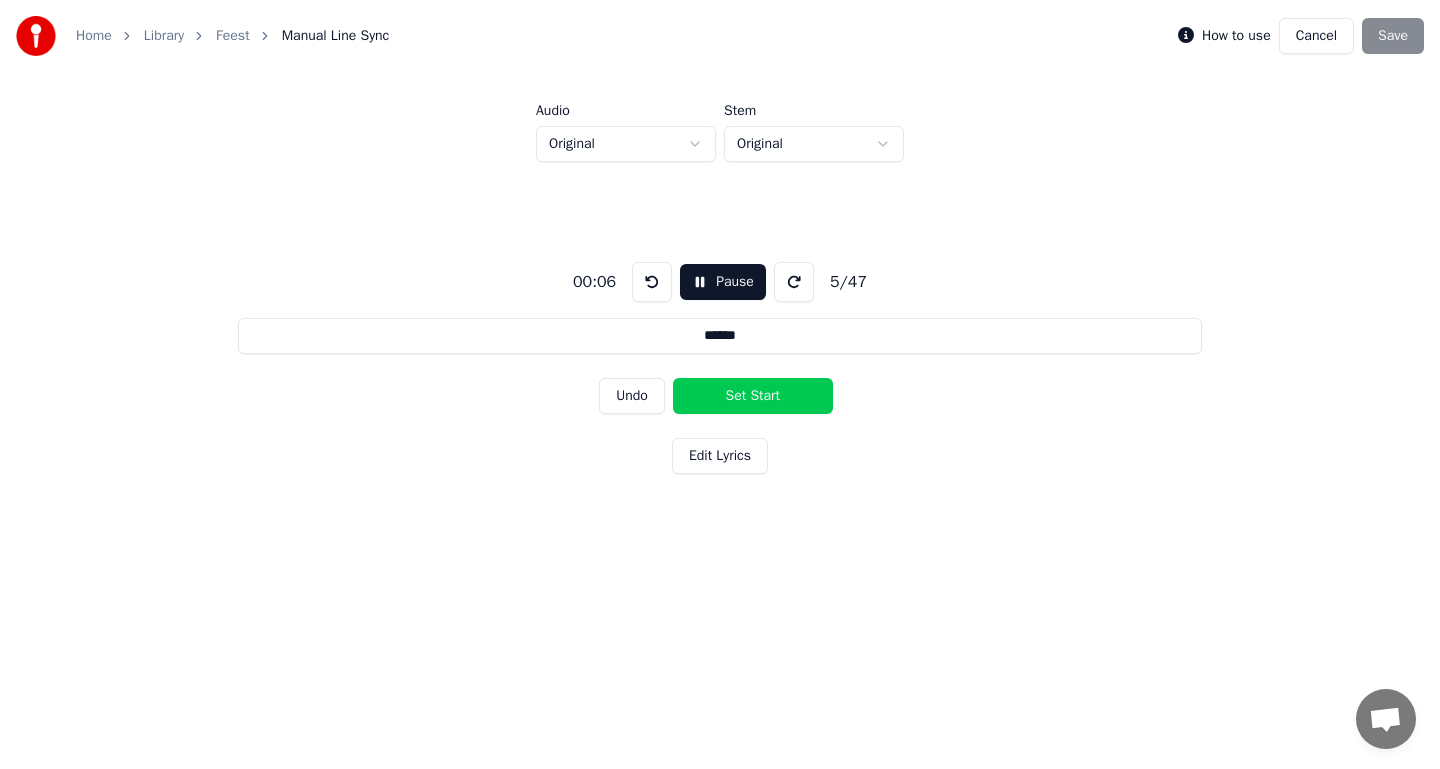 click on "Set Start" at bounding box center [753, 396] 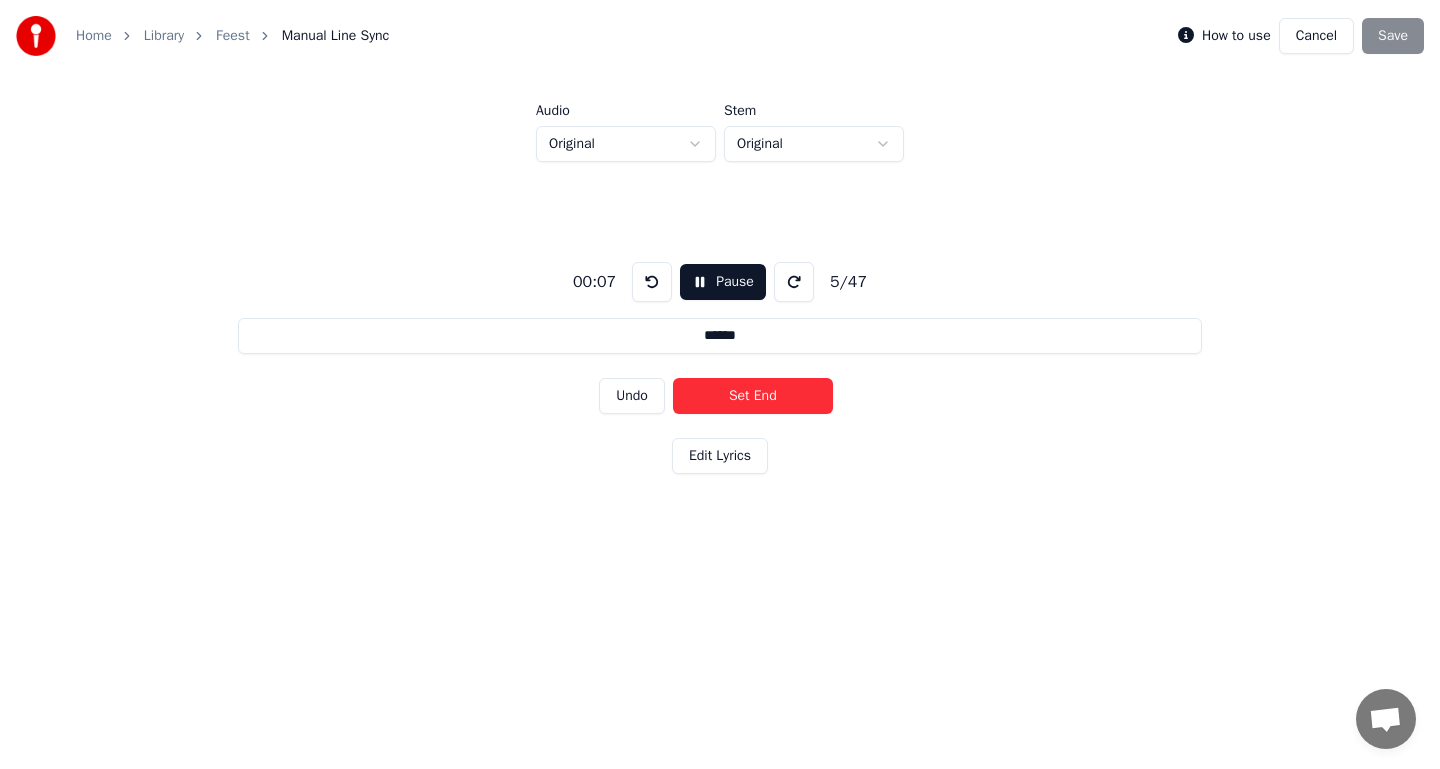 click on "Set End" at bounding box center (753, 396) 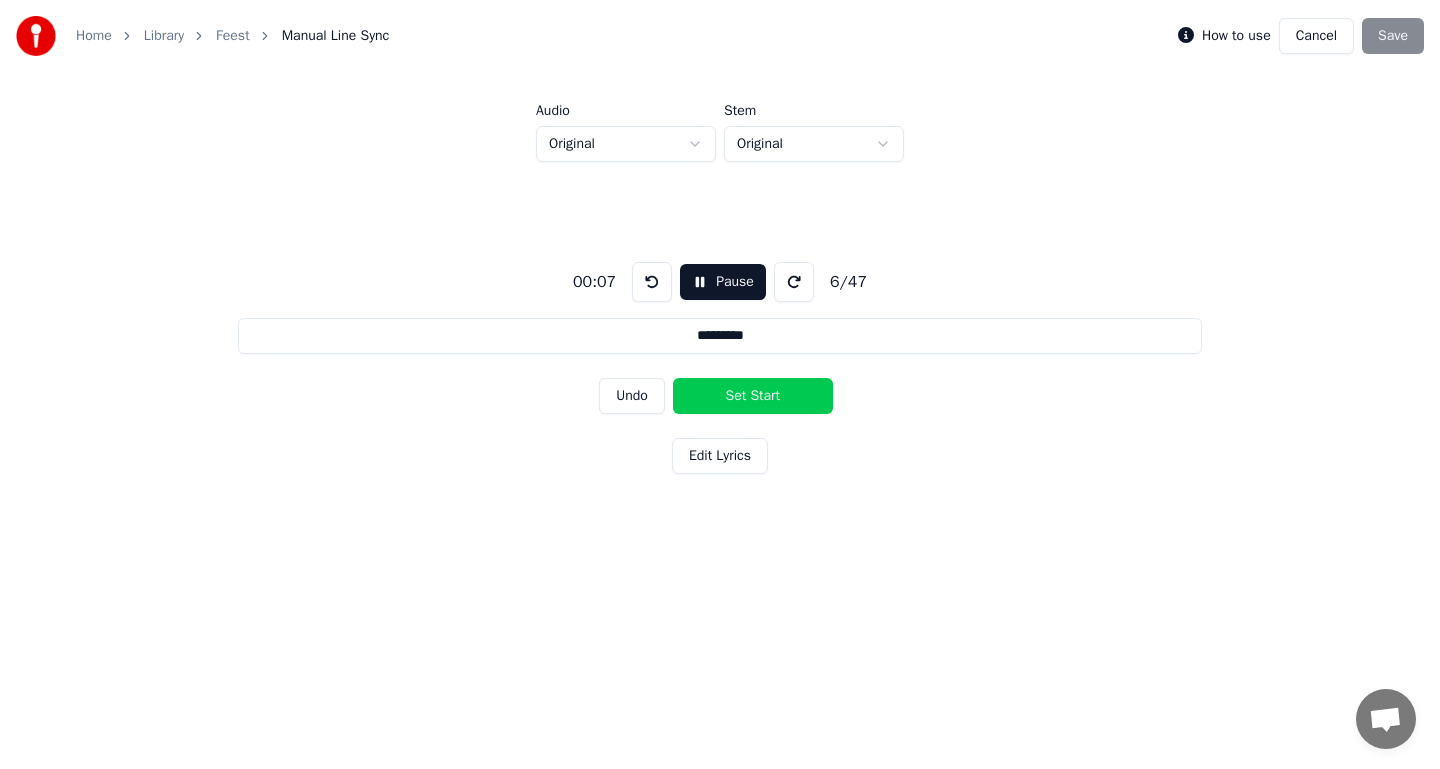 click on "00:07 Pause 6  /  47 ********* Undo Set Start Edit Lyrics" at bounding box center [720, 363] 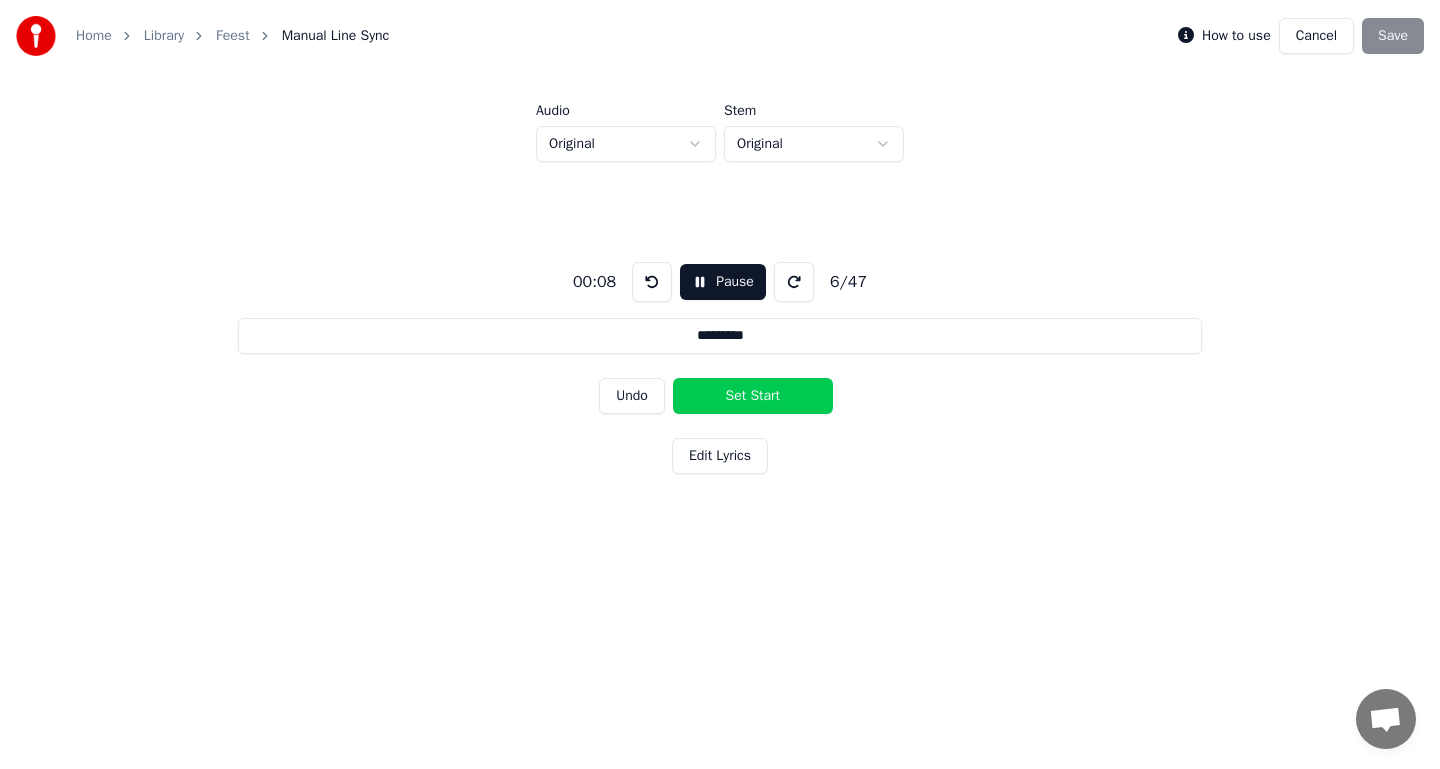 click on "Pause" at bounding box center [723, 282] 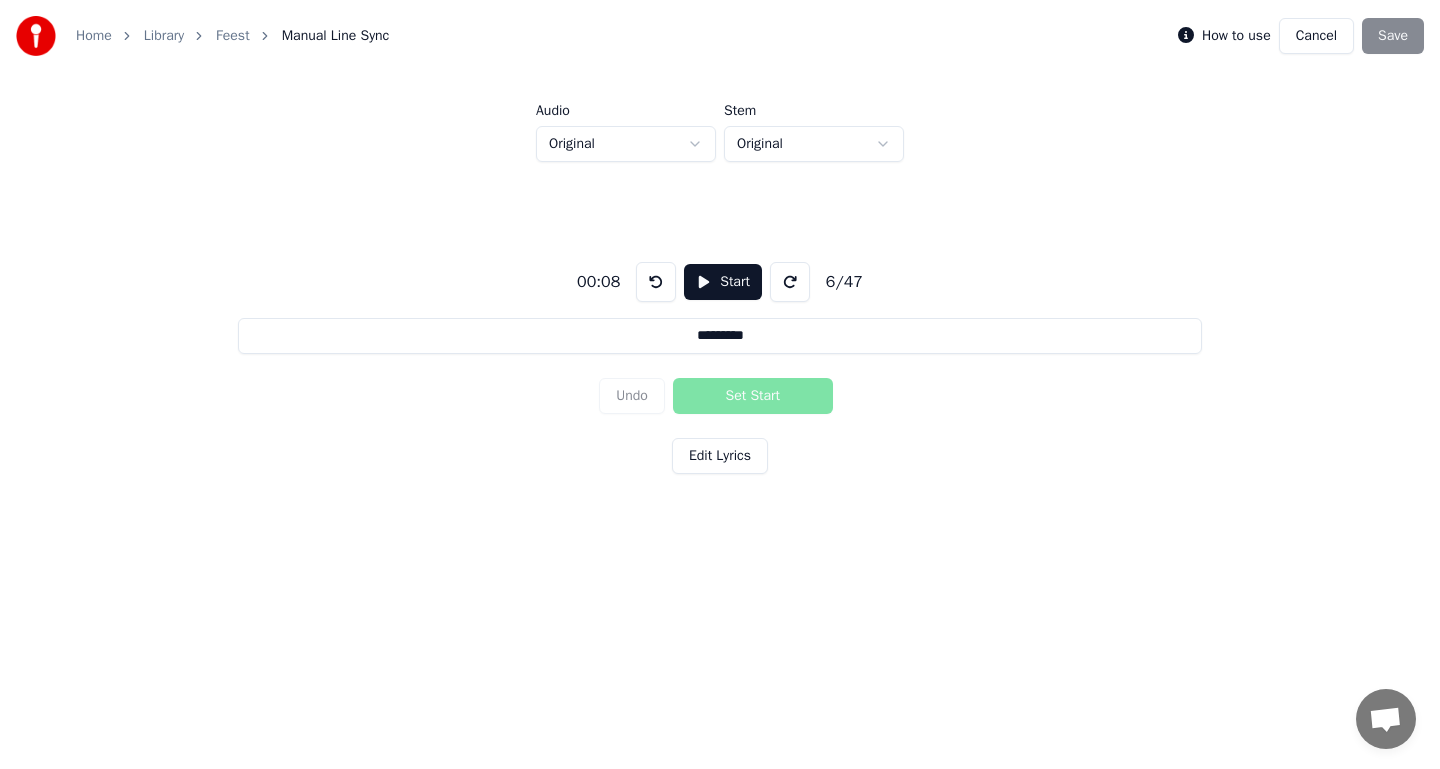 click on "Start" at bounding box center (723, 282) 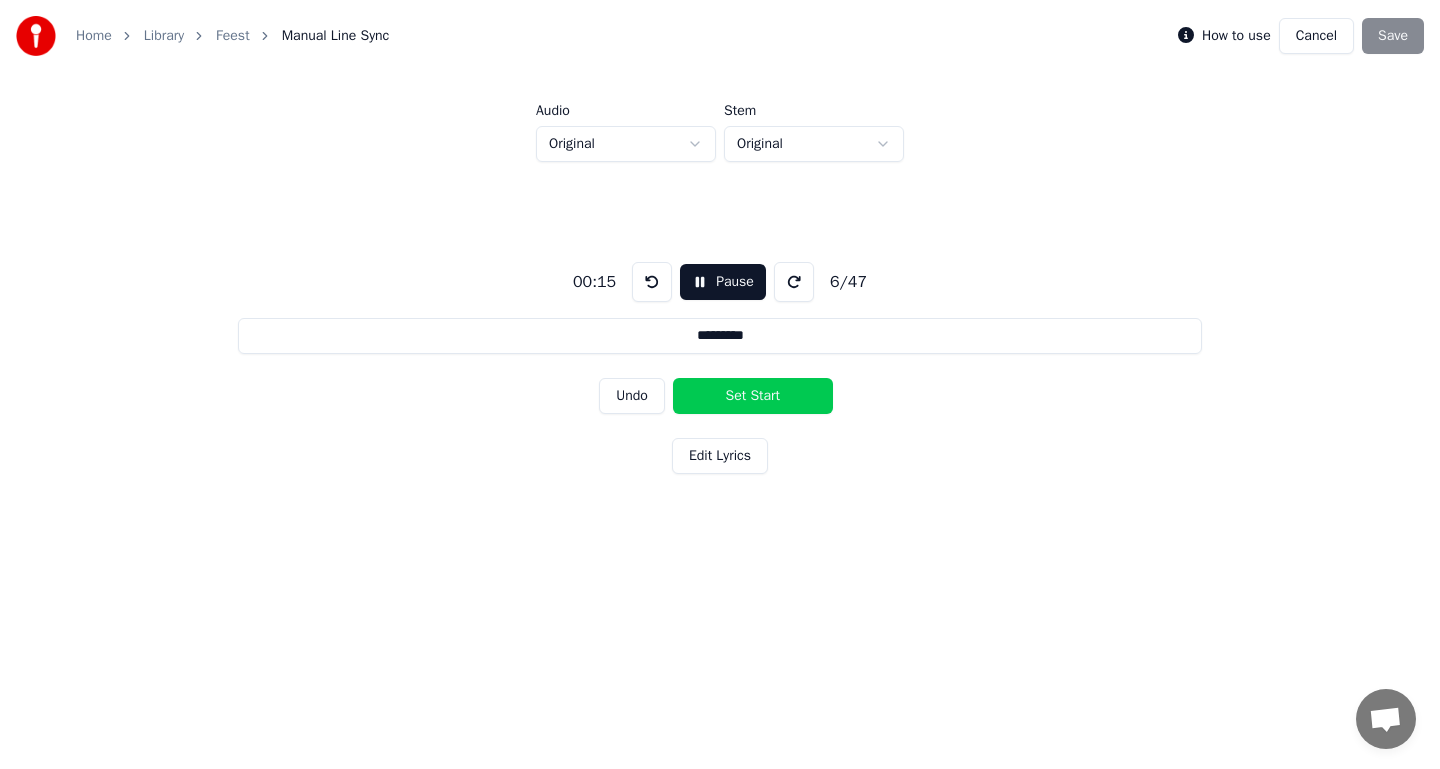 click on "Pause" at bounding box center (723, 282) 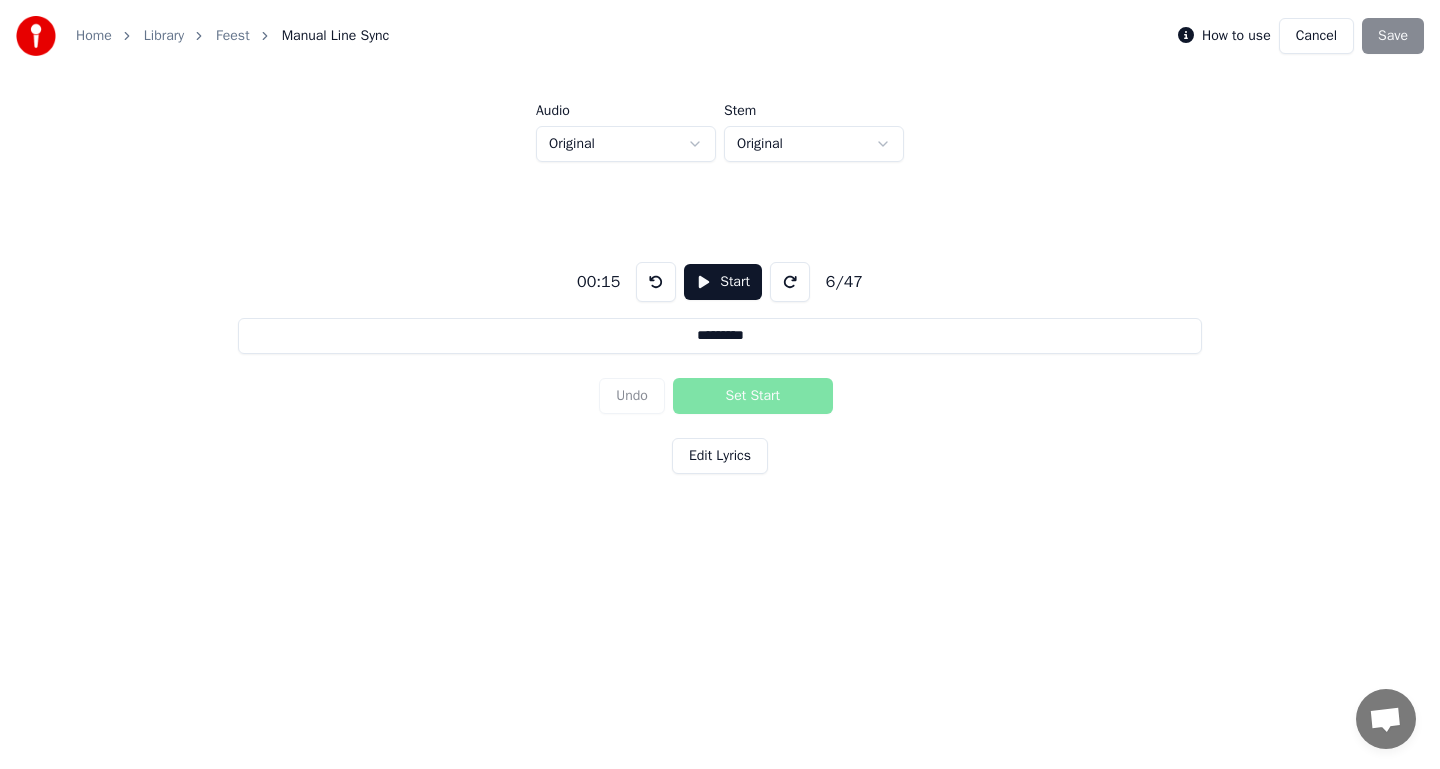 click on "Undo Set Start" at bounding box center (720, 396) 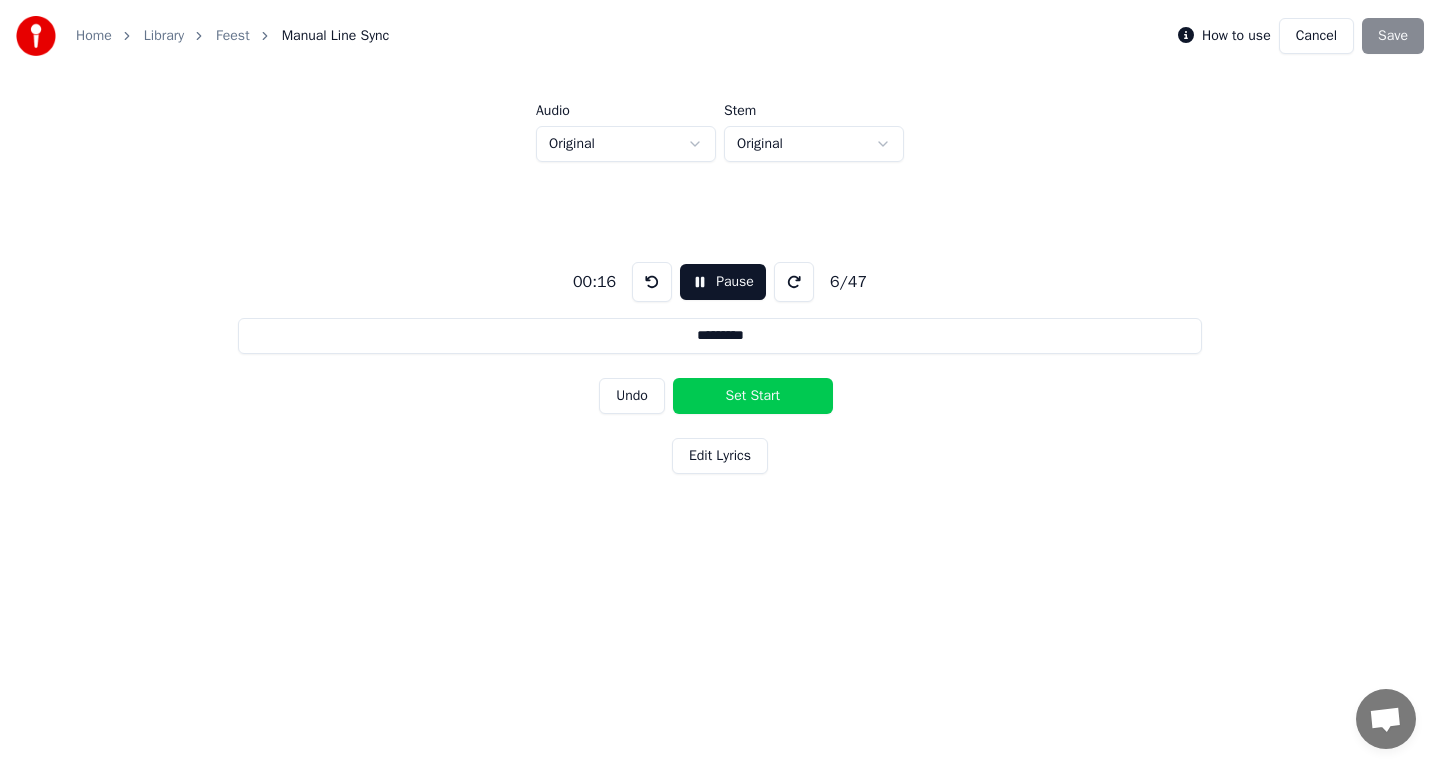 click on "Set Start" at bounding box center [753, 396] 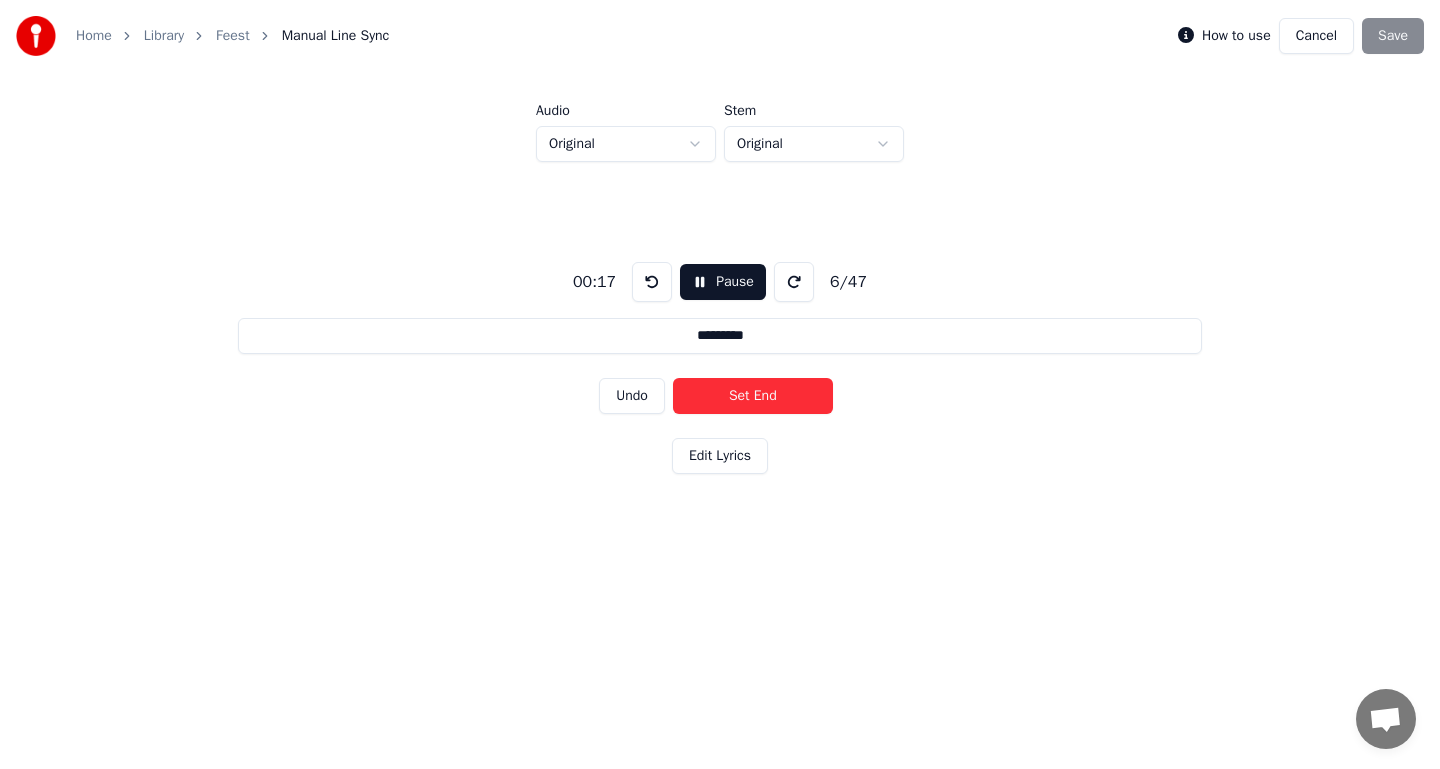 click on "Set End" at bounding box center (753, 396) 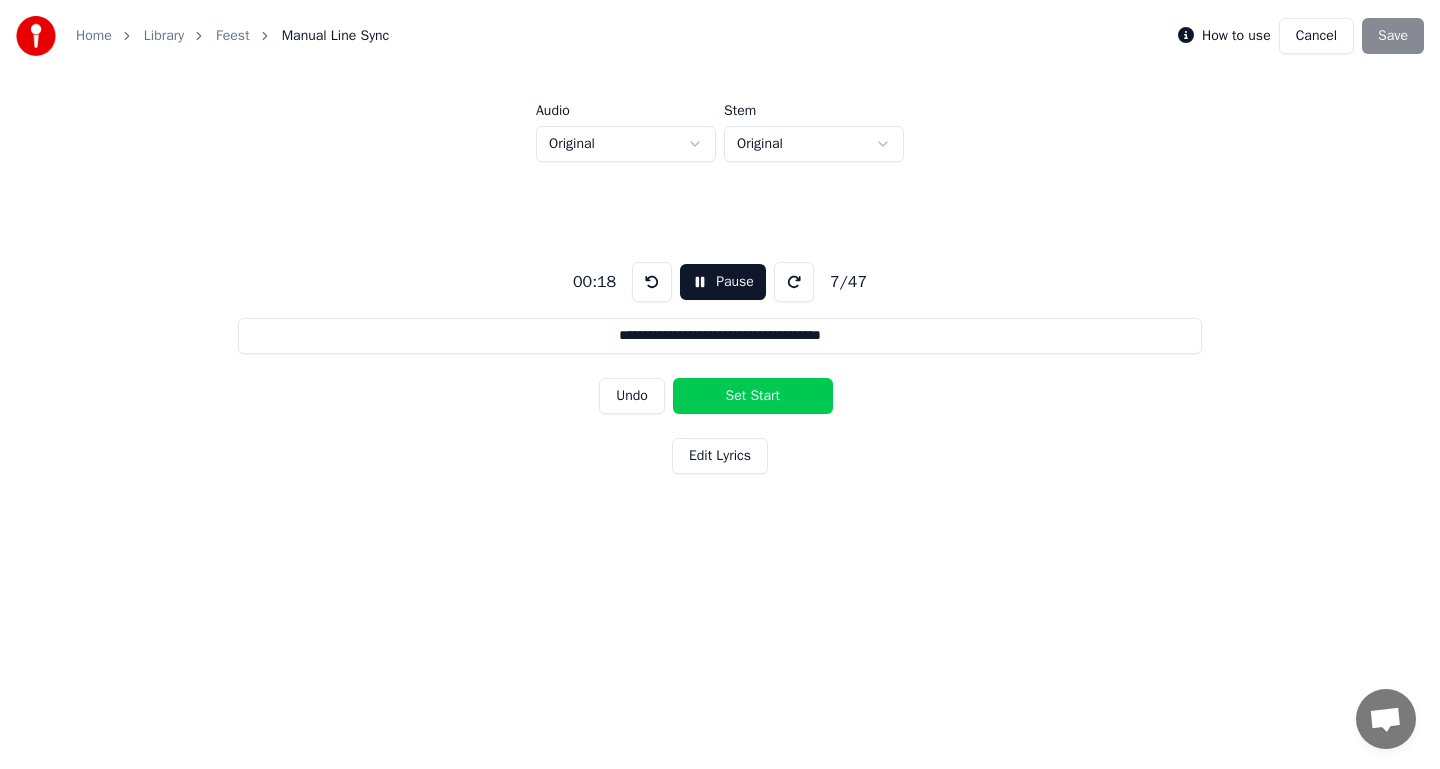 click on "Set Start" at bounding box center (753, 396) 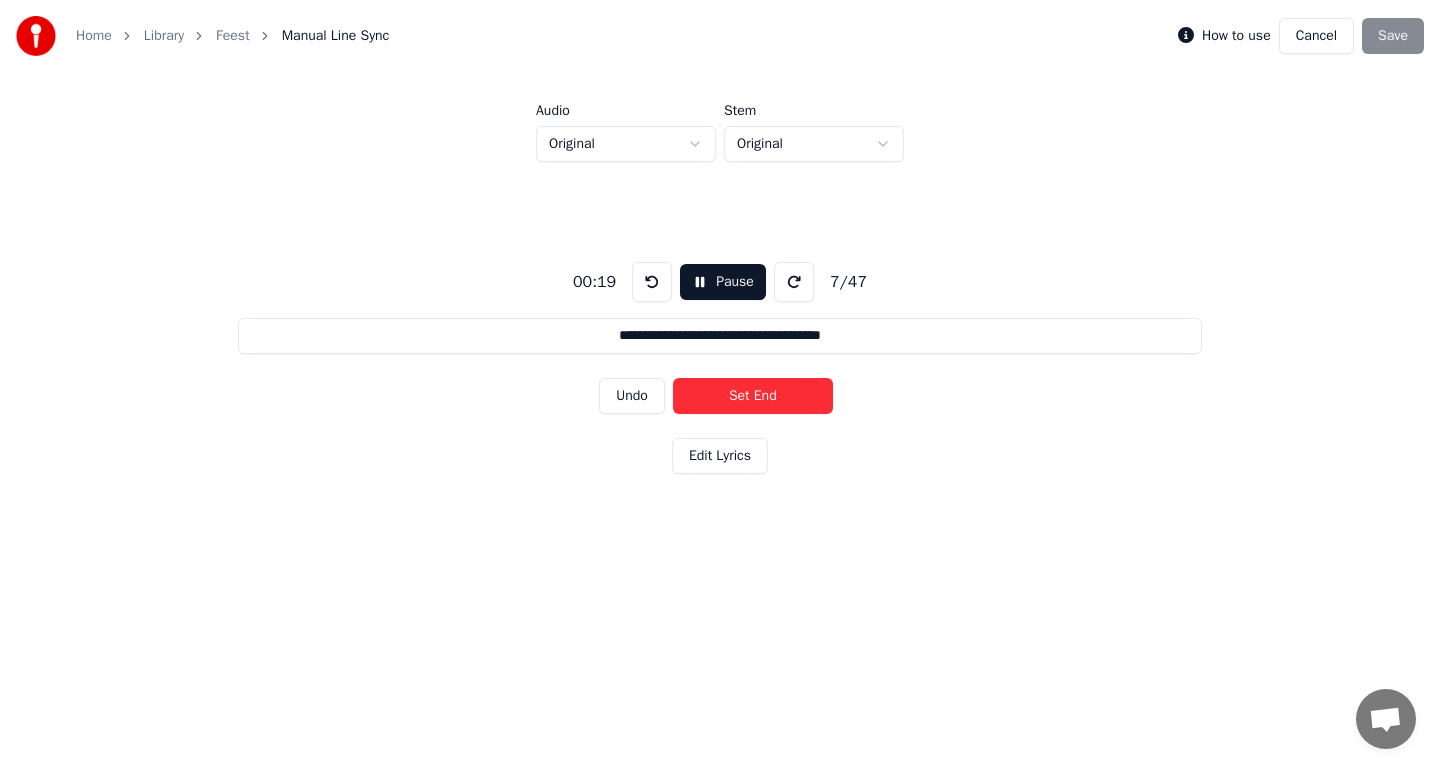 click on "Set End" at bounding box center (753, 396) 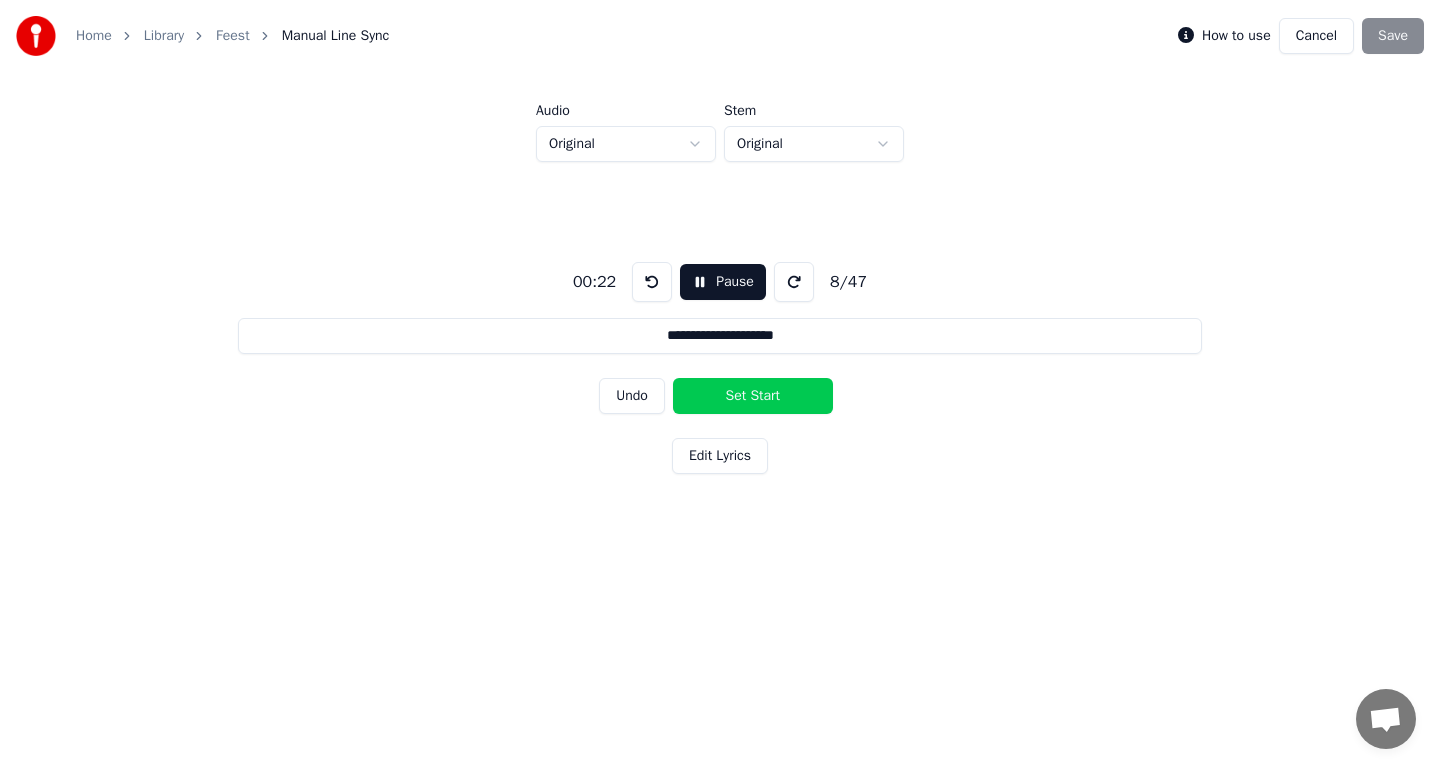 click on "Set Start" at bounding box center [753, 396] 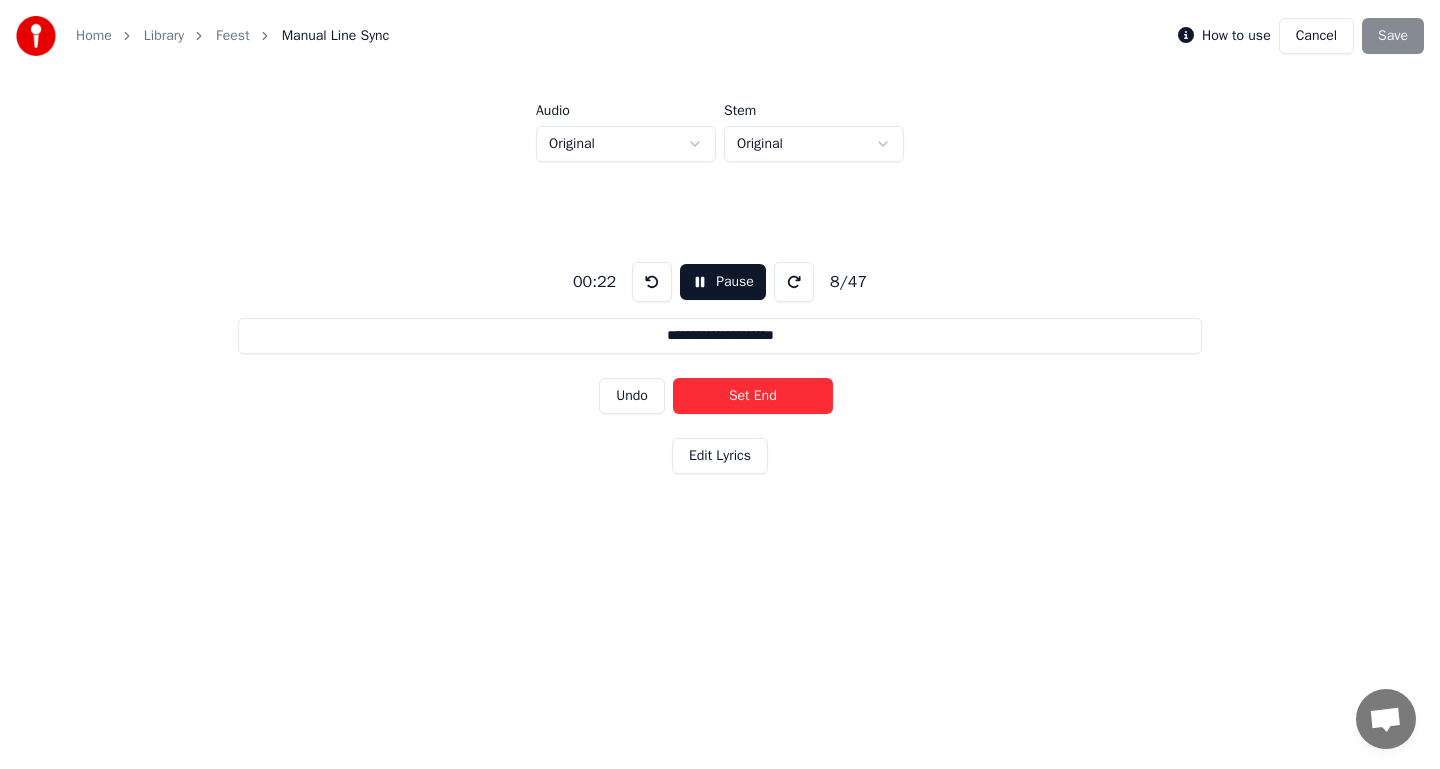 click on "Set End" at bounding box center (753, 396) 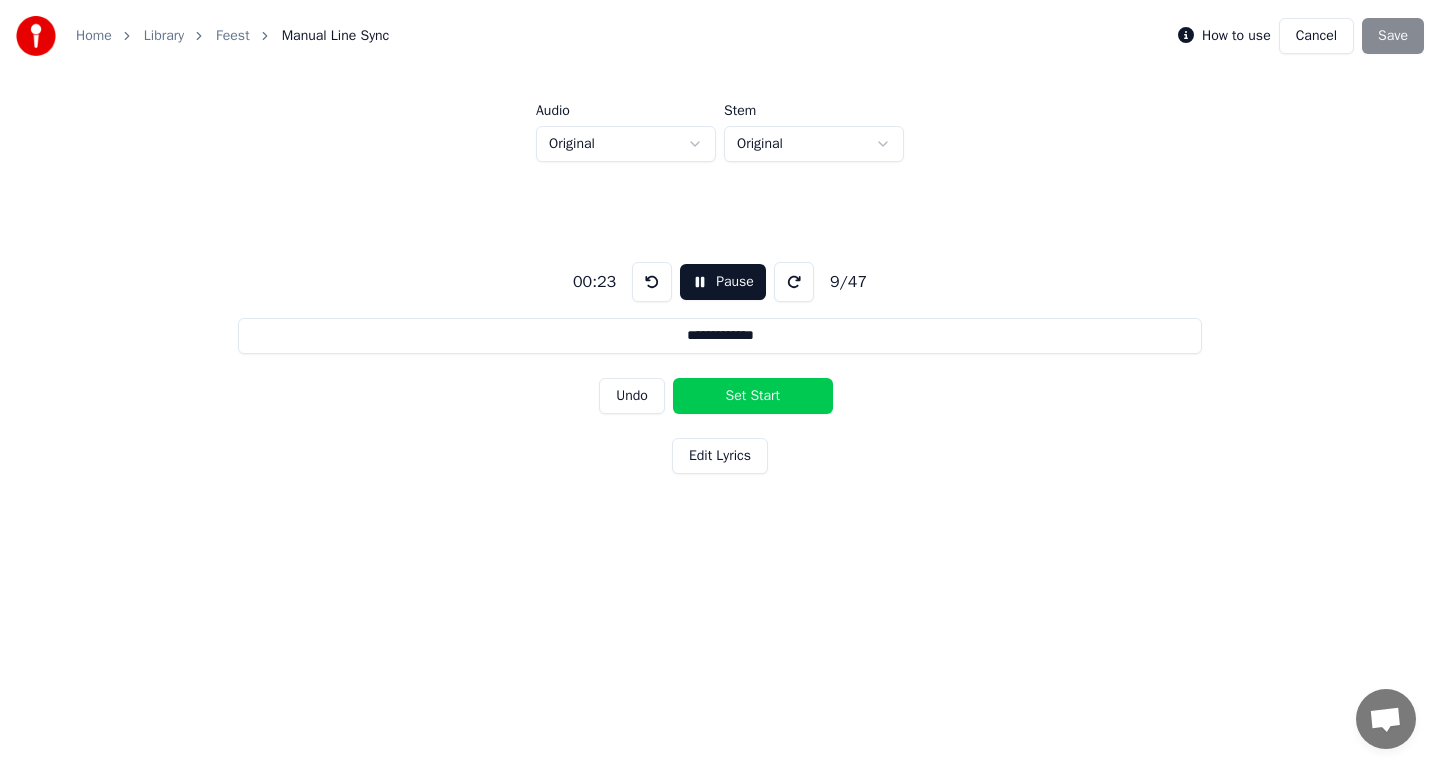 click on "Set Start" at bounding box center (753, 396) 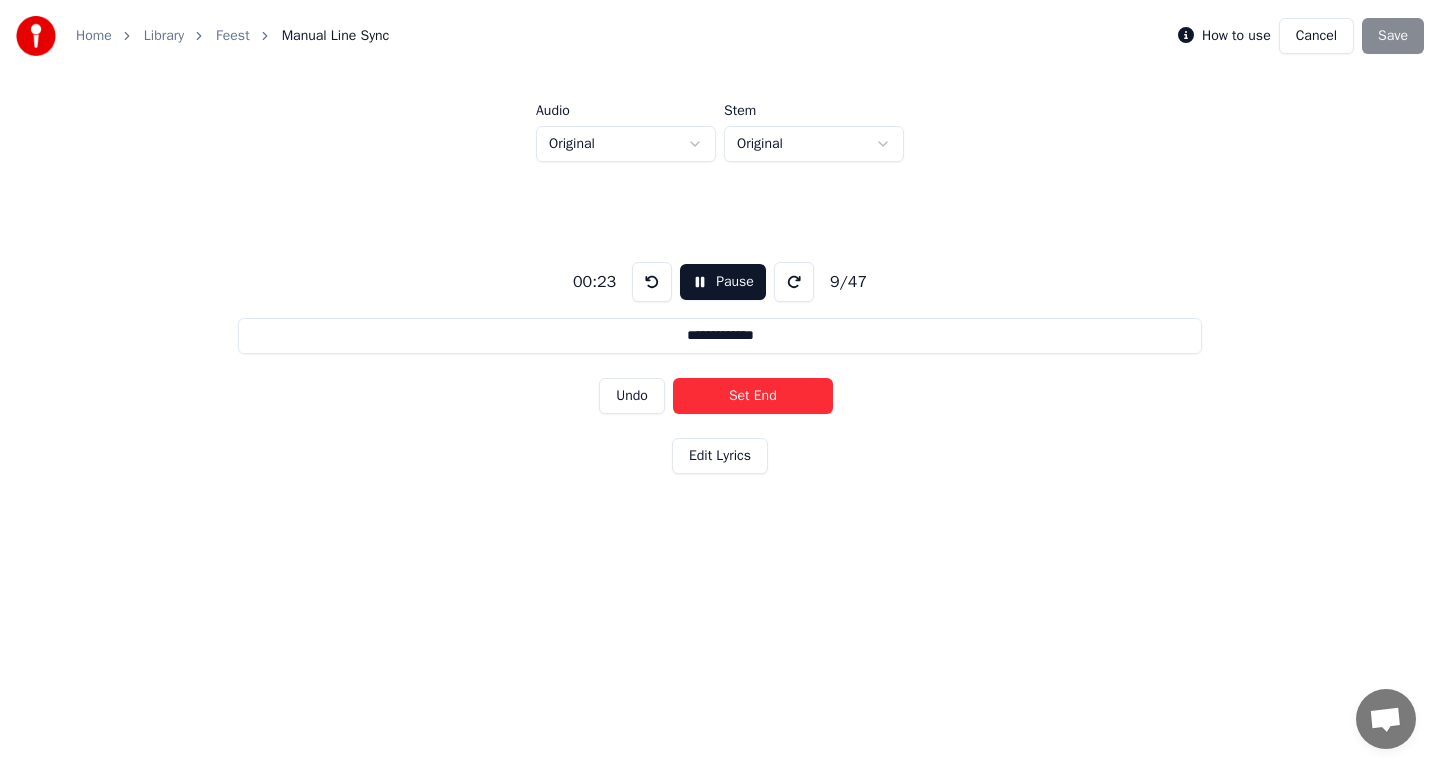 click on "Set End" at bounding box center [753, 396] 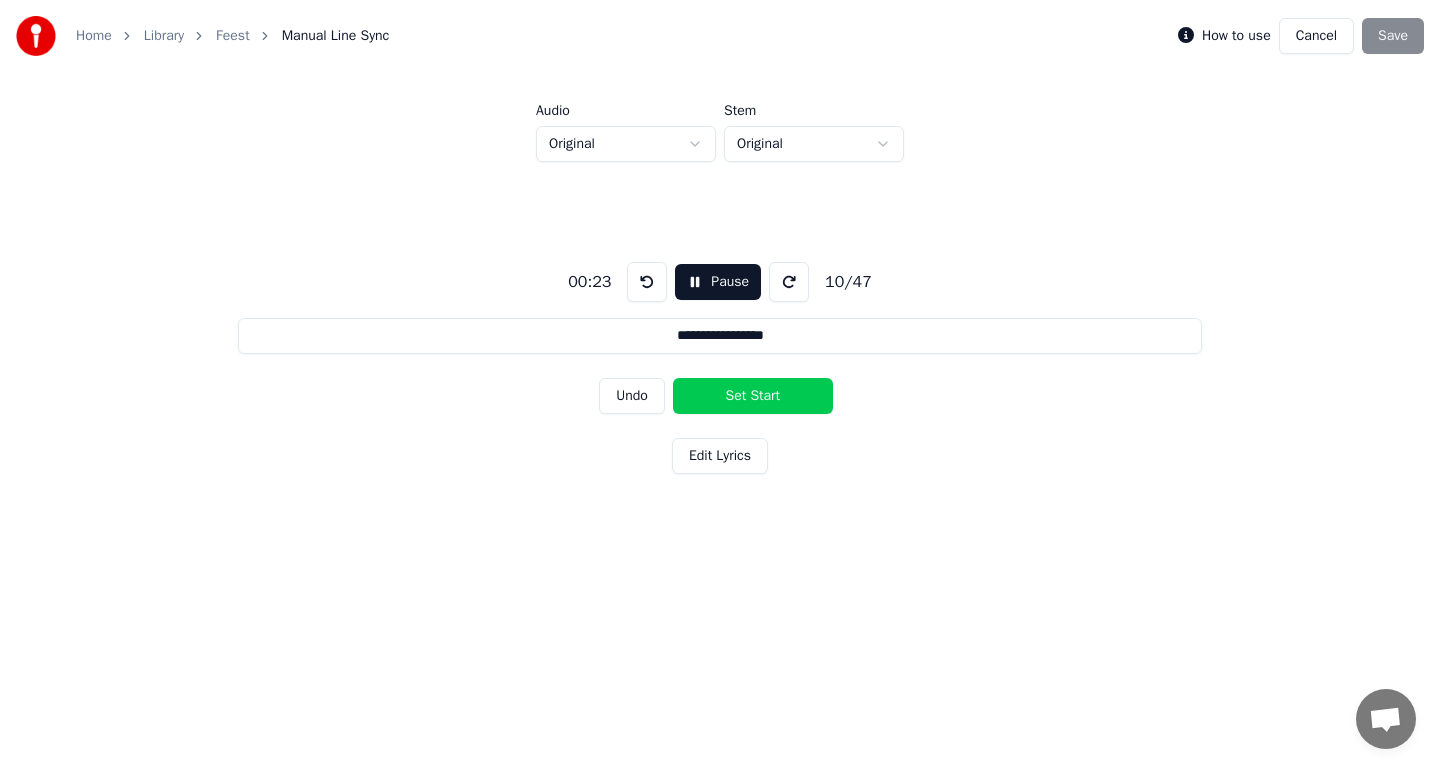 click on "Set Start" at bounding box center (753, 396) 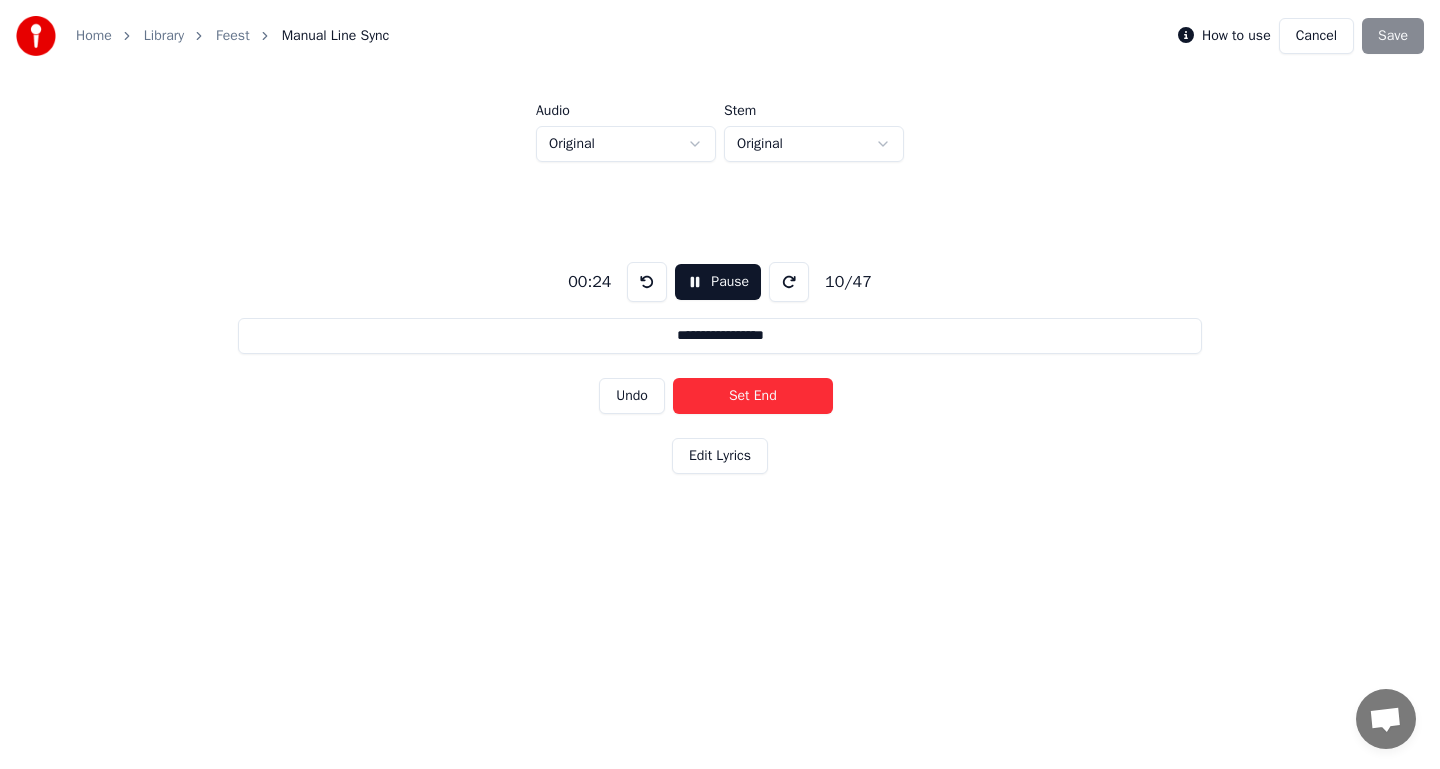 click on "Set End" at bounding box center [753, 396] 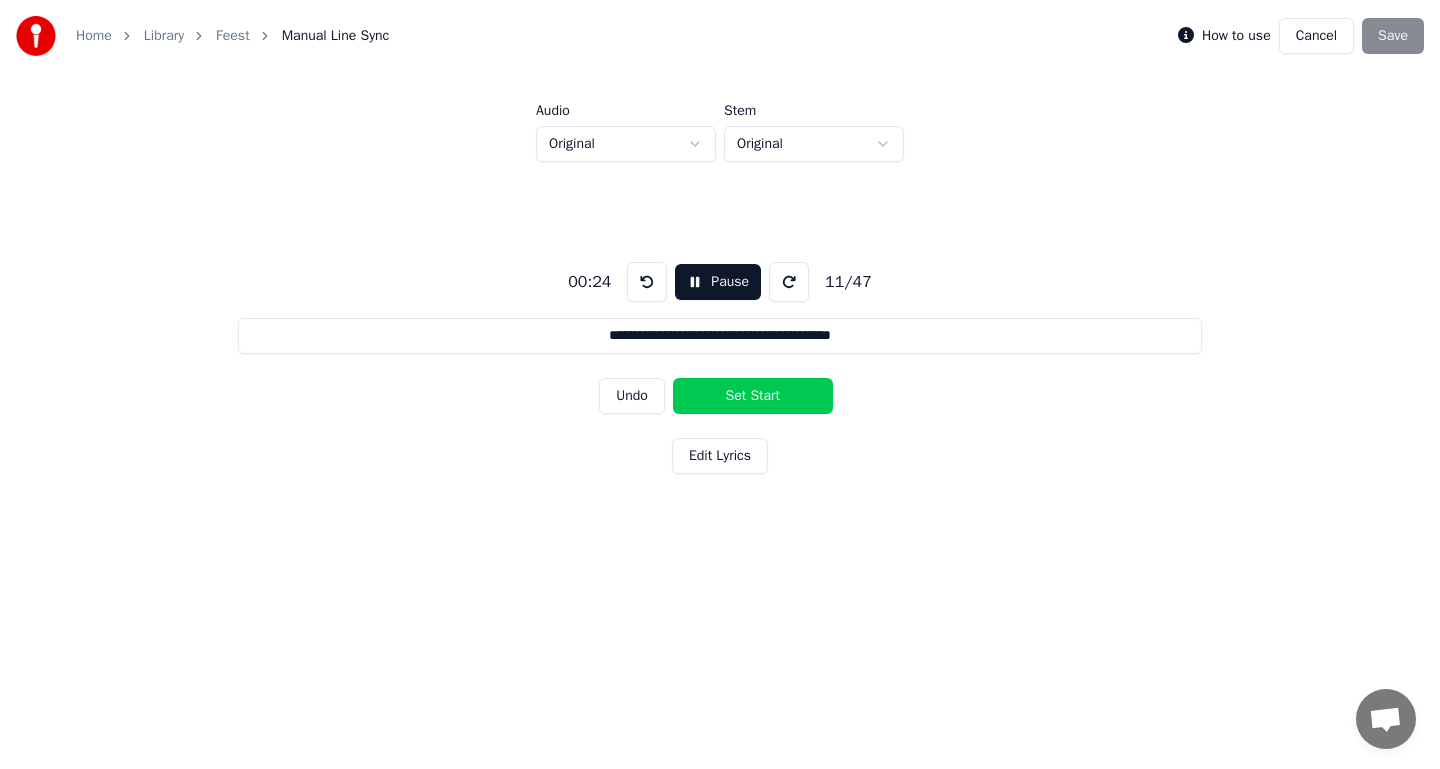click on "Set Start" at bounding box center [753, 396] 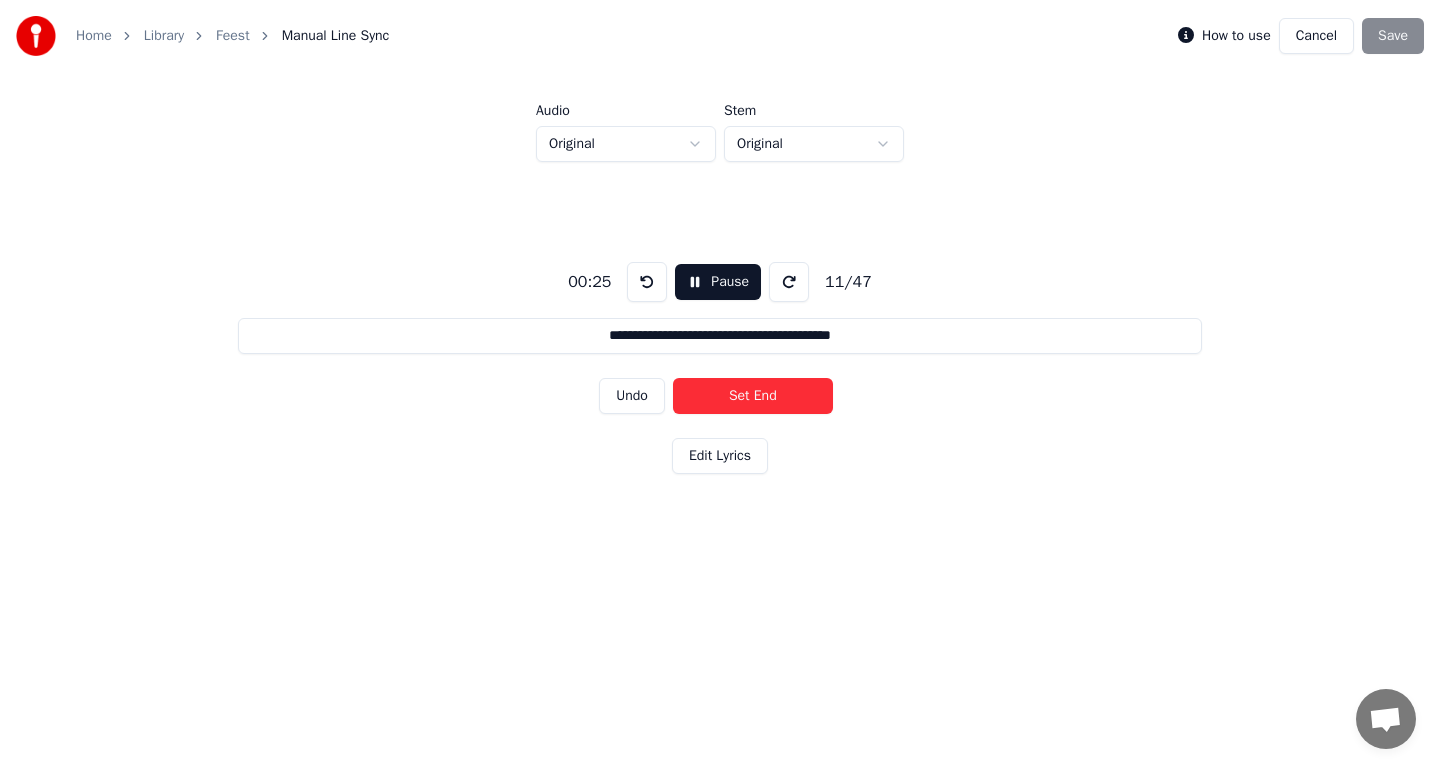 click on "Set End" at bounding box center (753, 396) 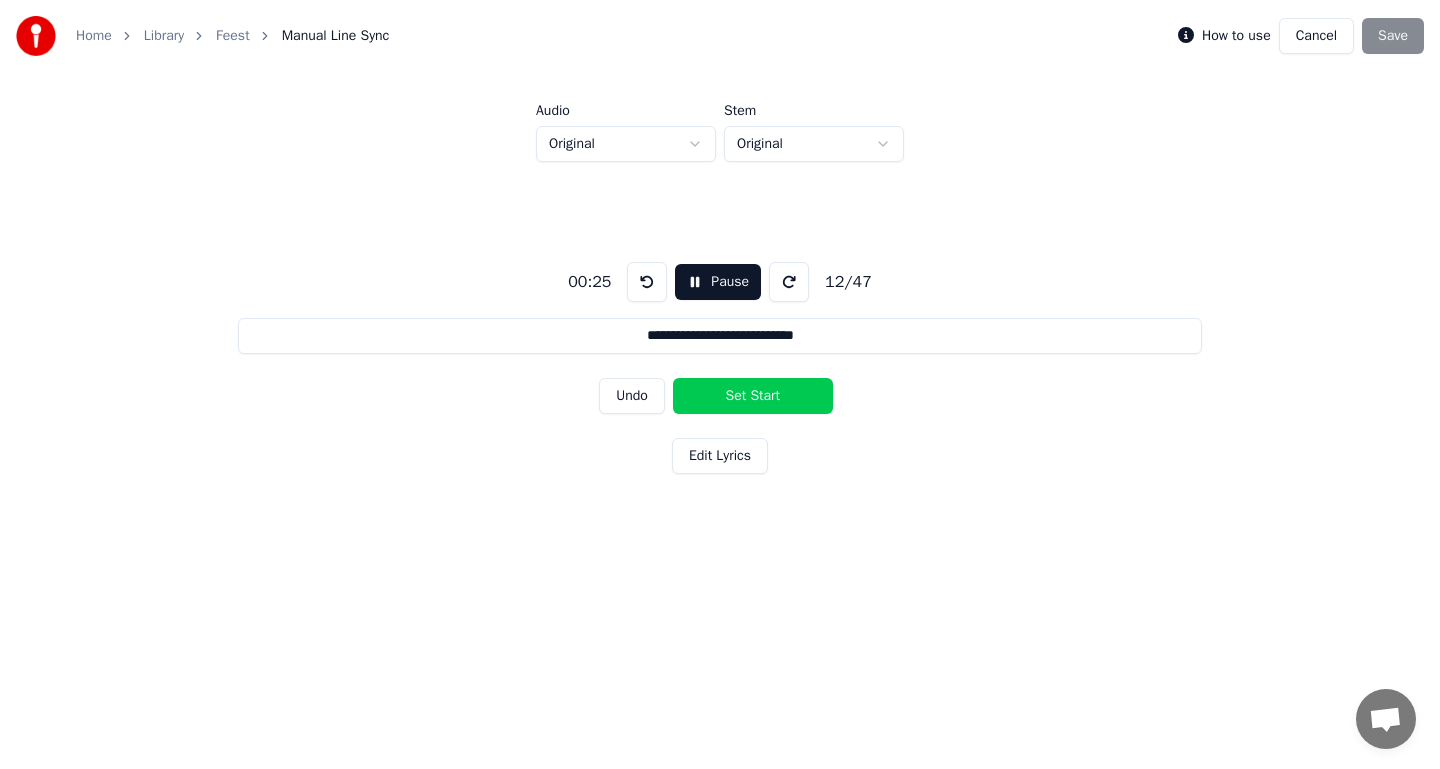 click on "Set Start" at bounding box center (753, 396) 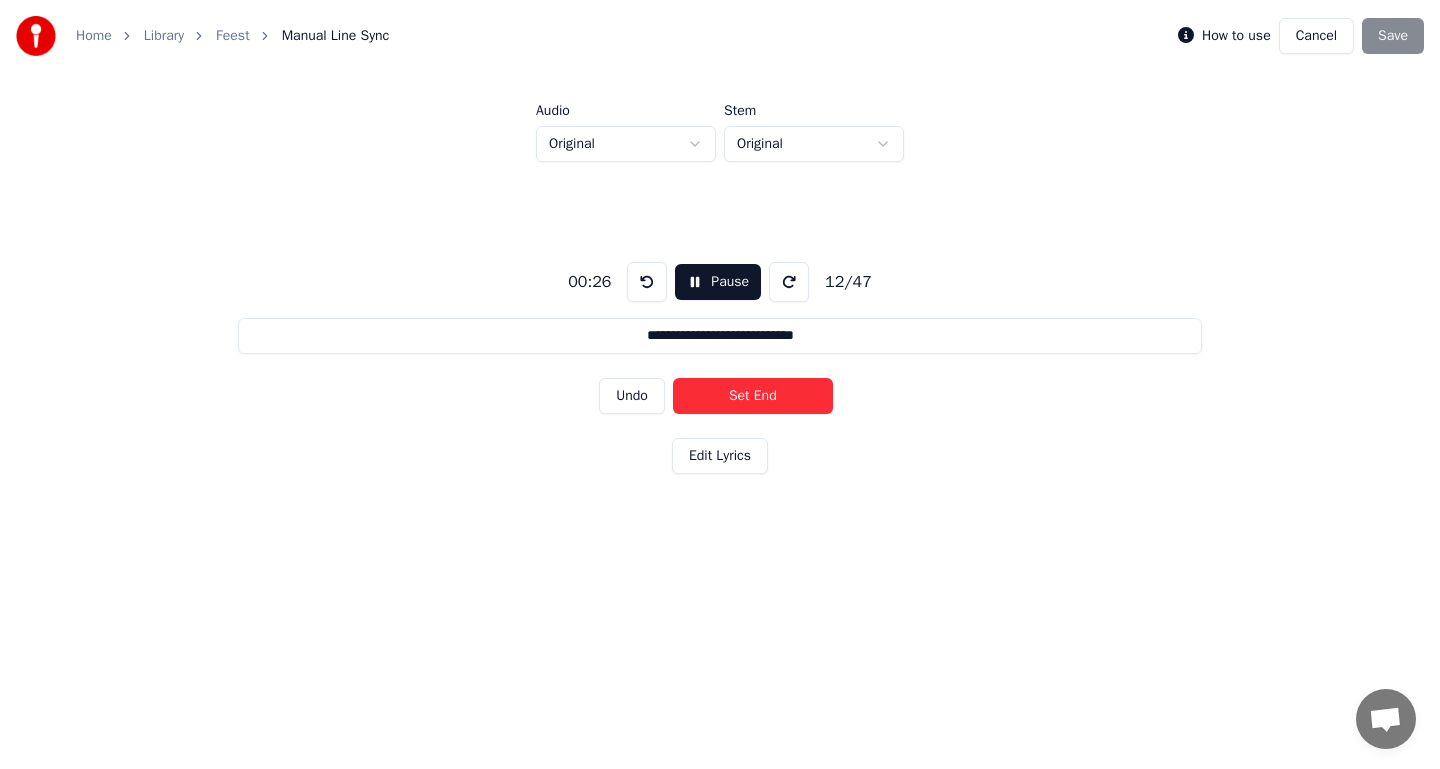click on "Set End" at bounding box center (753, 396) 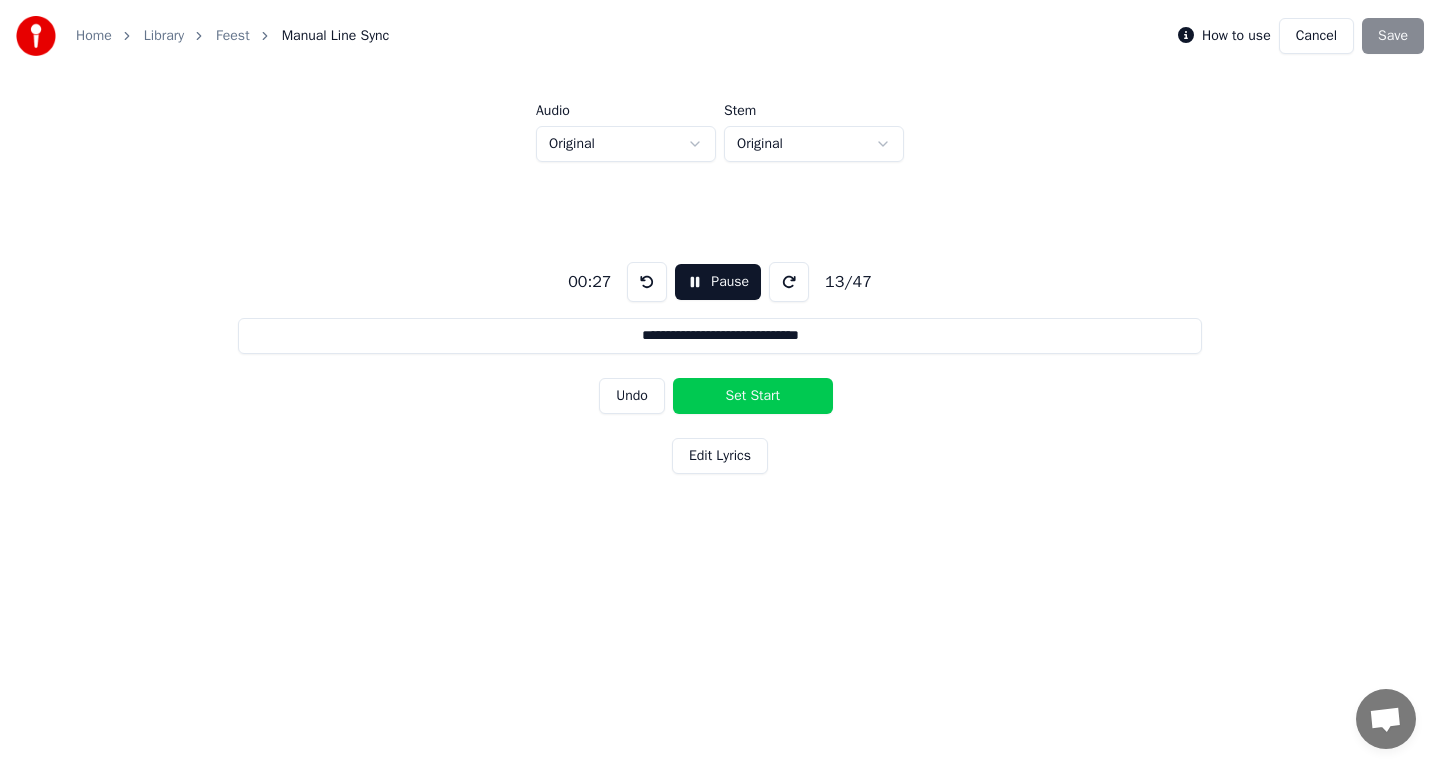 click on "Set Start" at bounding box center [753, 396] 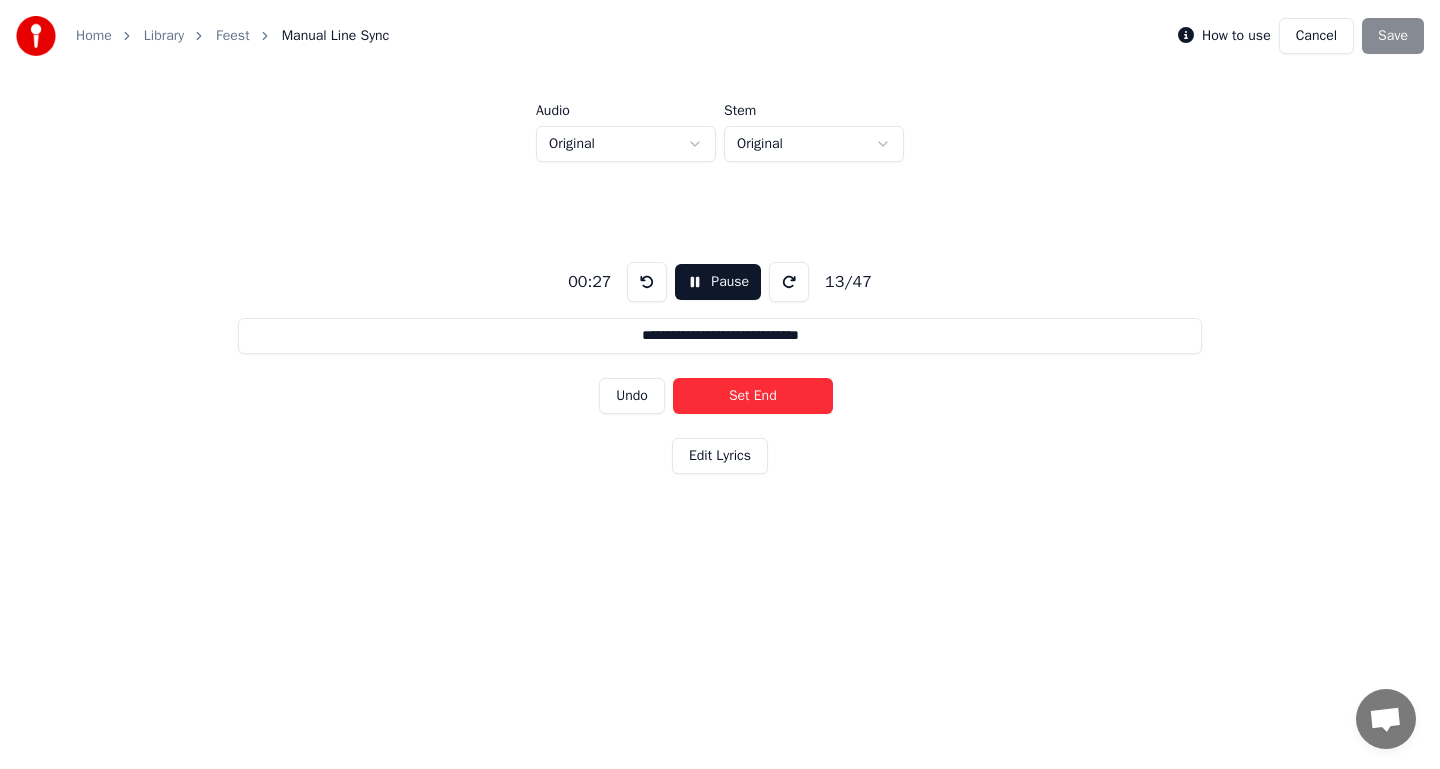 click on "Set End" at bounding box center [753, 396] 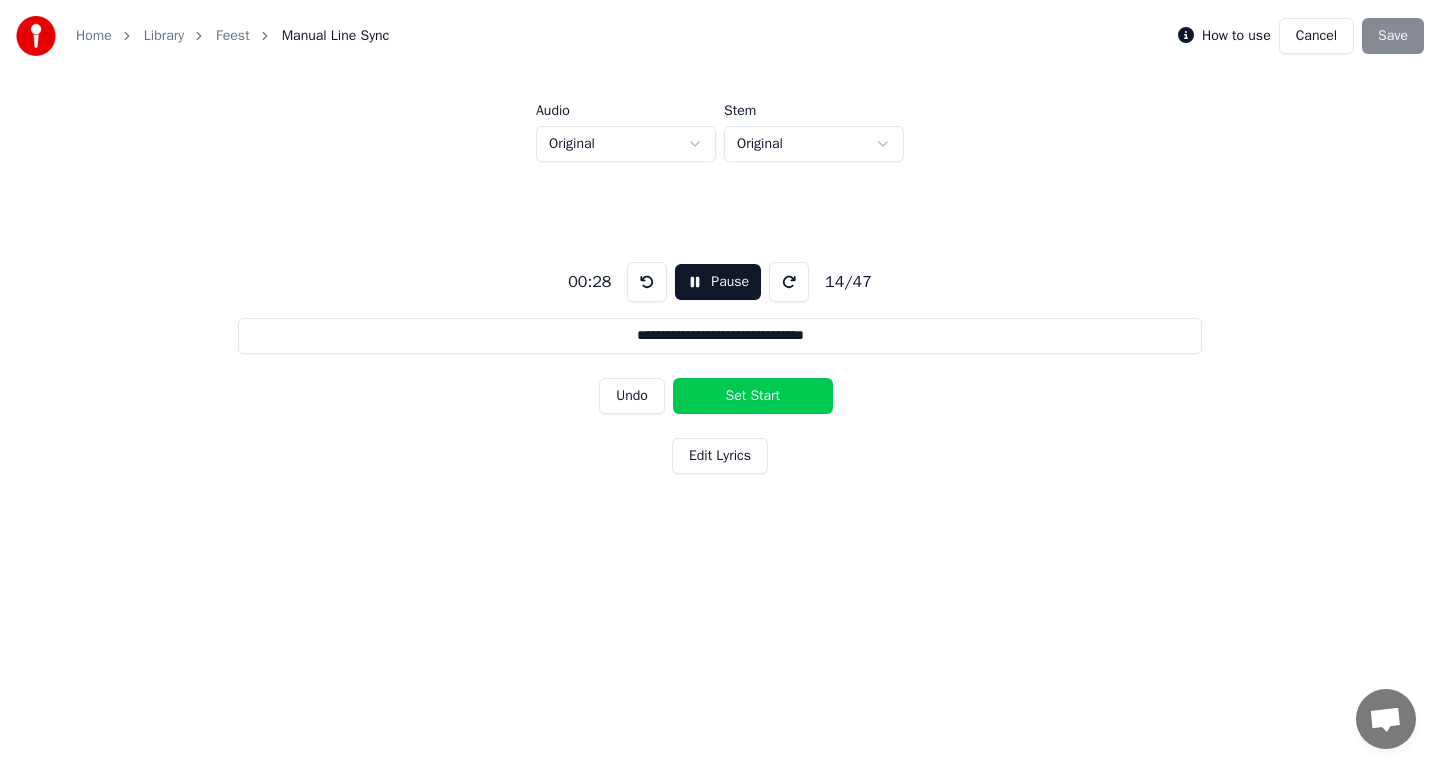 click on "Set Start" at bounding box center [753, 396] 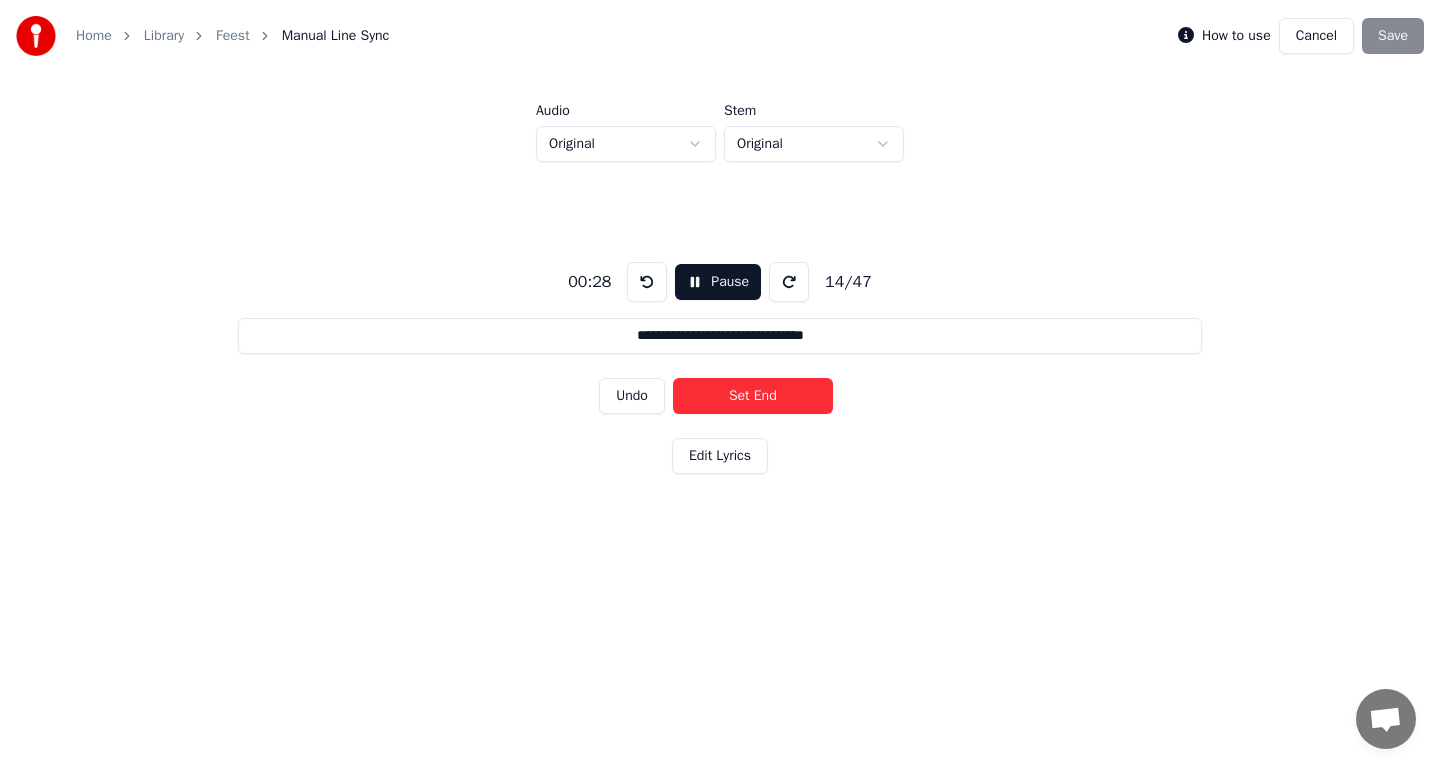 click on "Set End" at bounding box center [753, 396] 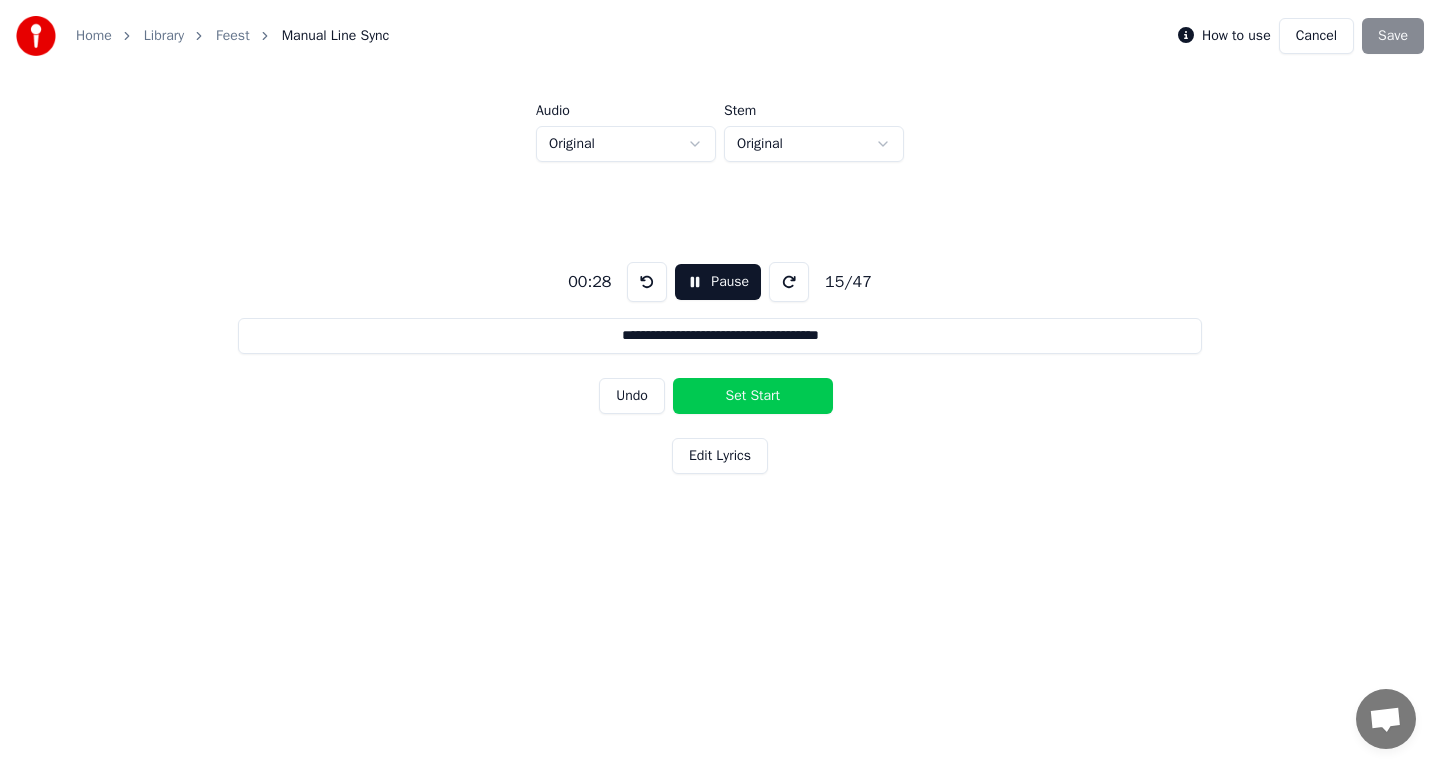 click on "Set Start" at bounding box center (753, 396) 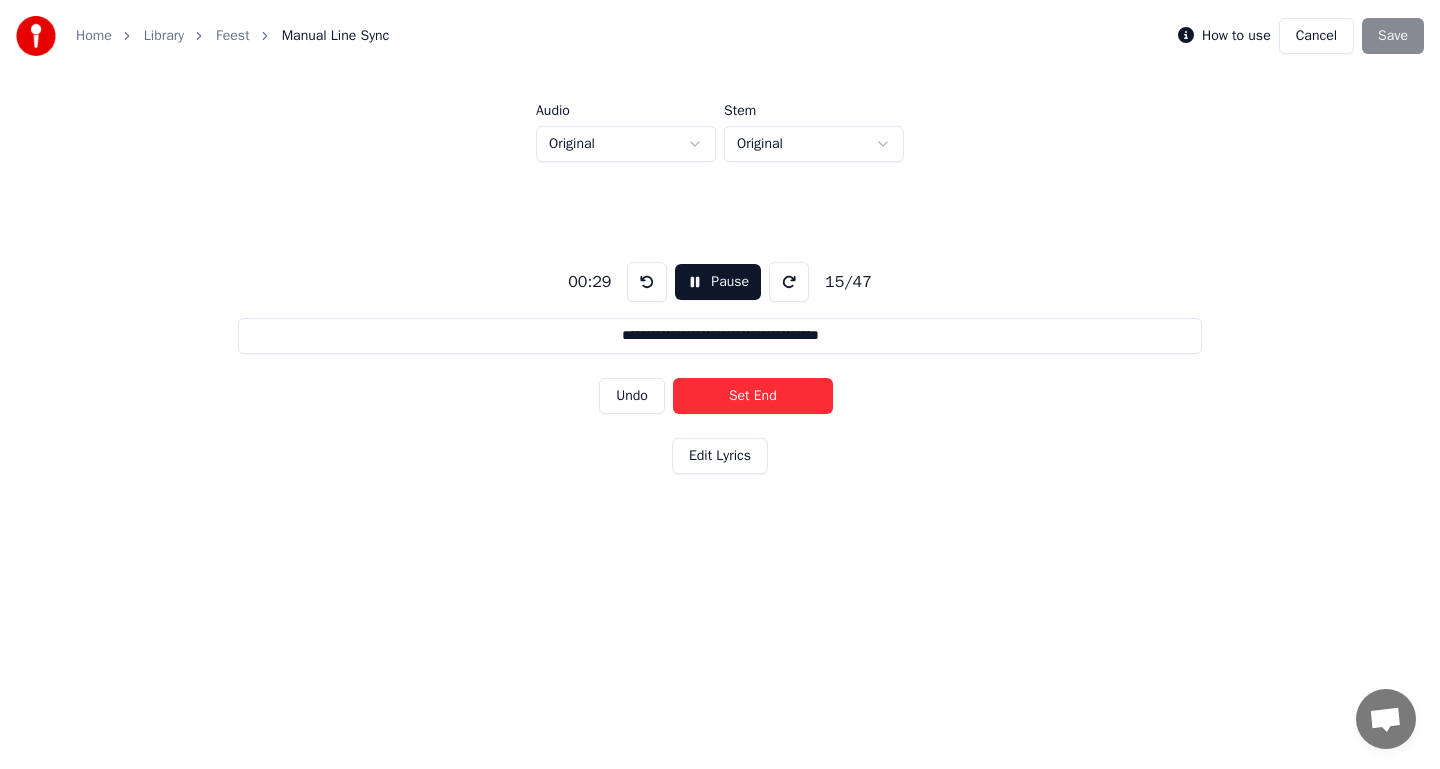 click on "Set End" at bounding box center [753, 396] 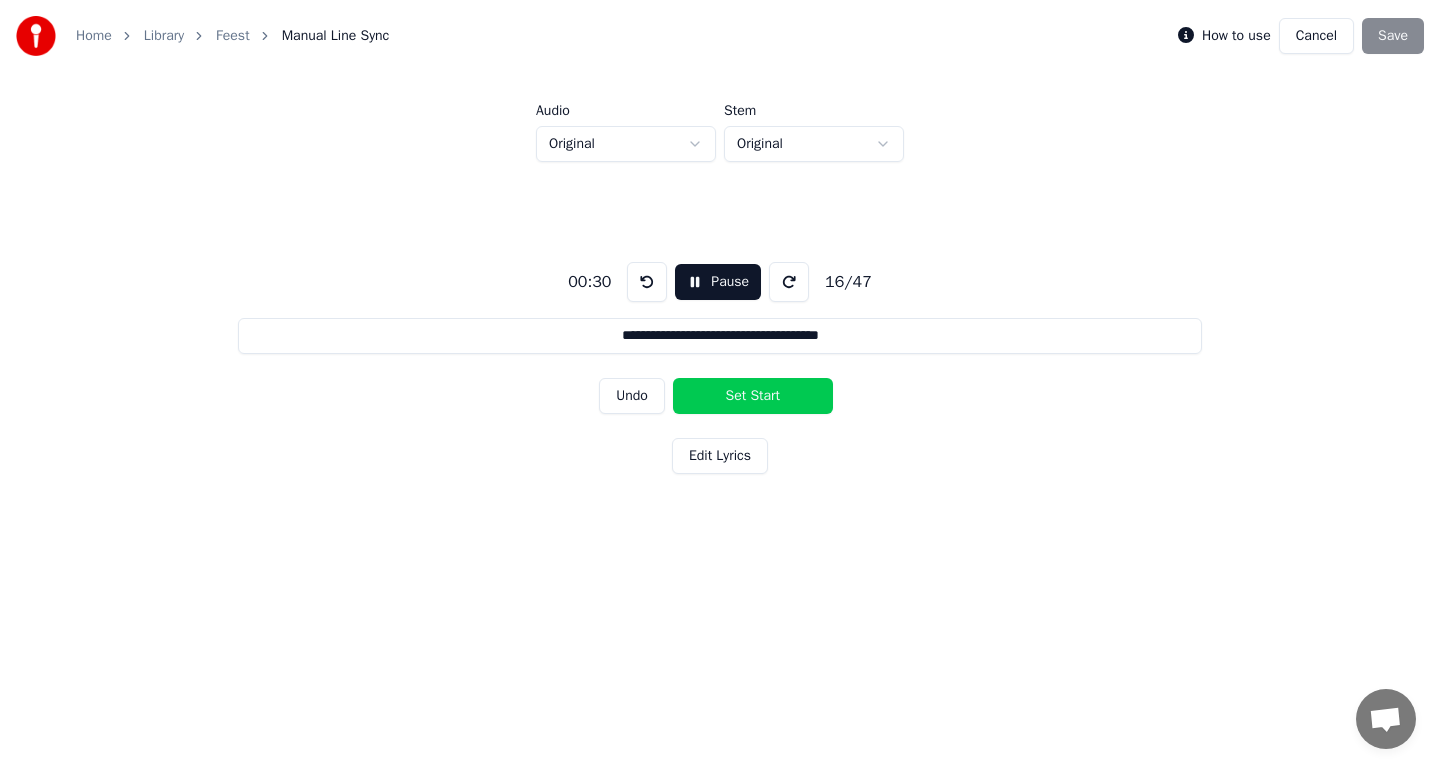 click on "Set Start" at bounding box center (753, 396) 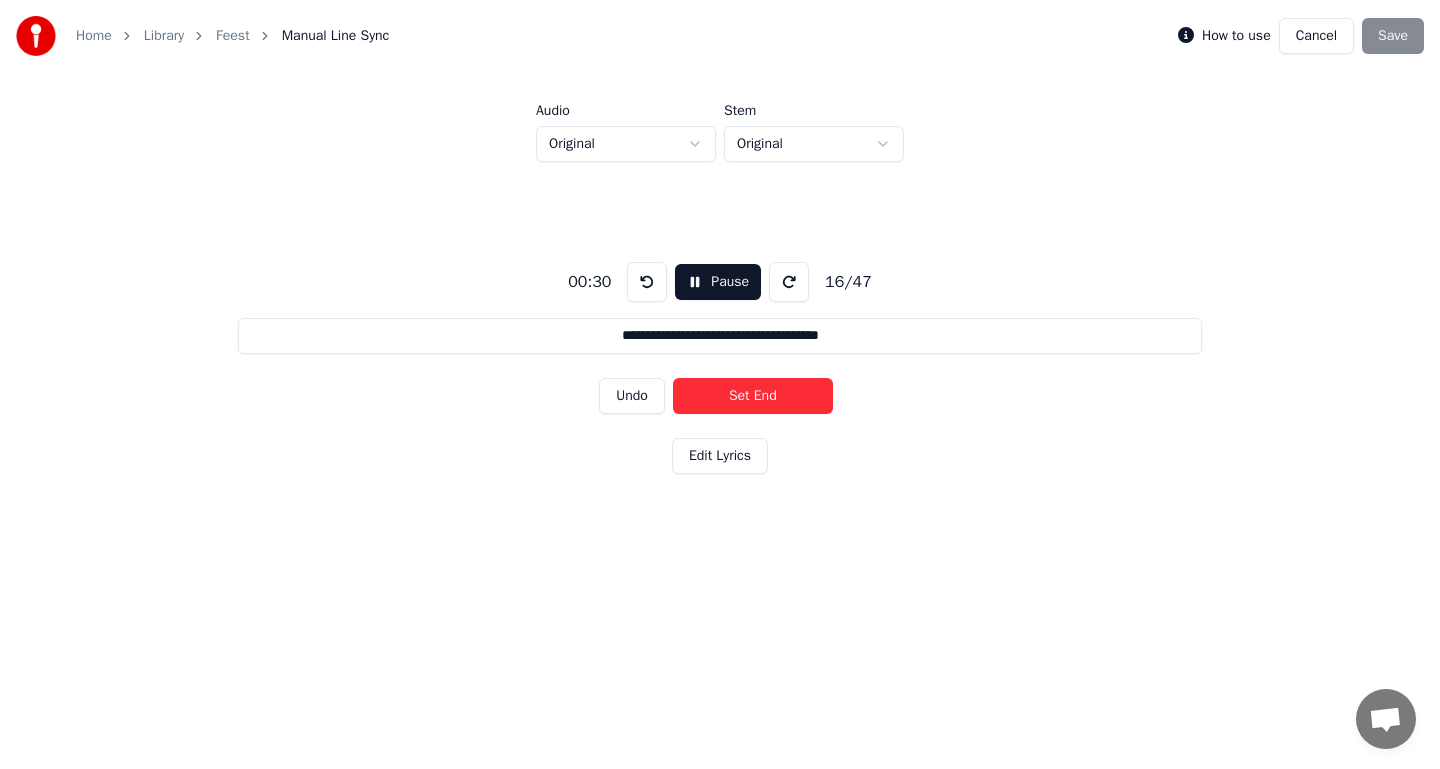 click on "Set End" at bounding box center (753, 396) 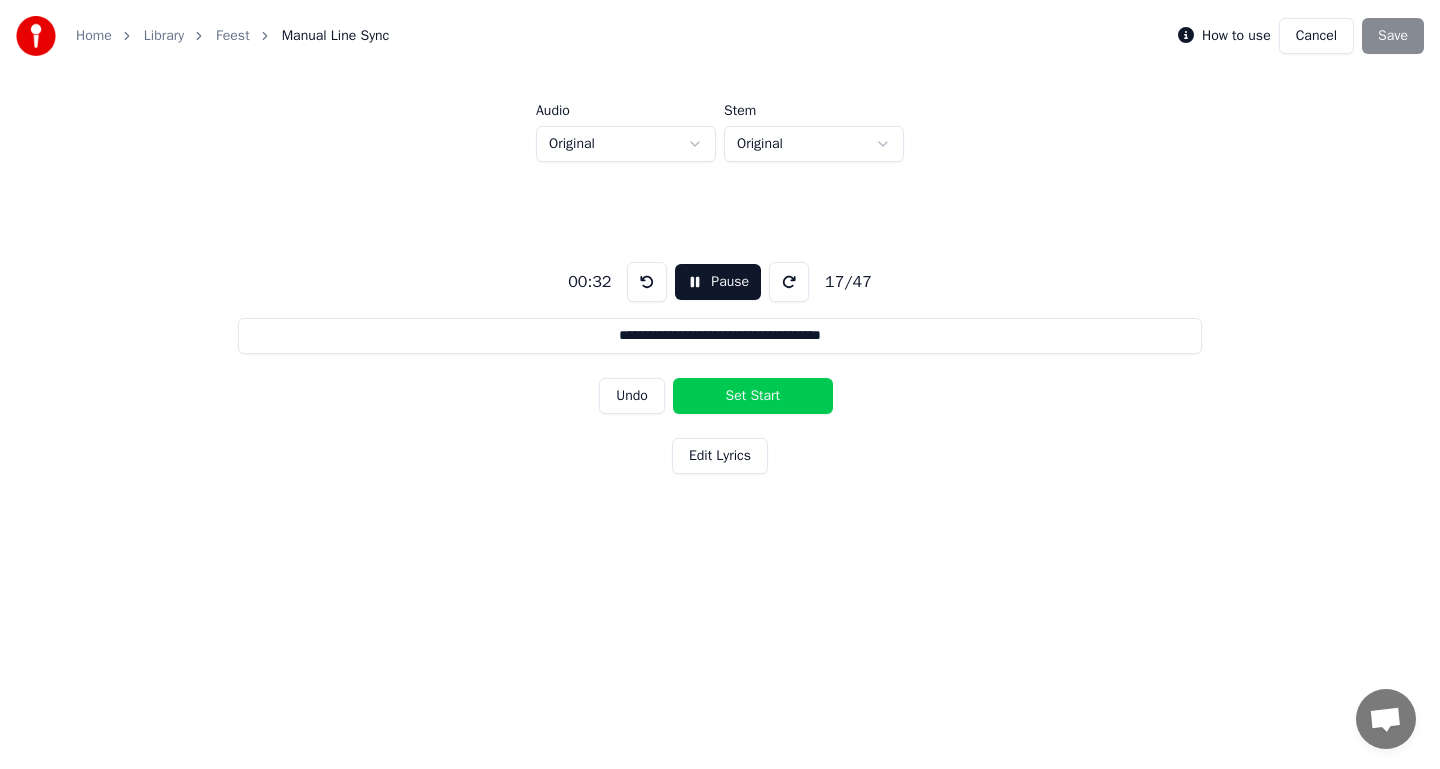 click on "Pause" at bounding box center (718, 282) 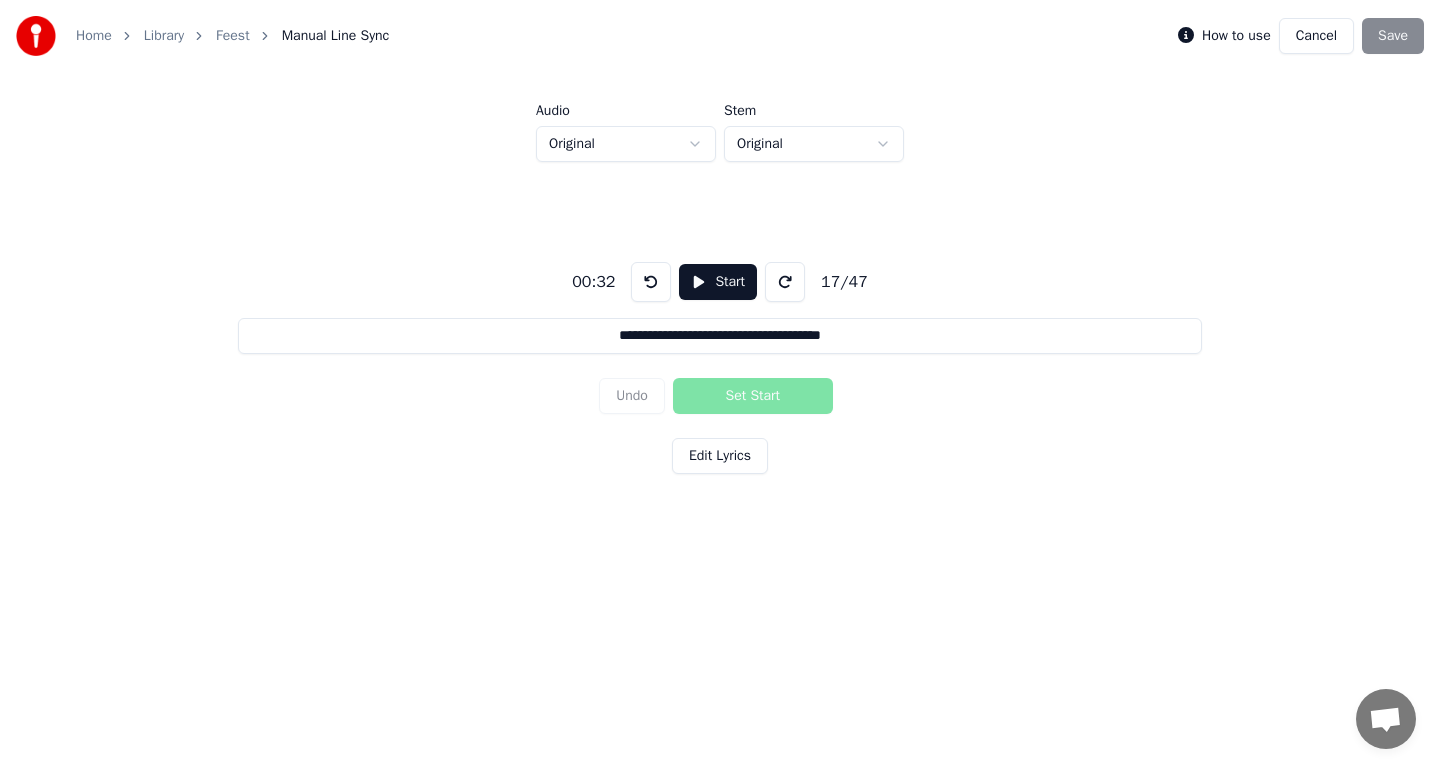 click at bounding box center [651, 282] 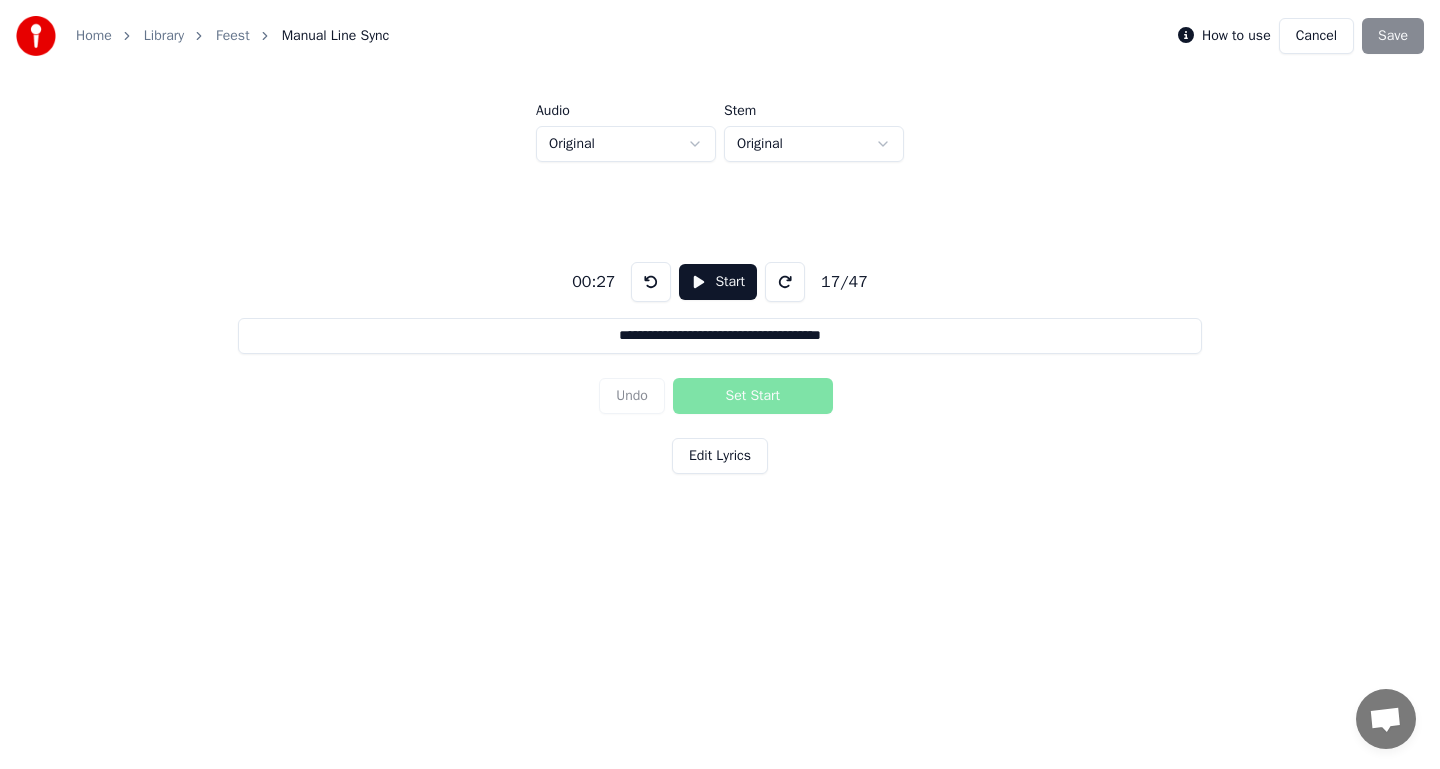 click at bounding box center (651, 282) 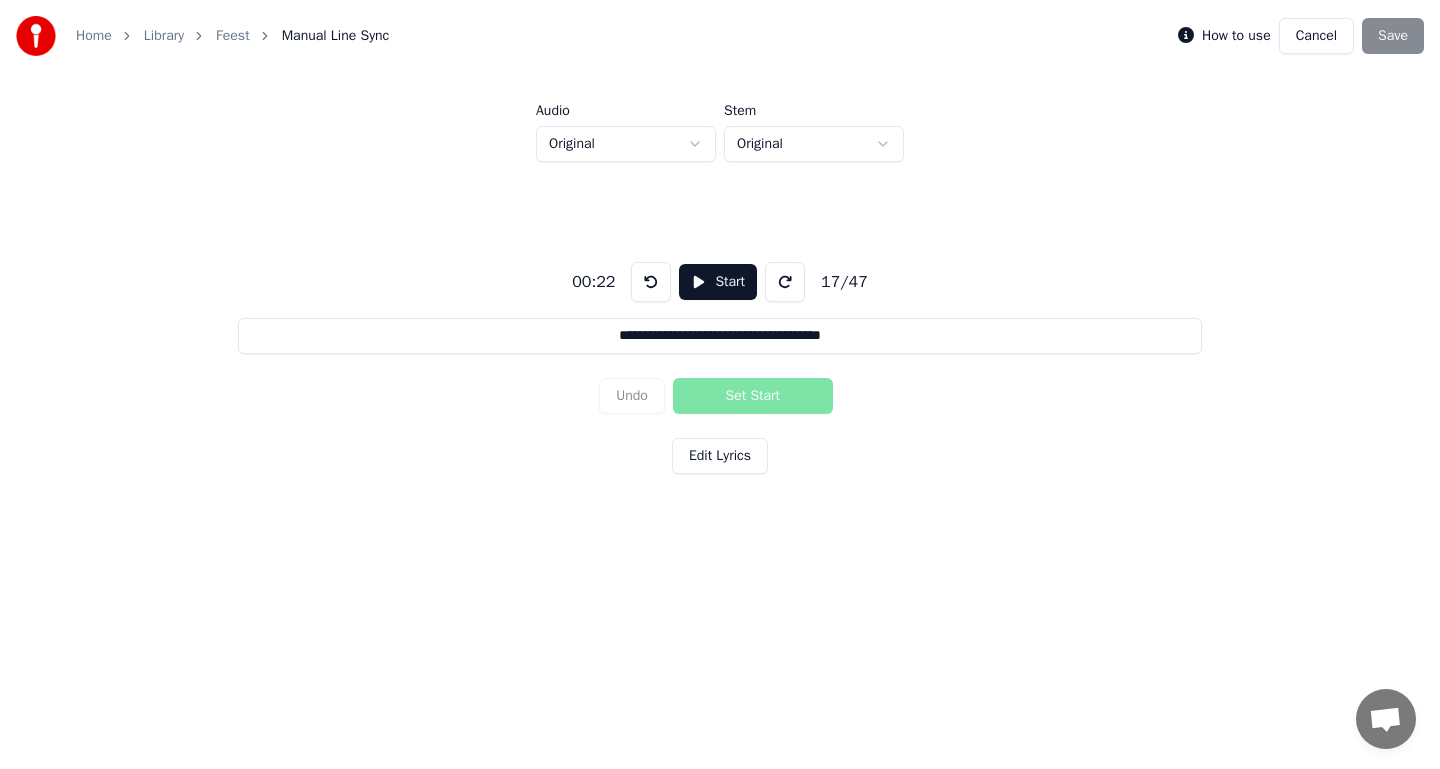 click at bounding box center [651, 282] 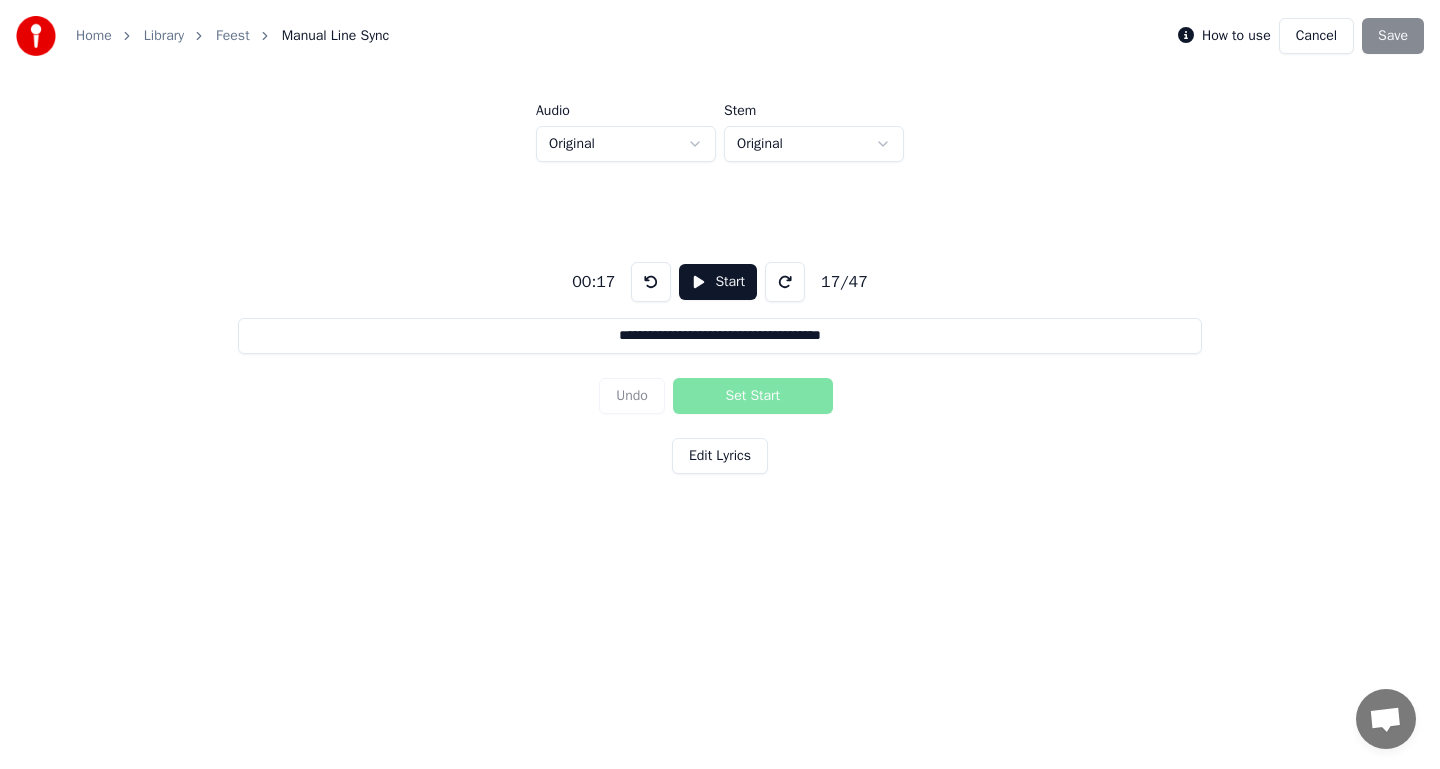 click at bounding box center (651, 282) 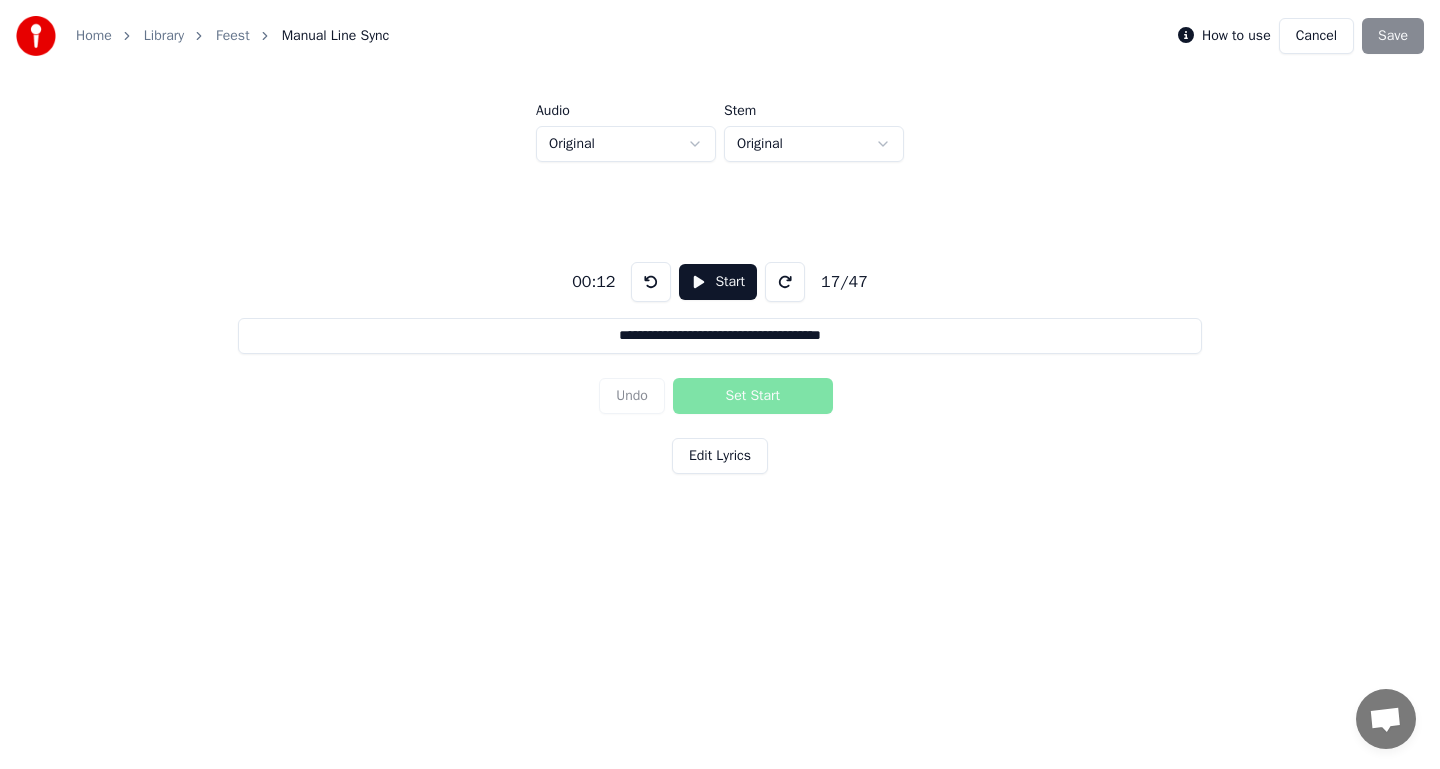 click at bounding box center (651, 282) 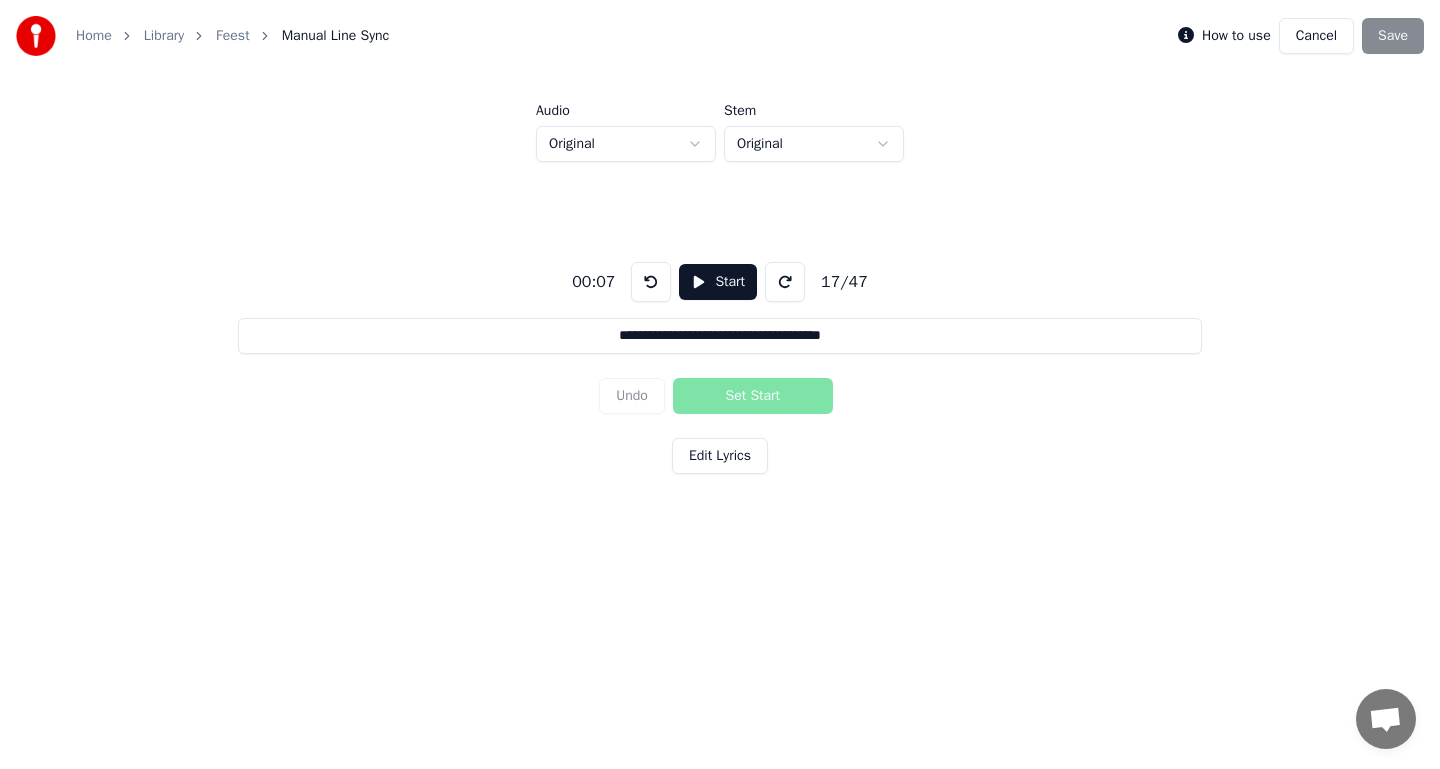 click at bounding box center (651, 282) 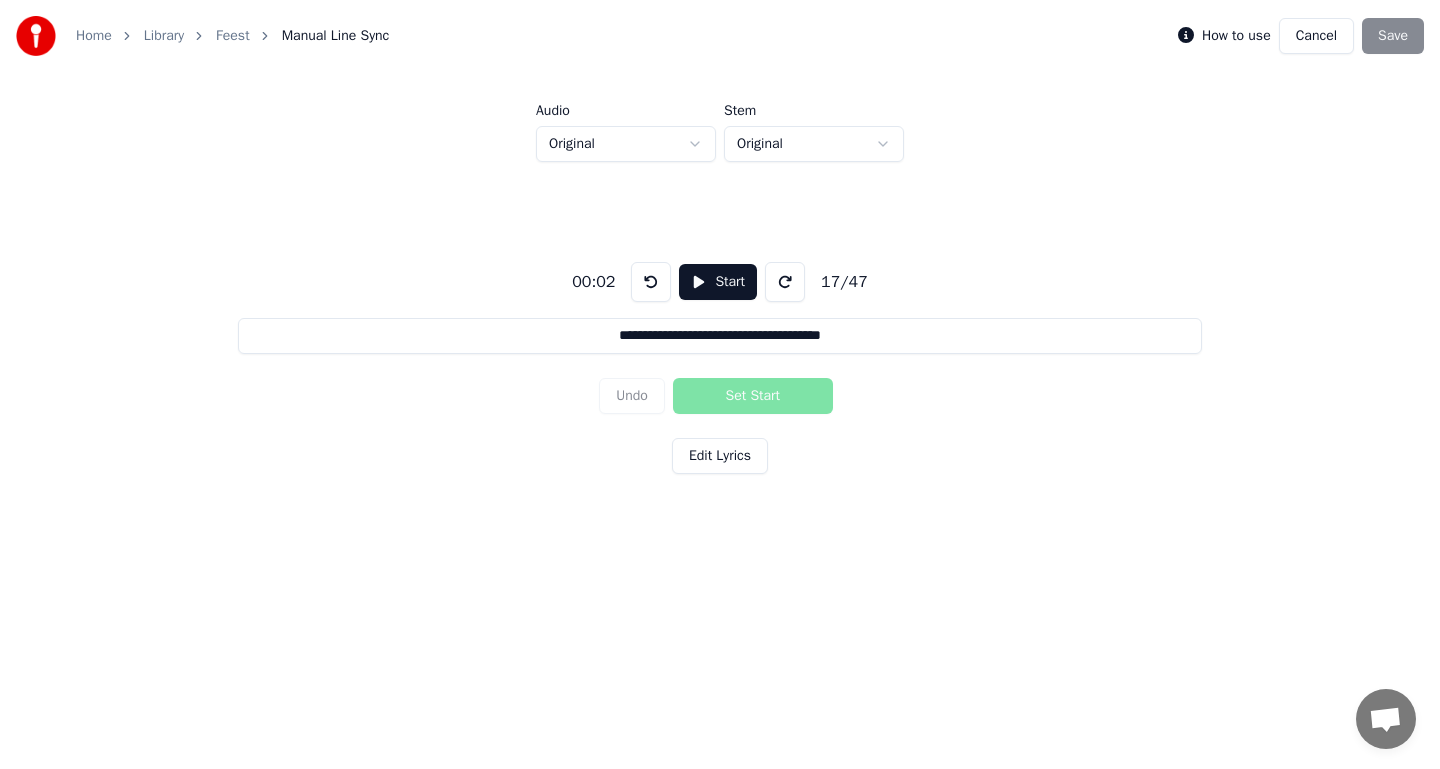 click at bounding box center [651, 282] 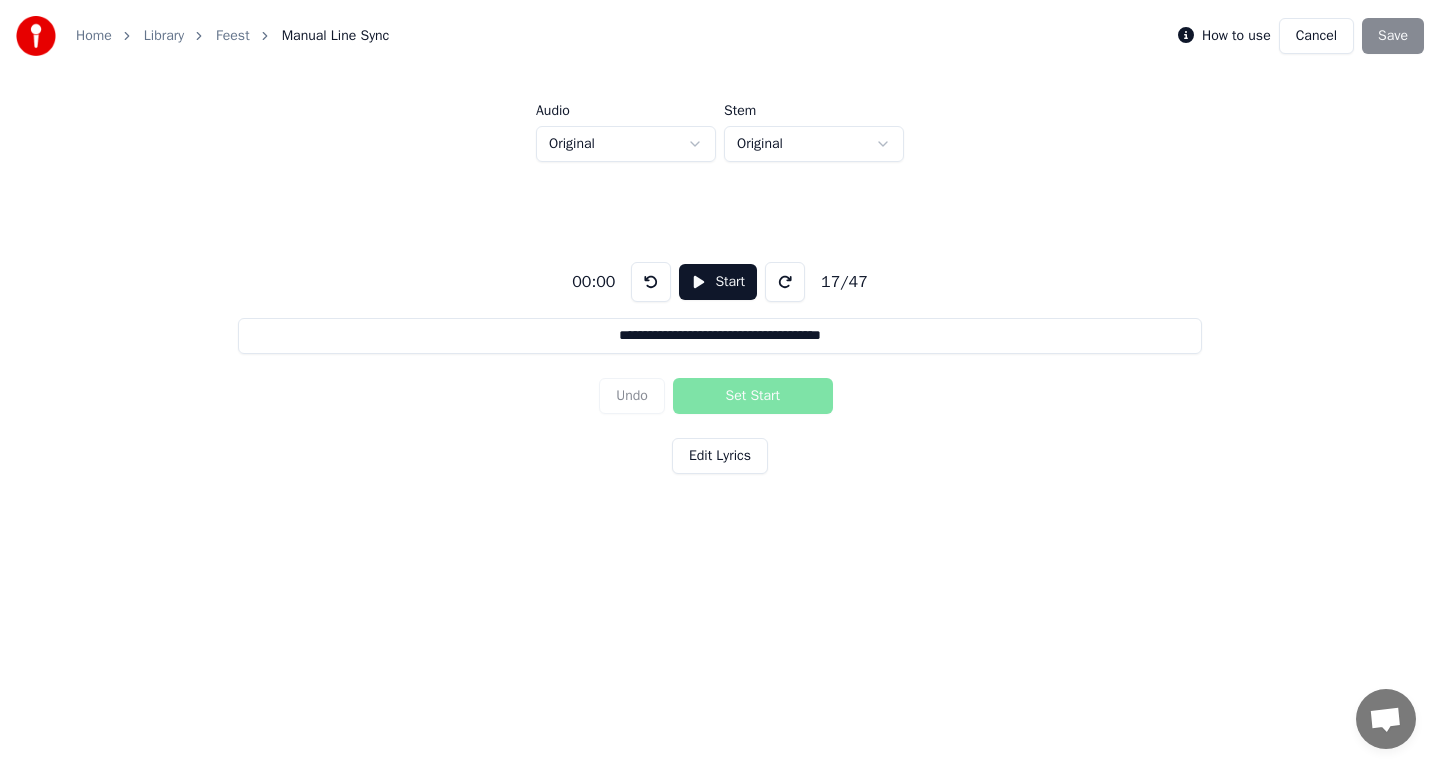 click on "Start" at bounding box center (718, 282) 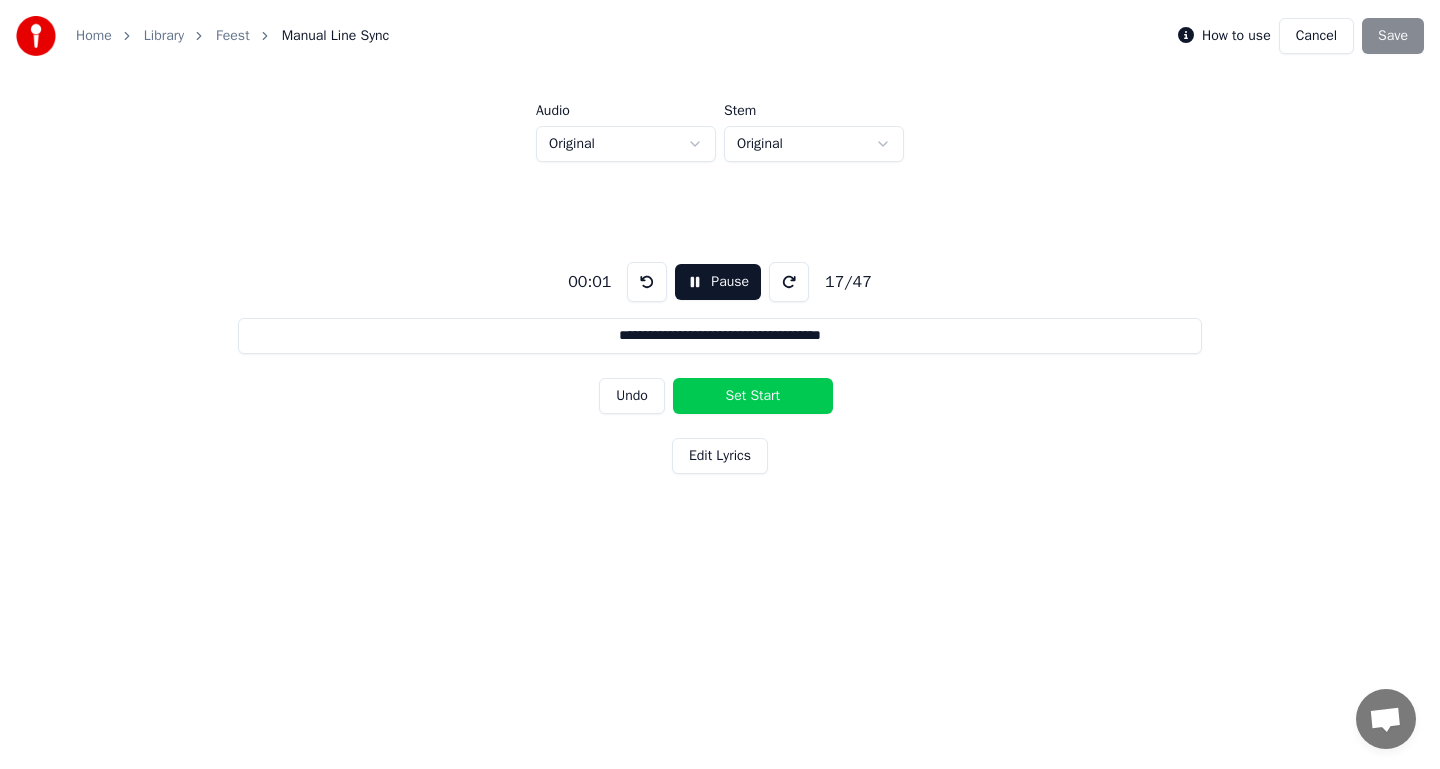 click on "Pause" at bounding box center (718, 282) 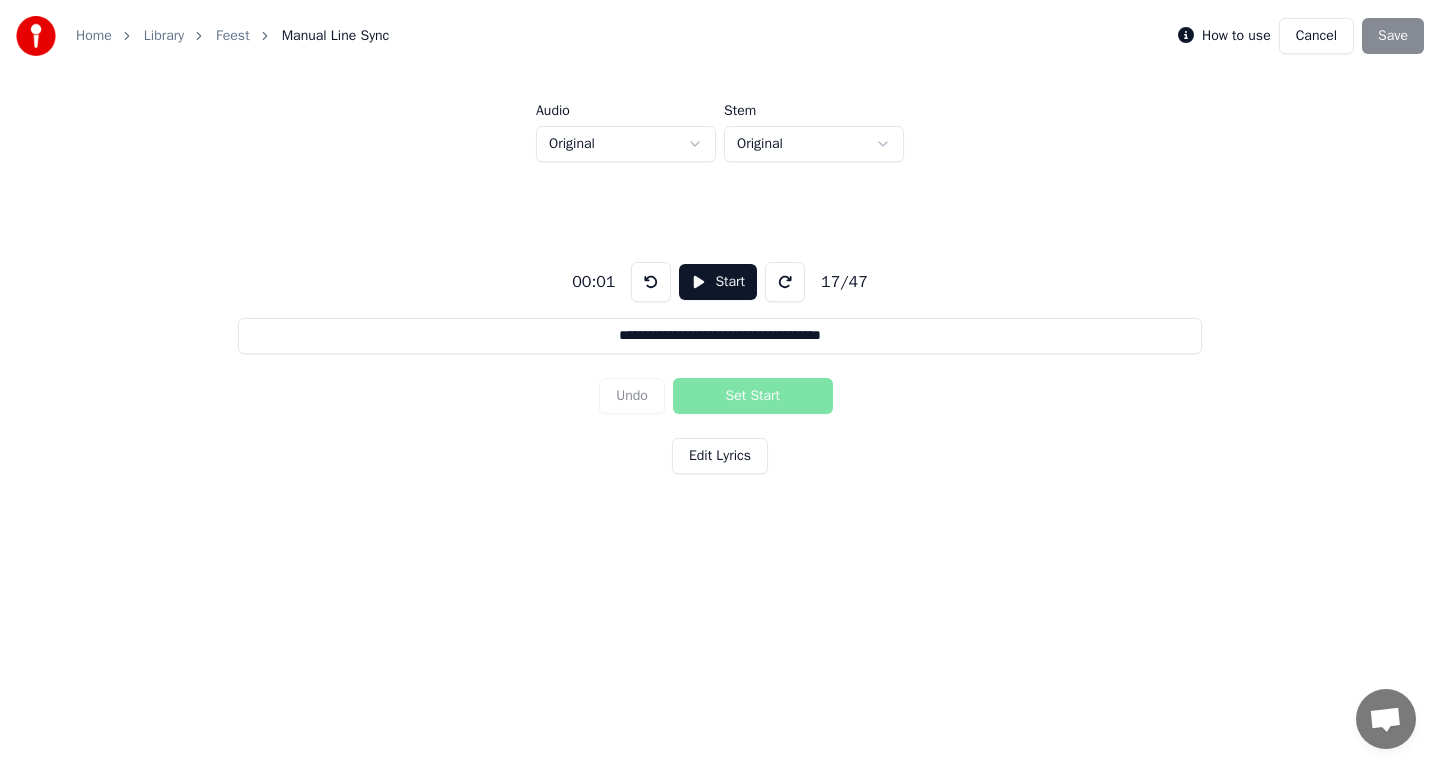 click on "**********" at bounding box center [719, 336] 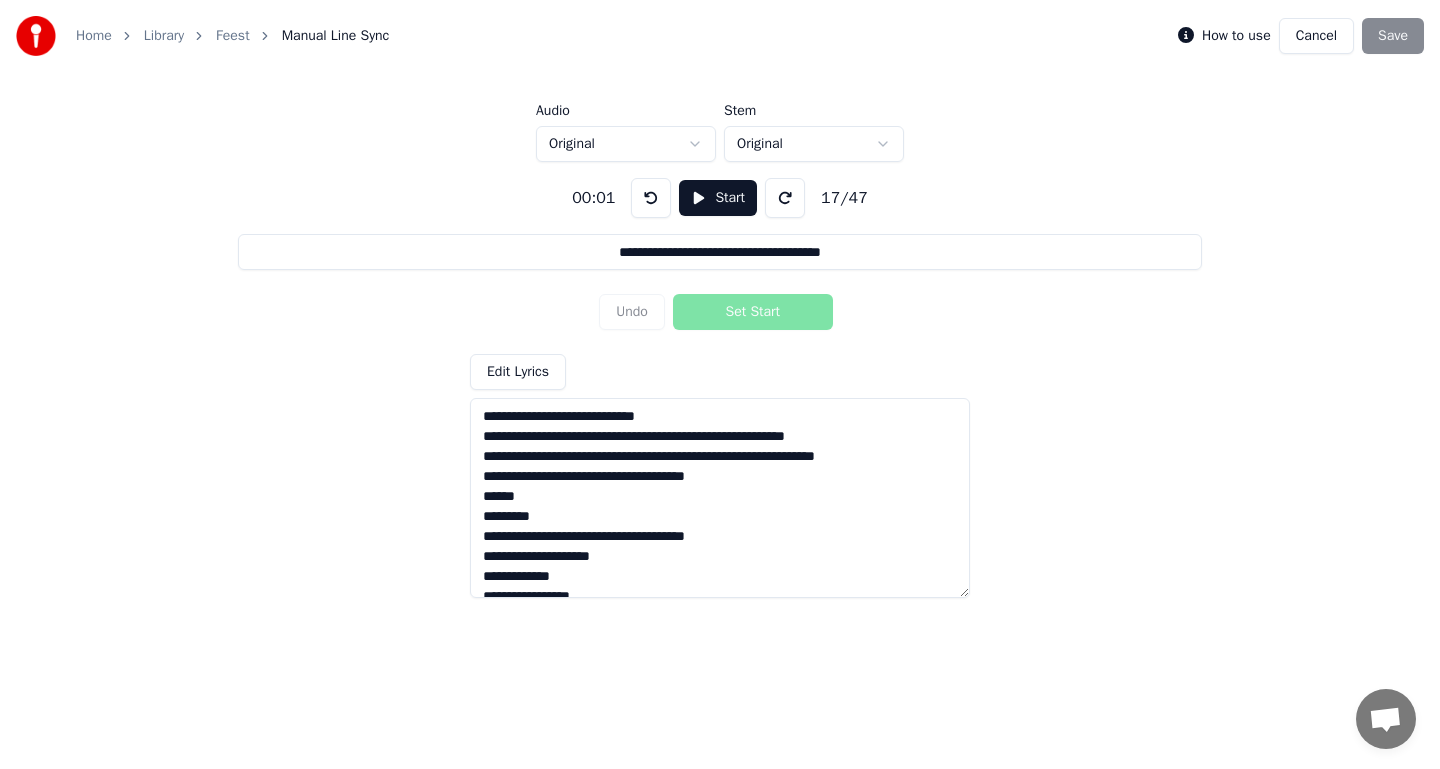 click at bounding box center (720, 498) 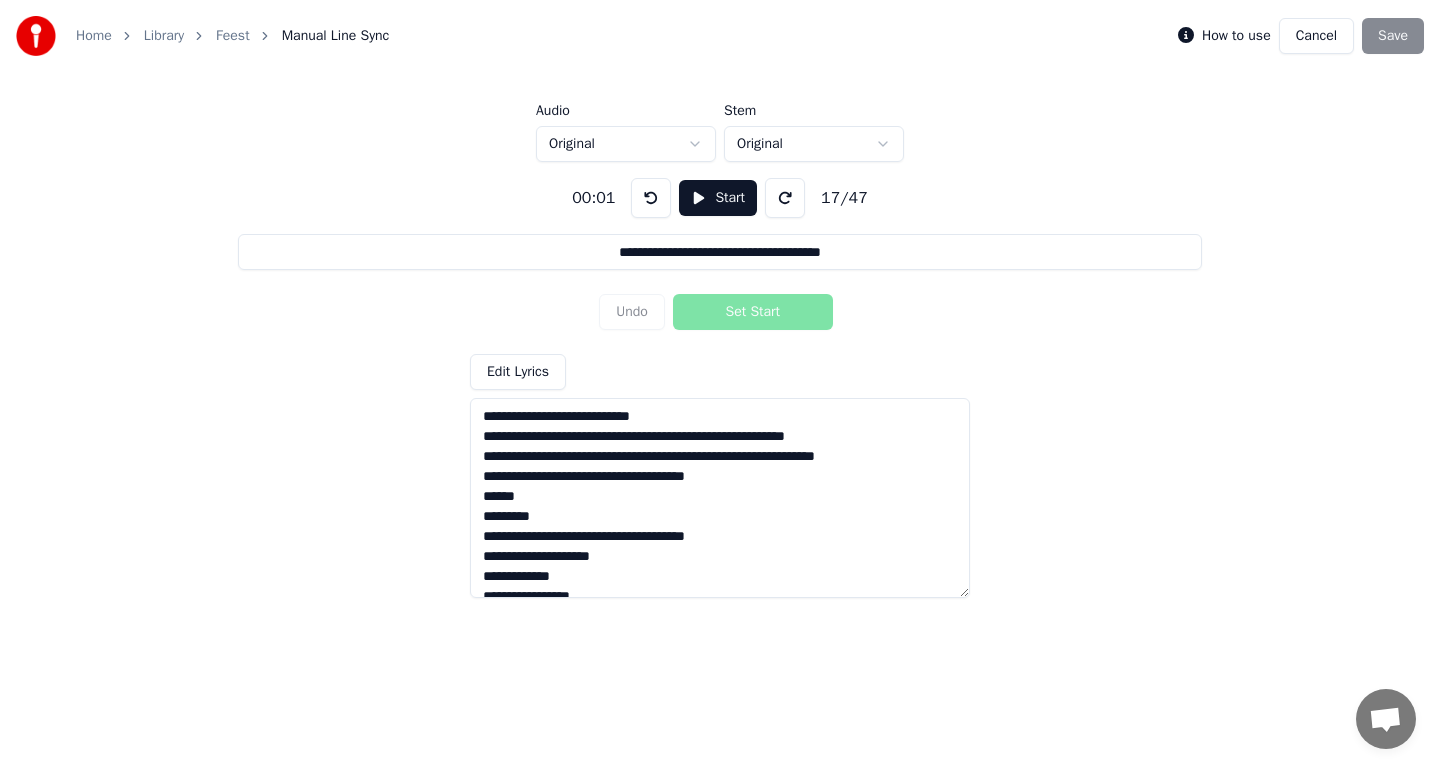 type on "**********" 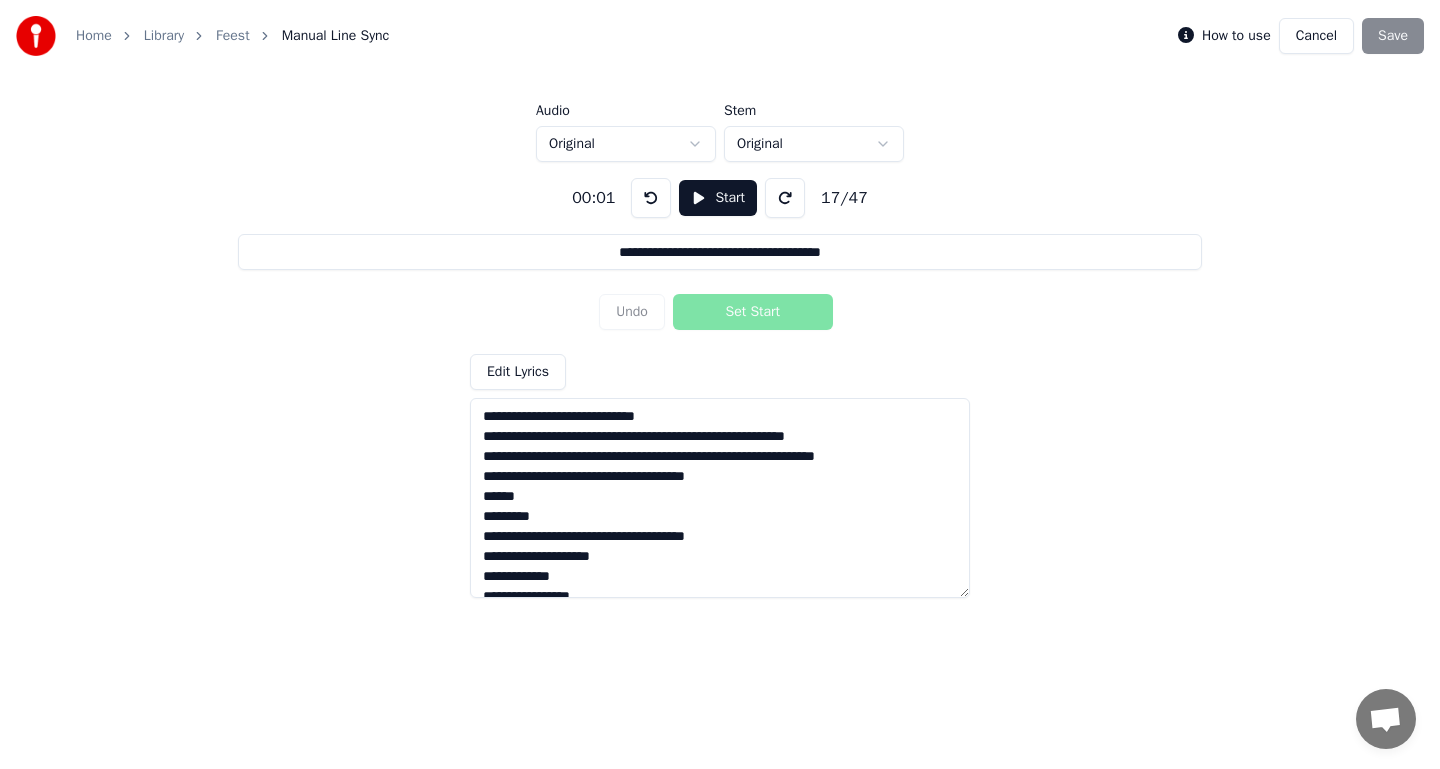 click at bounding box center [720, 498] 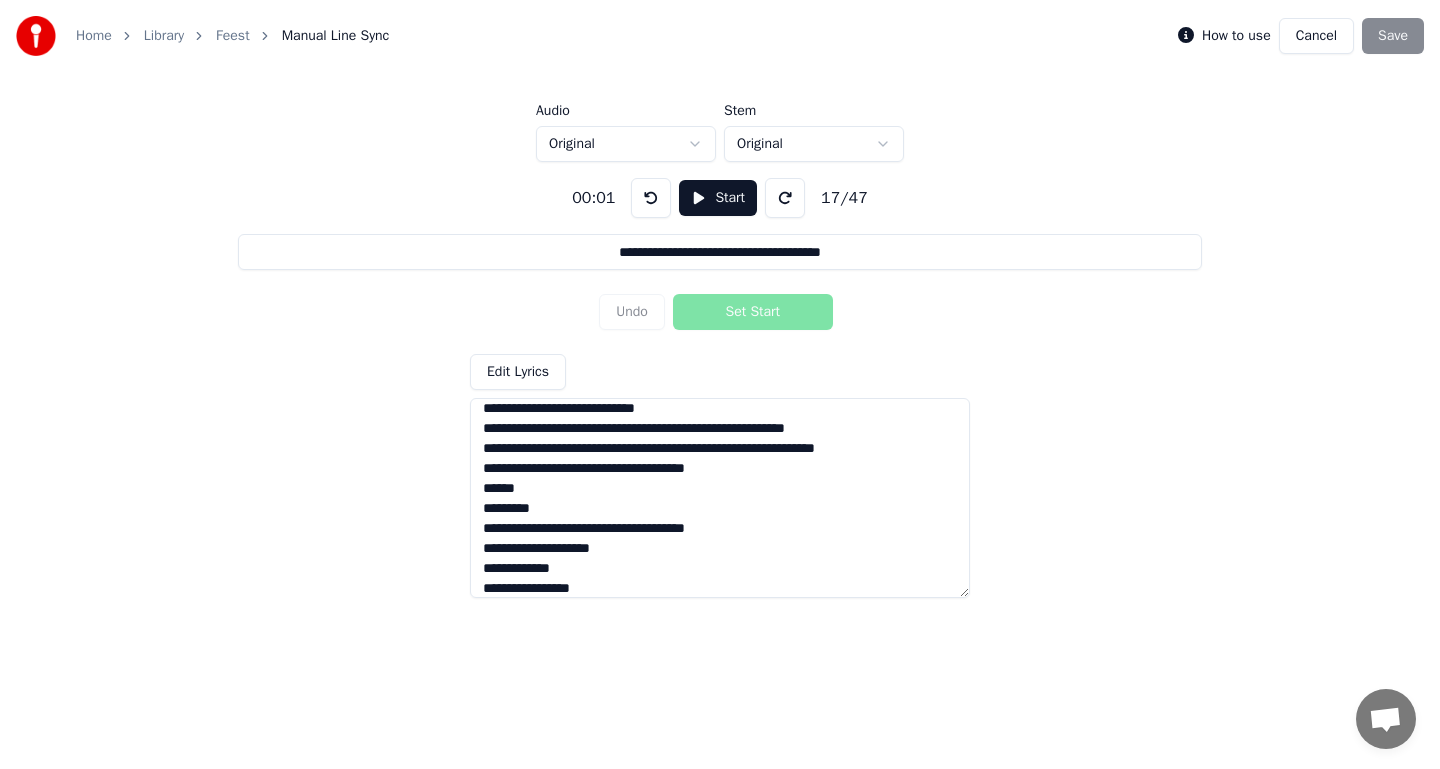 scroll, scrollTop: 0, scrollLeft: 0, axis: both 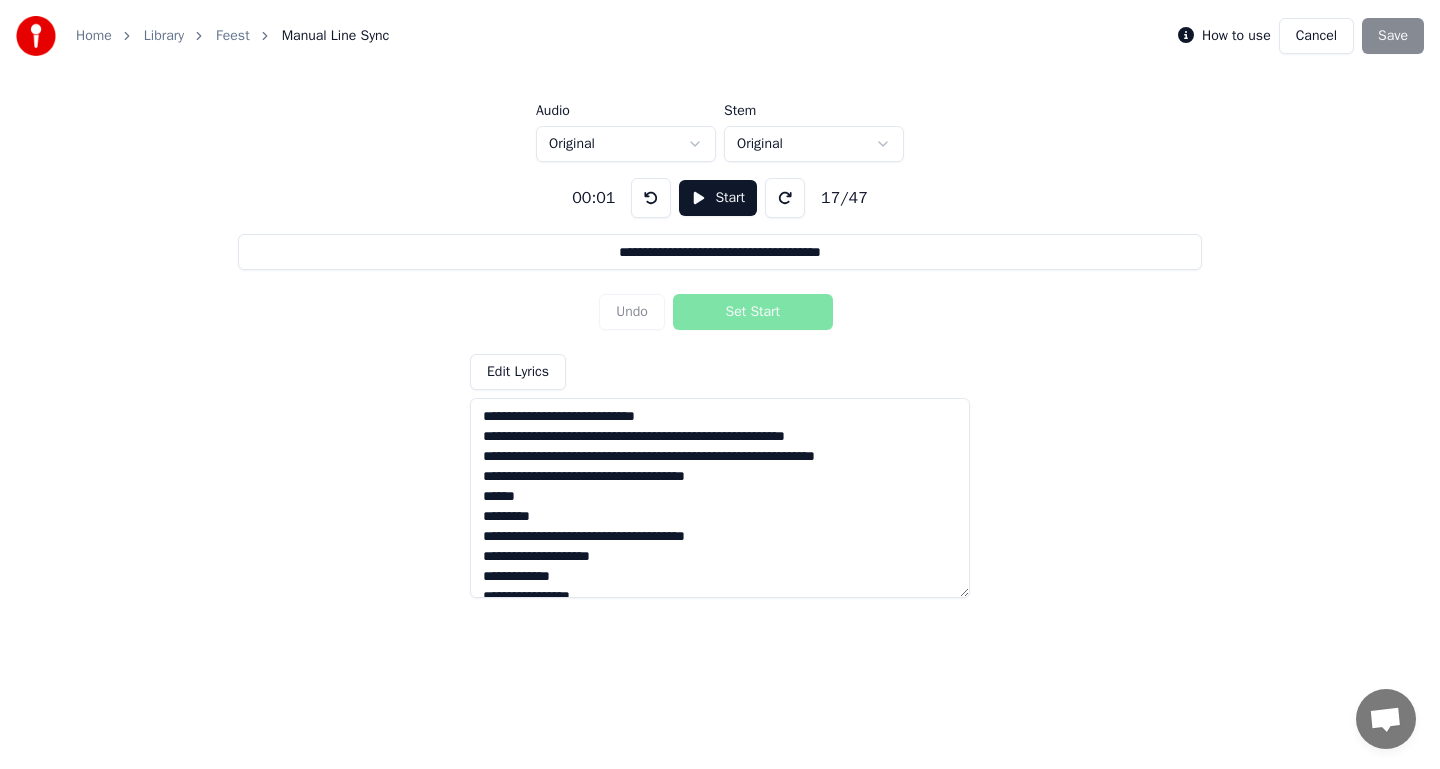 drag, startPoint x: 564, startPoint y: 515, endPoint x: 455, endPoint y: 405, distance: 154.858 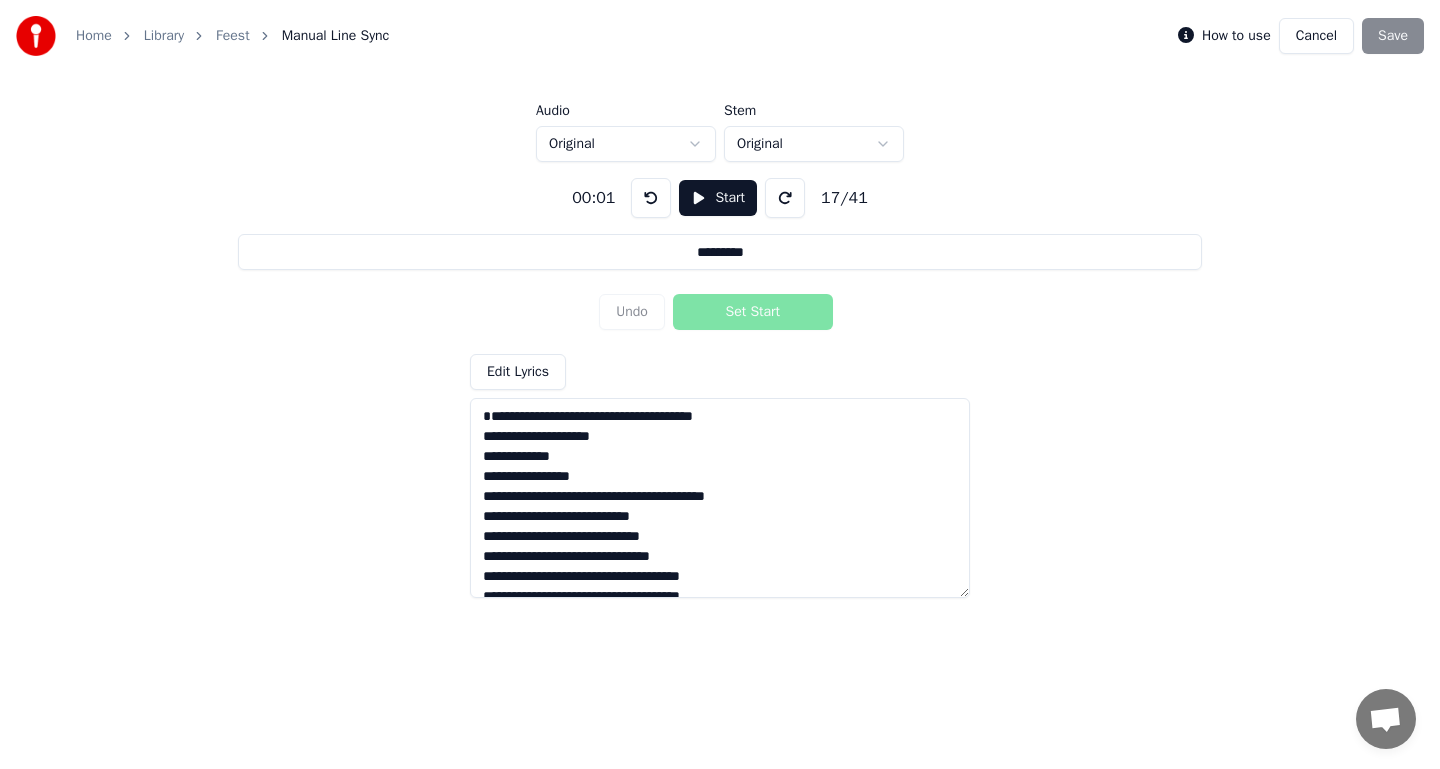 click at bounding box center (720, 498) 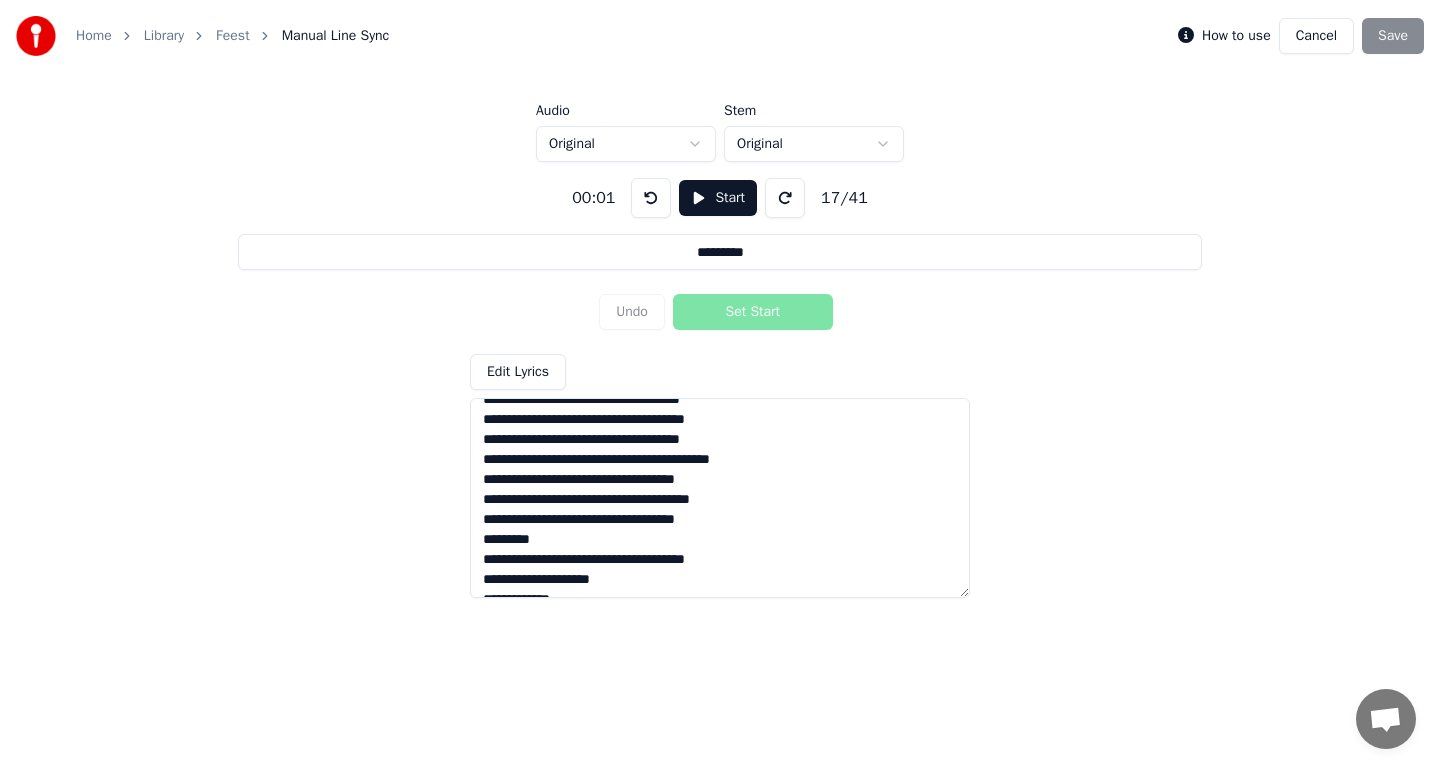 scroll, scrollTop: 193, scrollLeft: 0, axis: vertical 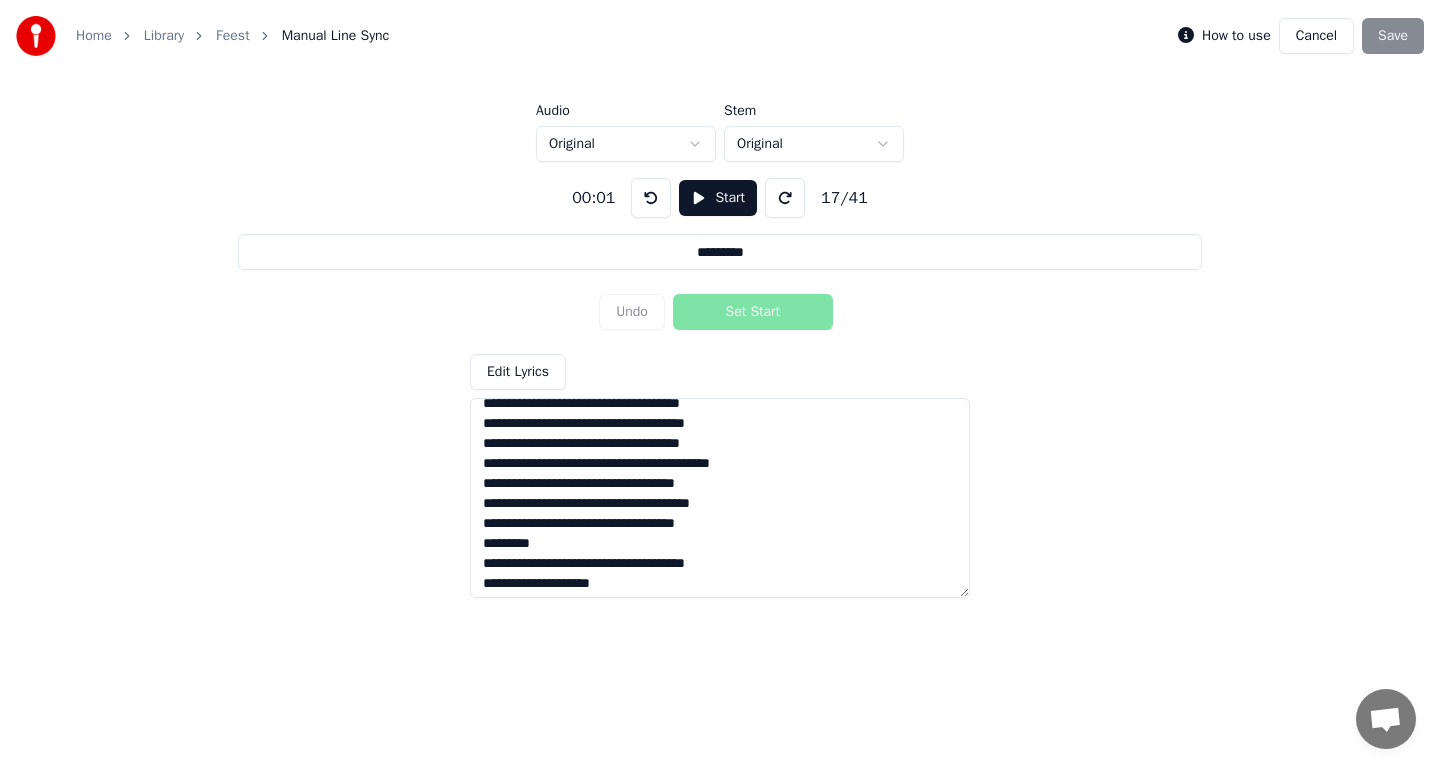 drag, startPoint x: 547, startPoint y: 548, endPoint x: 450, endPoint y: 548, distance: 97 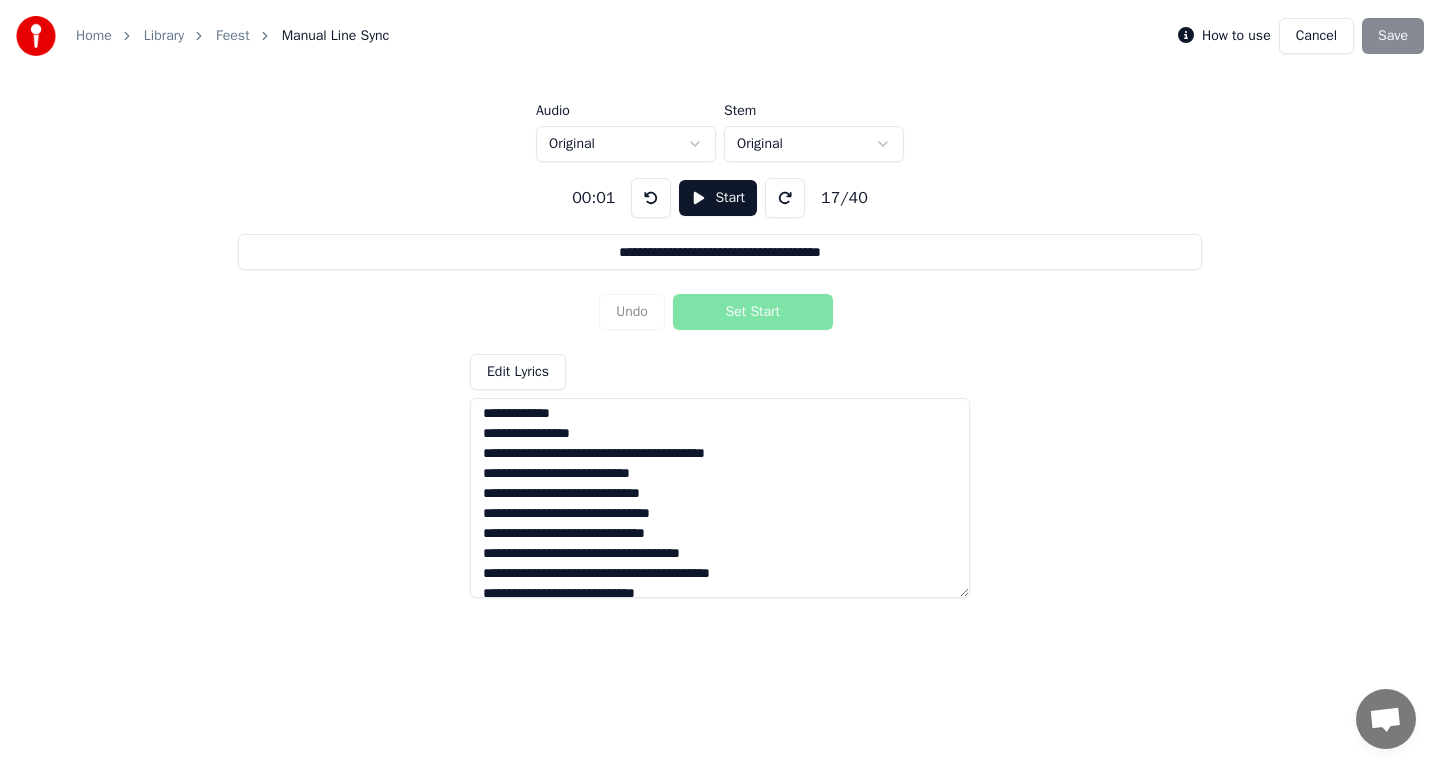 scroll, scrollTop: 385, scrollLeft: 0, axis: vertical 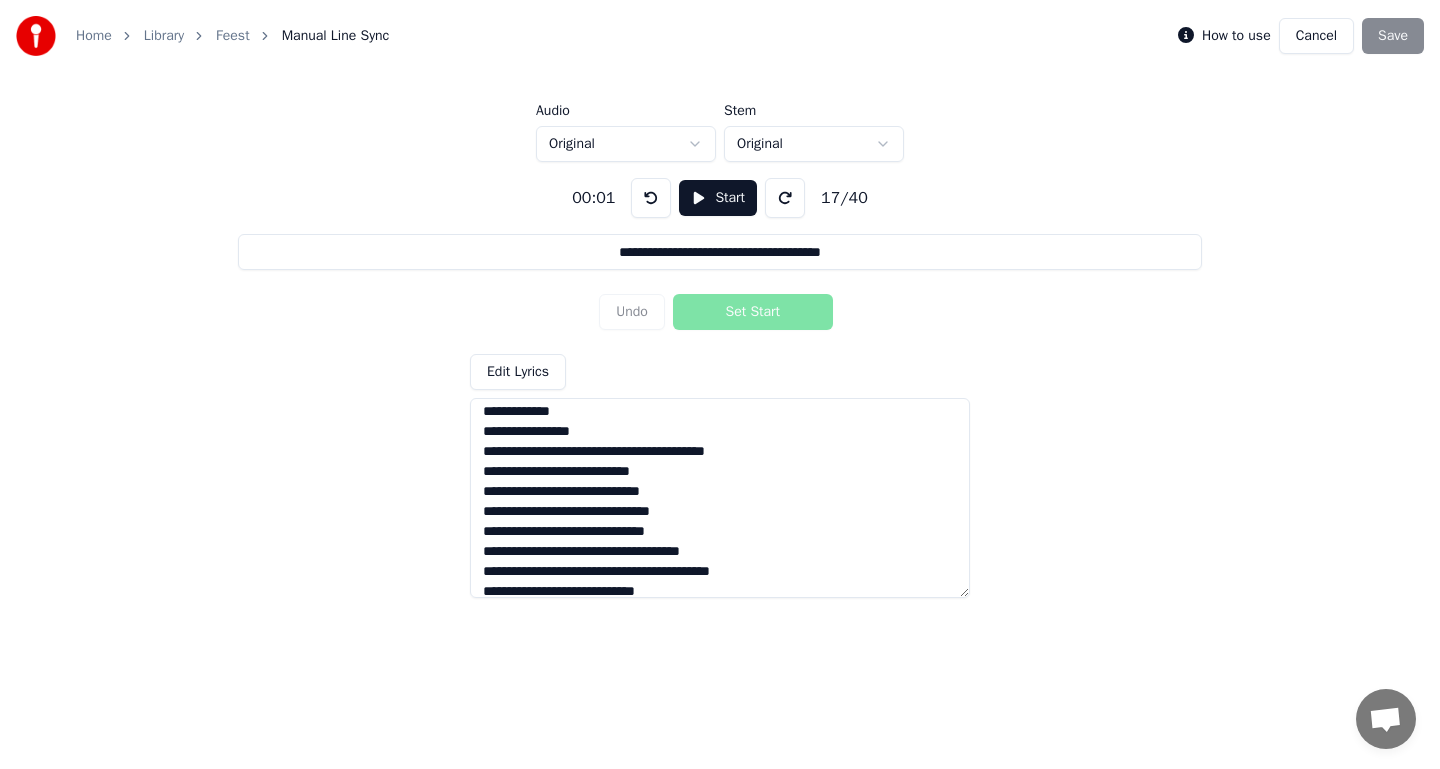click at bounding box center [720, 498] 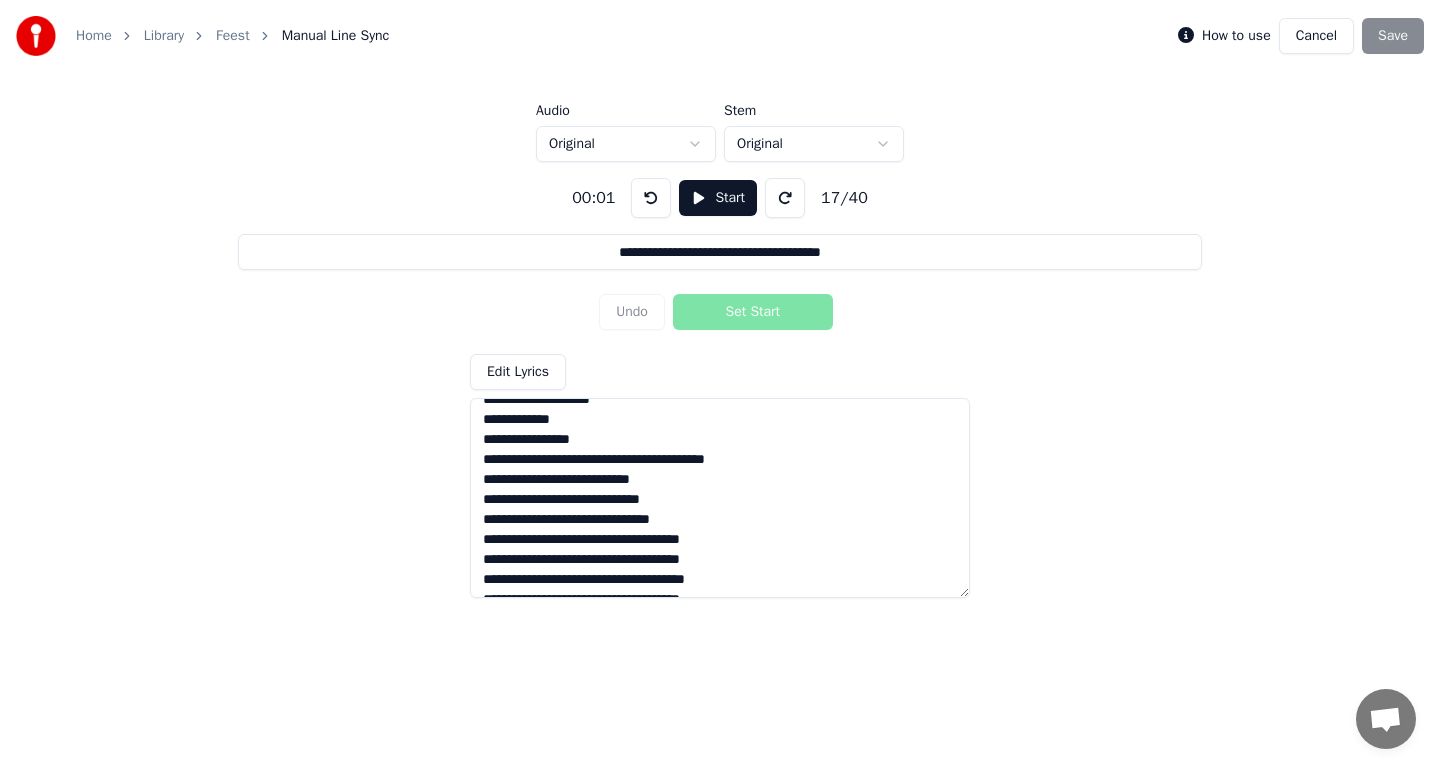 scroll, scrollTop: 0, scrollLeft: 0, axis: both 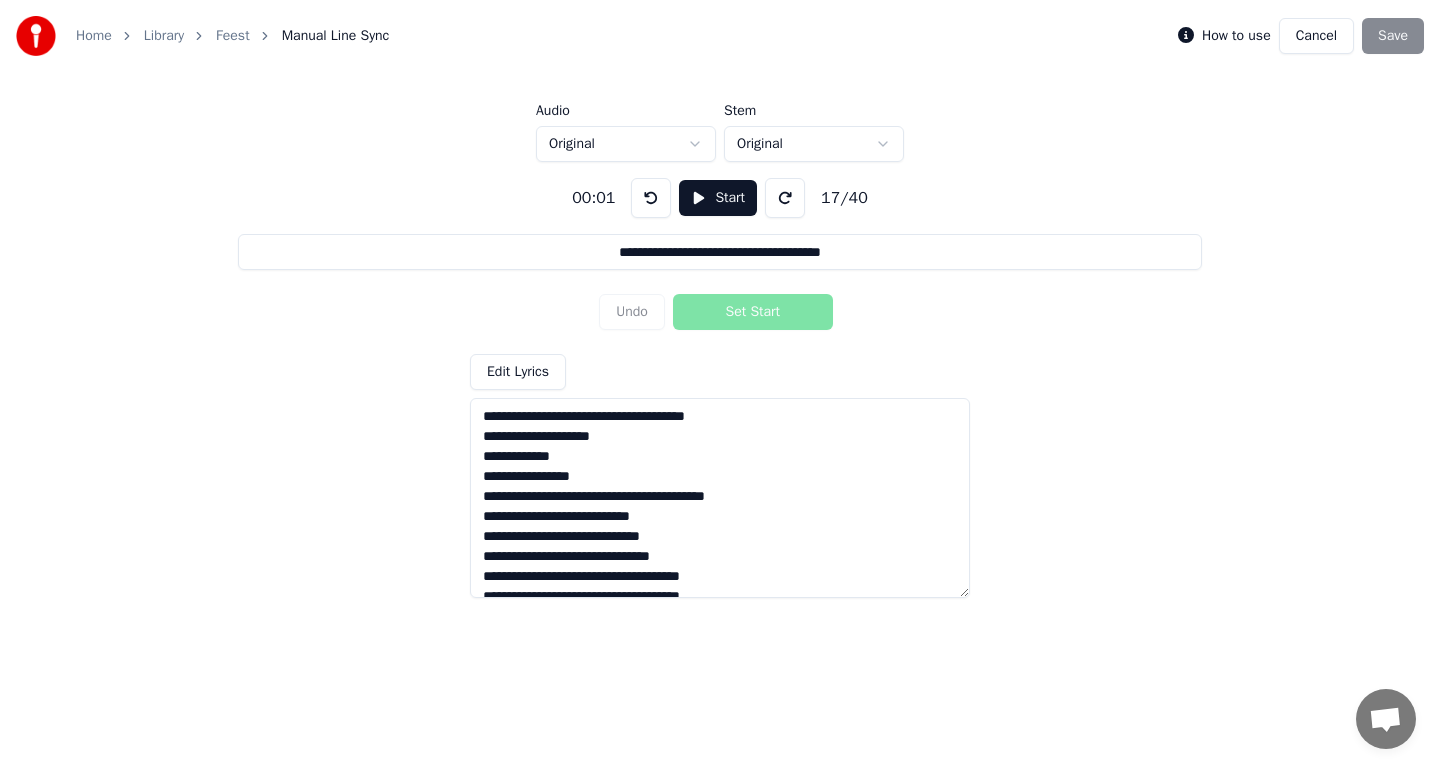 type on "**********" 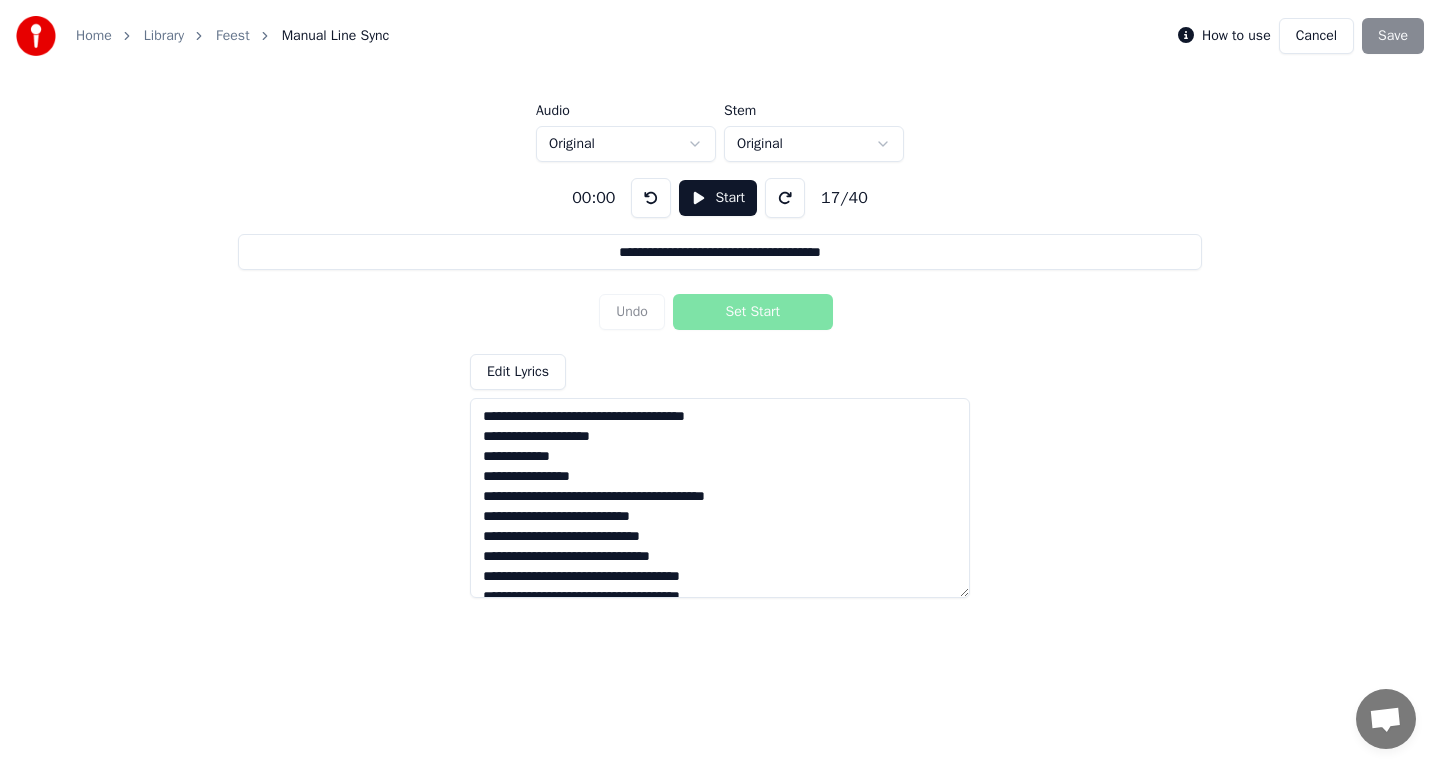 click on "Start" at bounding box center [718, 198] 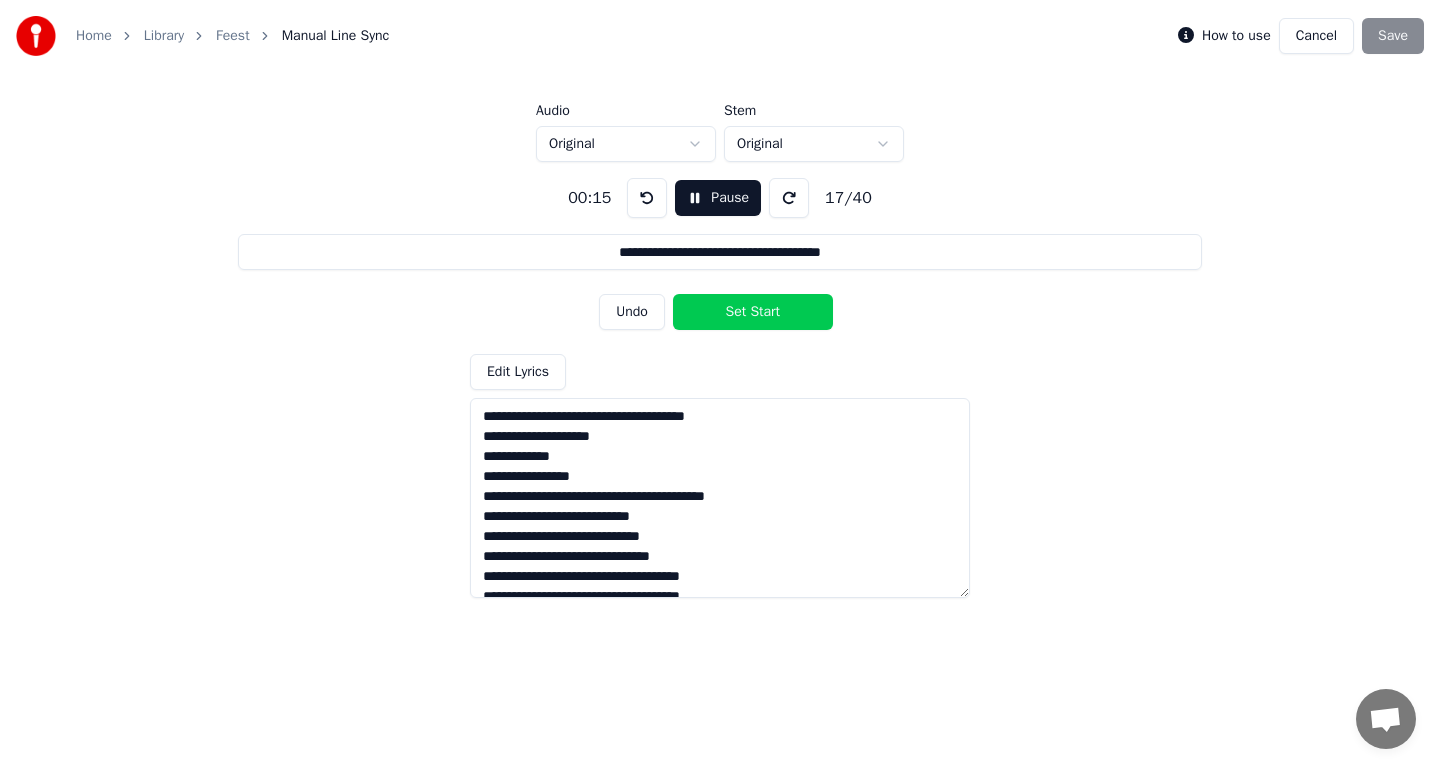 click on "Set Start" at bounding box center (753, 312) 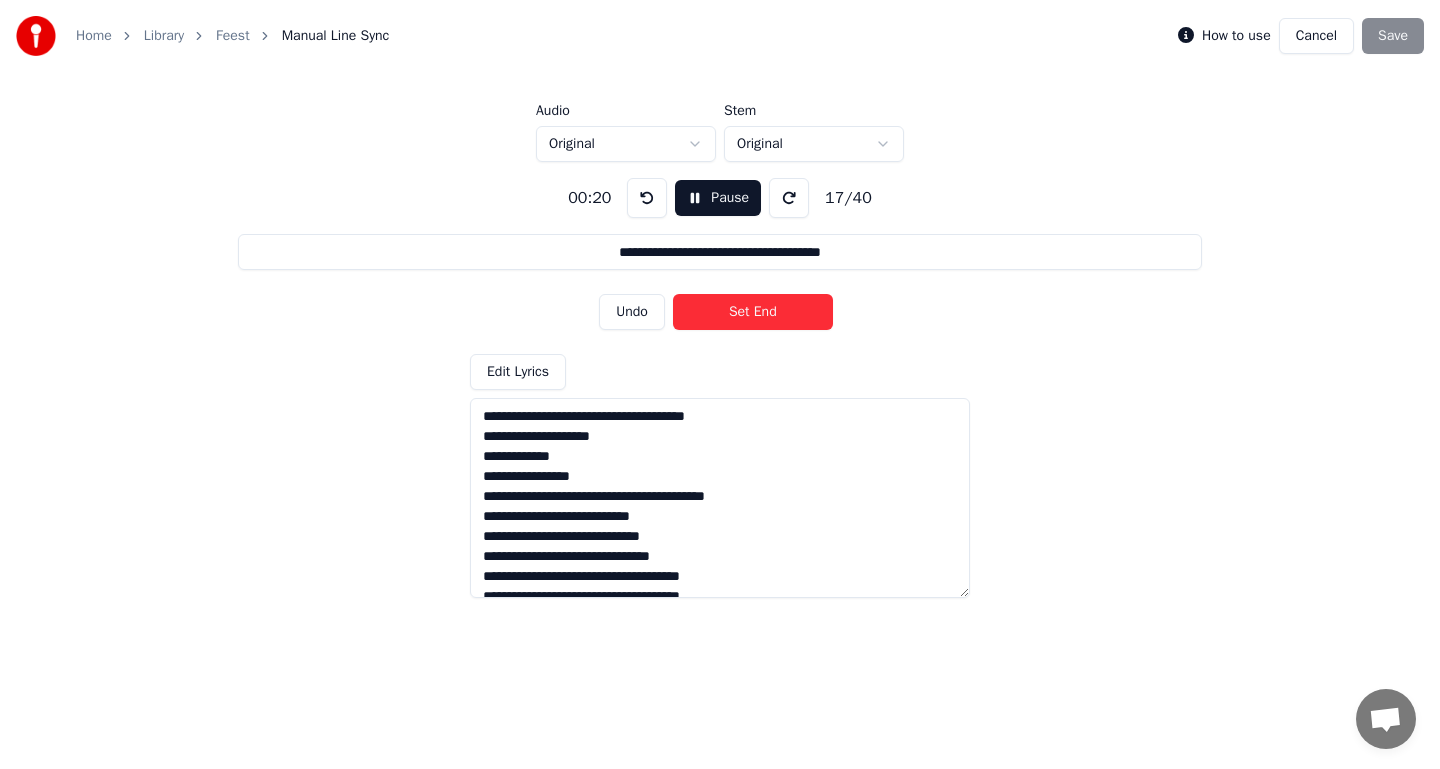 click on "Set End" at bounding box center (753, 312) 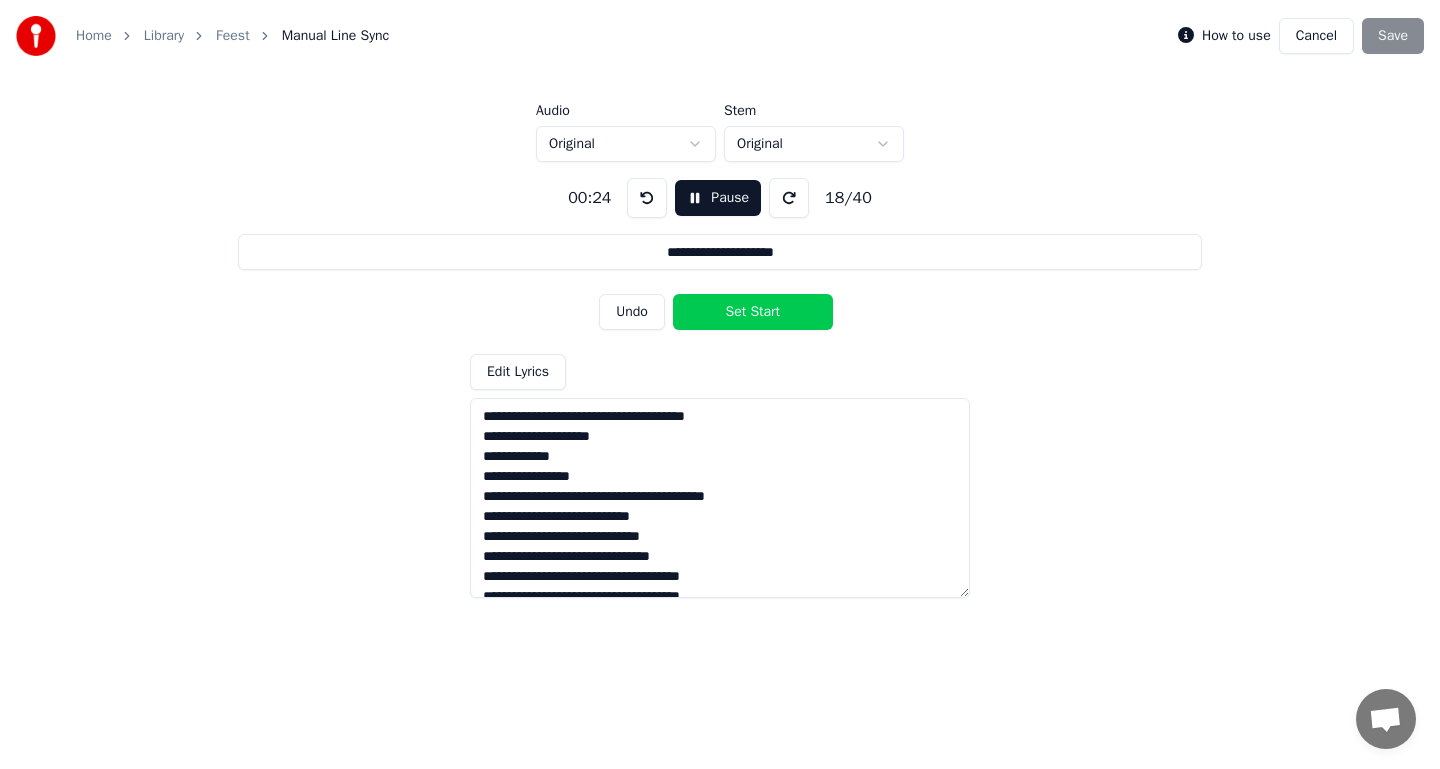 click on "Set Start" at bounding box center (753, 312) 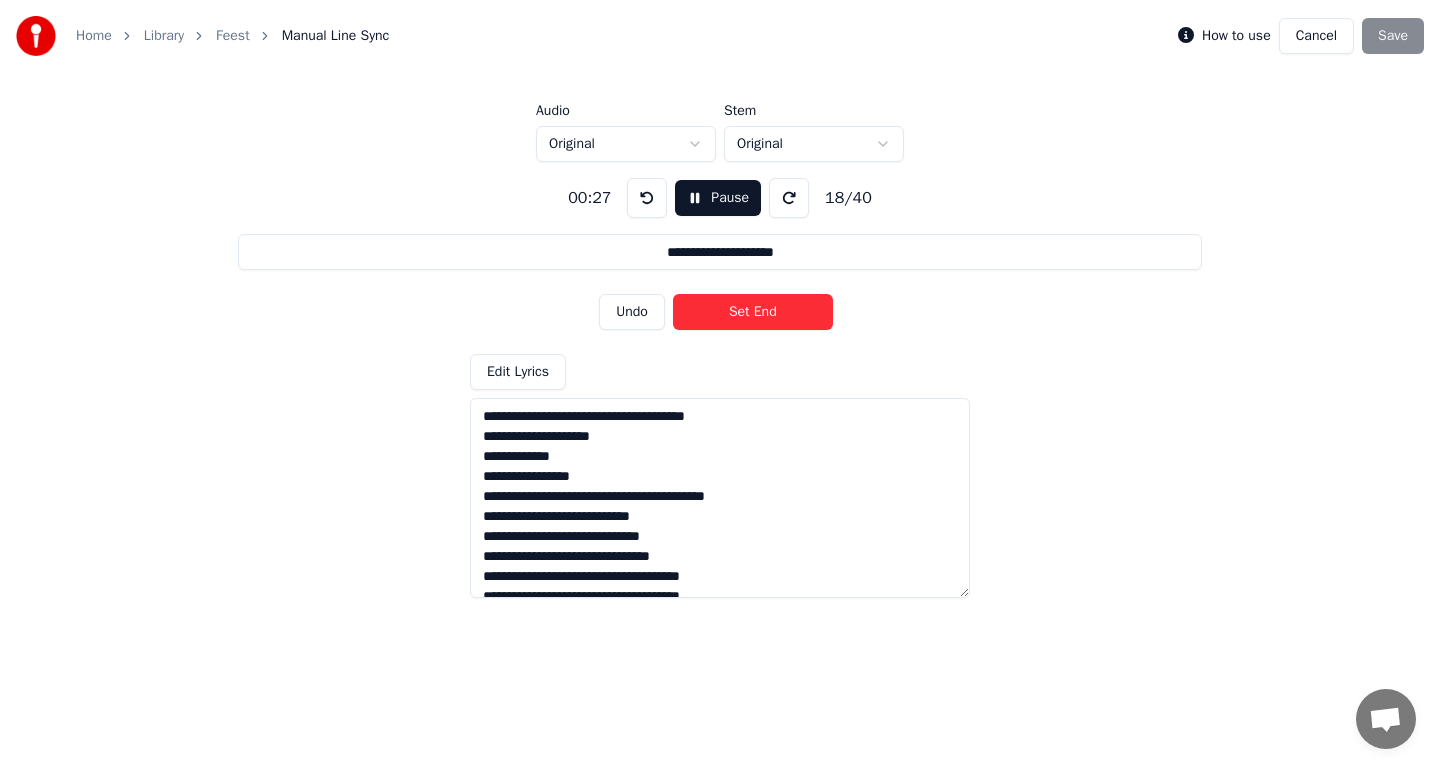 click on "Undo" at bounding box center [632, 312] 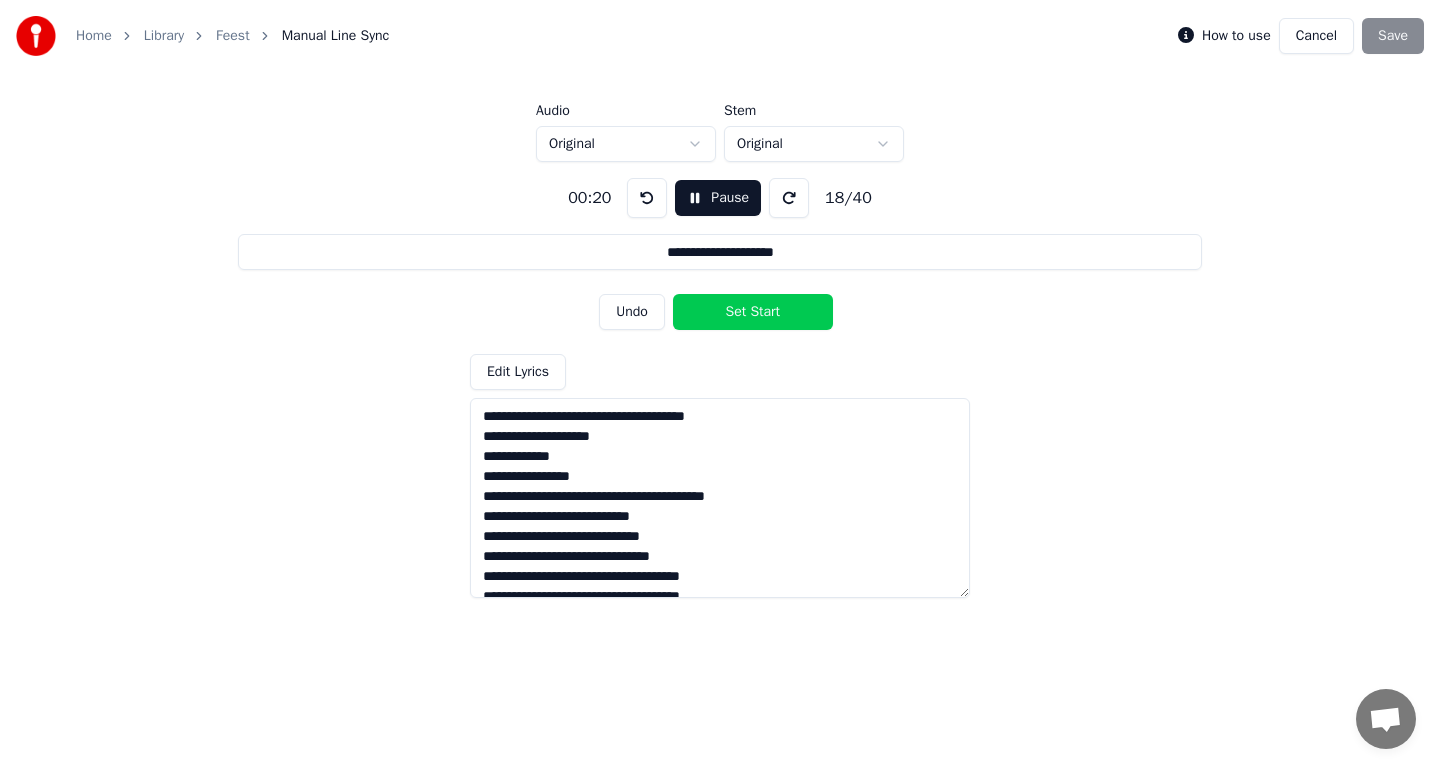 click on "Undo" at bounding box center (632, 312) 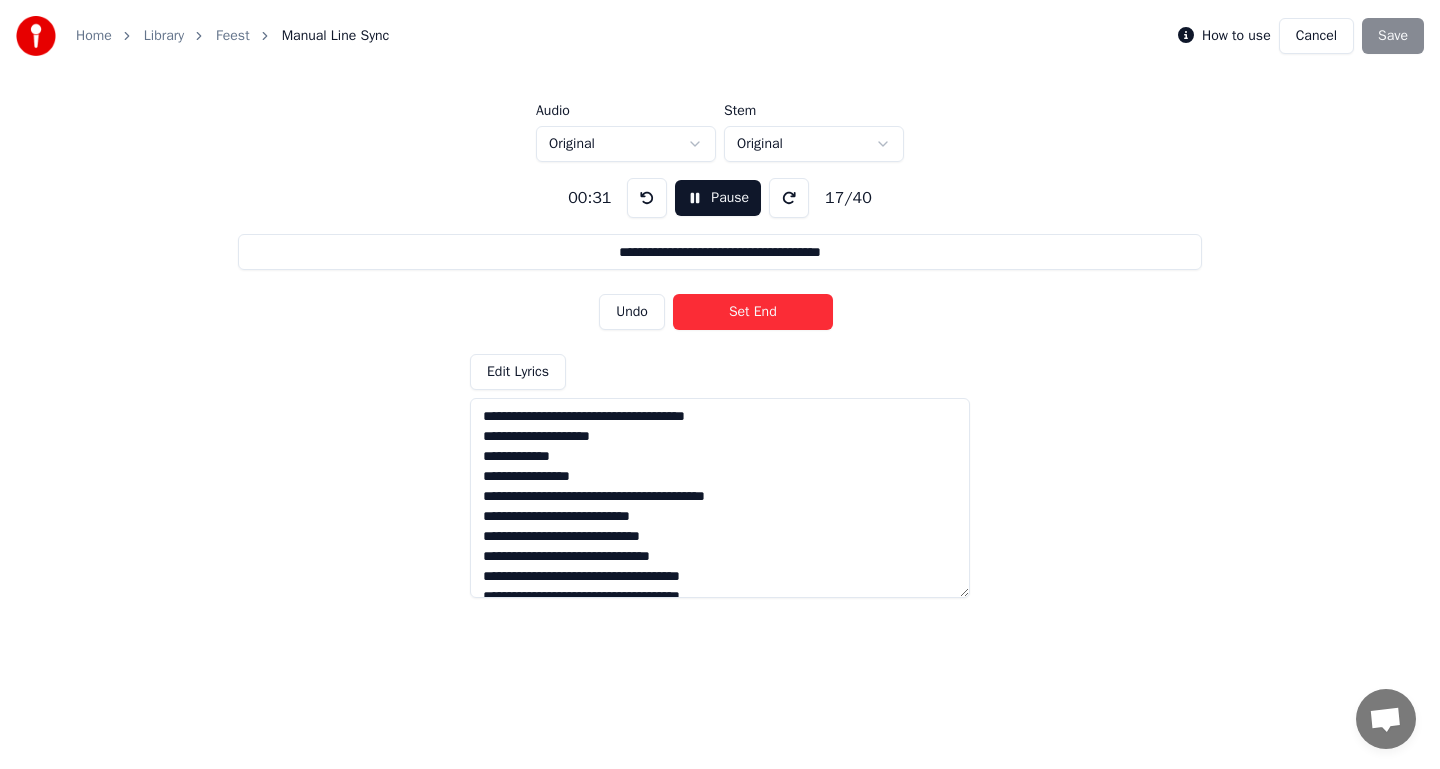 click on "Undo" at bounding box center [632, 312] 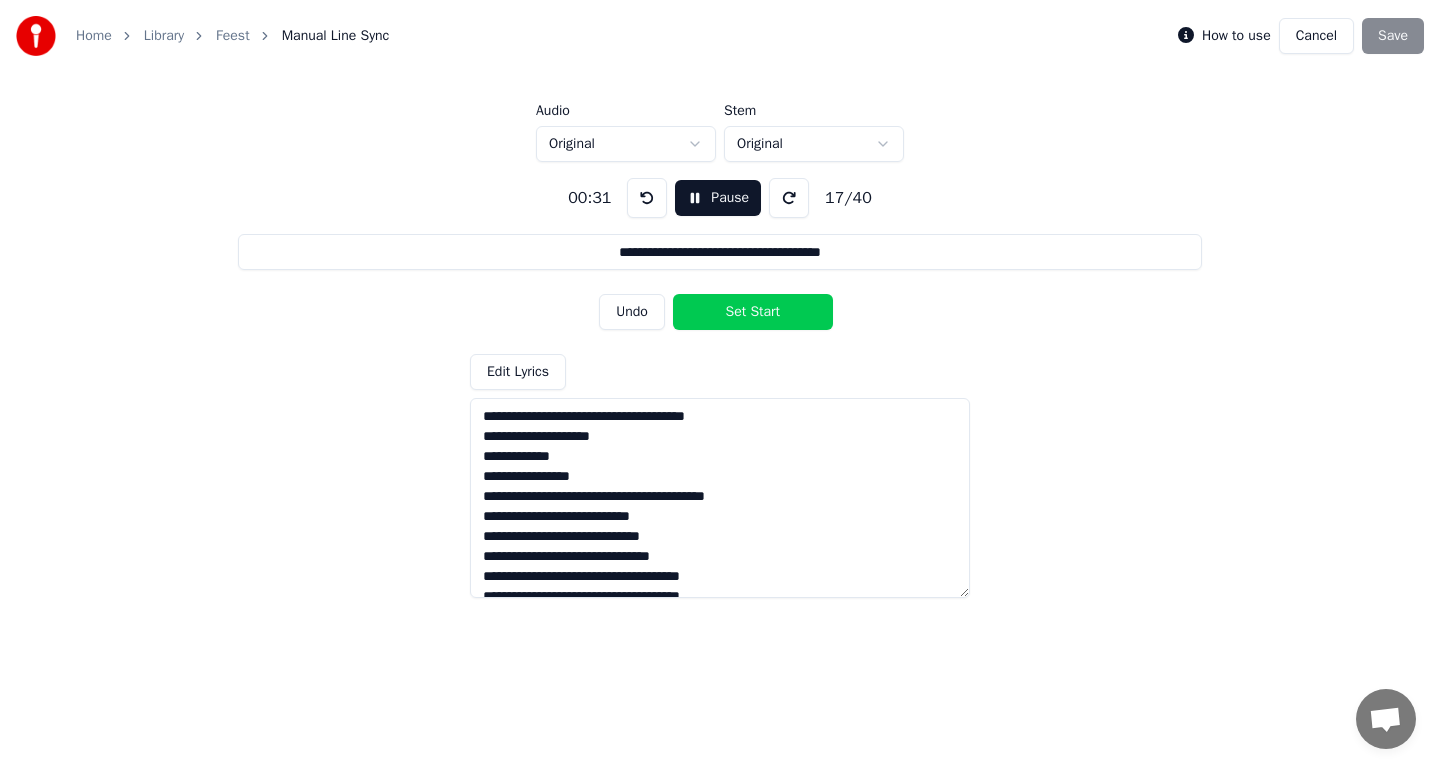 click at bounding box center (647, 198) 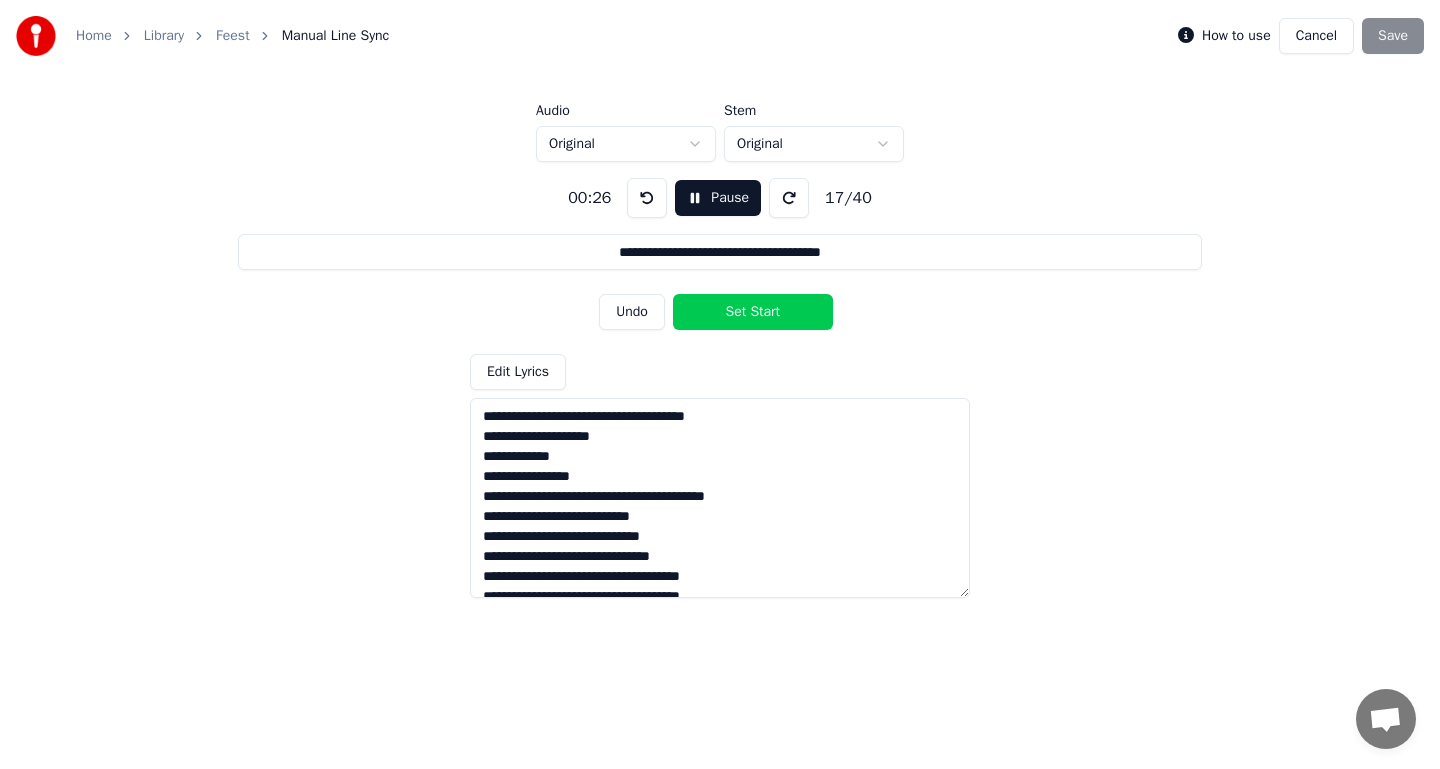 click at bounding box center [647, 198] 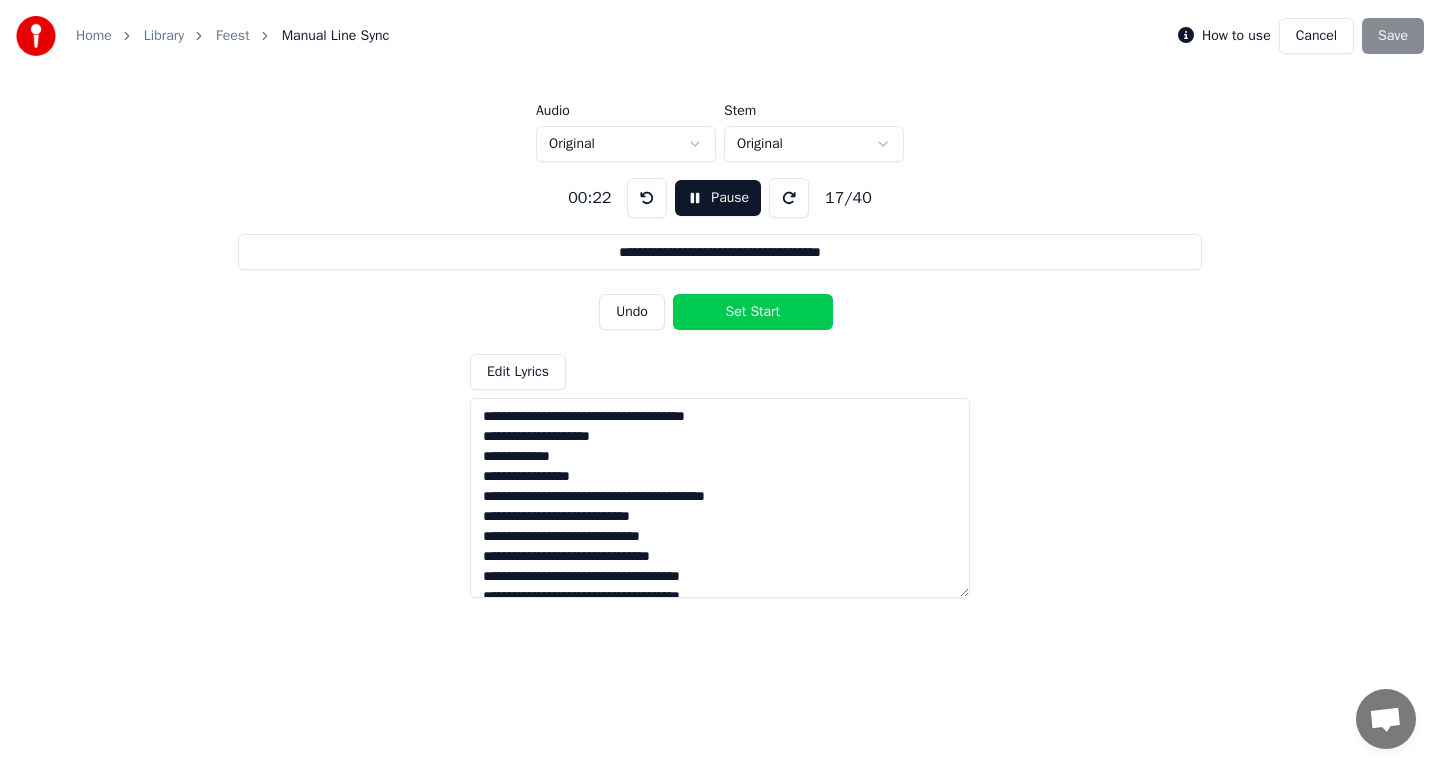 click at bounding box center (647, 198) 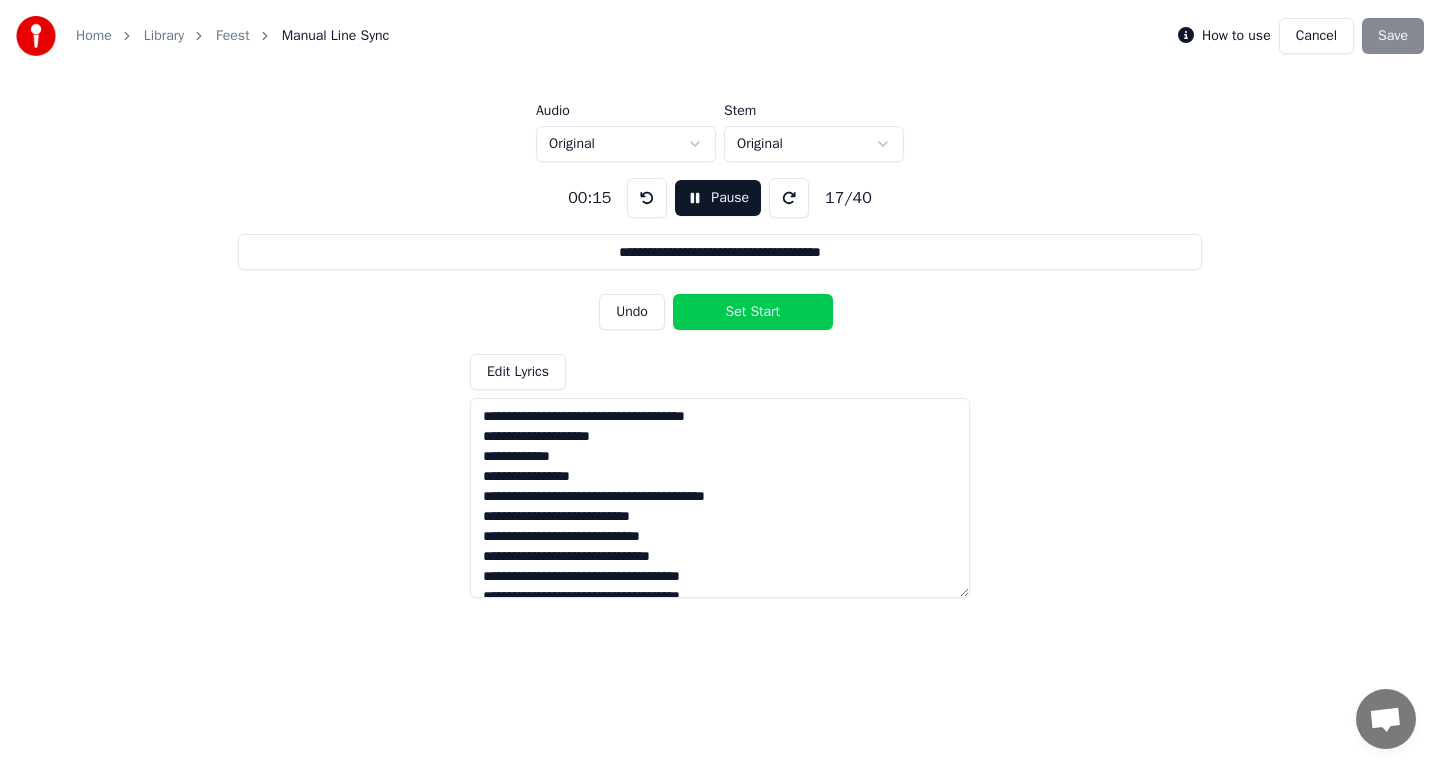 click on "Set Start" at bounding box center [753, 312] 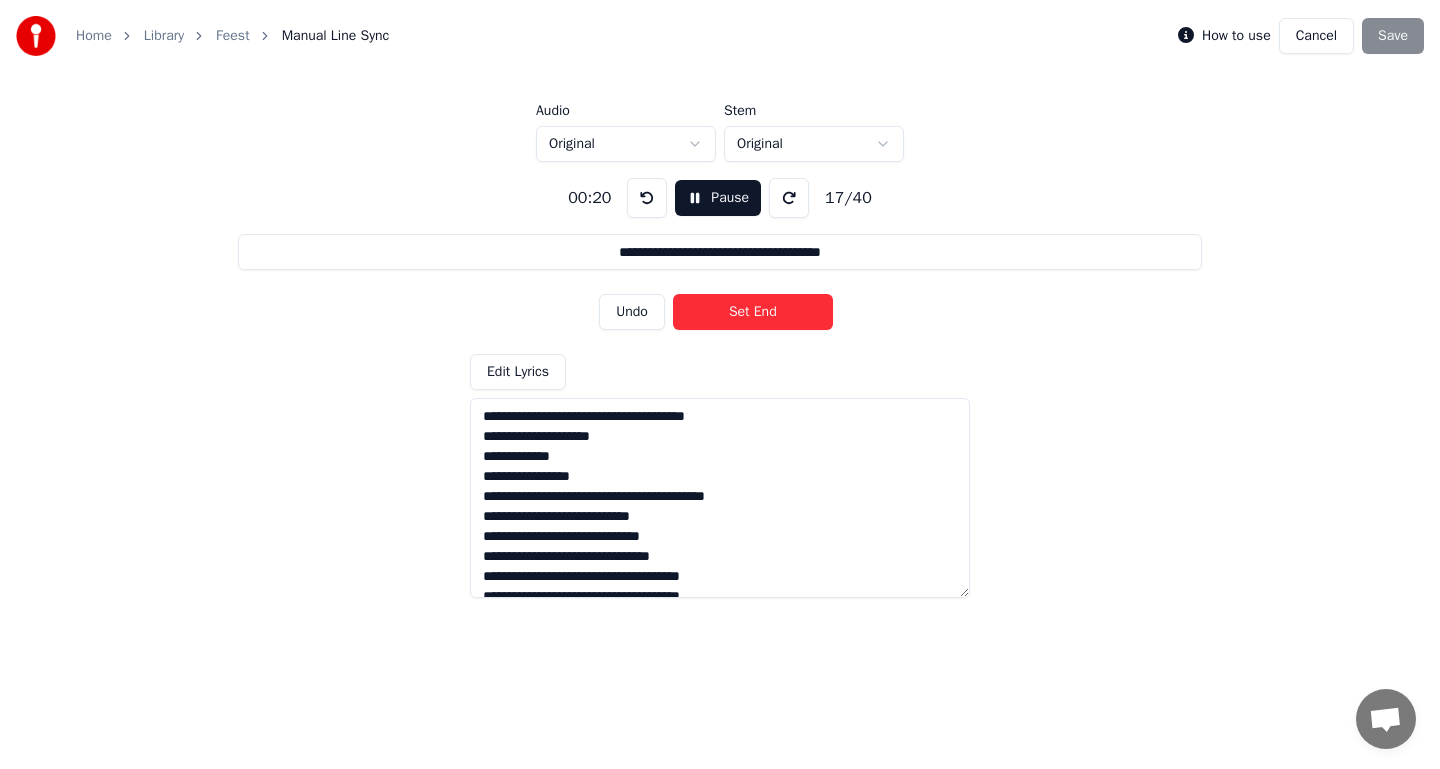 click on "Set End" at bounding box center (753, 312) 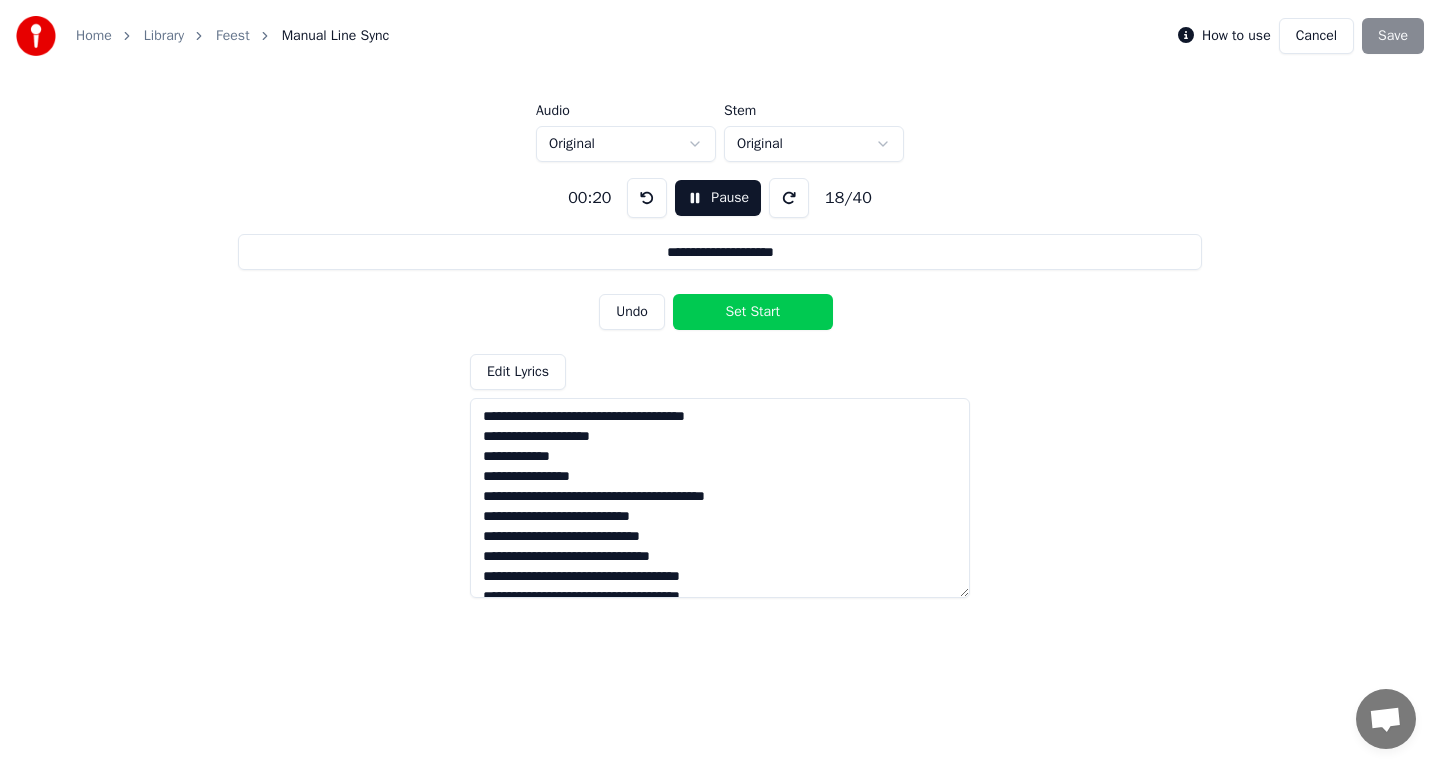 click on "Set Start" at bounding box center [753, 312] 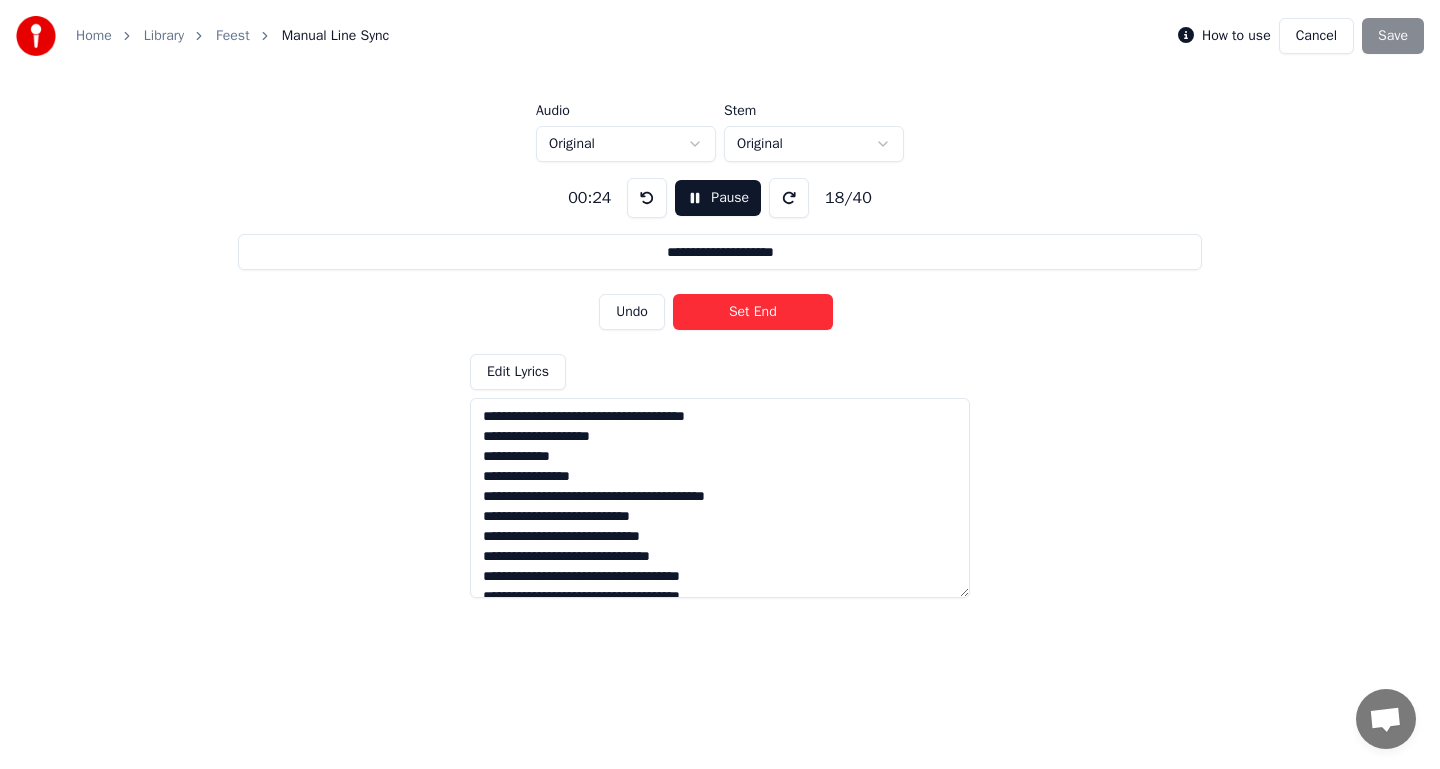 click on "Set End" at bounding box center (753, 312) 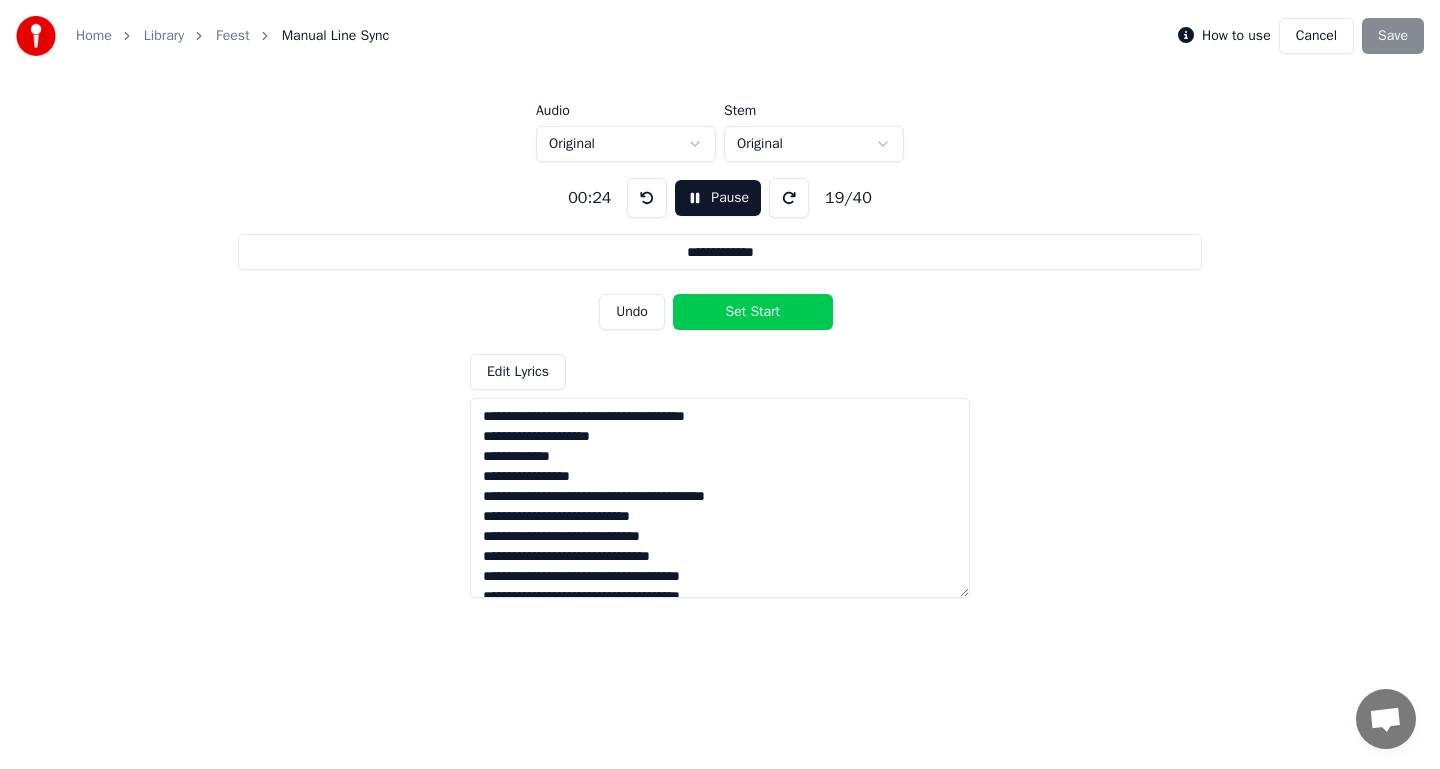 click on "Set Start" at bounding box center (753, 312) 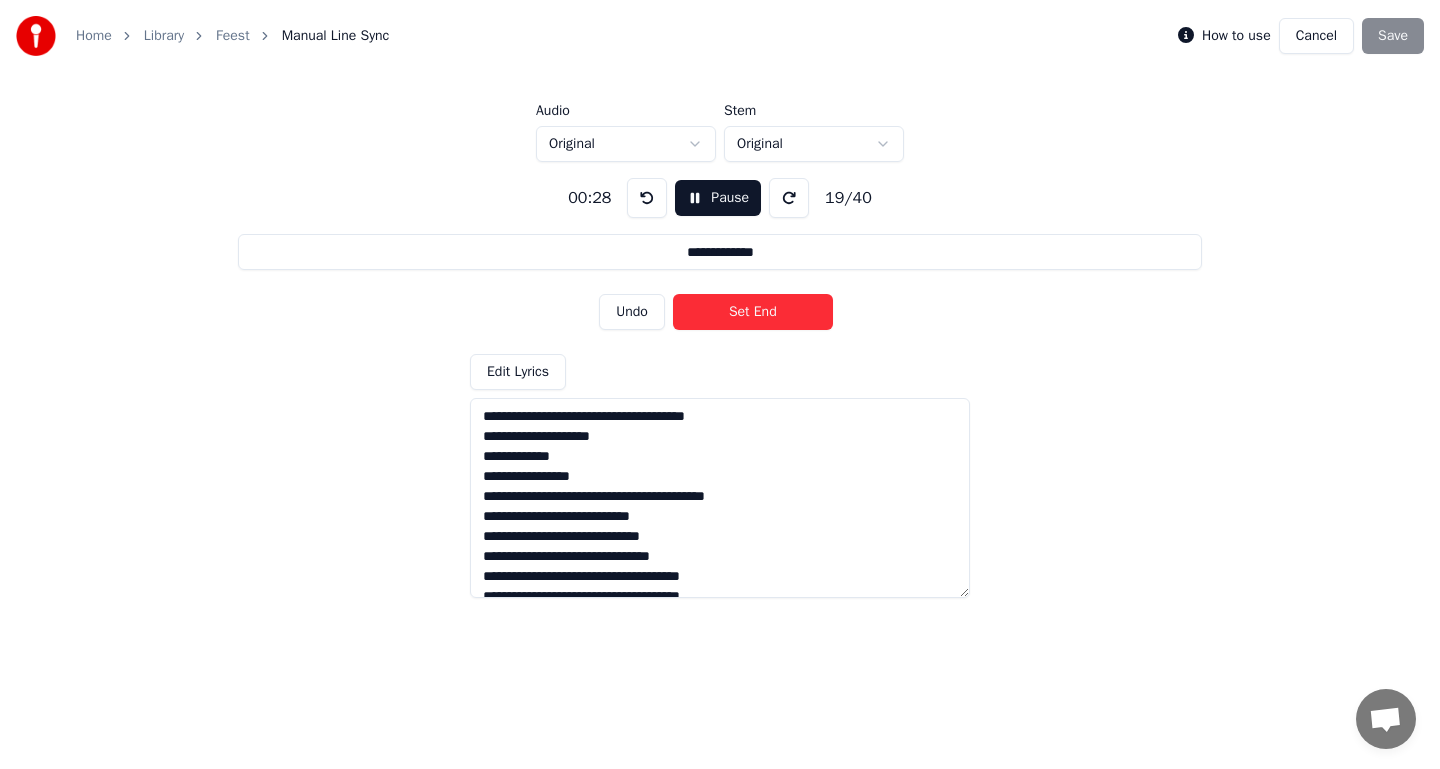 click on "Set End" at bounding box center (753, 312) 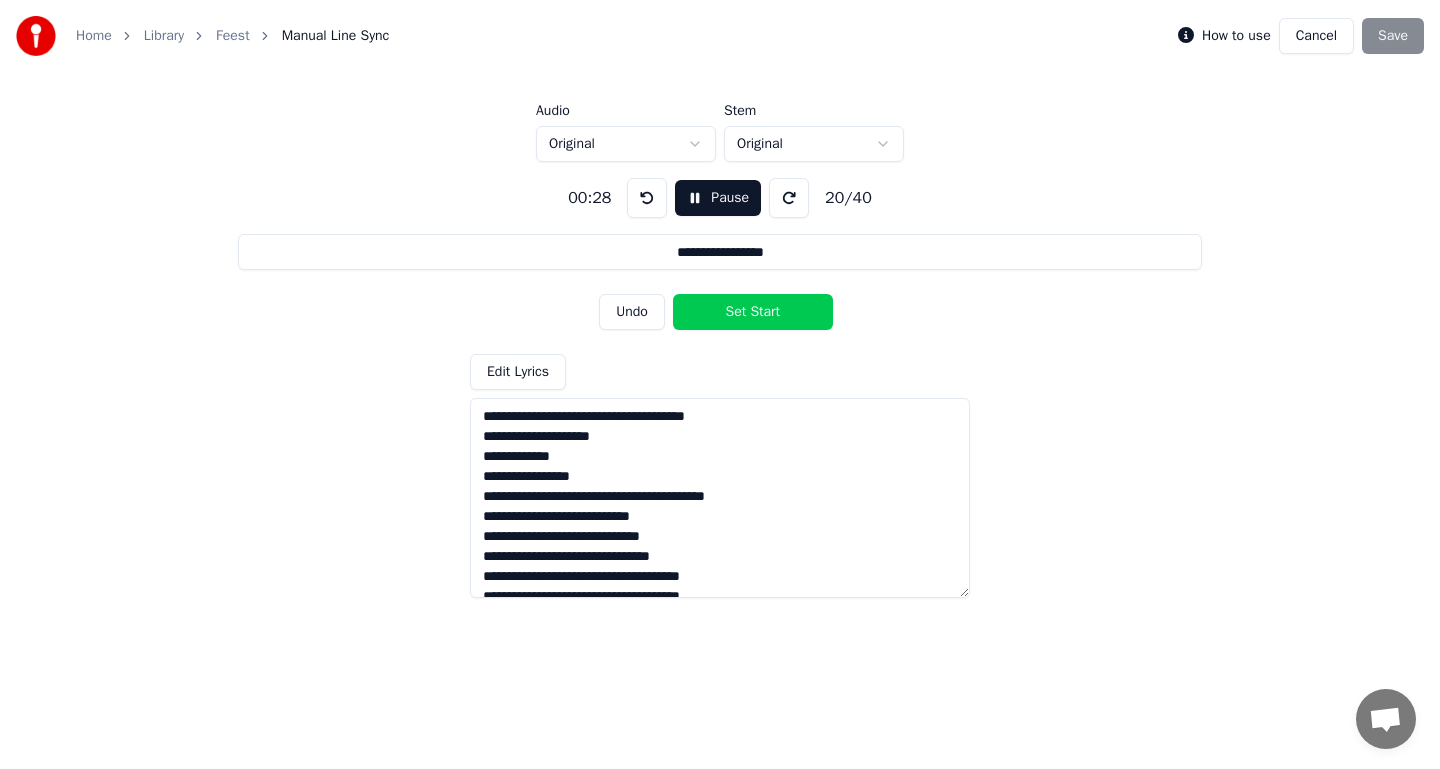 click on "Set Start" at bounding box center (753, 312) 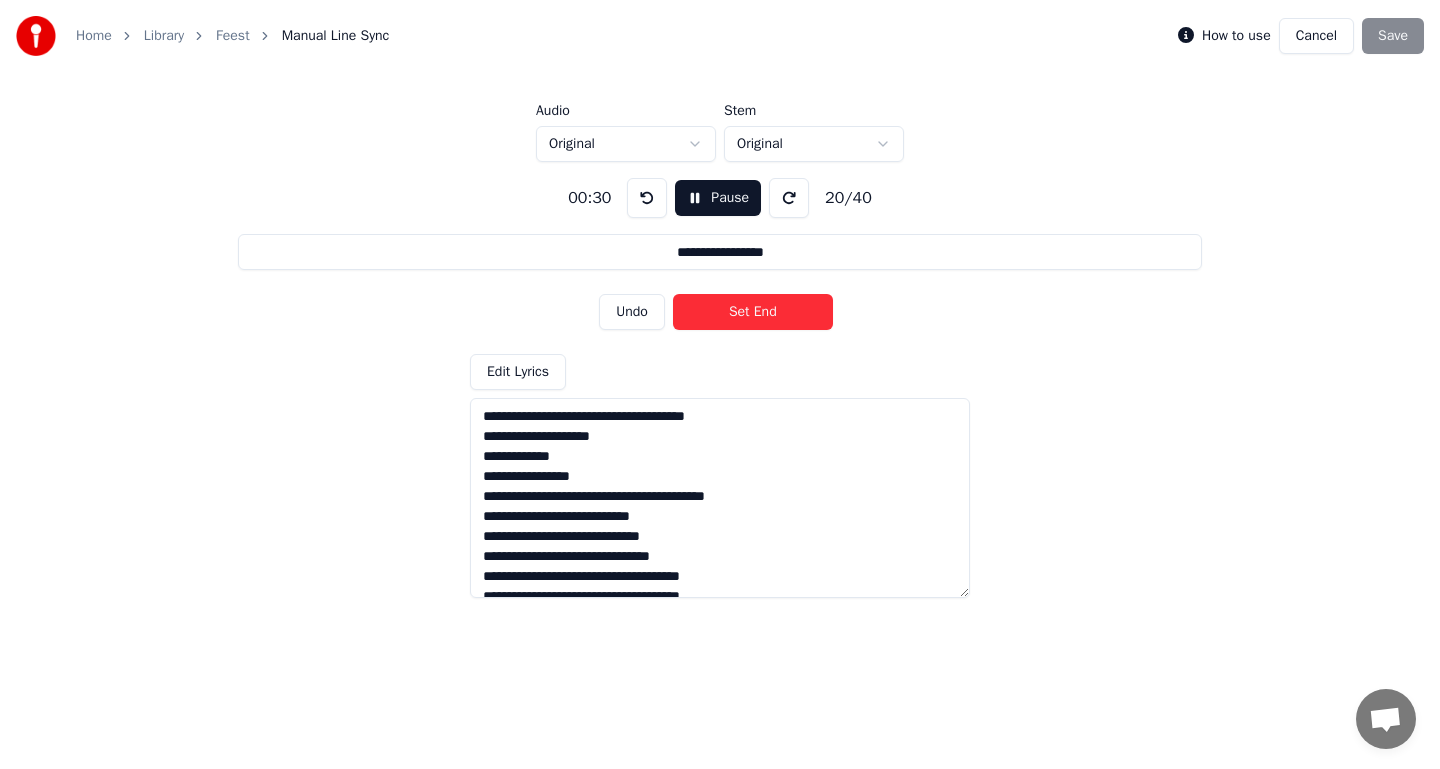 click on "Set End" at bounding box center (753, 312) 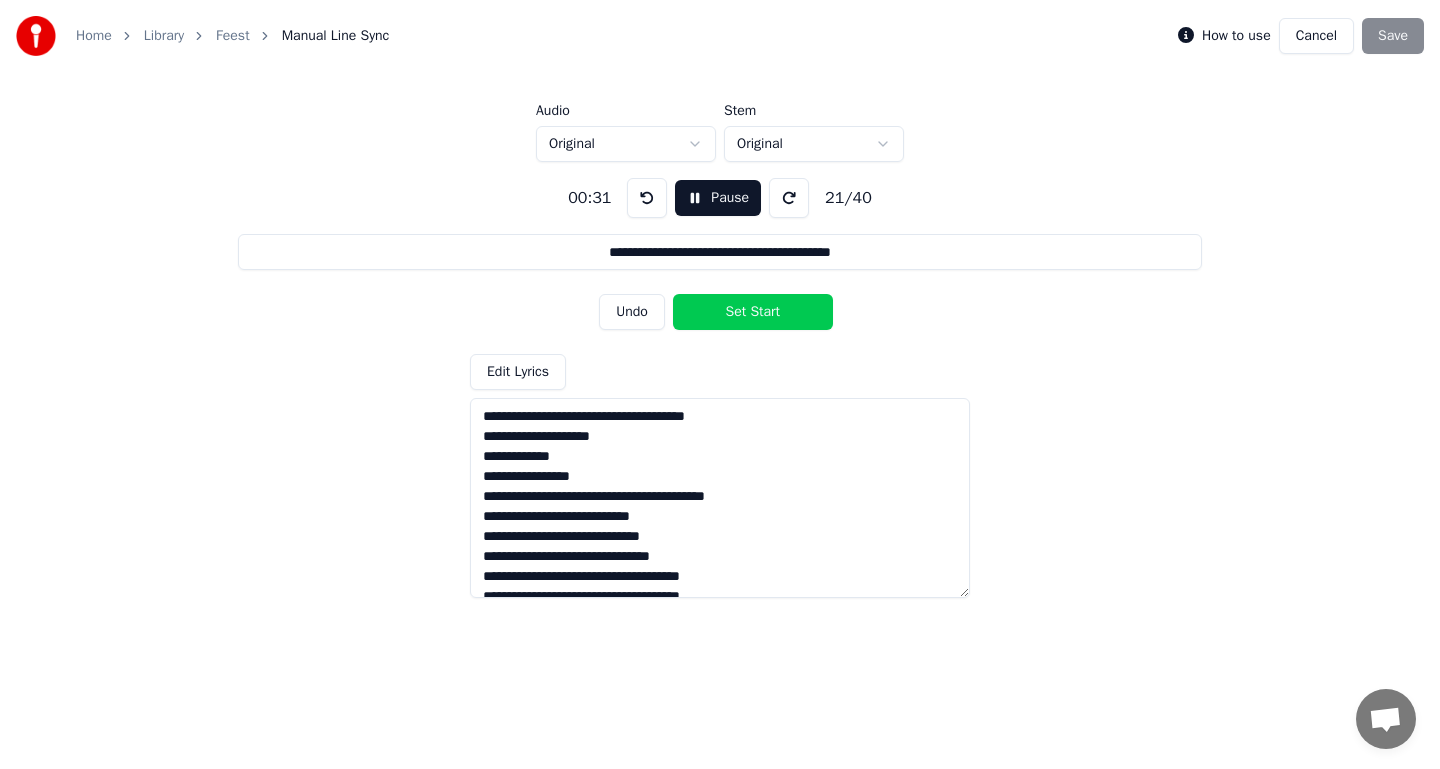 click on "Set Start" at bounding box center (753, 312) 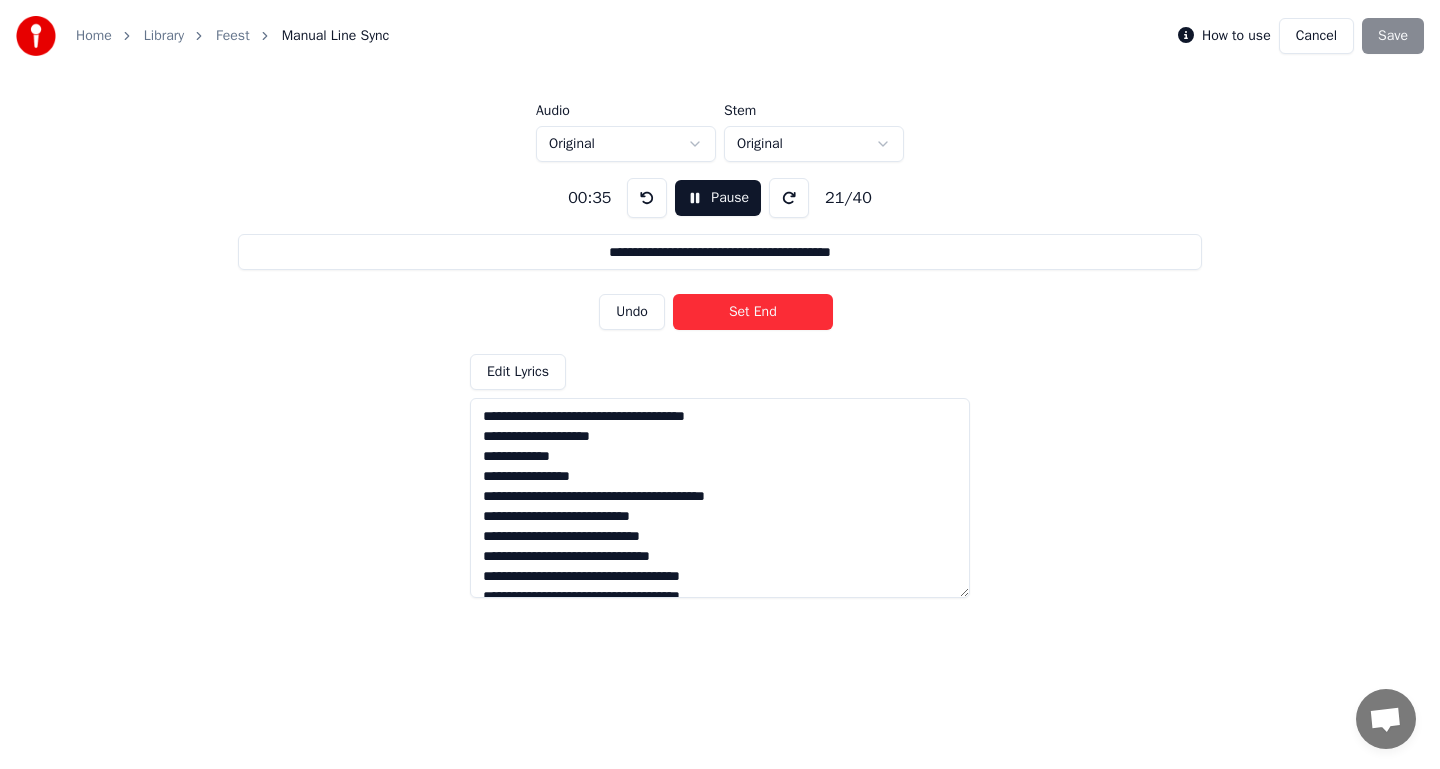 click on "Set End" at bounding box center [753, 312] 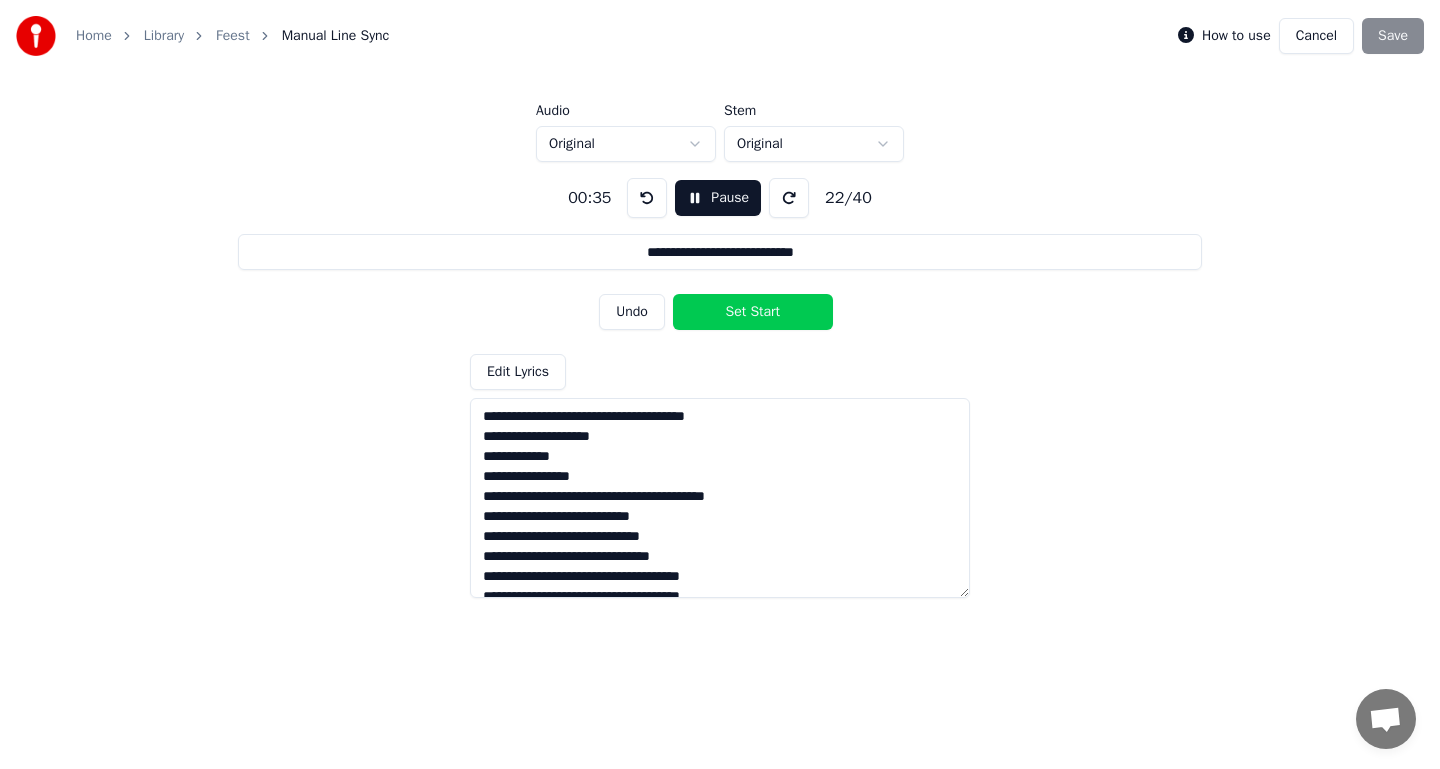 click on "Set Start" at bounding box center [753, 312] 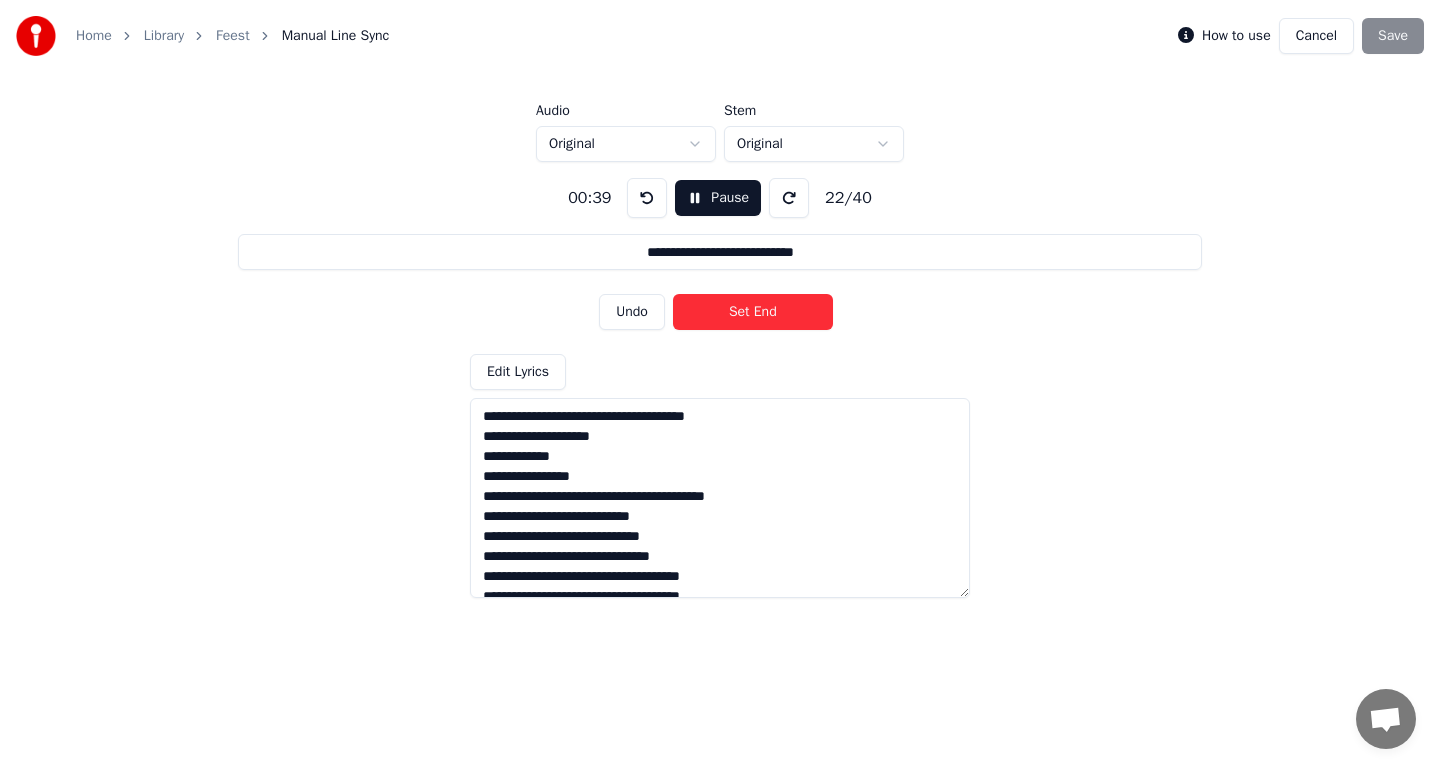 click on "Set End" at bounding box center [753, 312] 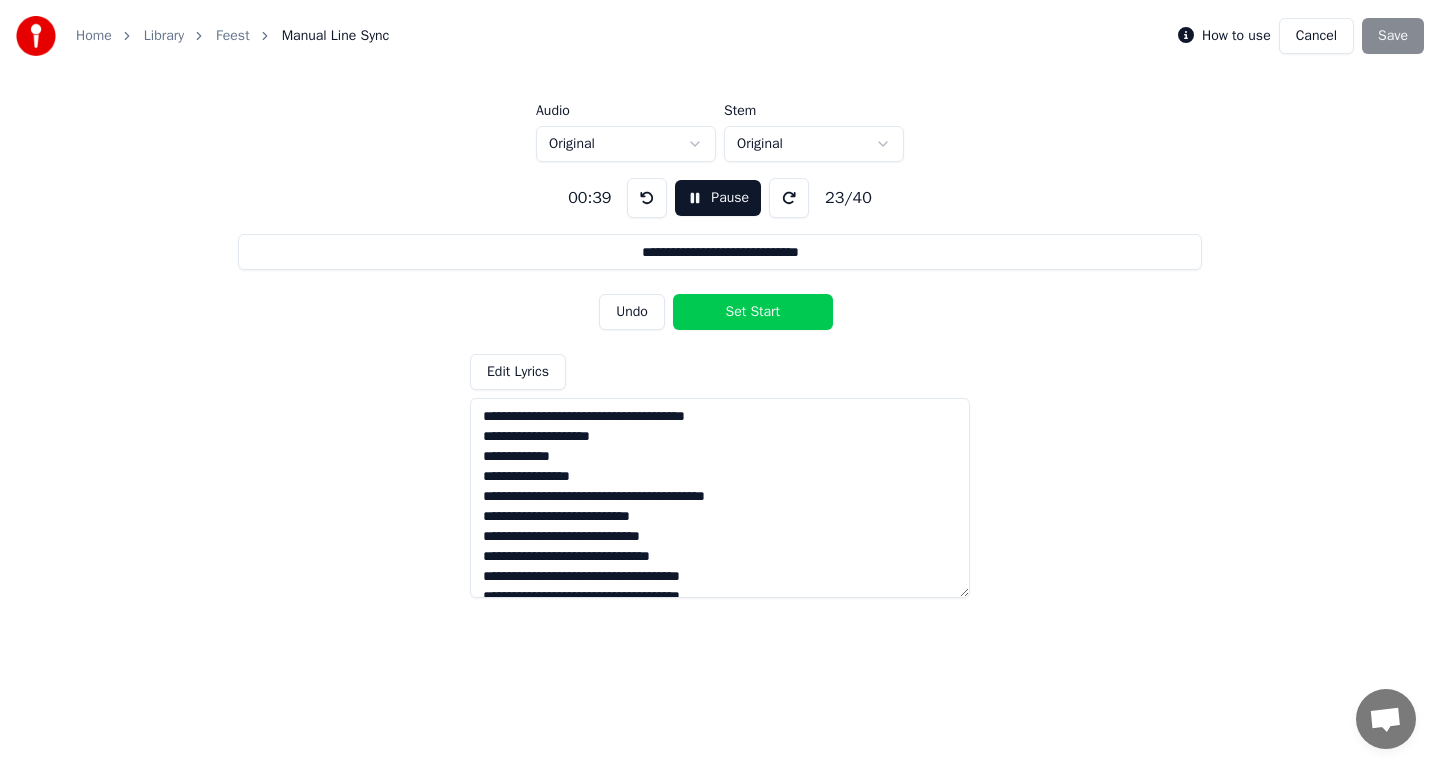 click on "Set Start" at bounding box center [753, 312] 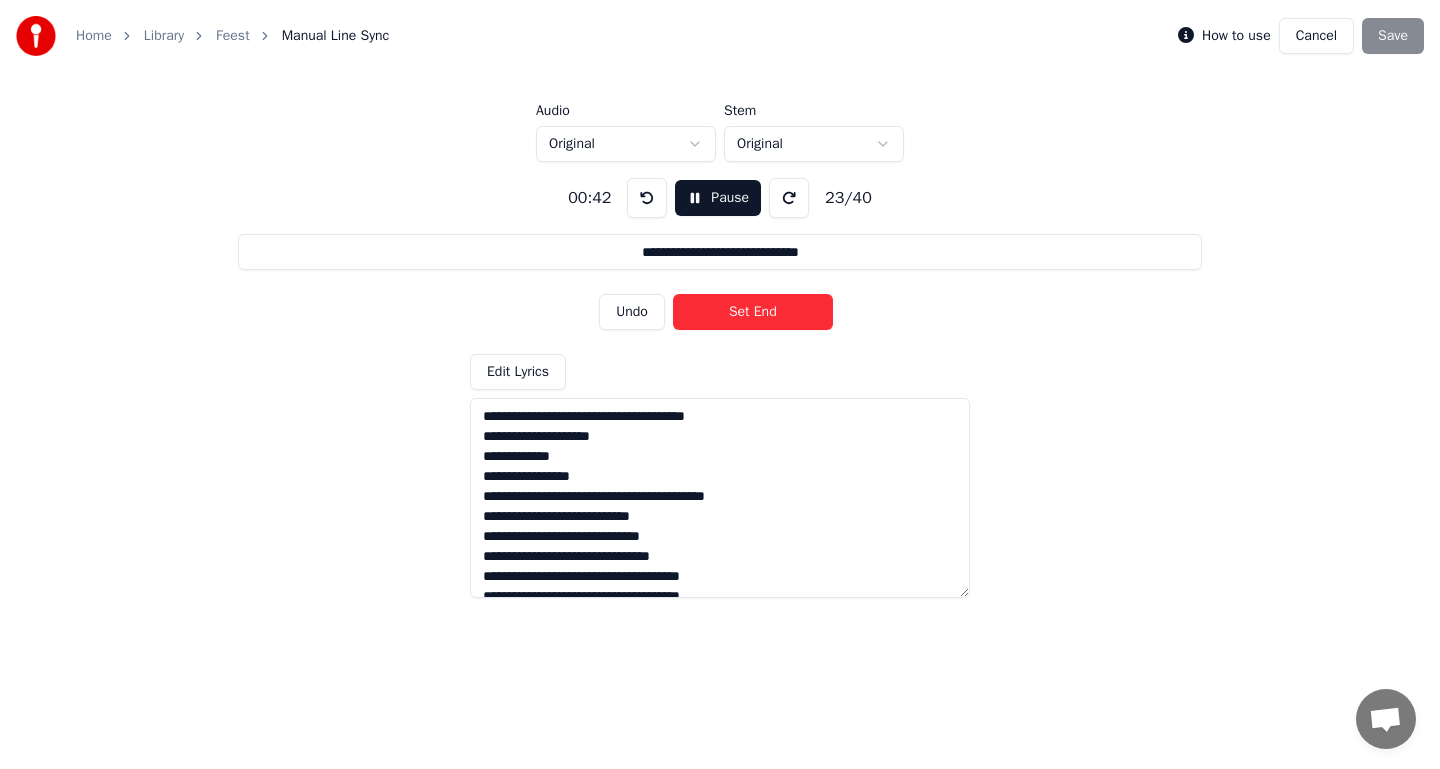 click on "Set End" at bounding box center (753, 312) 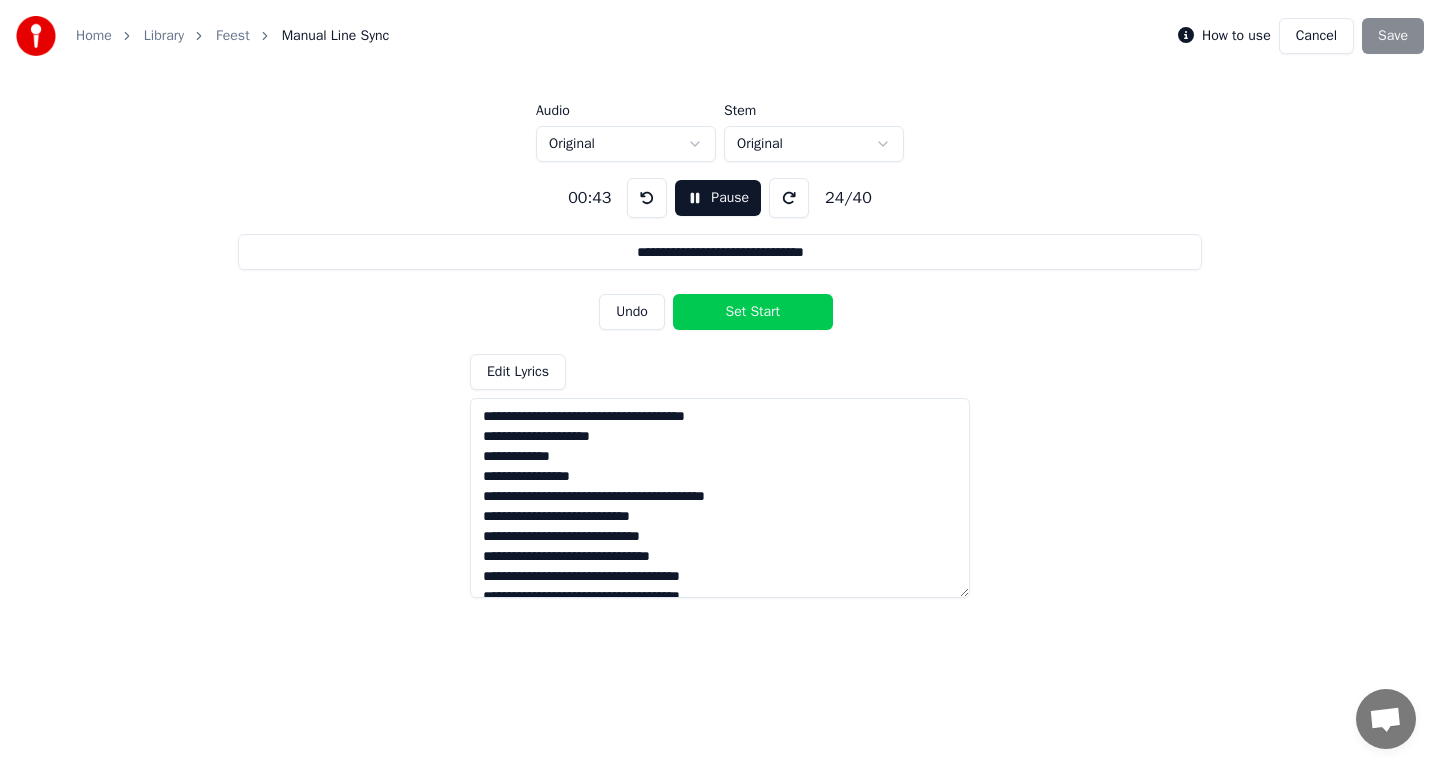 click on "Set Start" at bounding box center [753, 312] 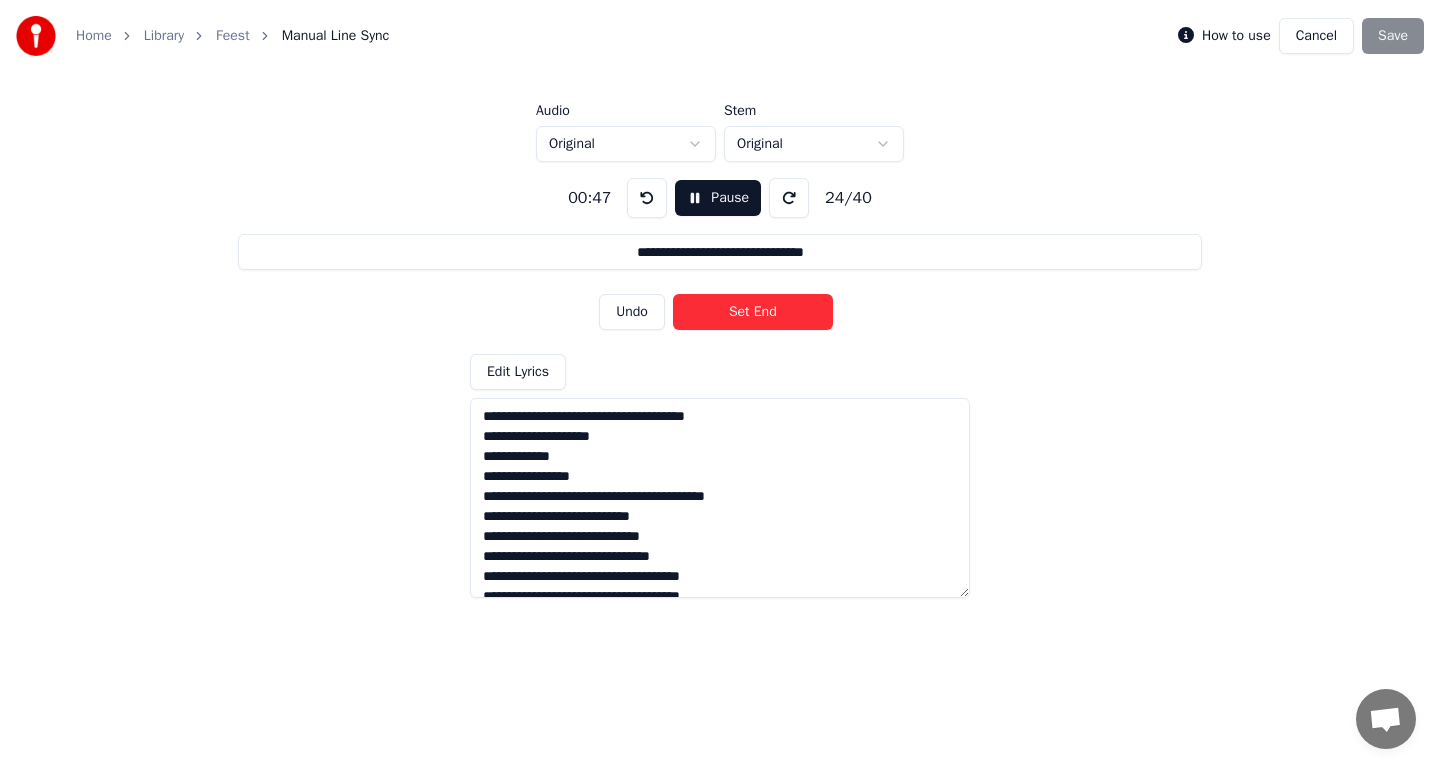 click on "Set End" at bounding box center (753, 312) 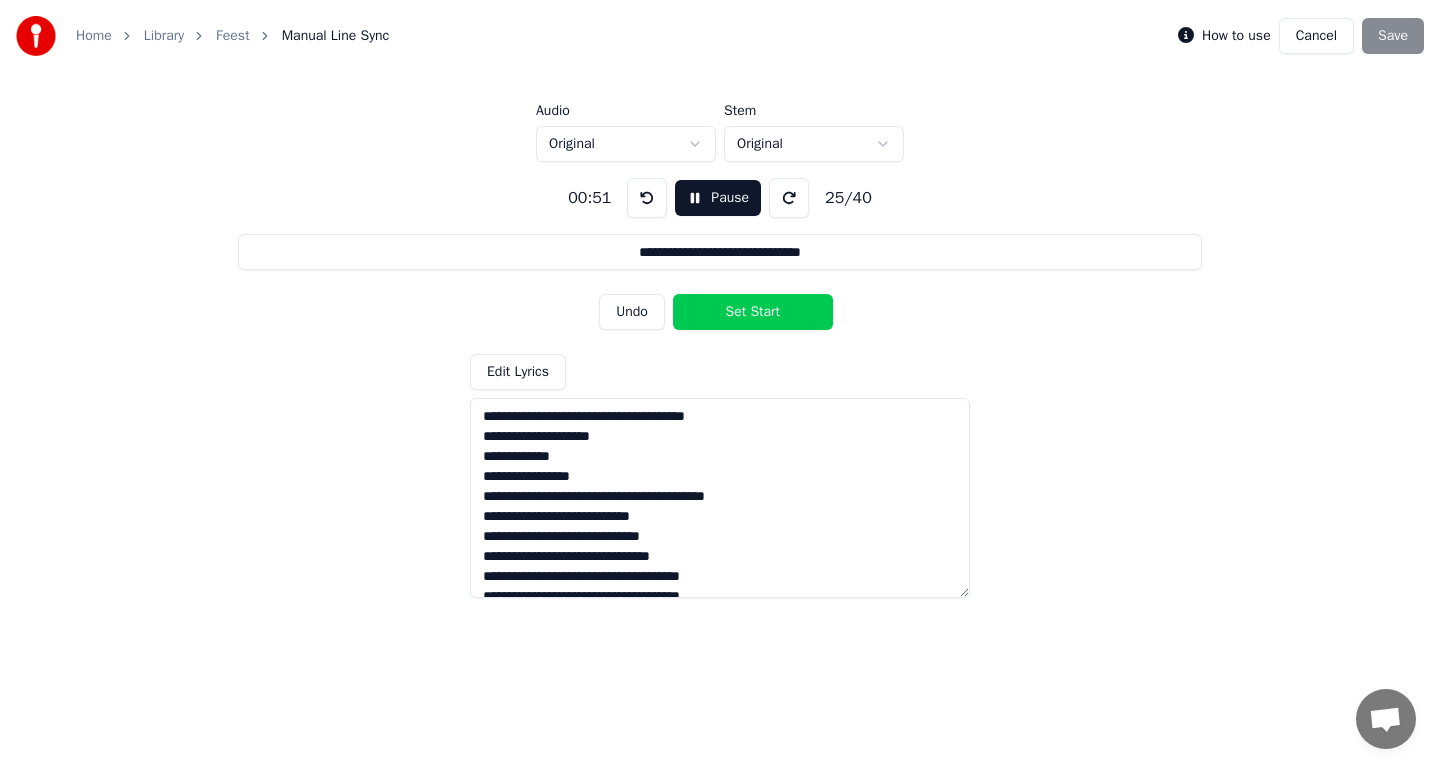 click on "Set Start" at bounding box center [753, 312] 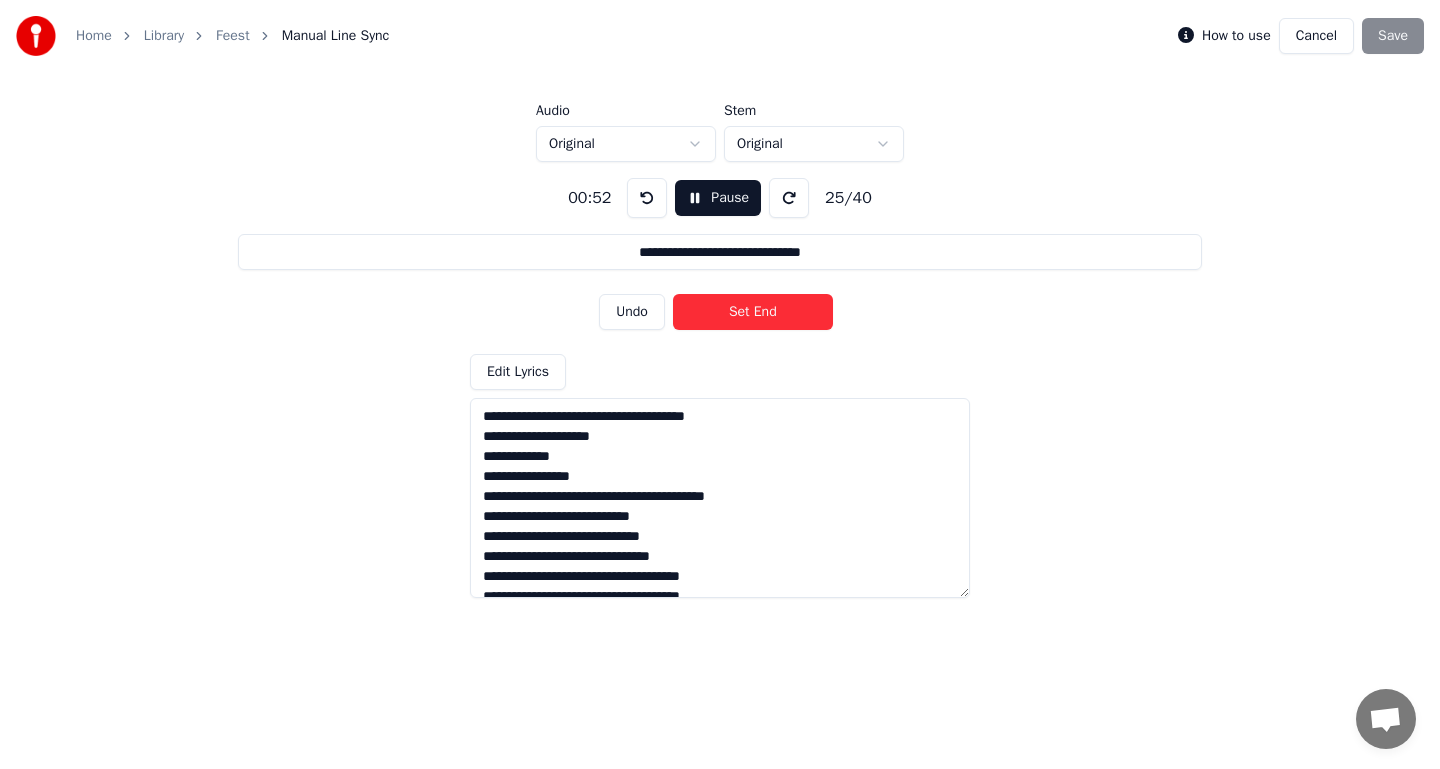 click on "Set End" at bounding box center (753, 312) 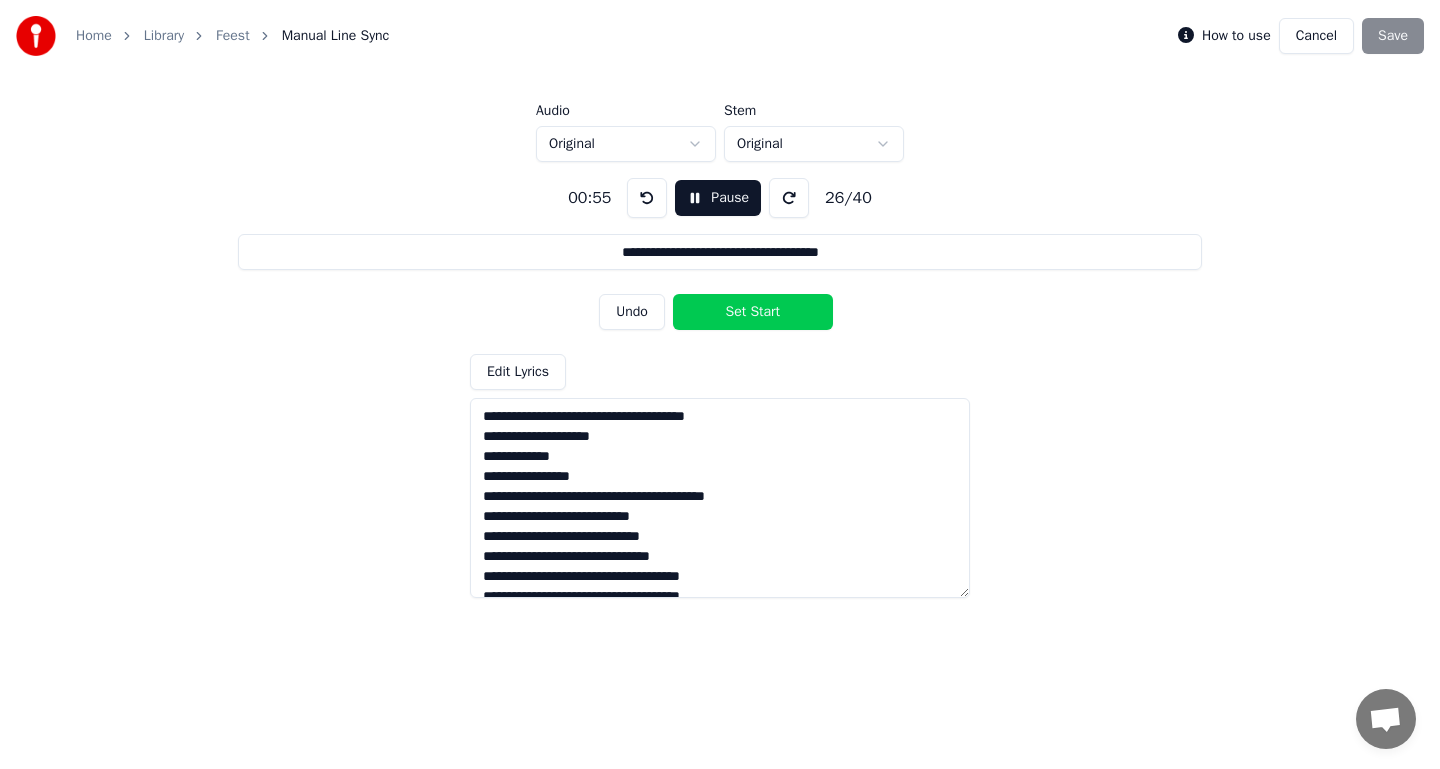 click on "Set Start" at bounding box center [753, 312] 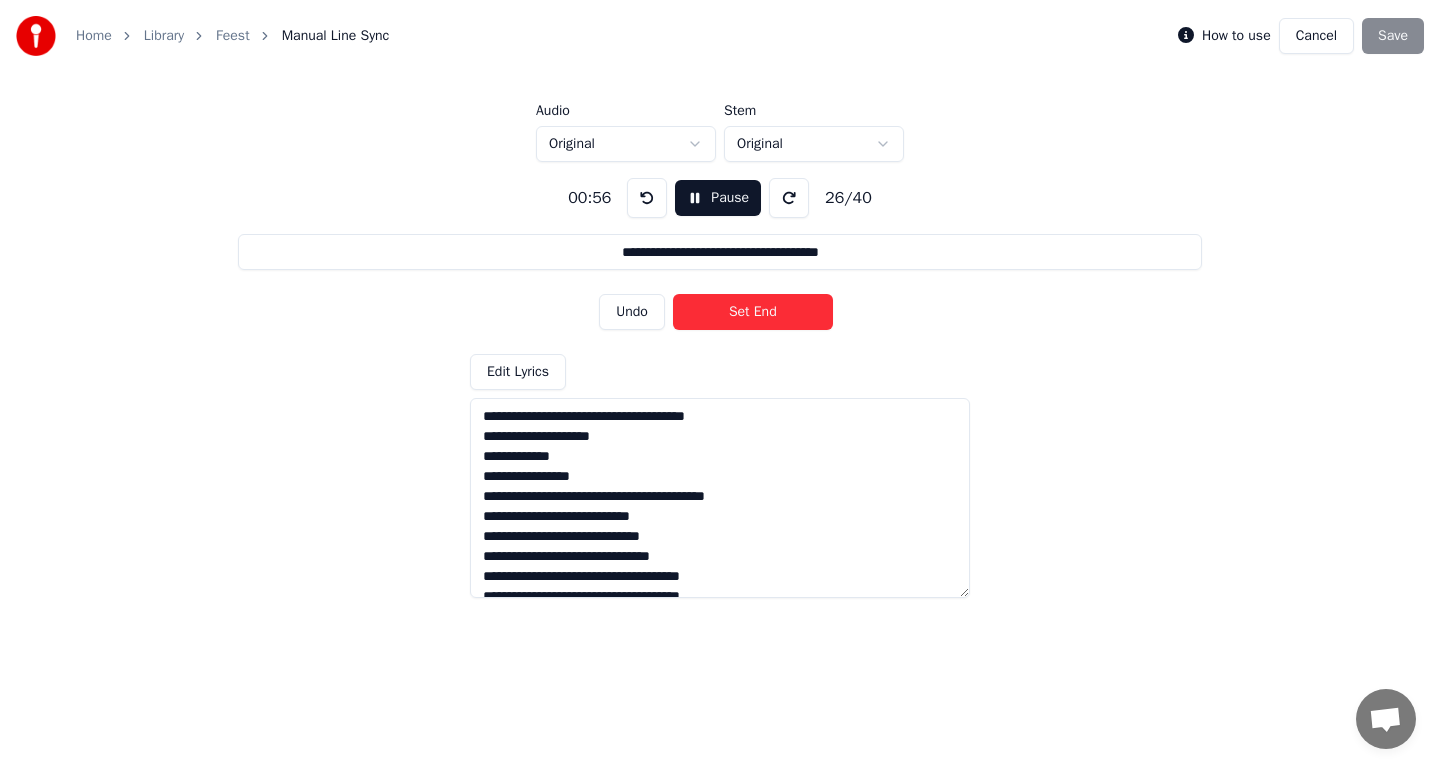 click on "Set End" at bounding box center [753, 312] 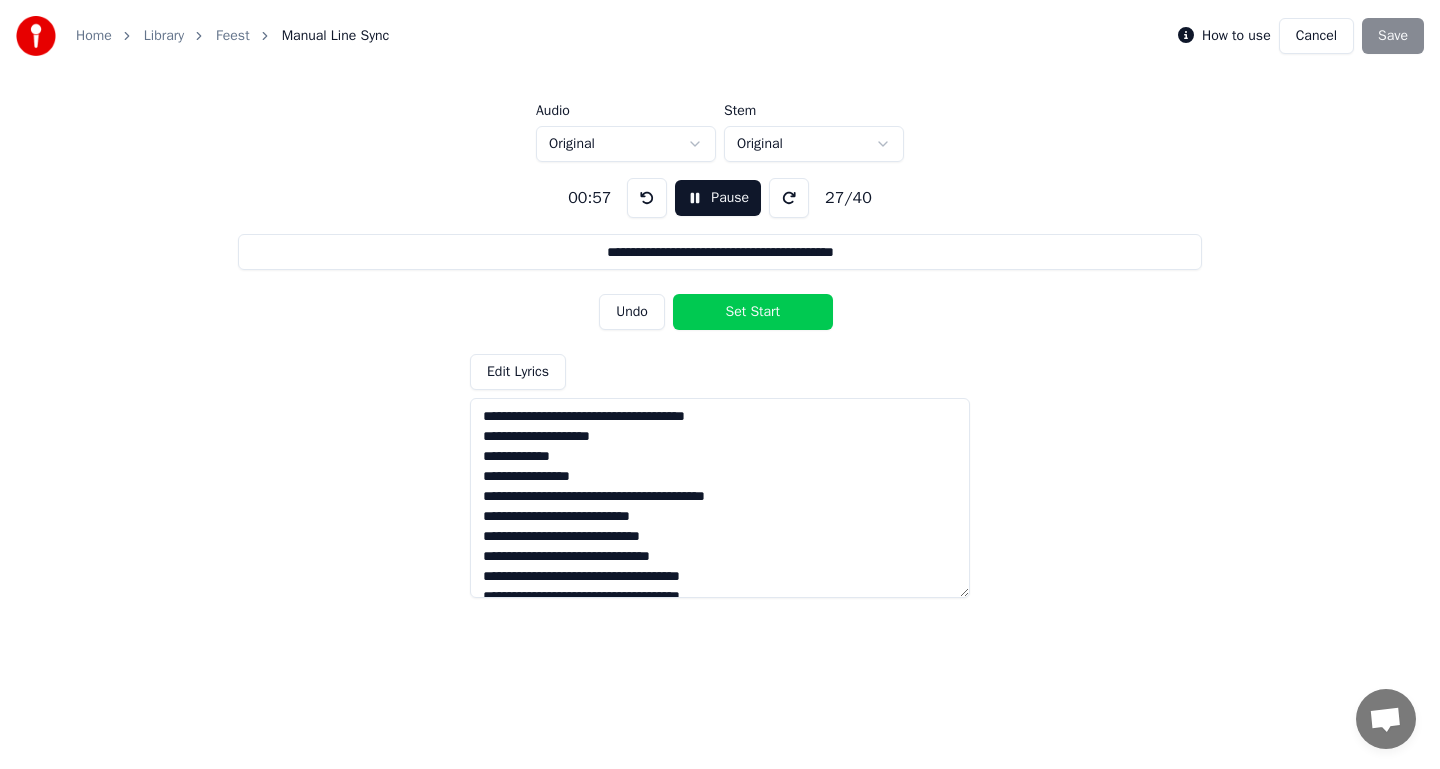 click on "Pause" at bounding box center (718, 198) 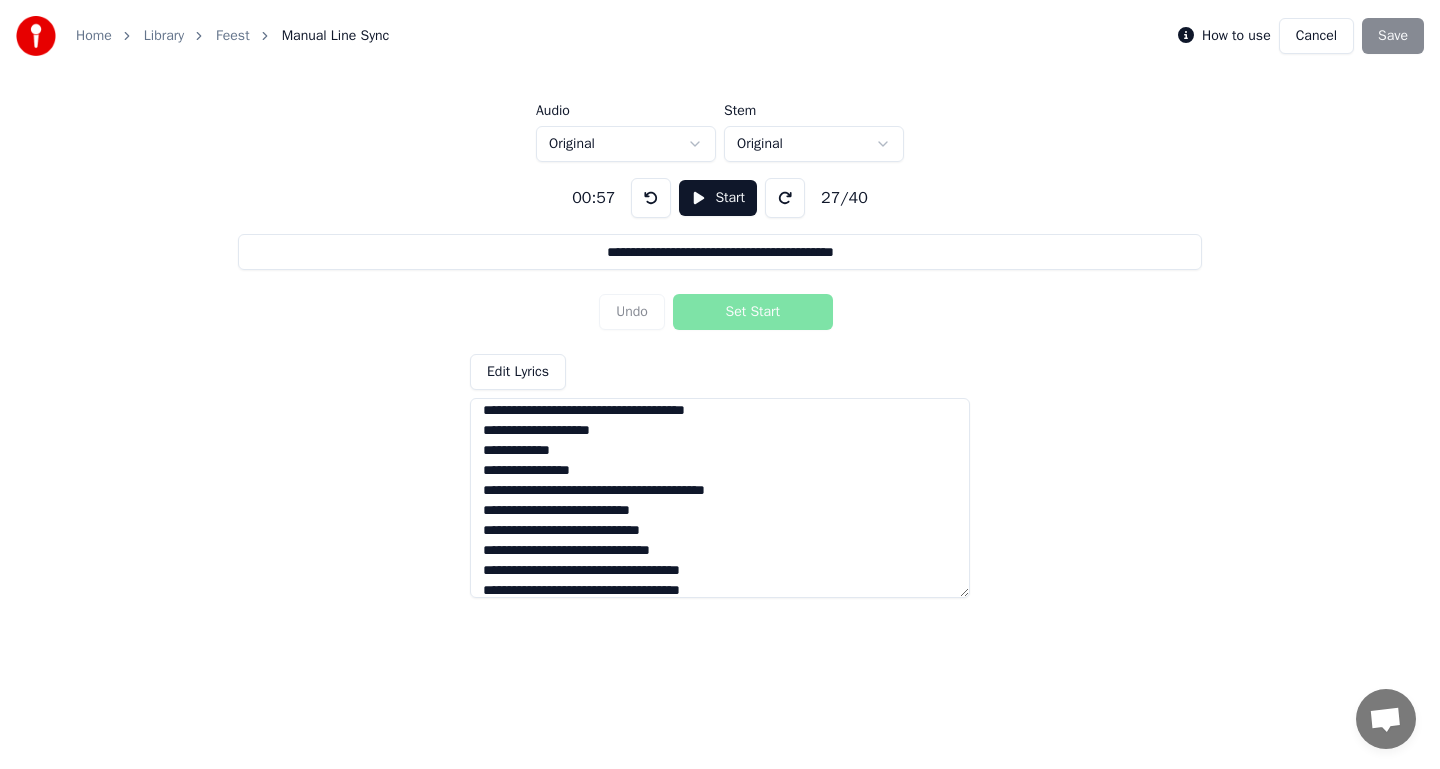 scroll, scrollTop: 1, scrollLeft: 0, axis: vertical 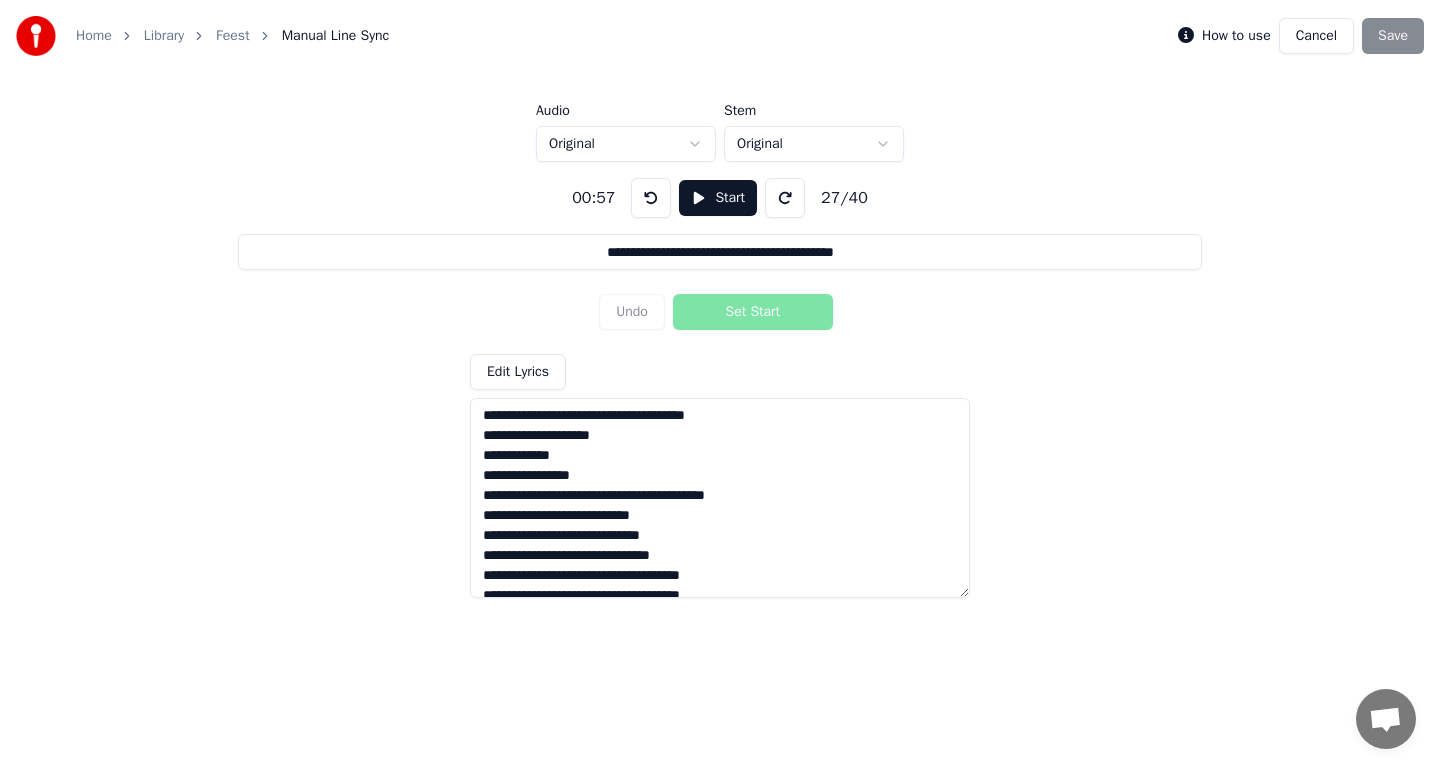 click at bounding box center (720, 498) 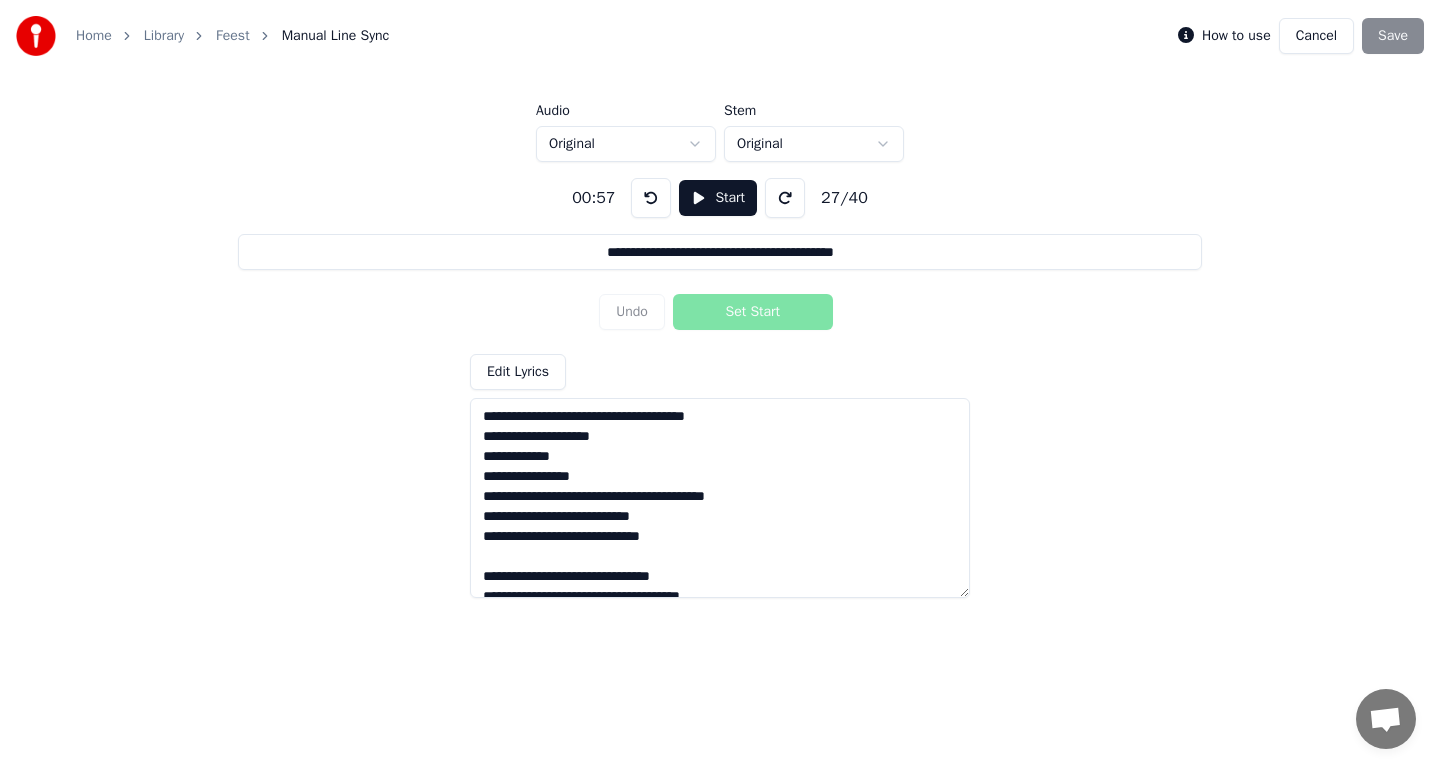 scroll, scrollTop: 39, scrollLeft: 0, axis: vertical 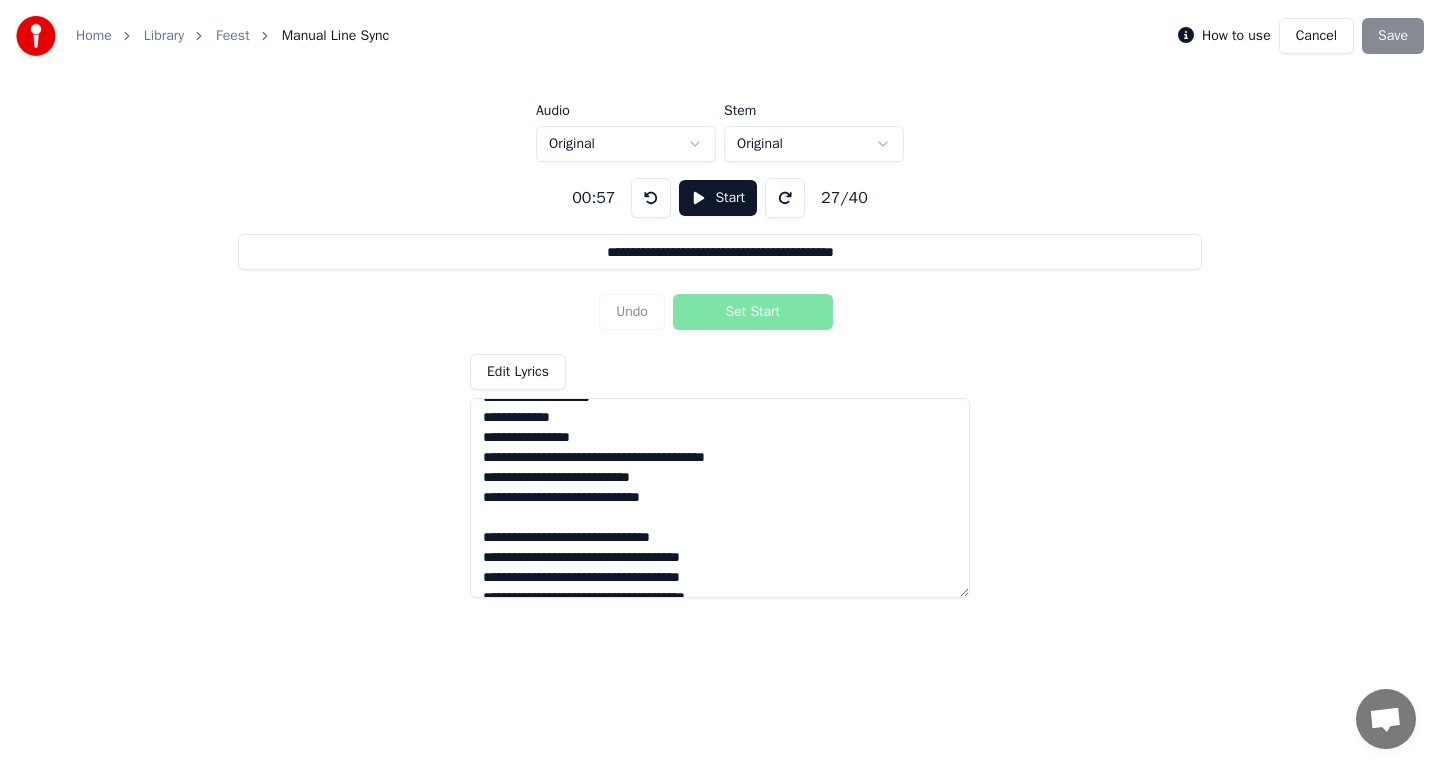 click at bounding box center [720, 498] 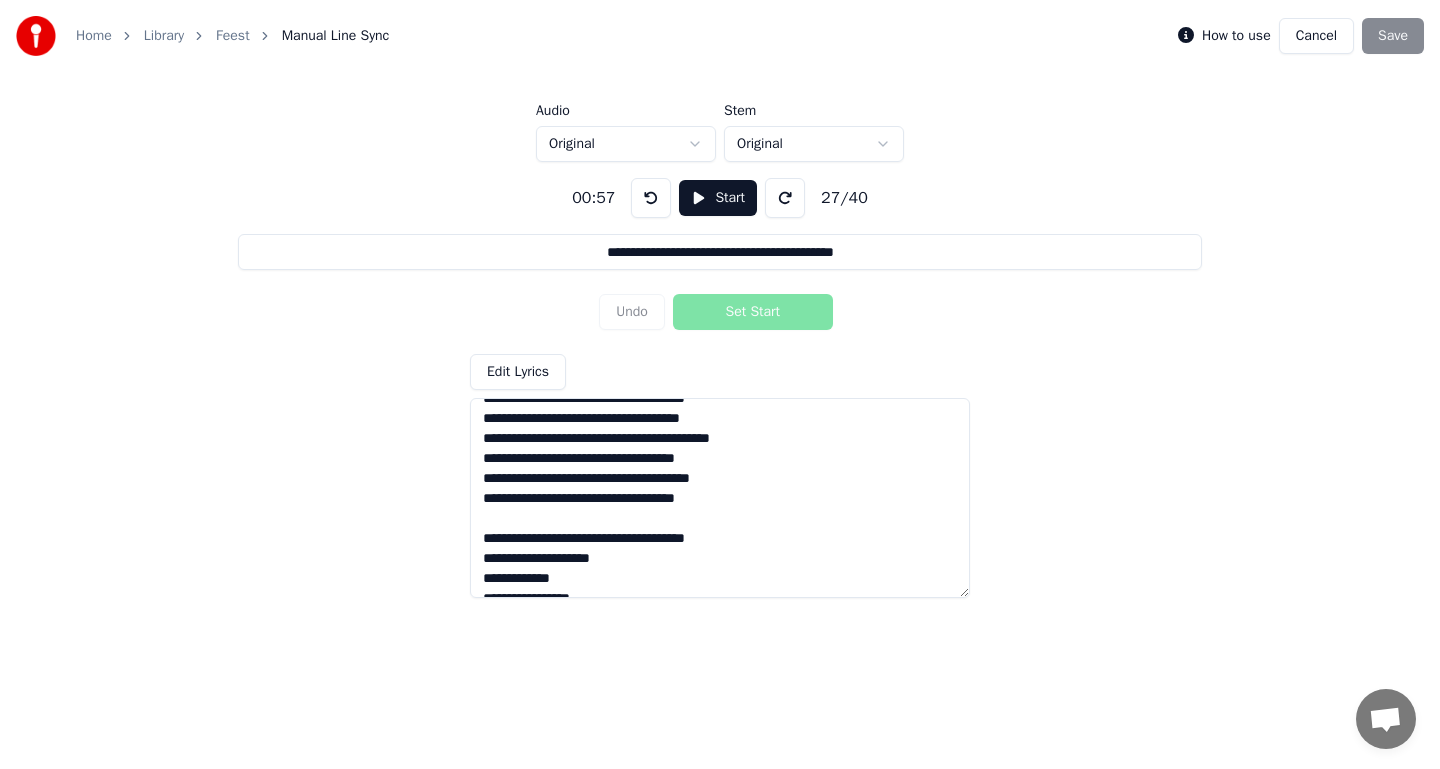 scroll, scrollTop: 232, scrollLeft: 0, axis: vertical 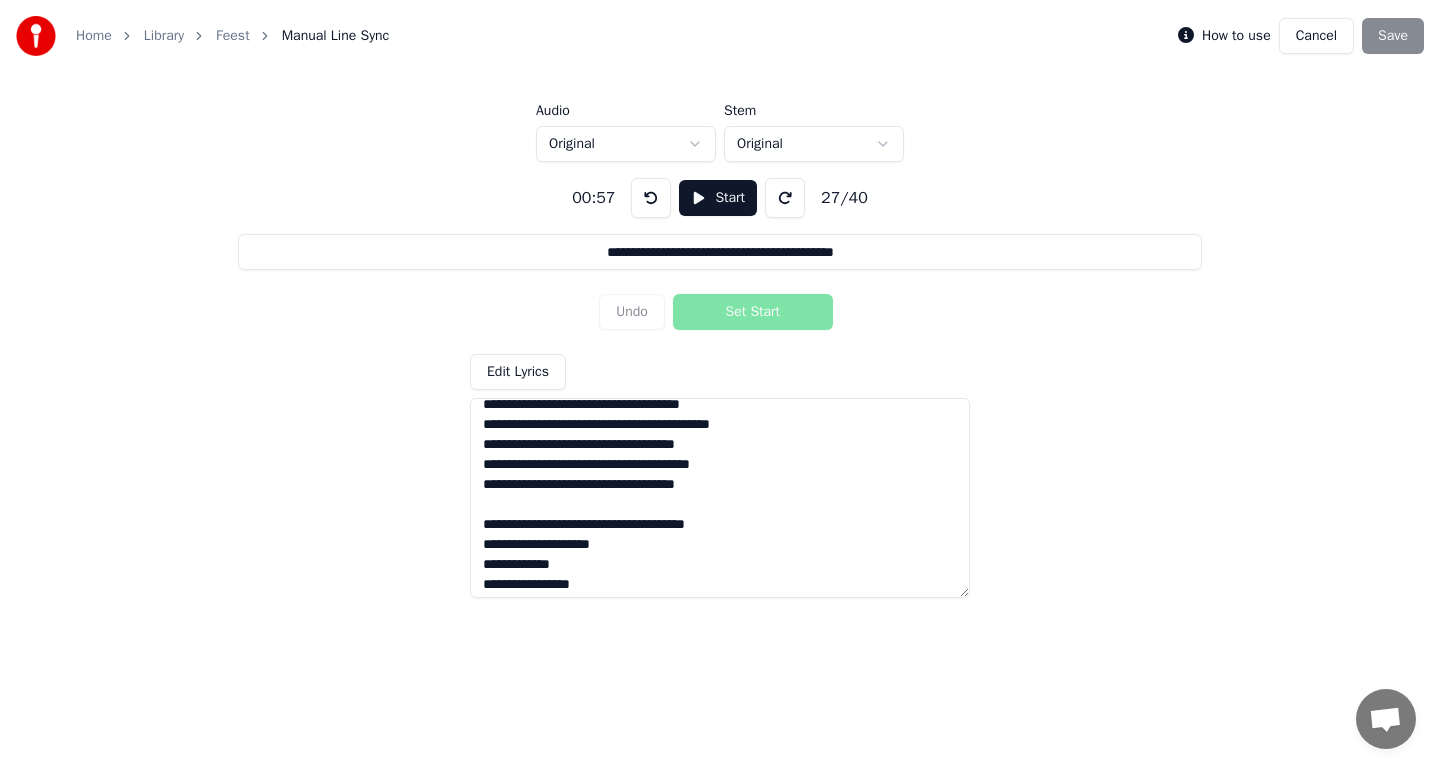 click at bounding box center [720, 498] 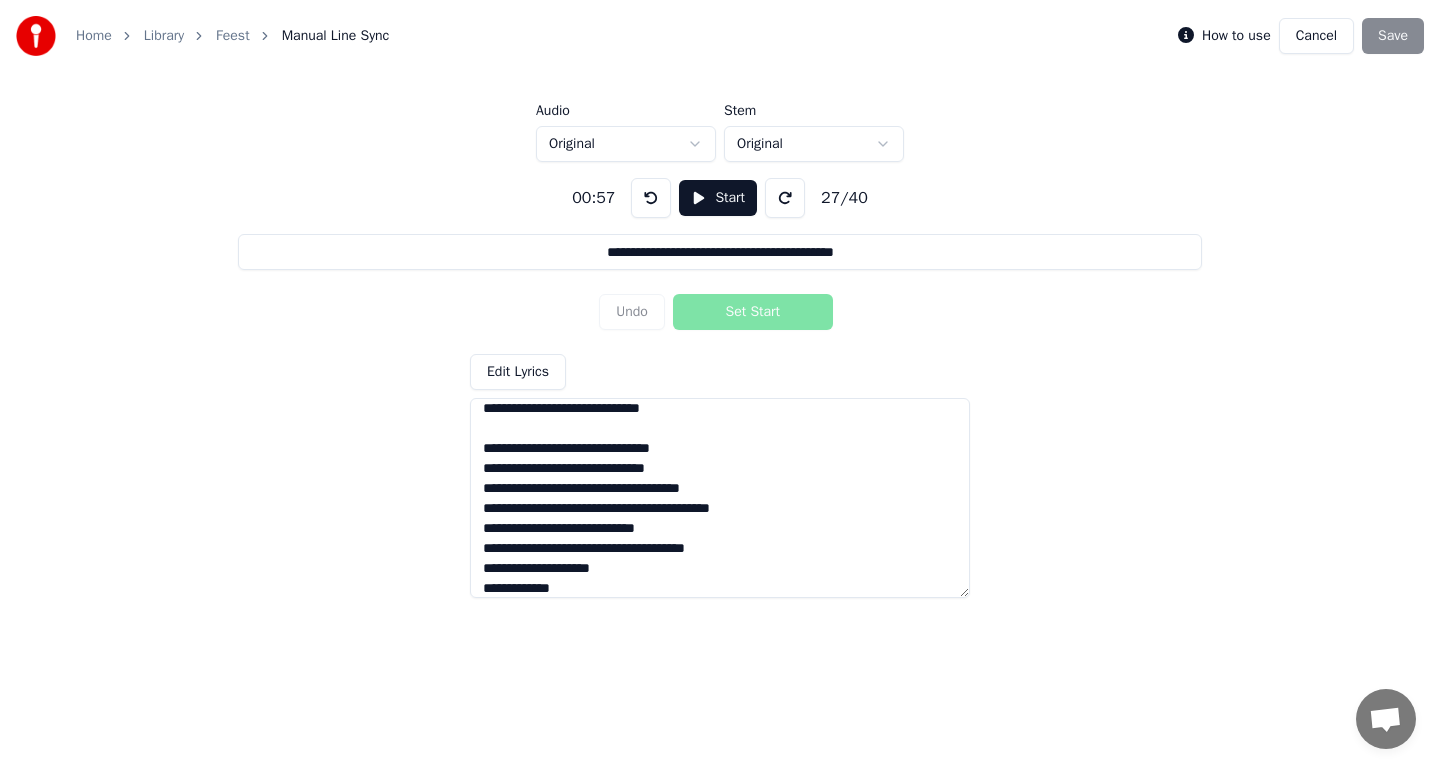 scroll, scrollTop: 451, scrollLeft: 0, axis: vertical 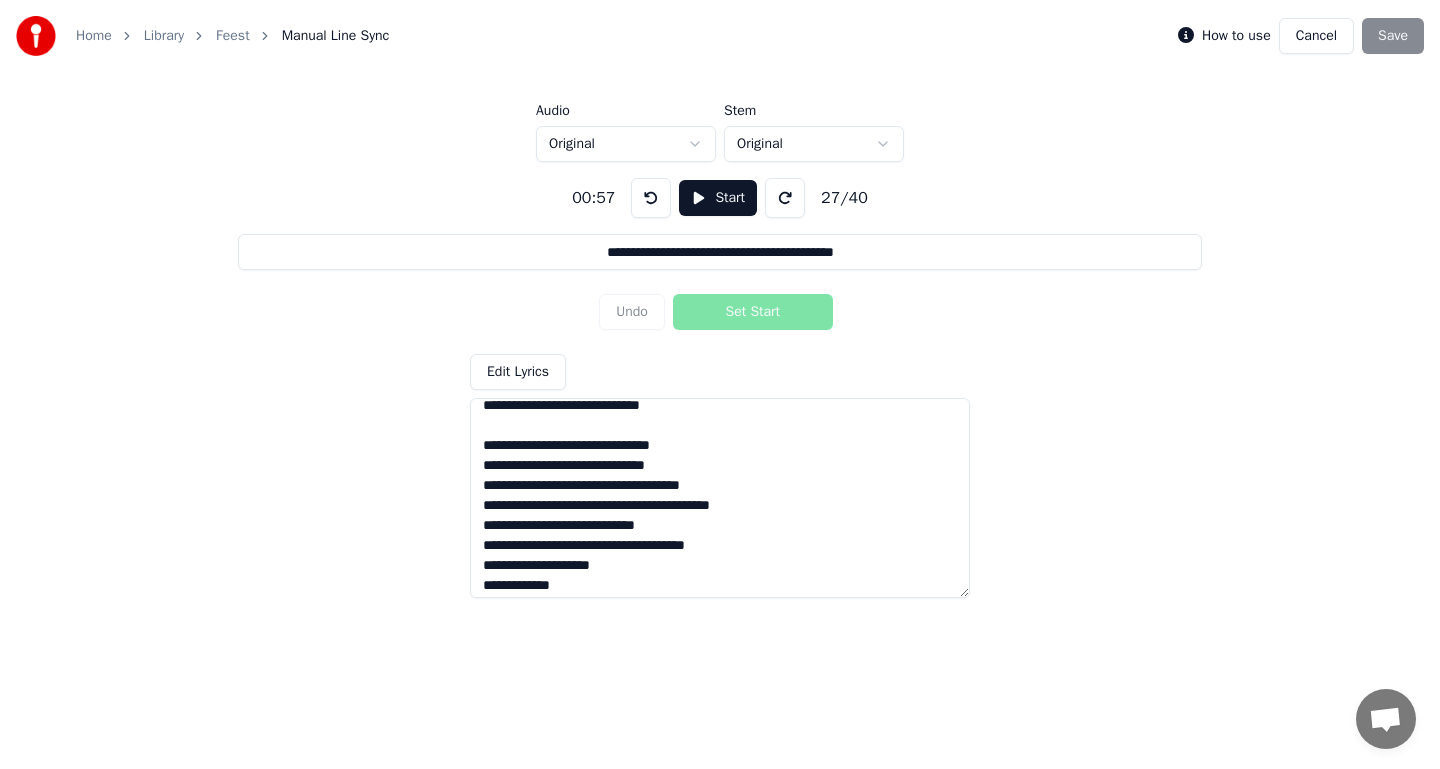 click at bounding box center [720, 498] 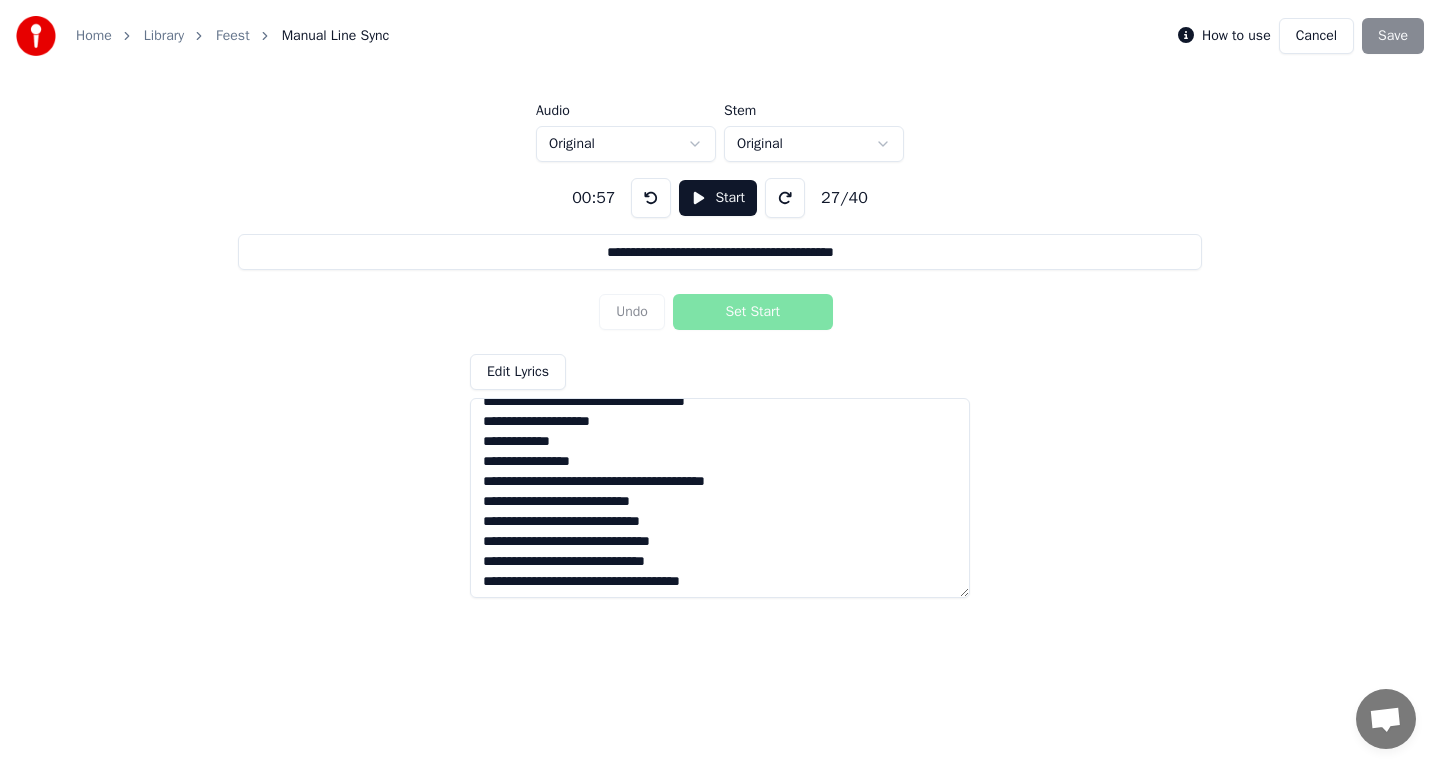 scroll, scrollTop: 0, scrollLeft: 0, axis: both 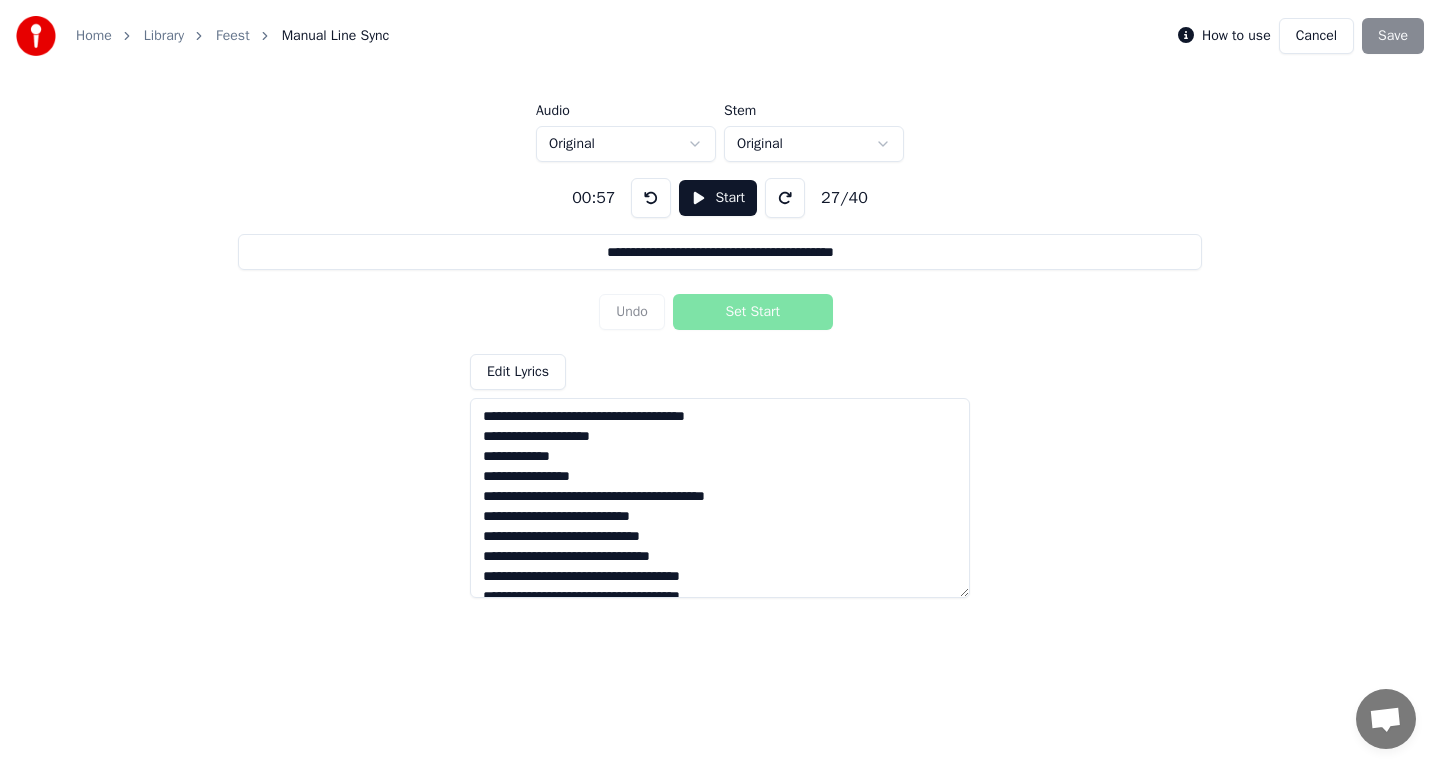 type on "**********" 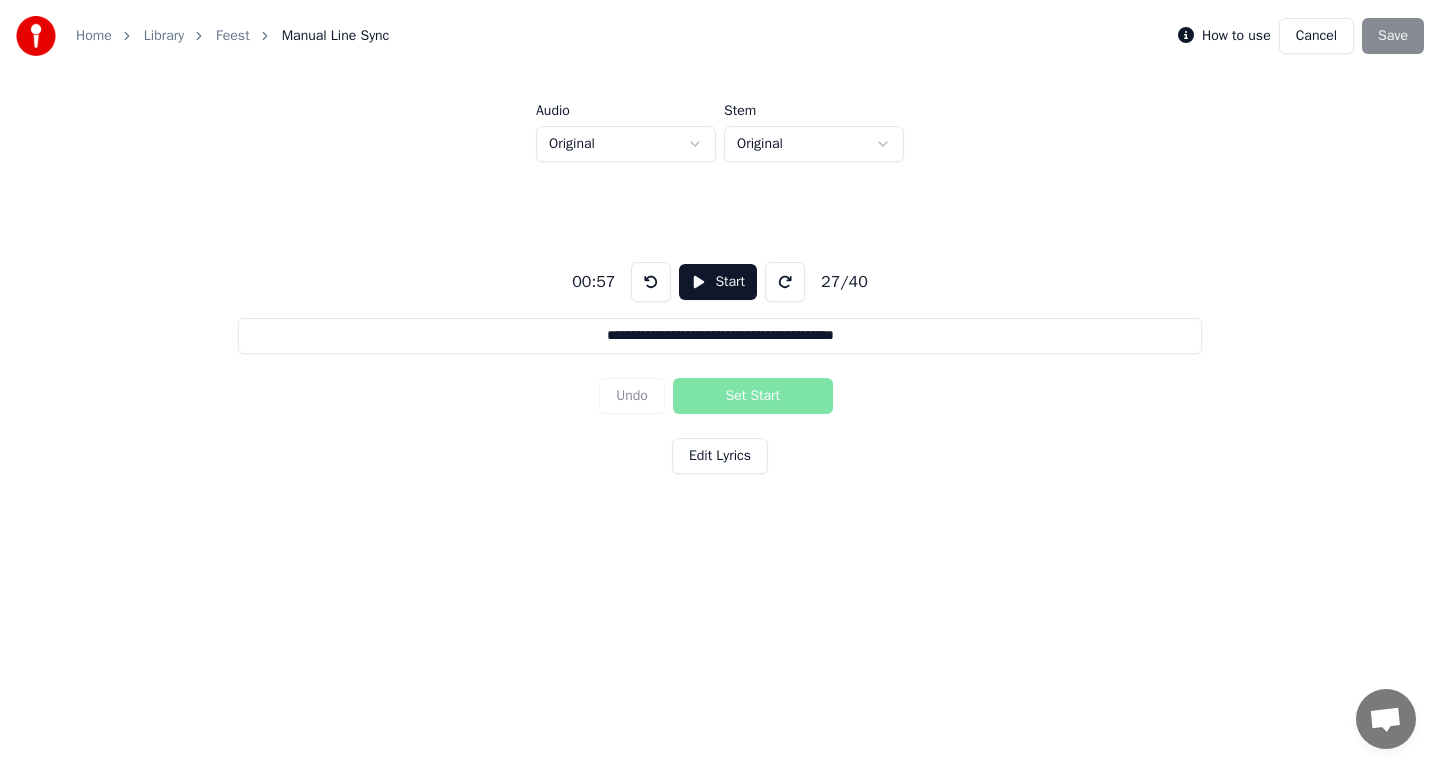 click on "How to use Cancel Save" at bounding box center (1301, 36) 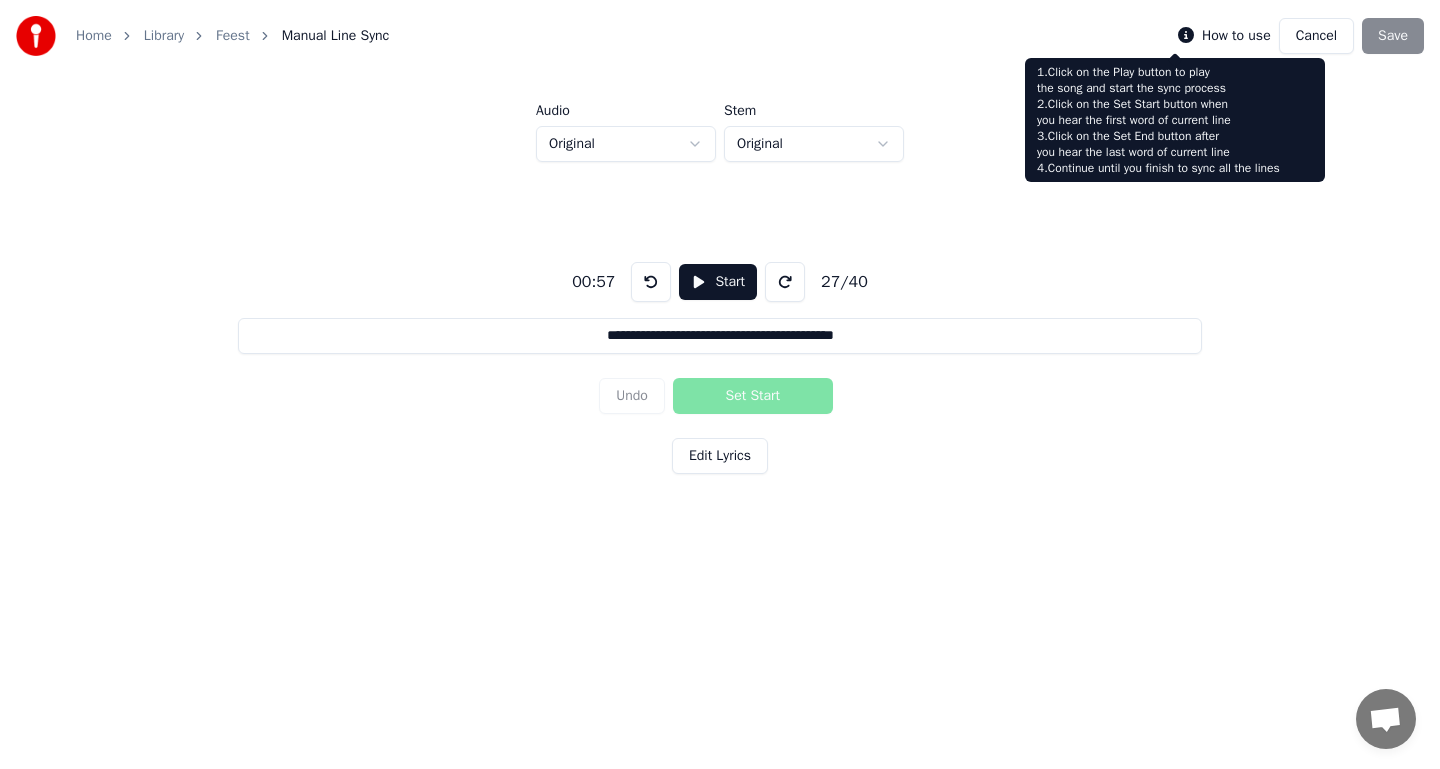 click on "Home Library Feest Manual Line Sync How to use Cancel Save" at bounding box center (720, 36) 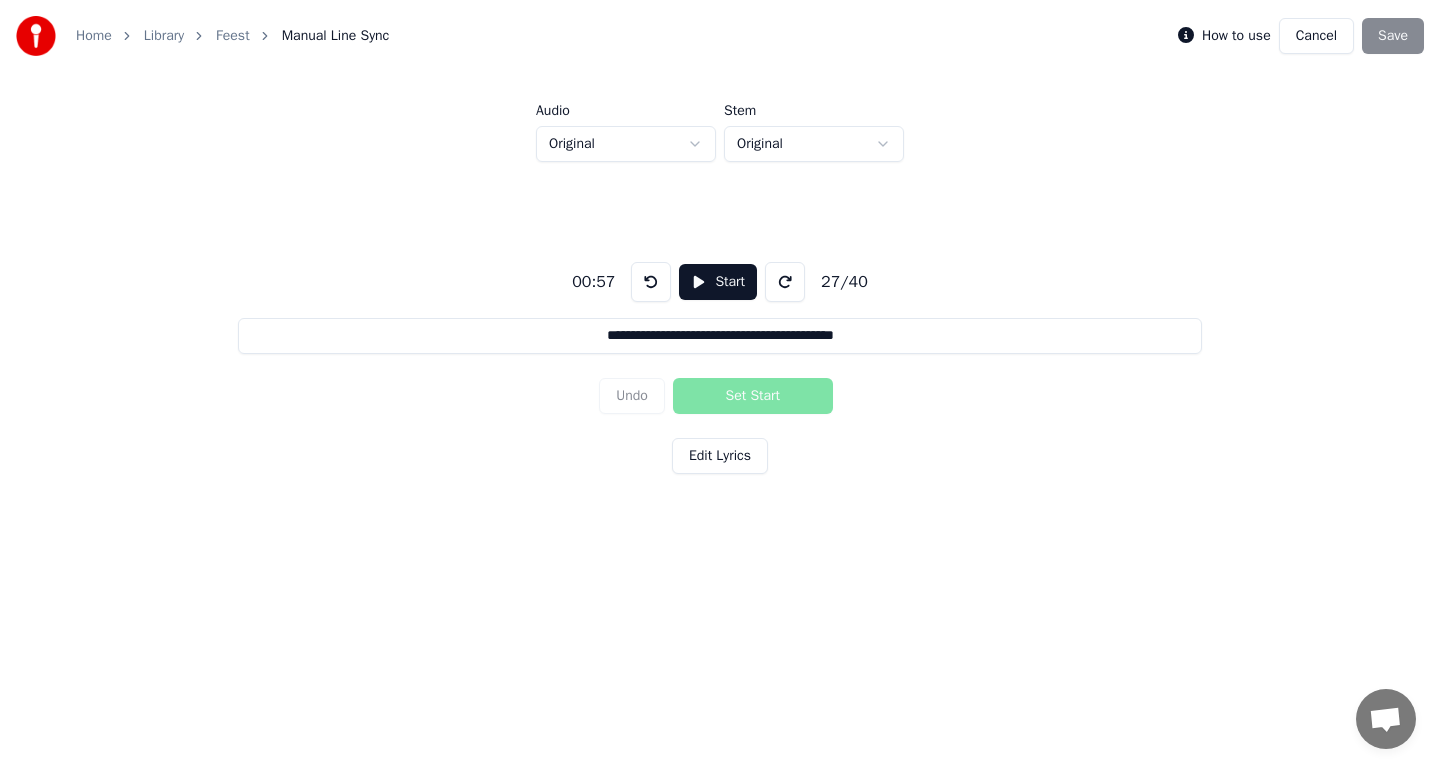 click at bounding box center (651, 282) 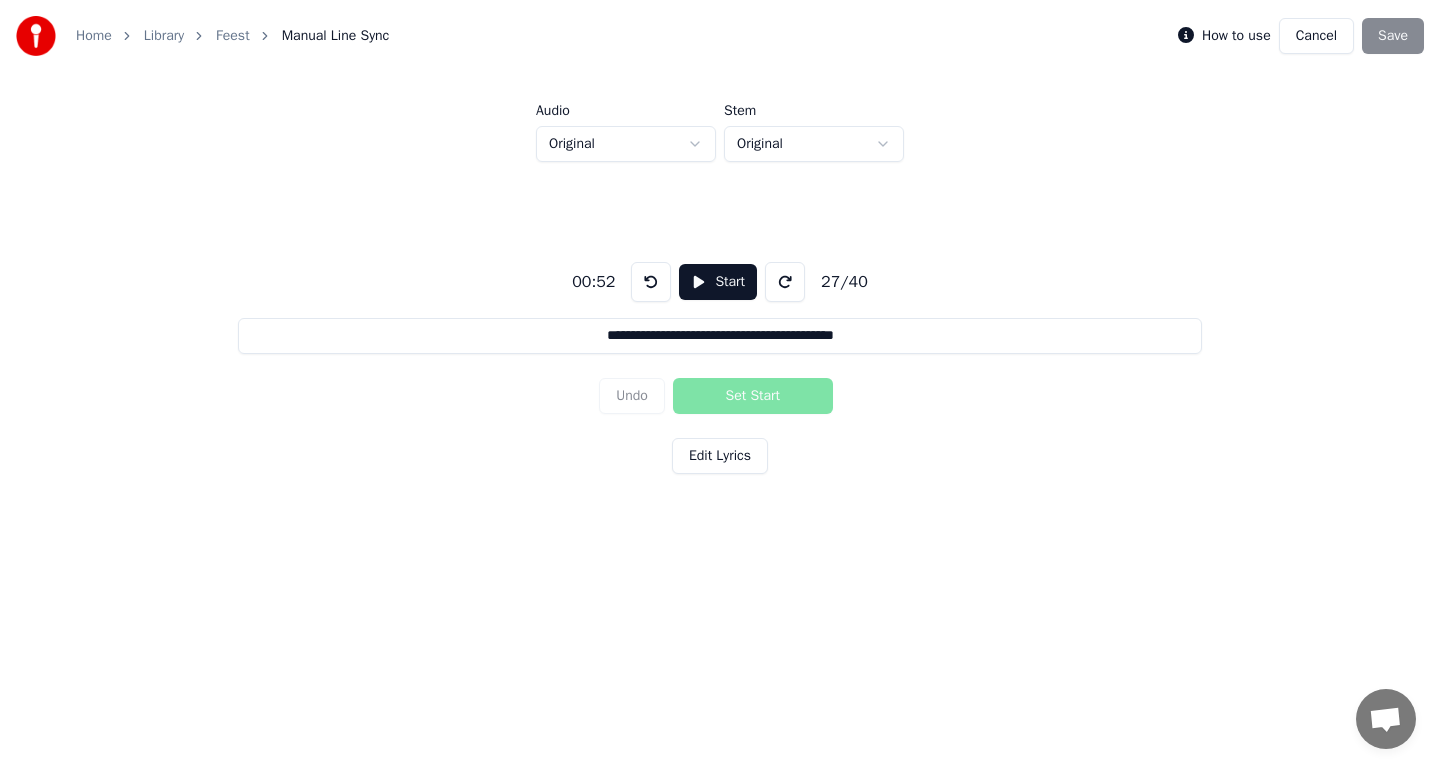 click at bounding box center (651, 282) 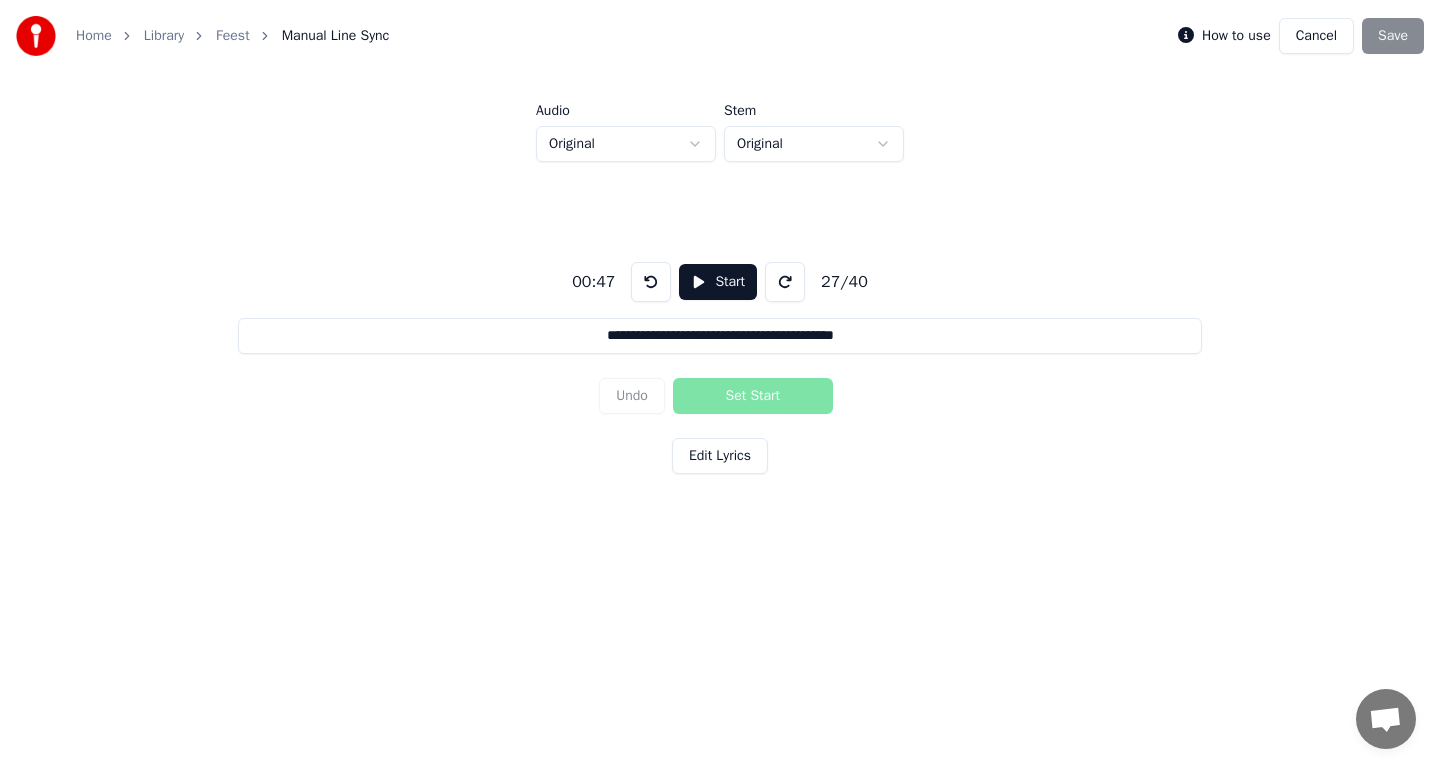 click at bounding box center (651, 282) 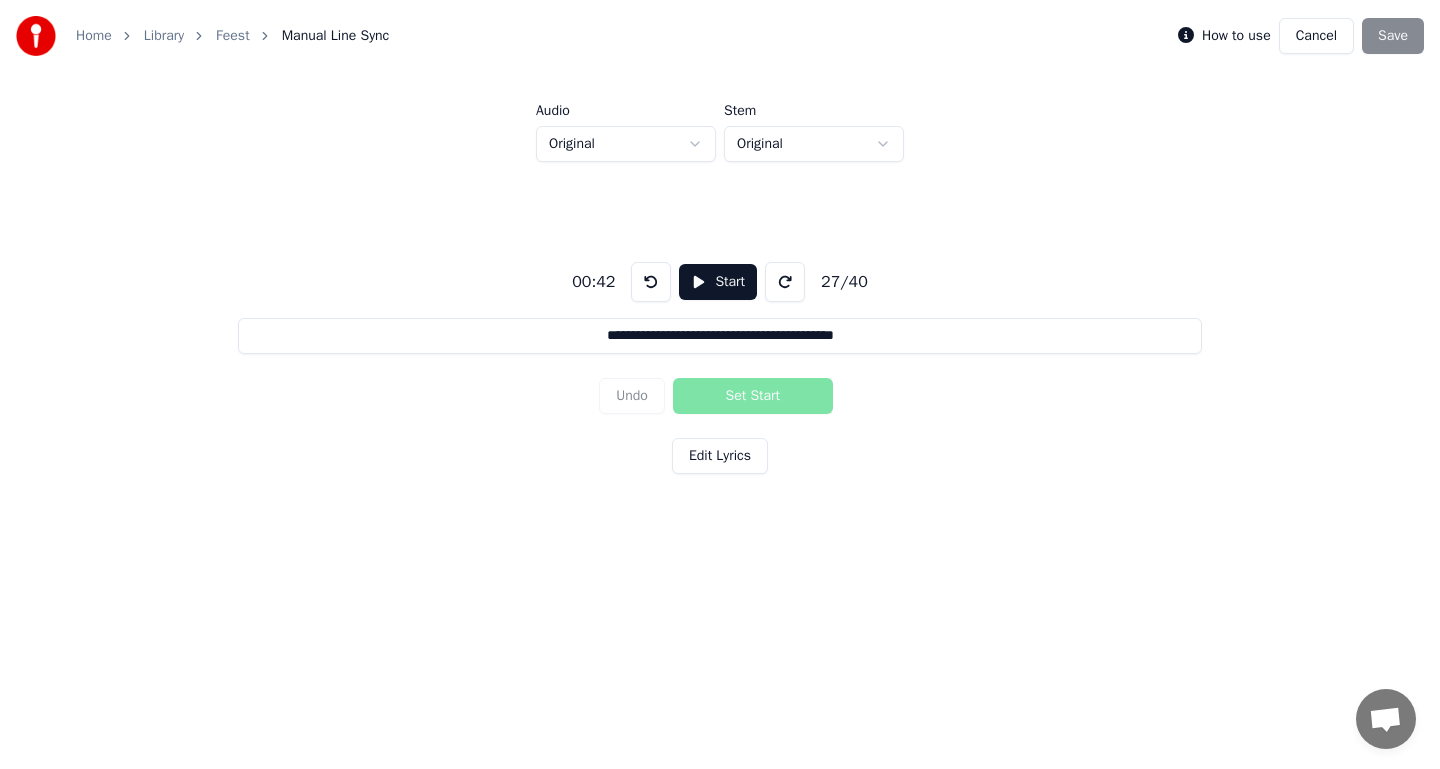 click at bounding box center (651, 282) 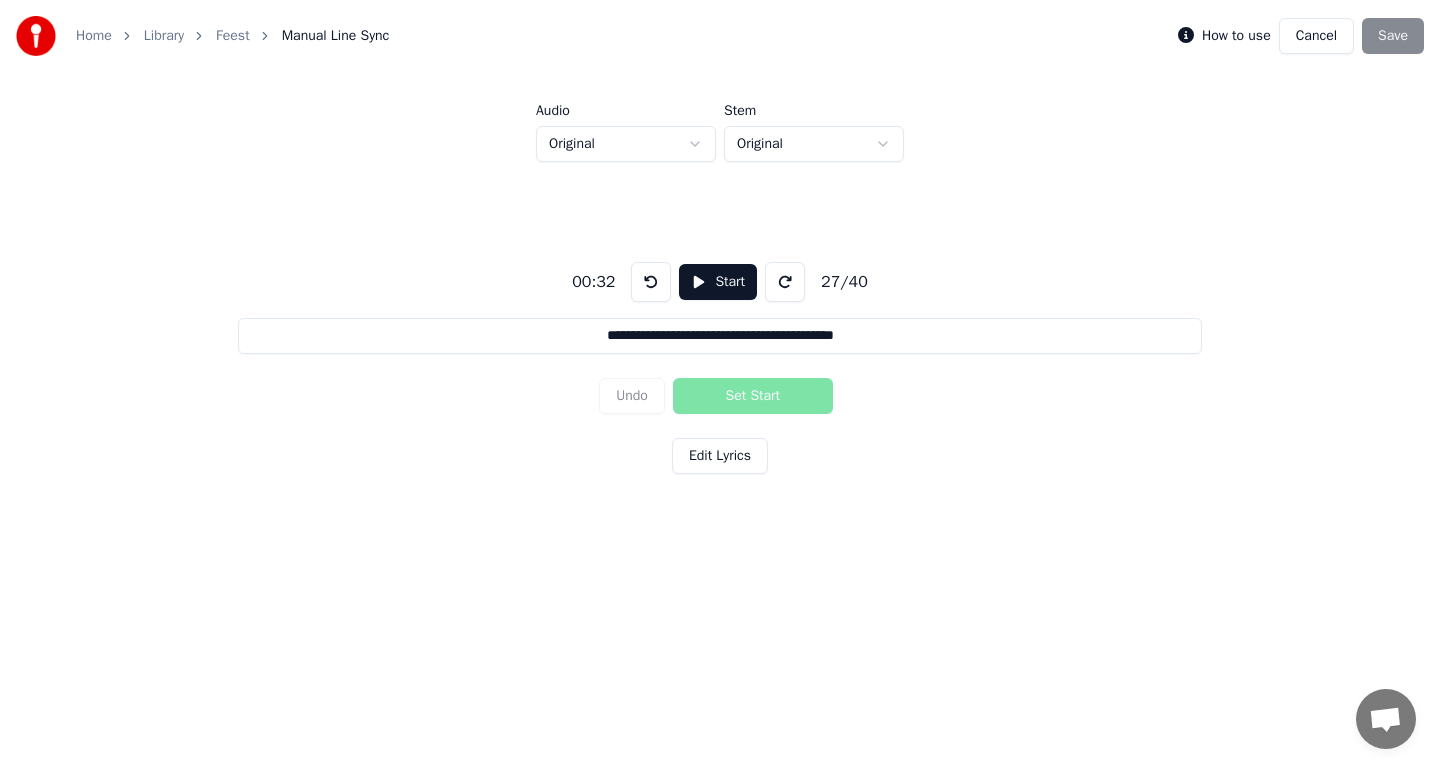 click at bounding box center (651, 282) 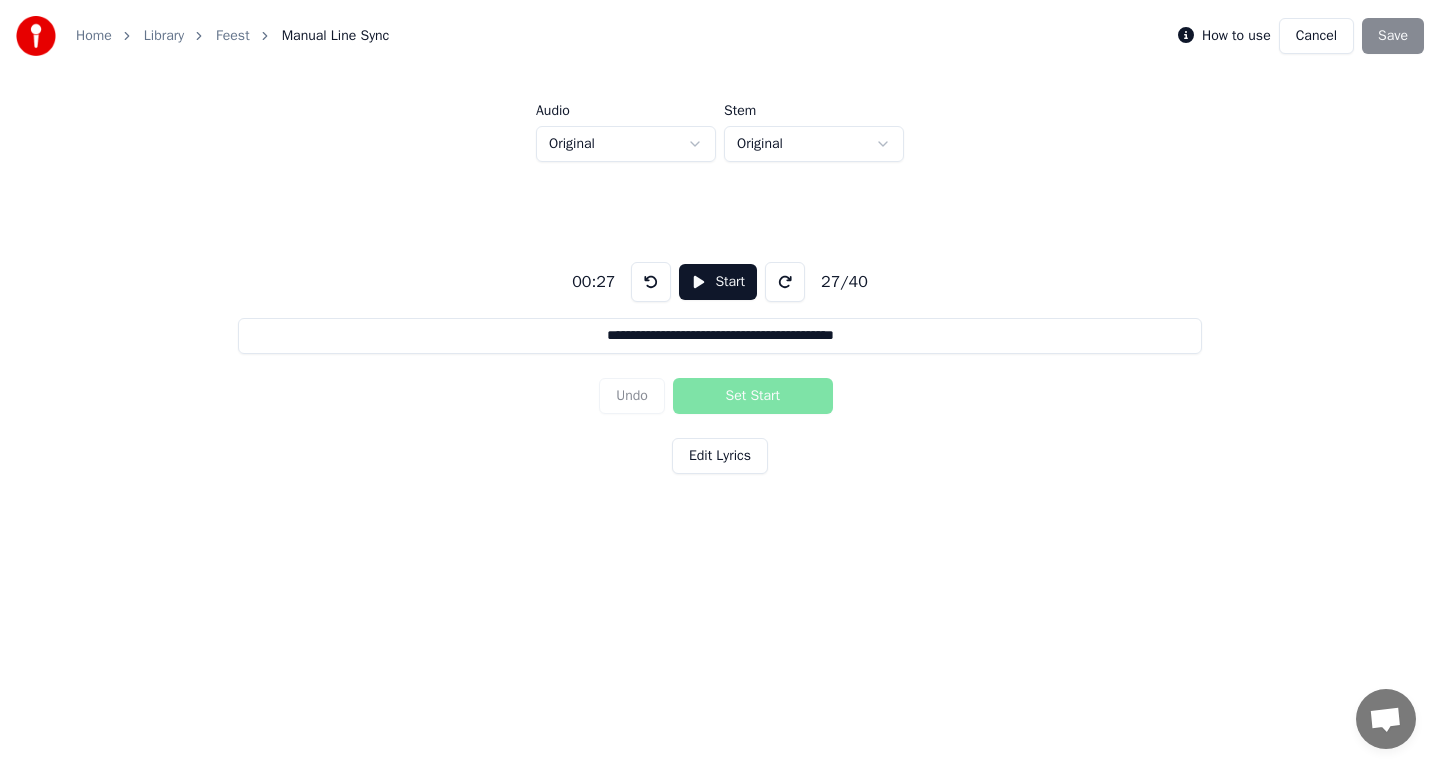 click at bounding box center [651, 282] 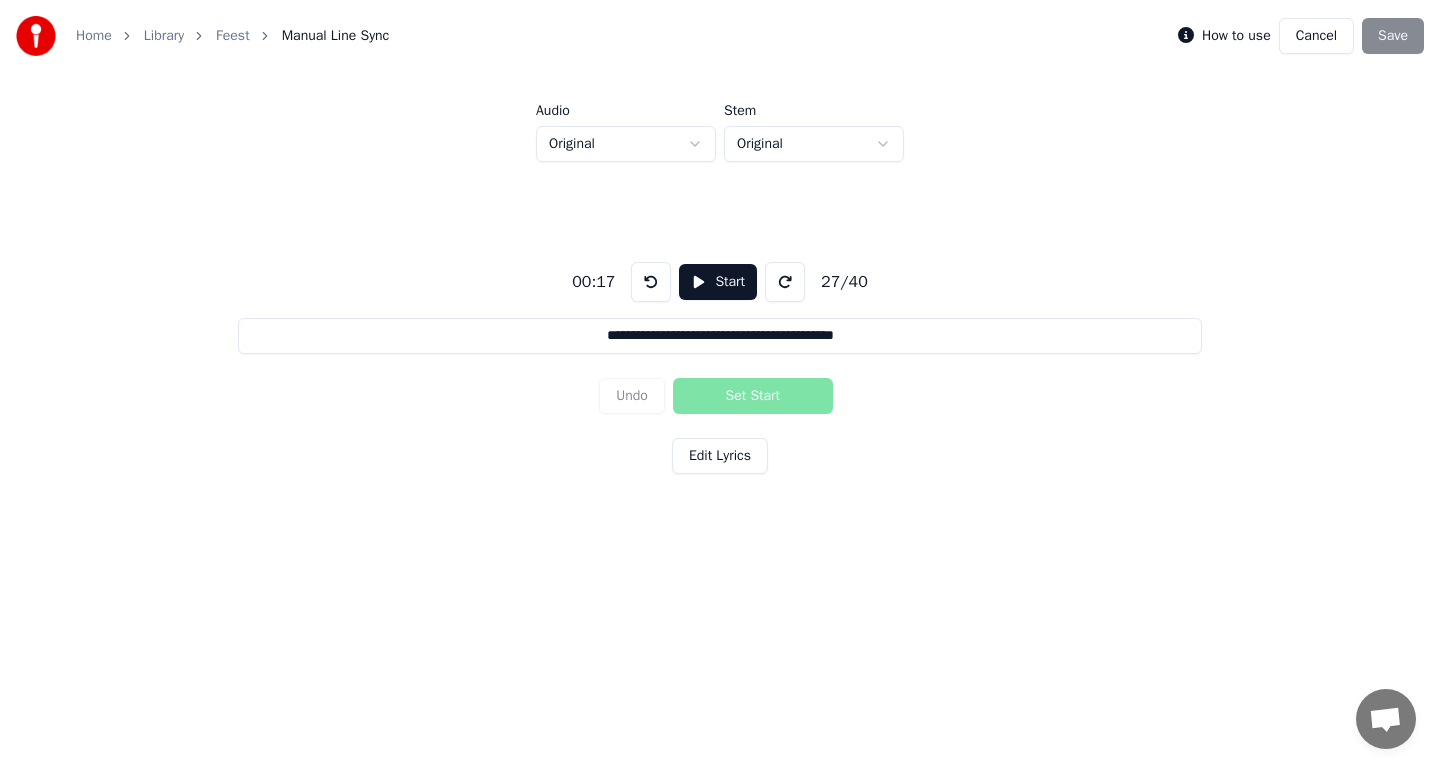 click at bounding box center (651, 282) 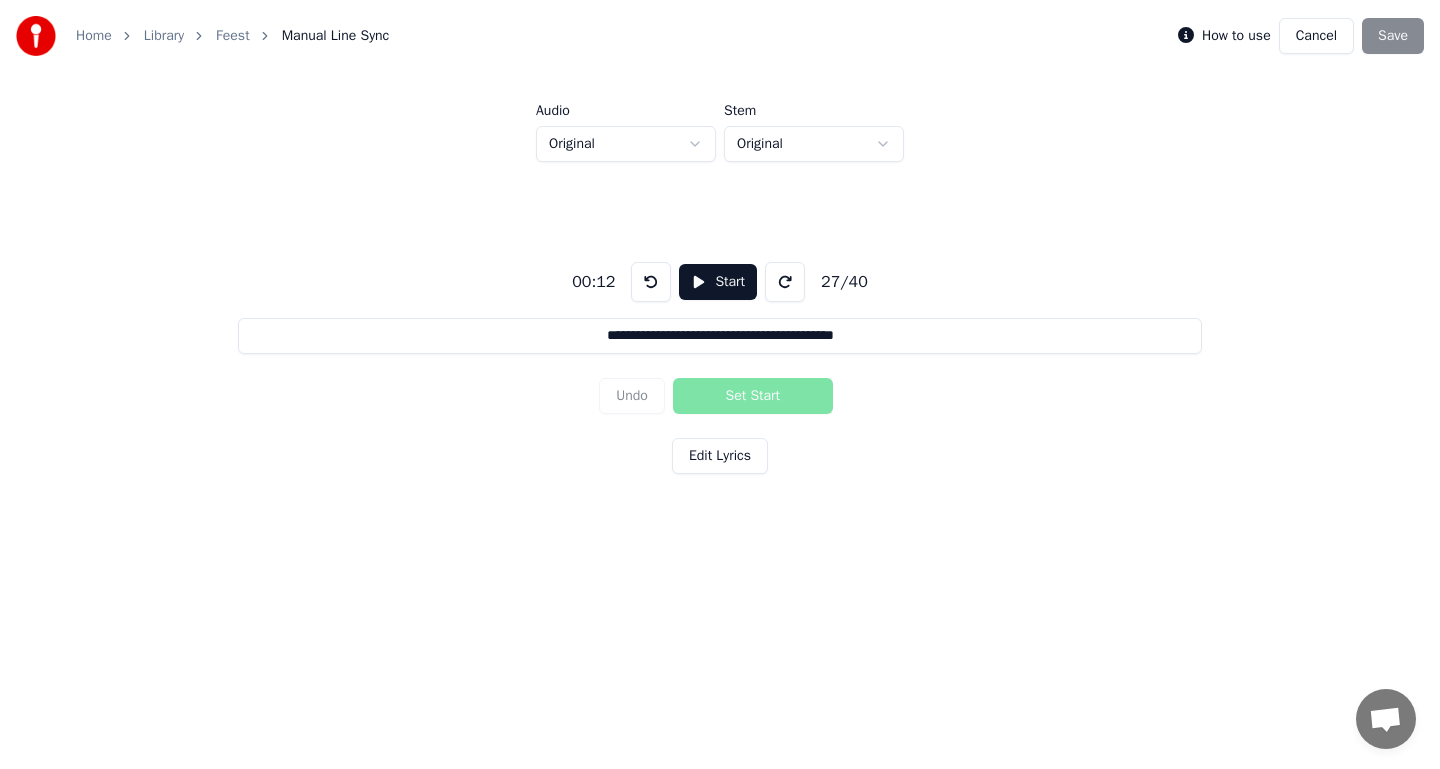 click at bounding box center [651, 282] 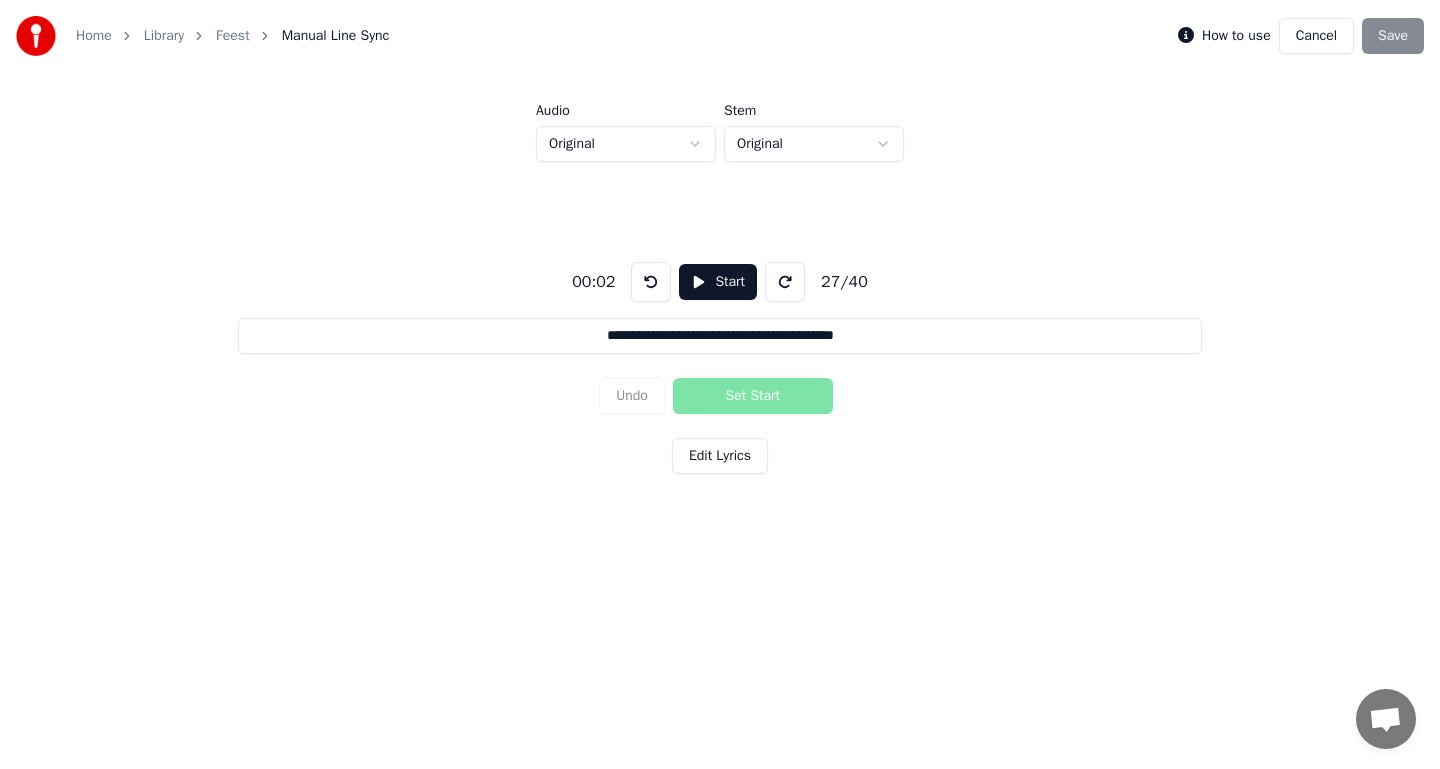 click at bounding box center [651, 282] 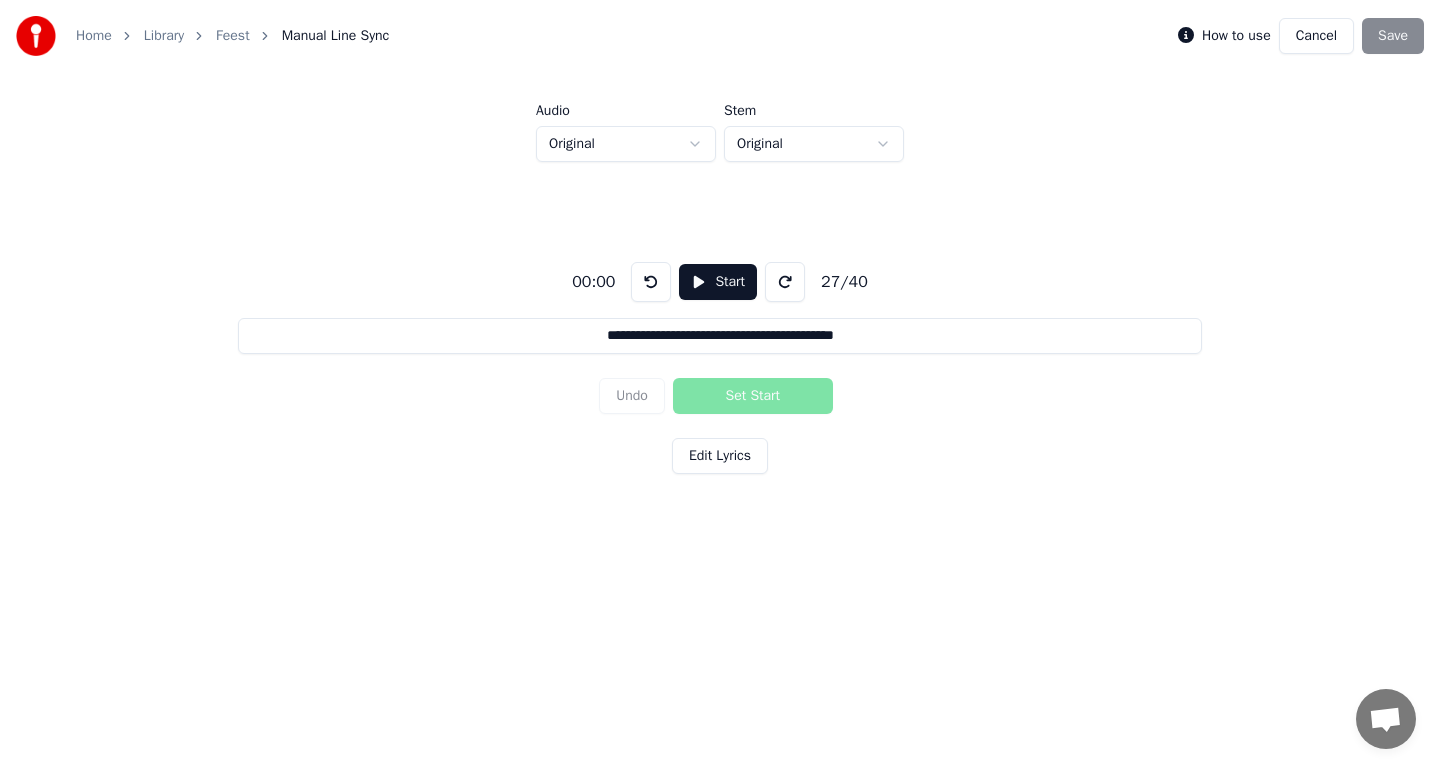 click at bounding box center [651, 282] 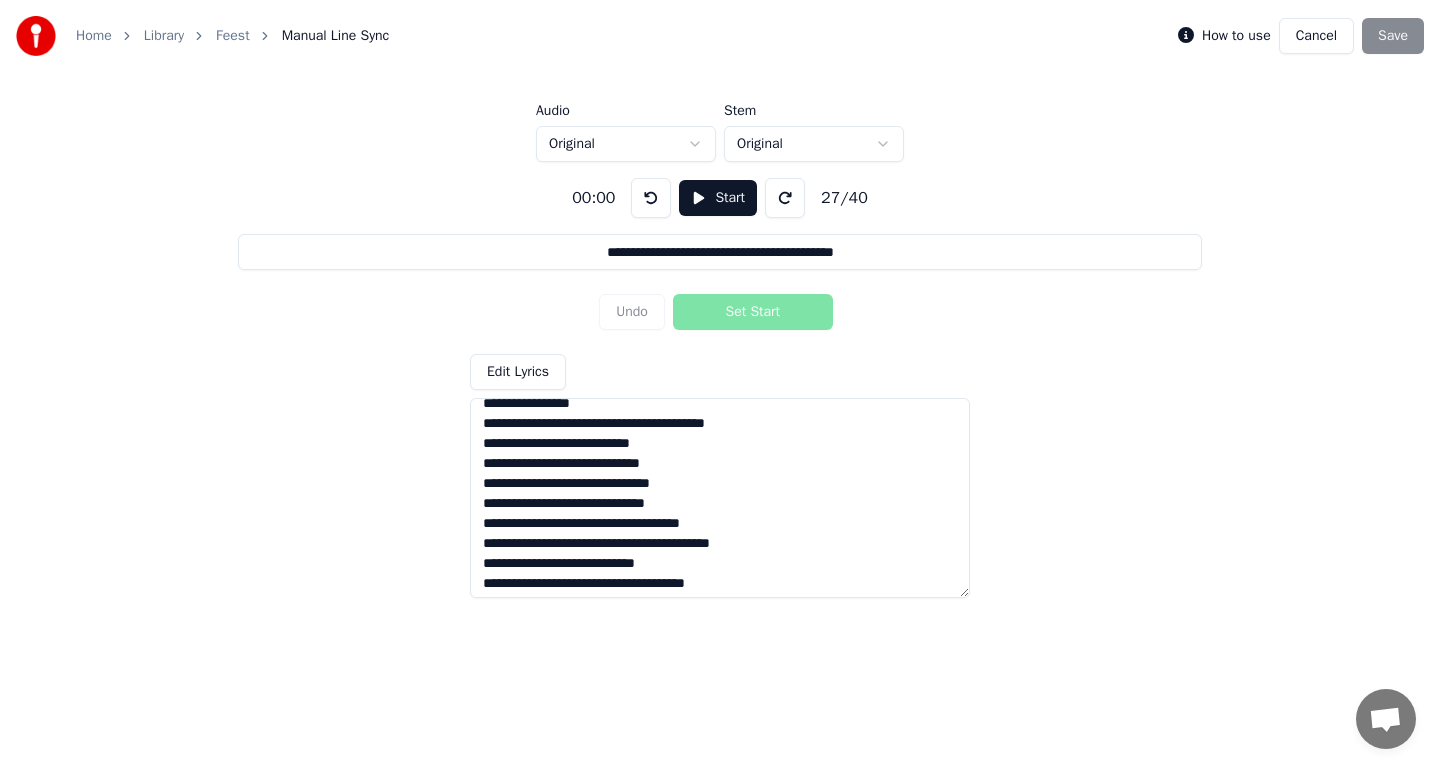 scroll, scrollTop: 0, scrollLeft: 0, axis: both 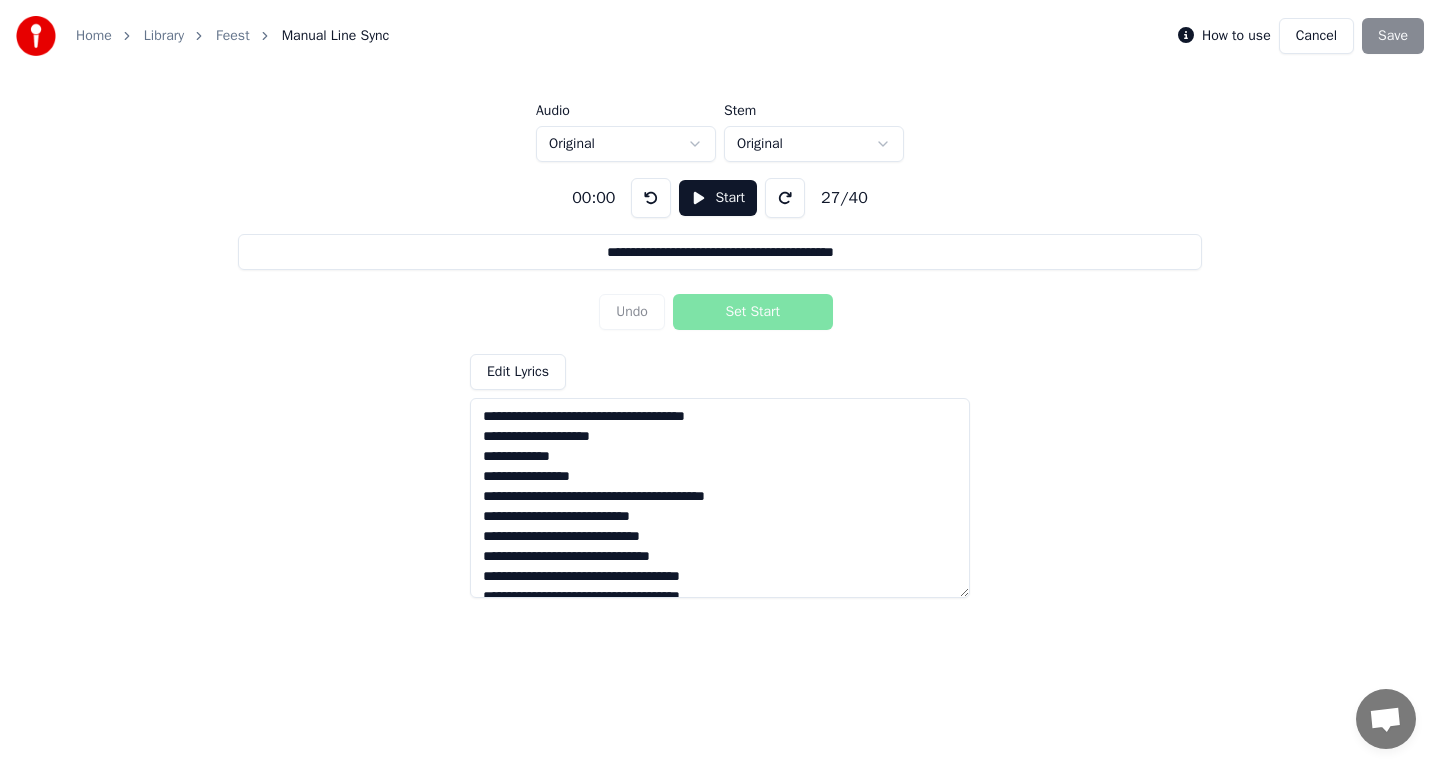 click at bounding box center [720, 498] 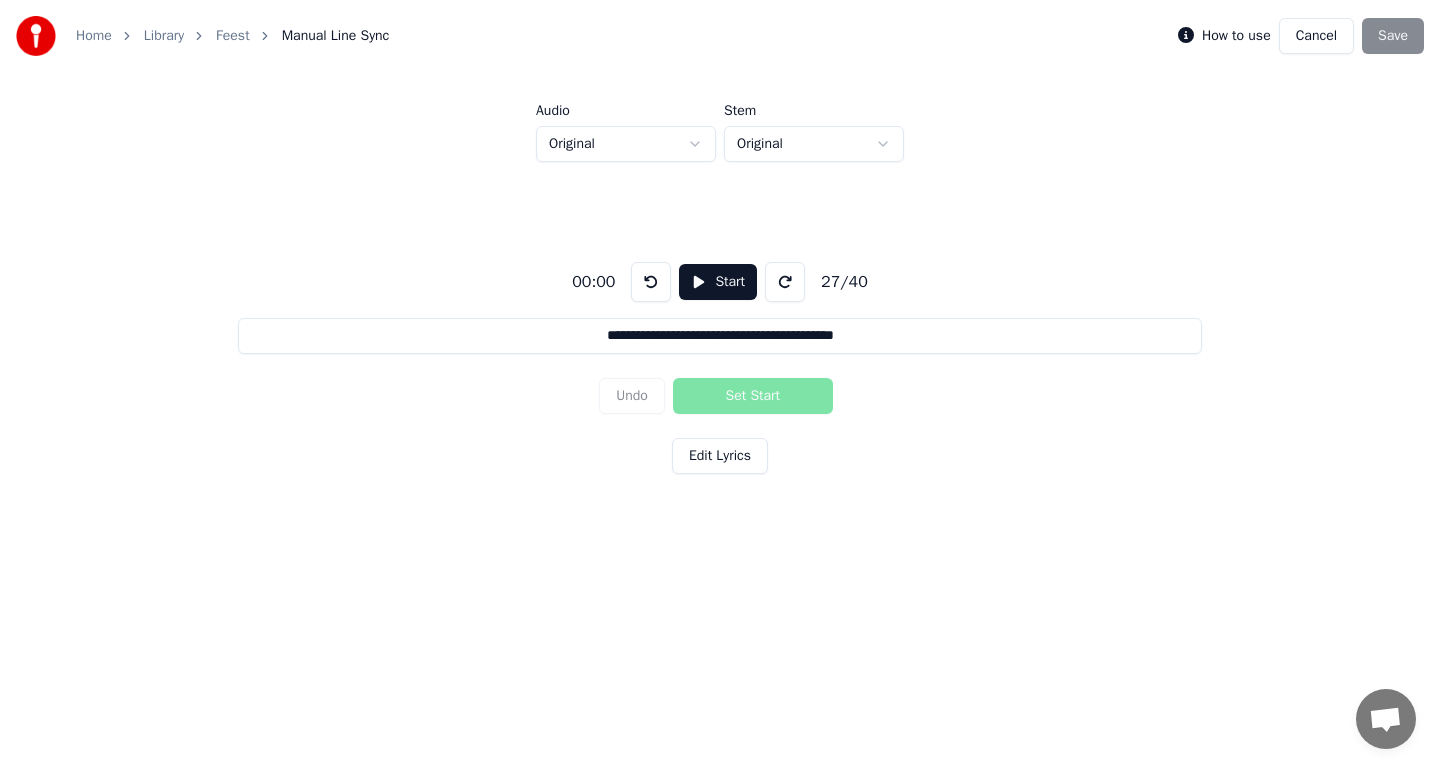click on "Cancel" at bounding box center [1316, 36] 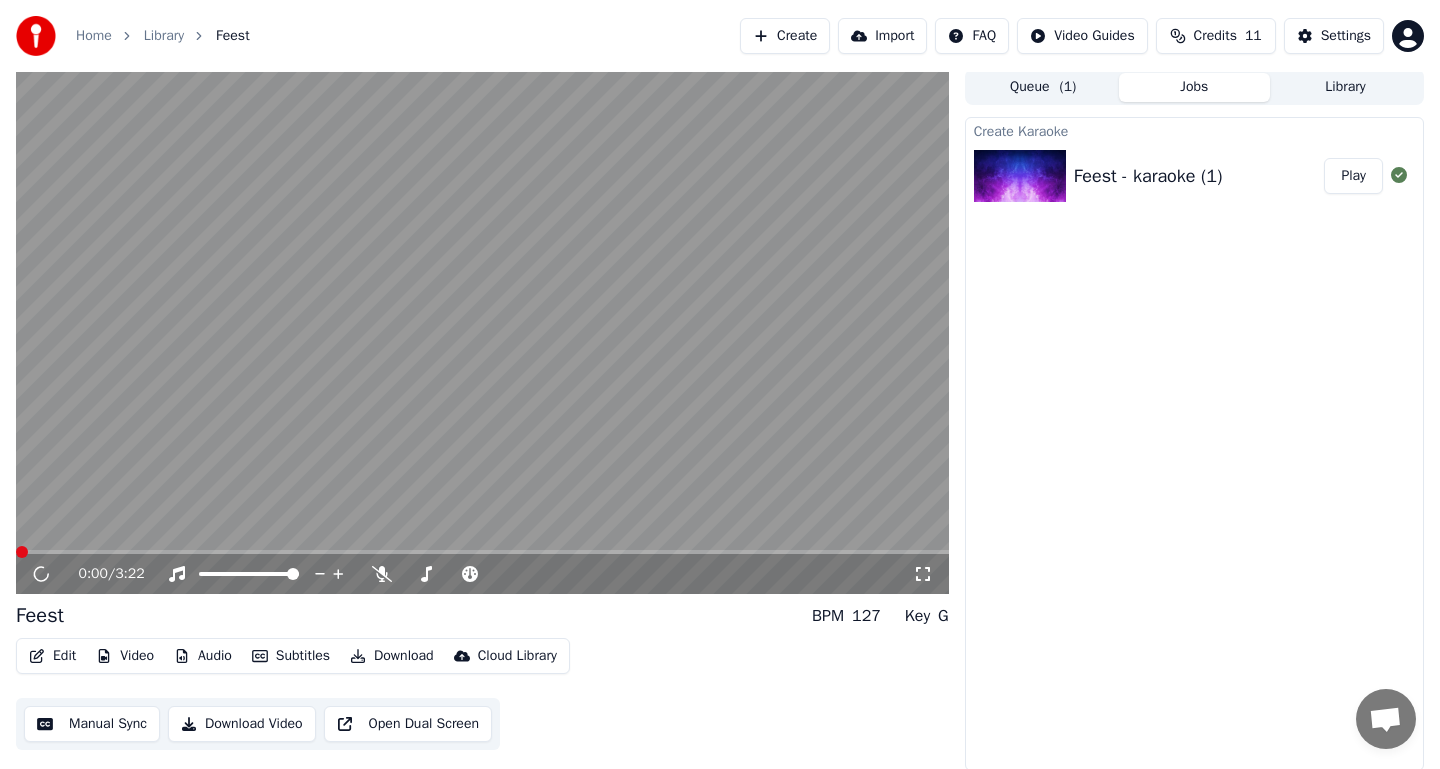 scroll, scrollTop: 5, scrollLeft: 0, axis: vertical 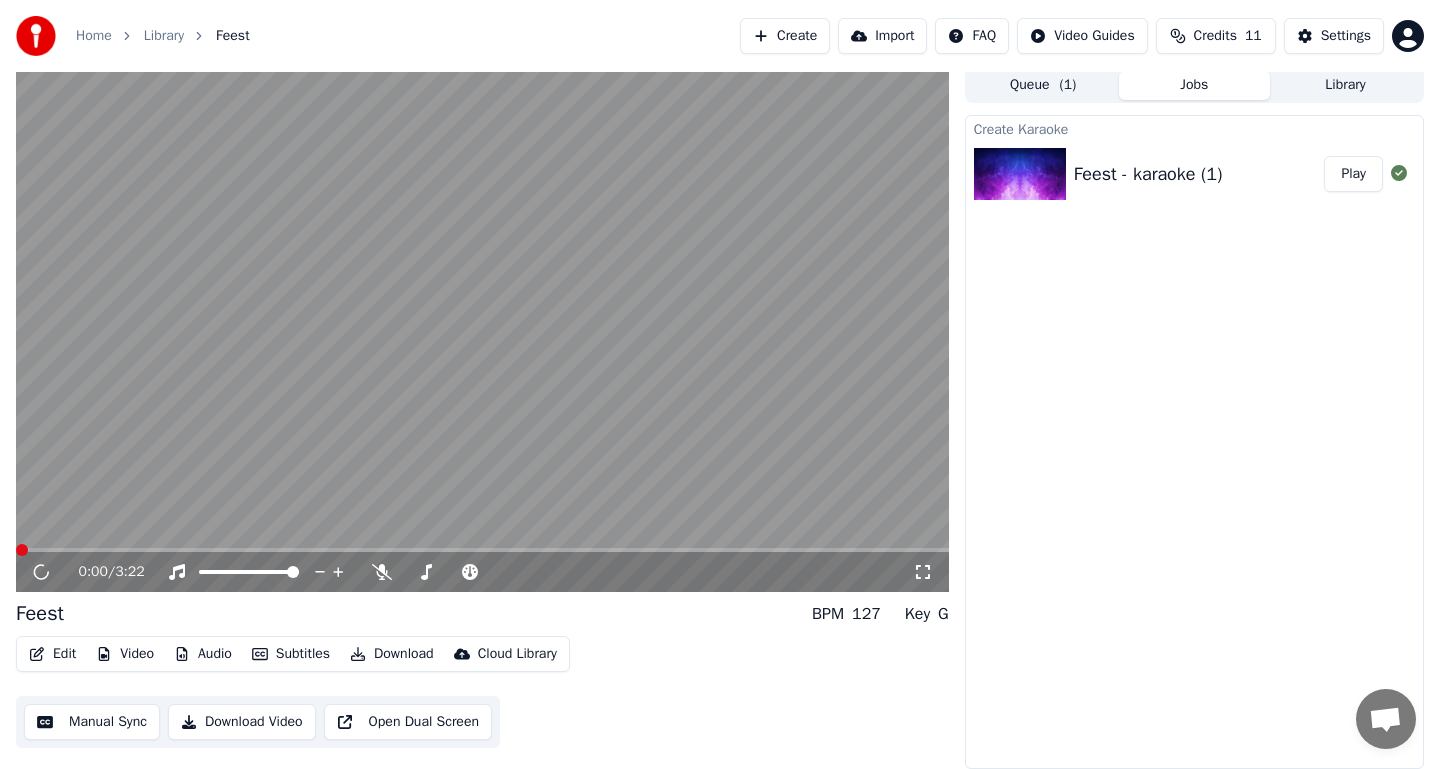 click on "Manual Sync" at bounding box center [92, 722] 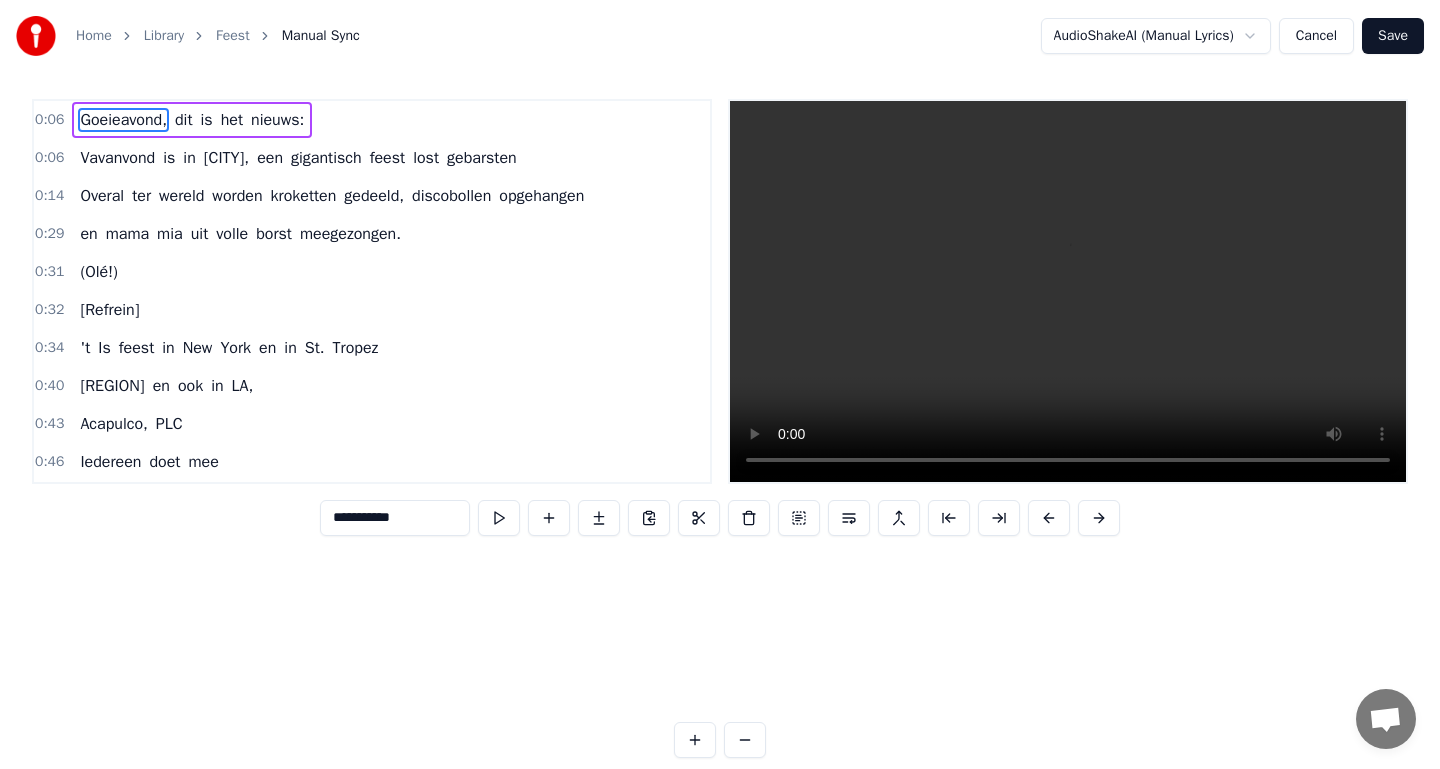 scroll, scrollTop: 0, scrollLeft: 0, axis: both 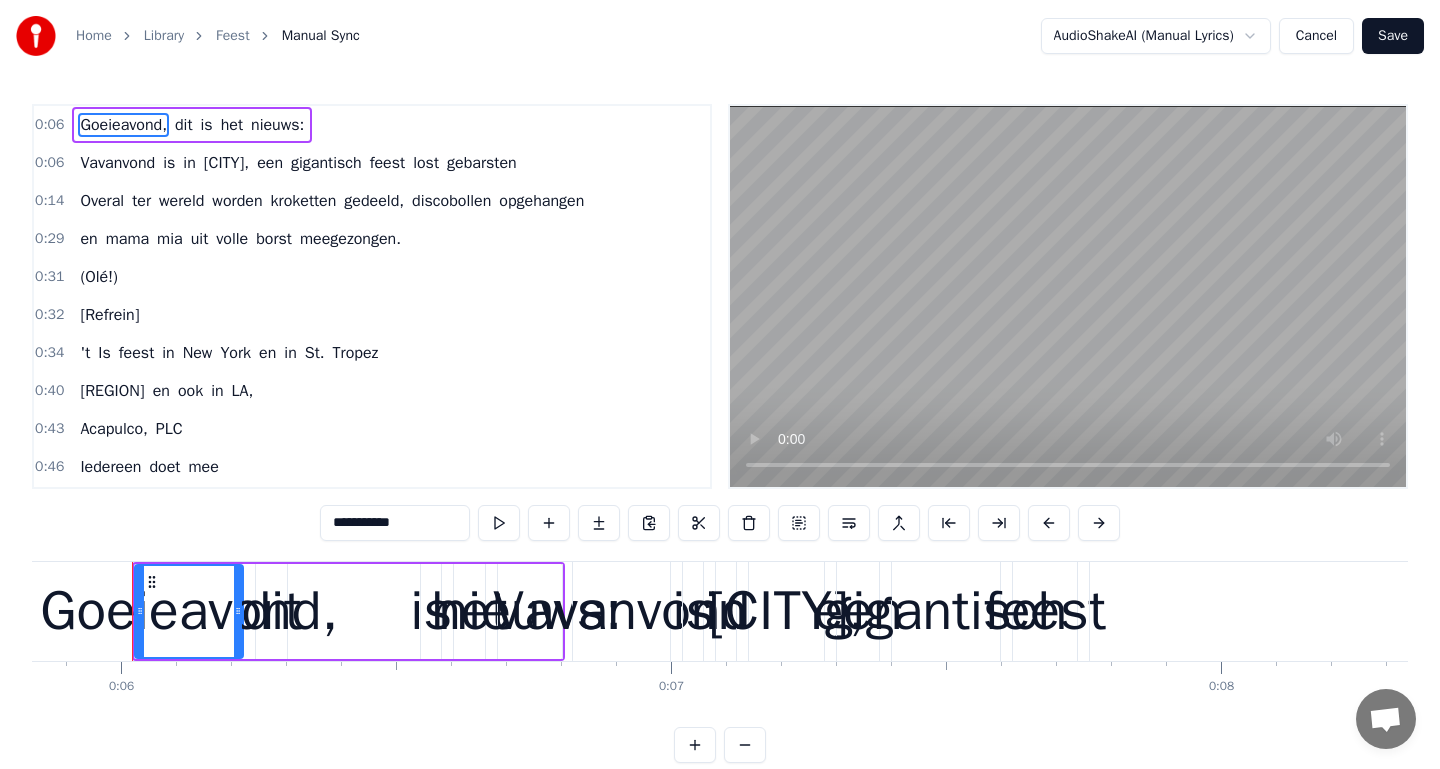 click on "Cancel" at bounding box center (1316, 36) 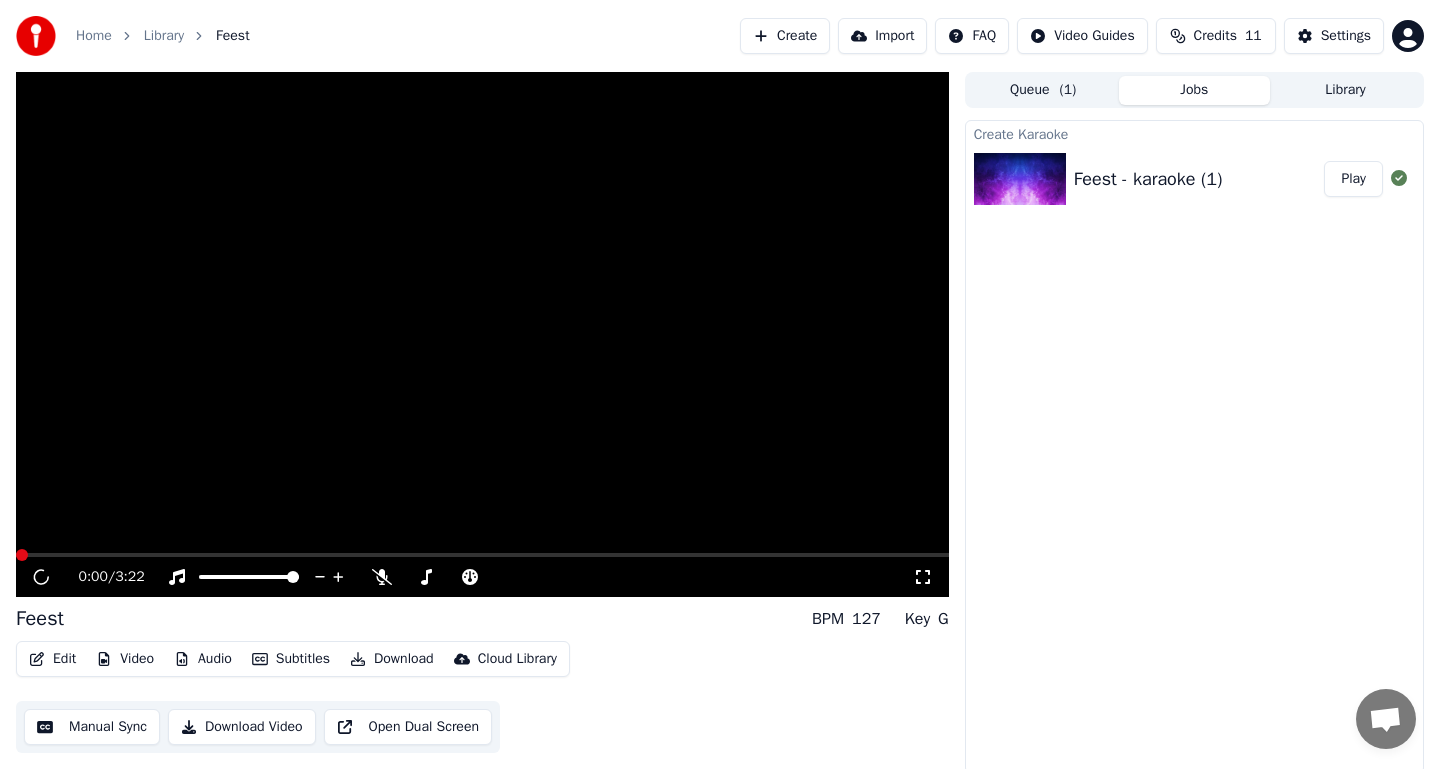 scroll, scrollTop: 5, scrollLeft: 0, axis: vertical 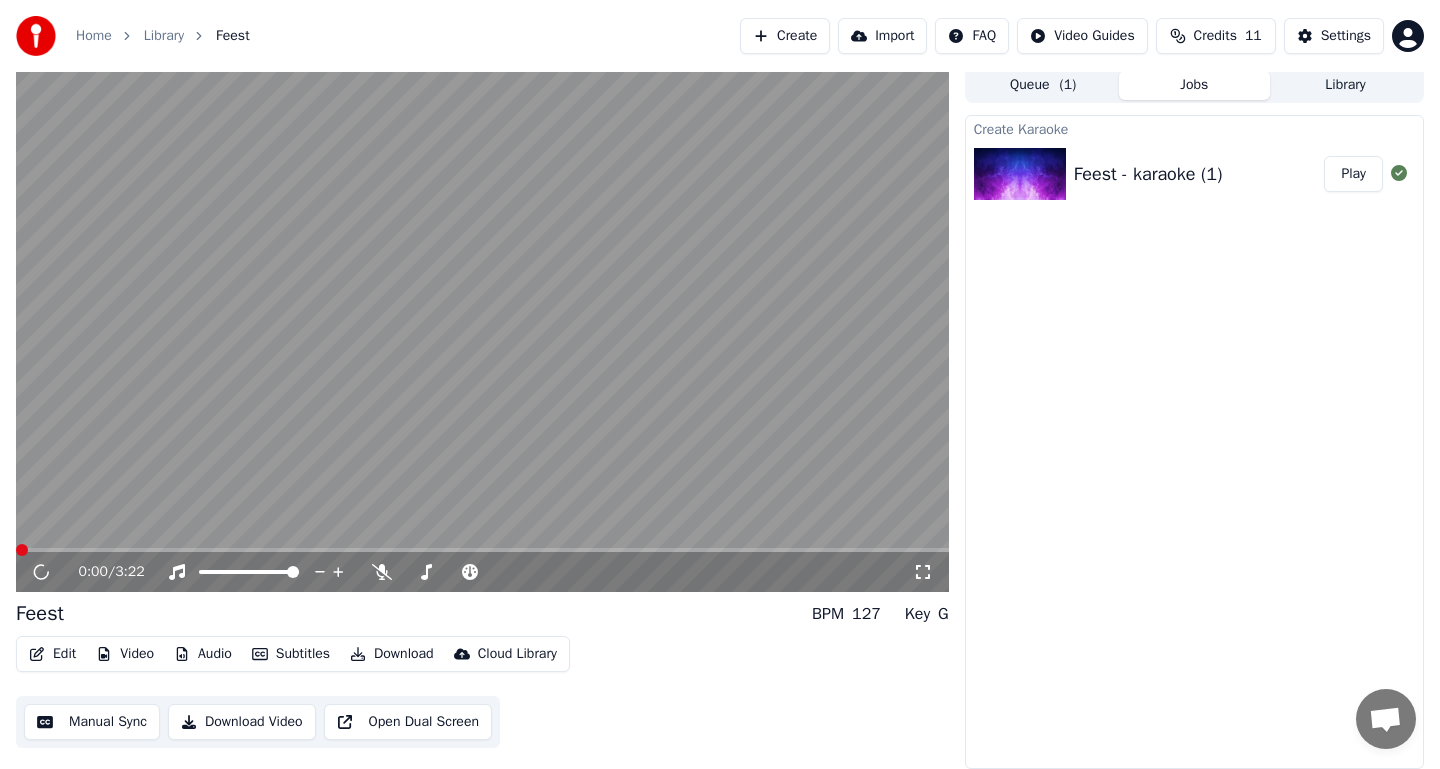 click on "Edit" at bounding box center (52, 654) 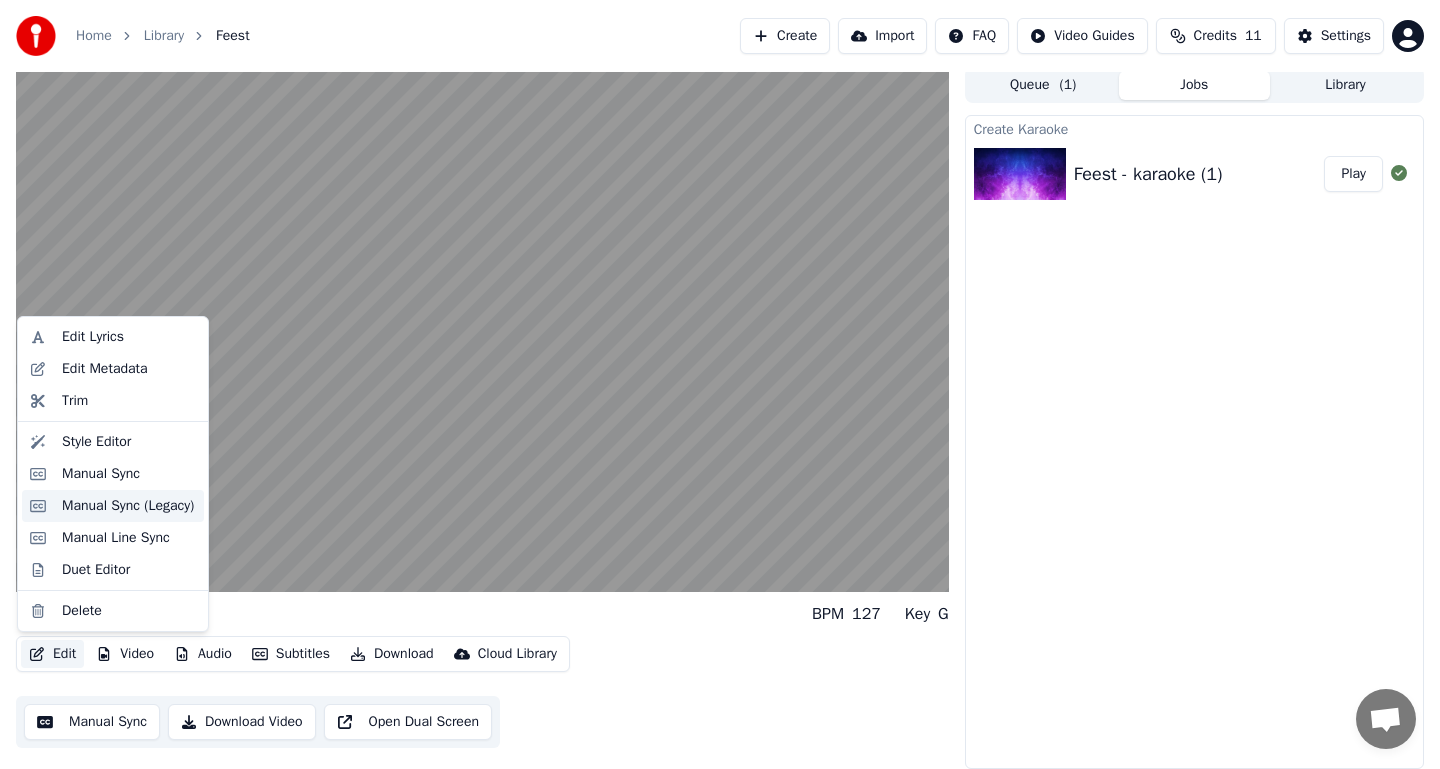 click on "Manual Sync (Legacy)" at bounding box center [128, 506] 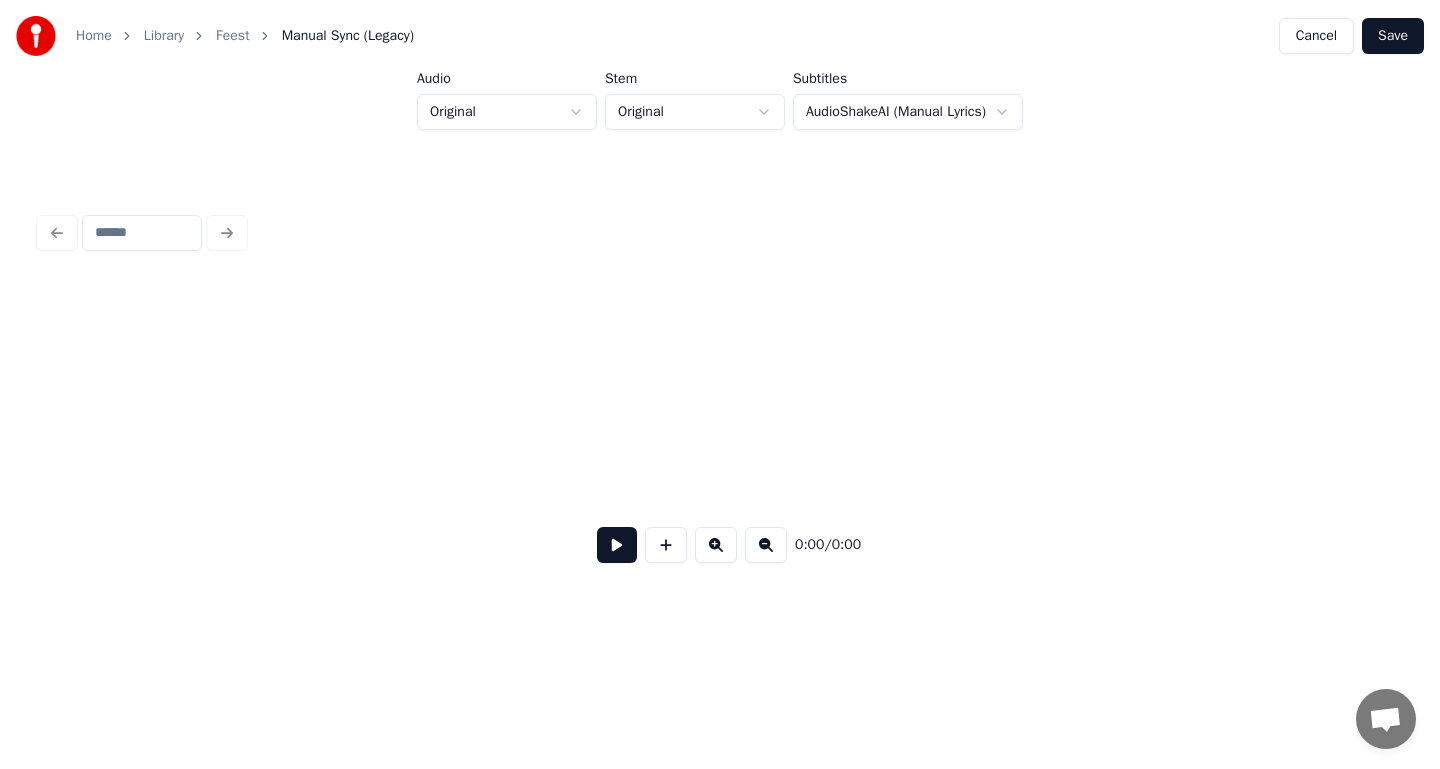 scroll, scrollTop: 0, scrollLeft: 0, axis: both 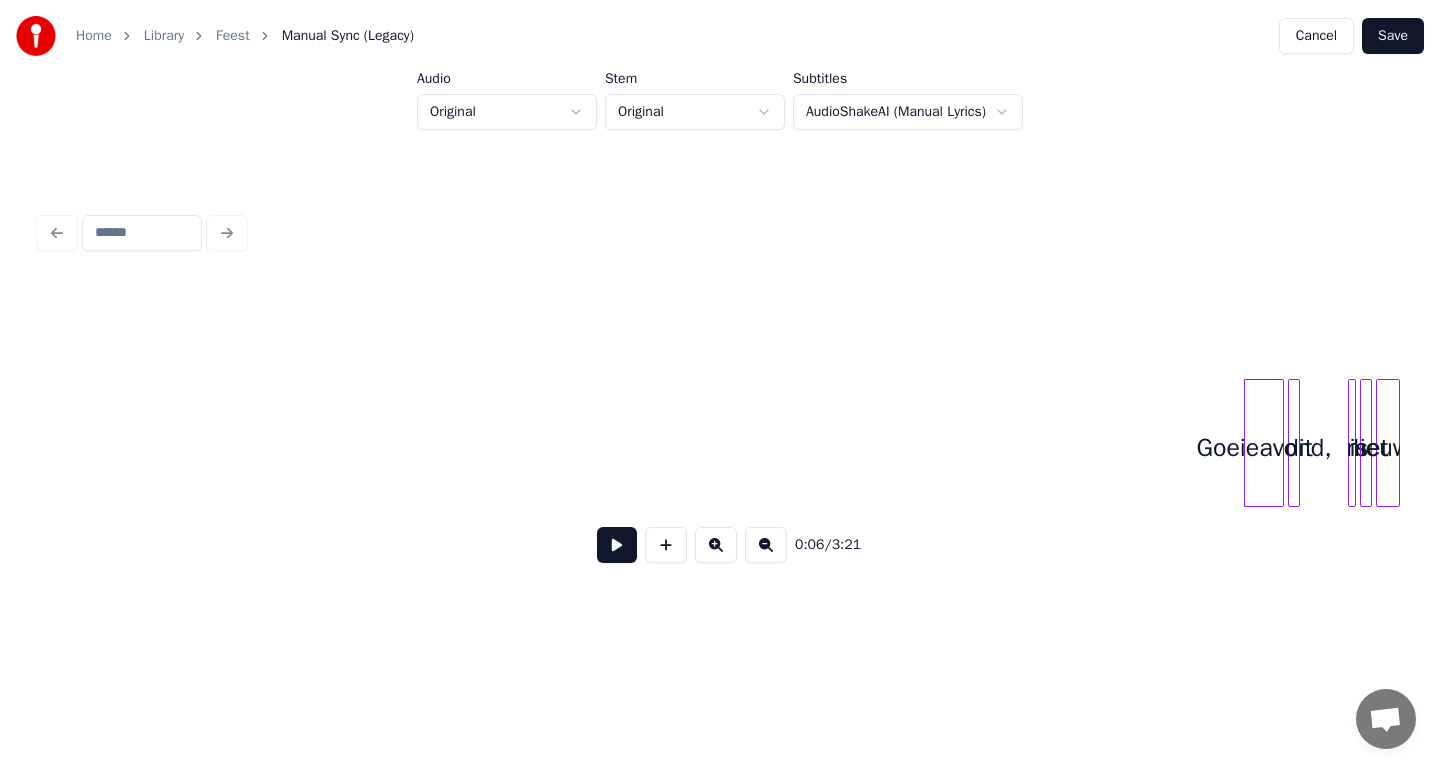click on "Cancel" at bounding box center [1316, 36] 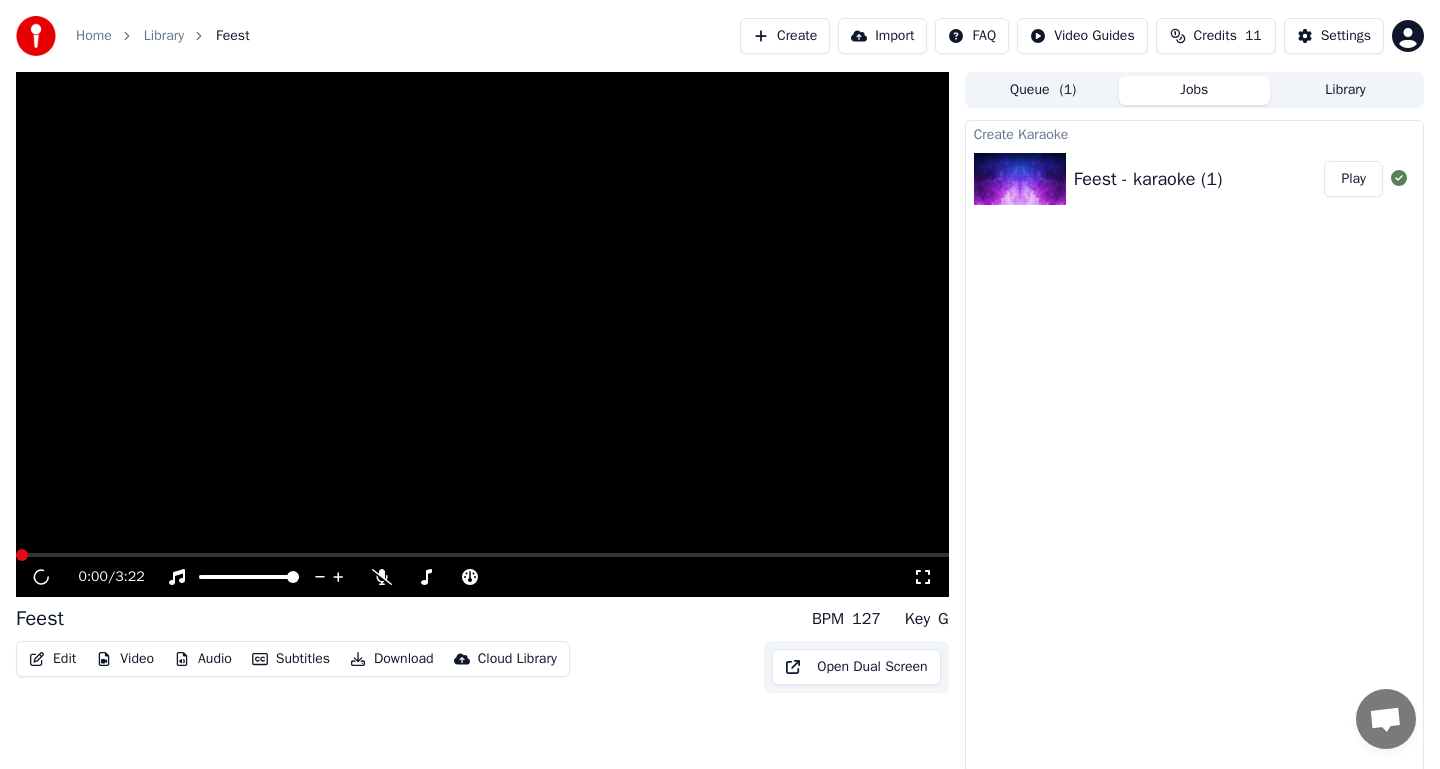 scroll, scrollTop: 5, scrollLeft: 0, axis: vertical 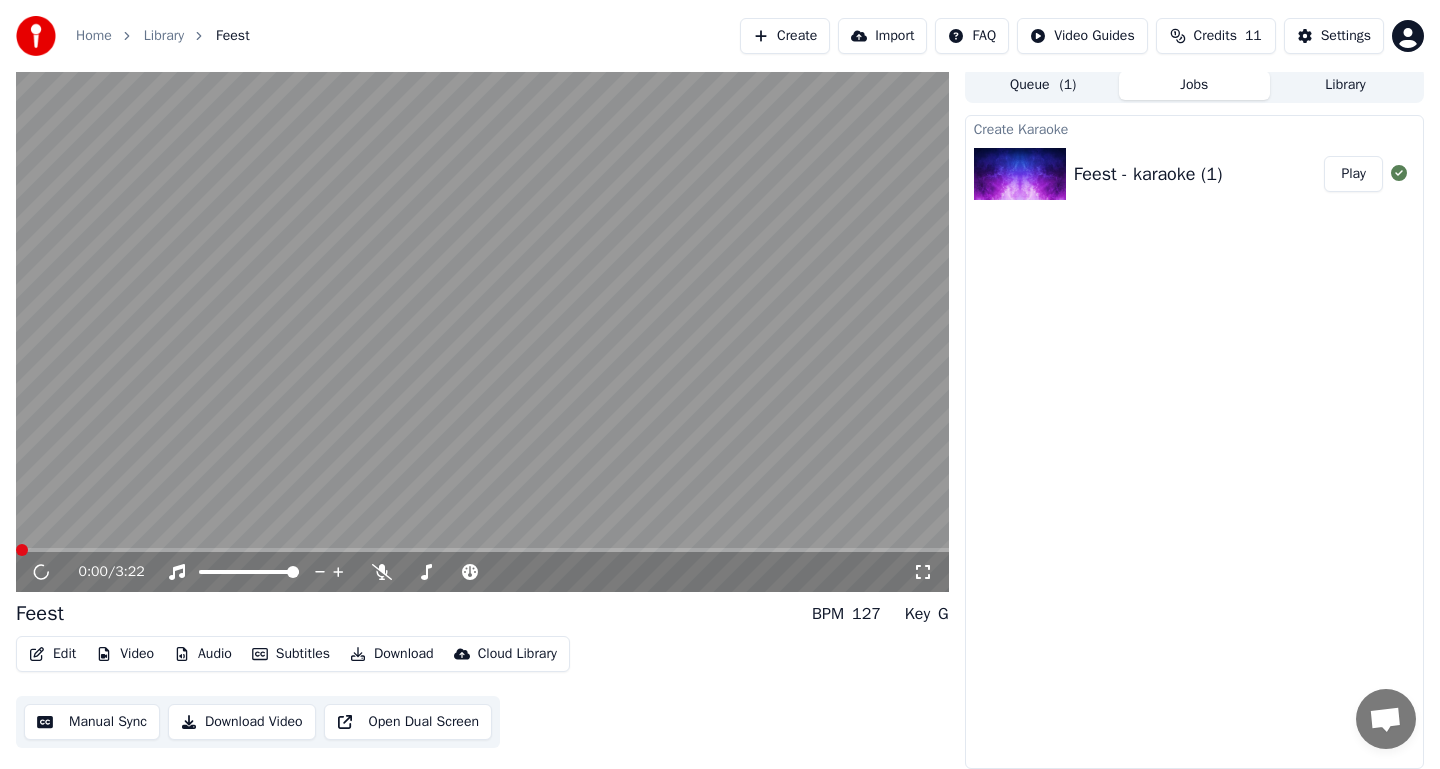 click on "Manual Sync" at bounding box center [92, 722] 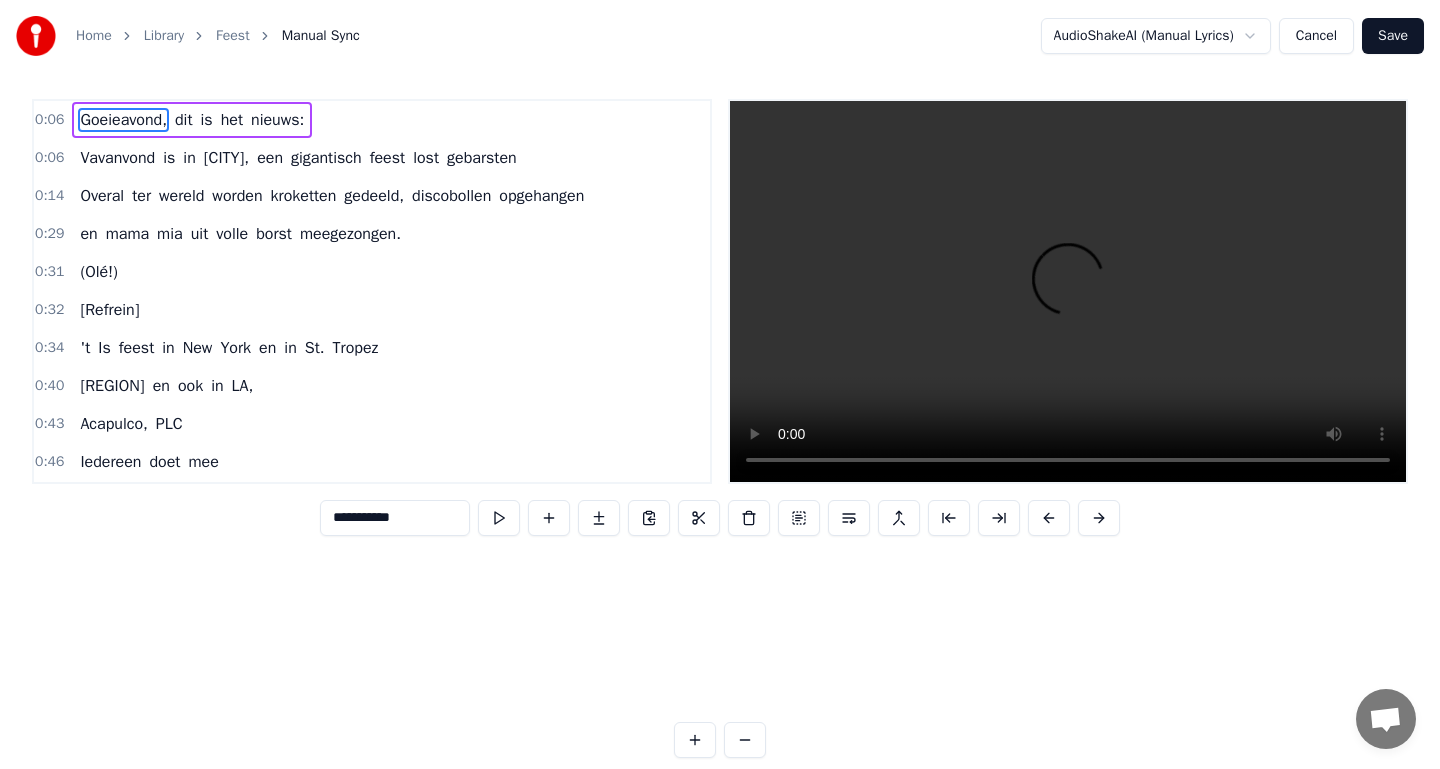 scroll, scrollTop: 0, scrollLeft: 0, axis: both 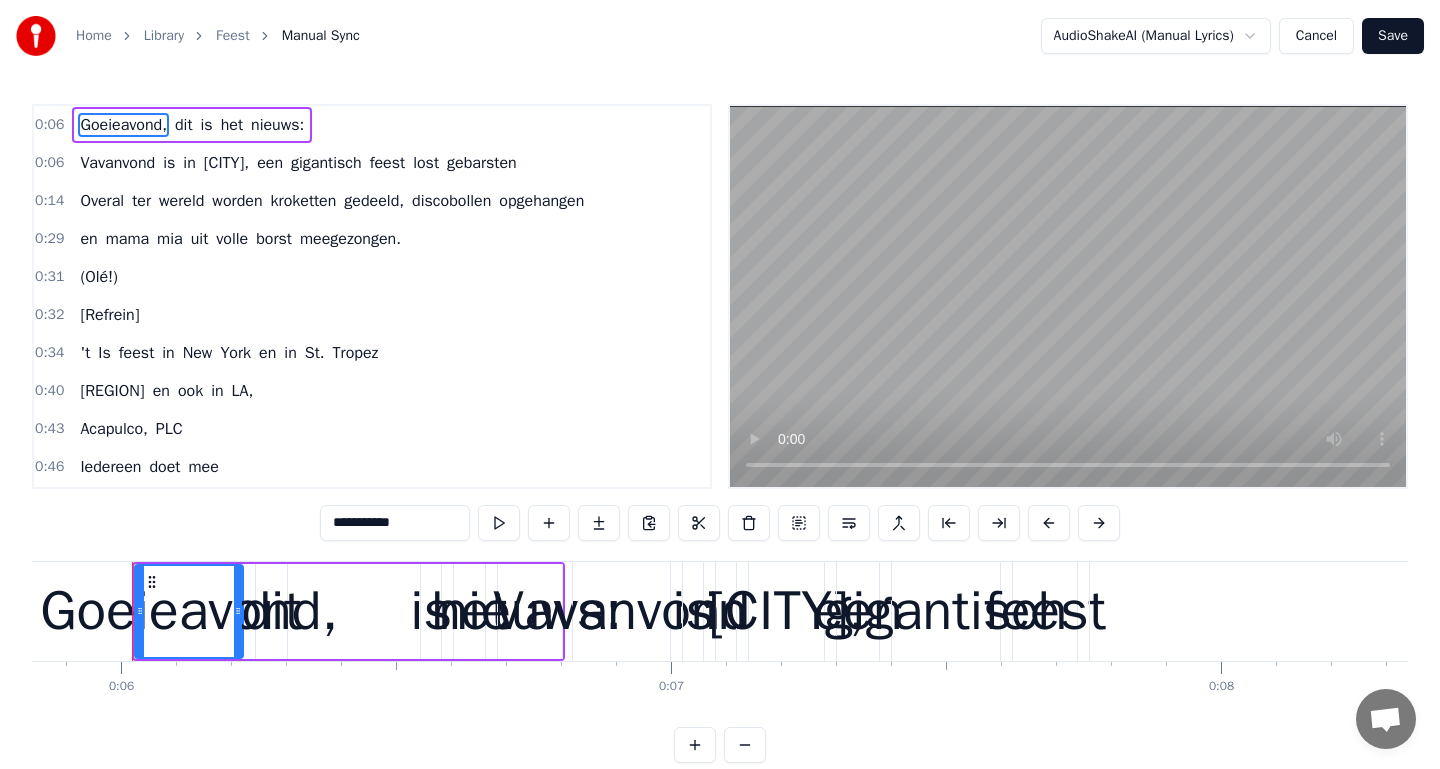 click on "Cancel" at bounding box center [1316, 36] 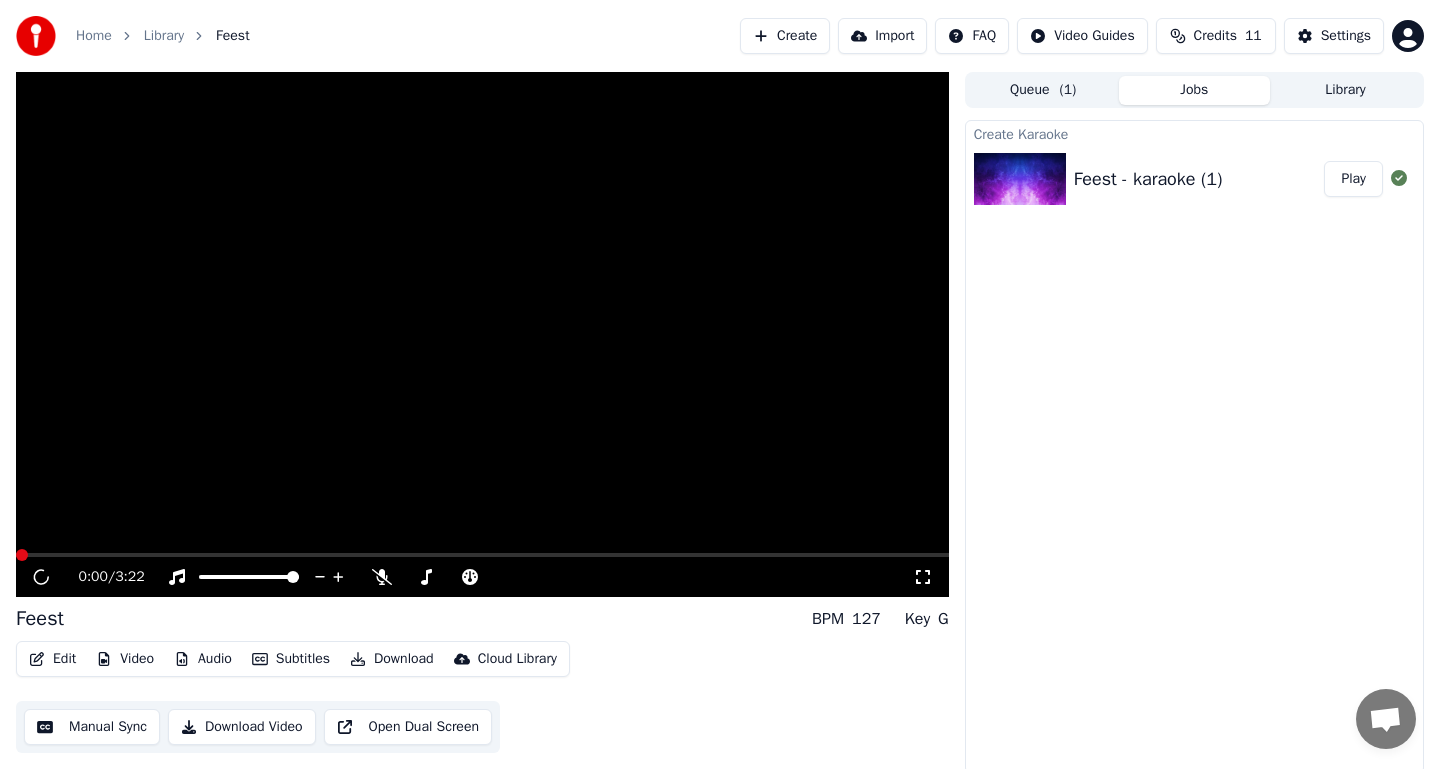 scroll, scrollTop: 5, scrollLeft: 0, axis: vertical 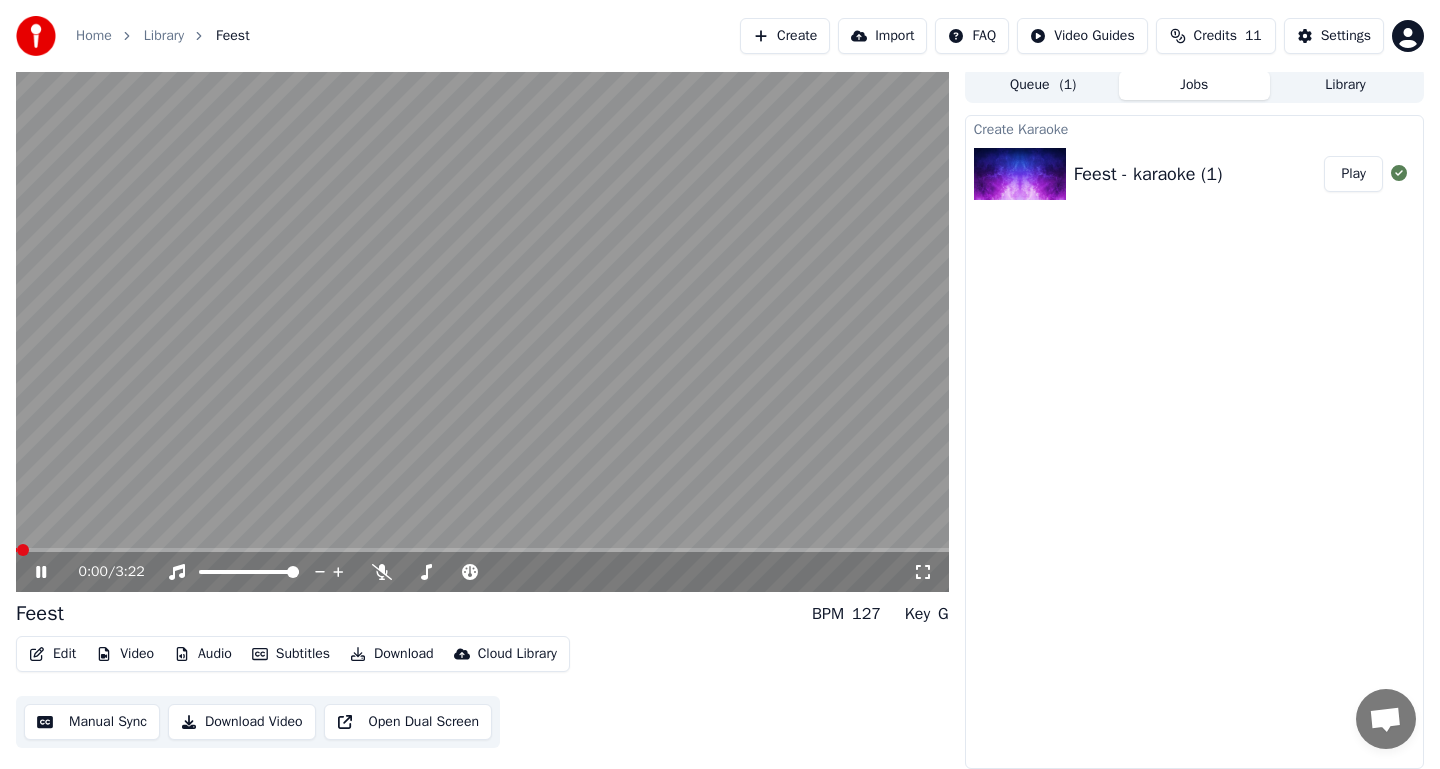 click on "Edit" at bounding box center [52, 654] 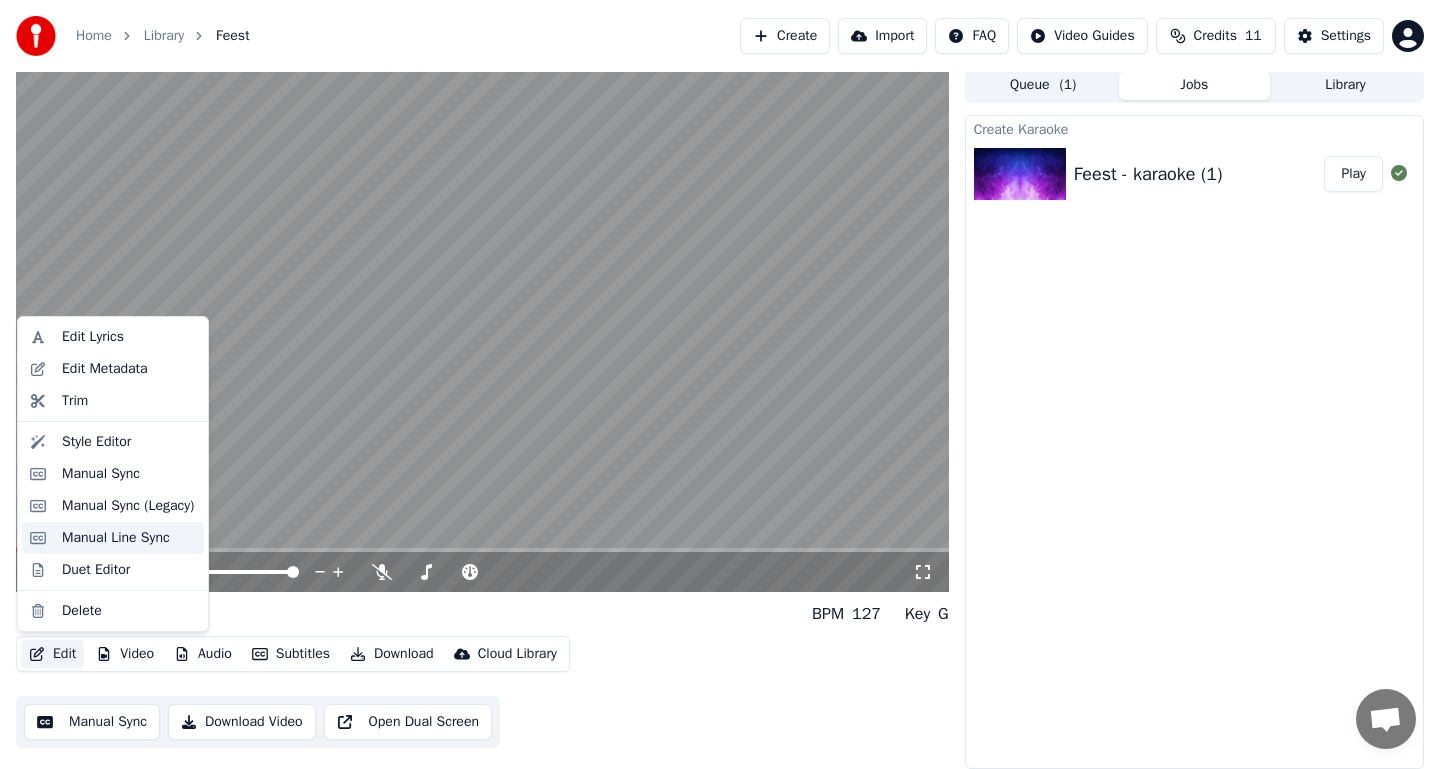 click on "Manual Line Sync" at bounding box center [116, 538] 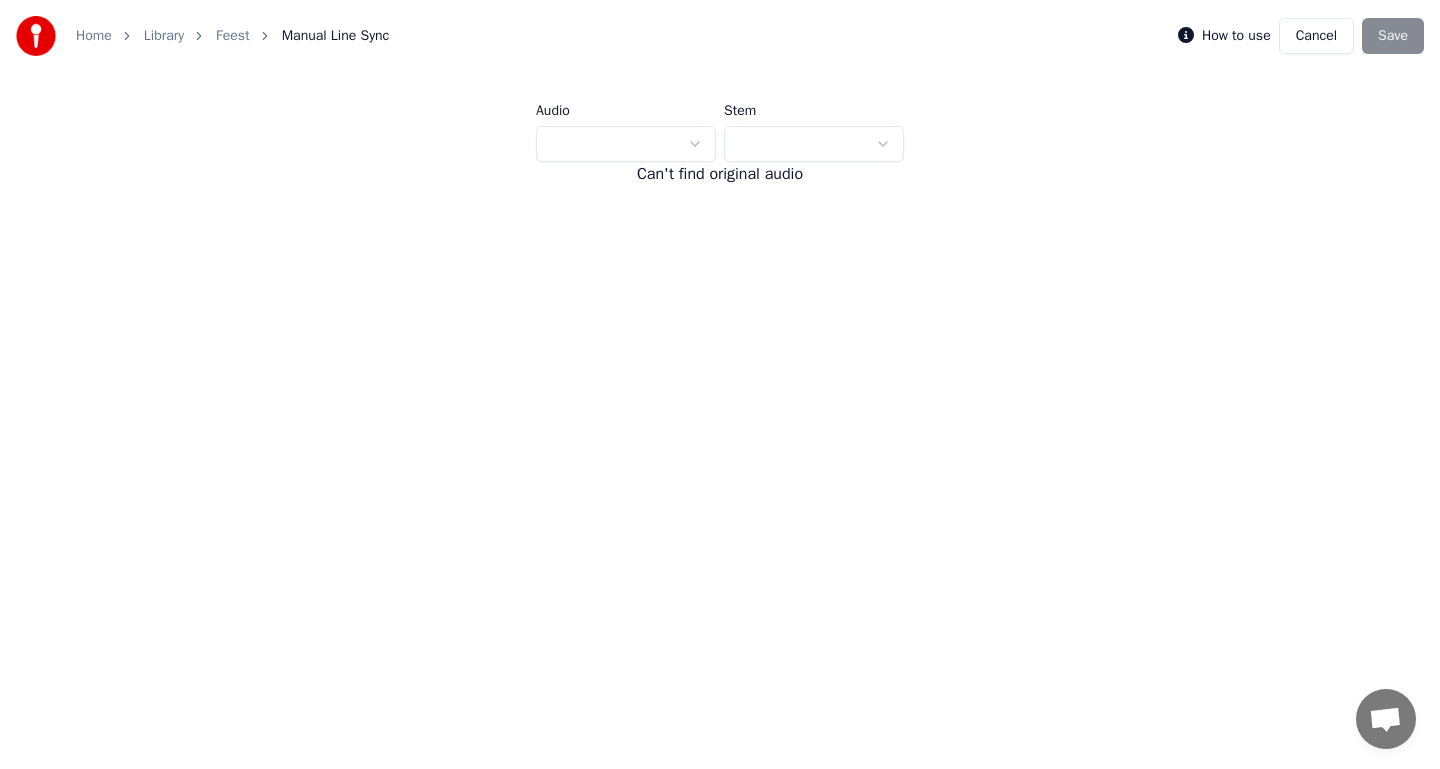 scroll, scrollTop: 0, scrollLeft: 0, axis: both 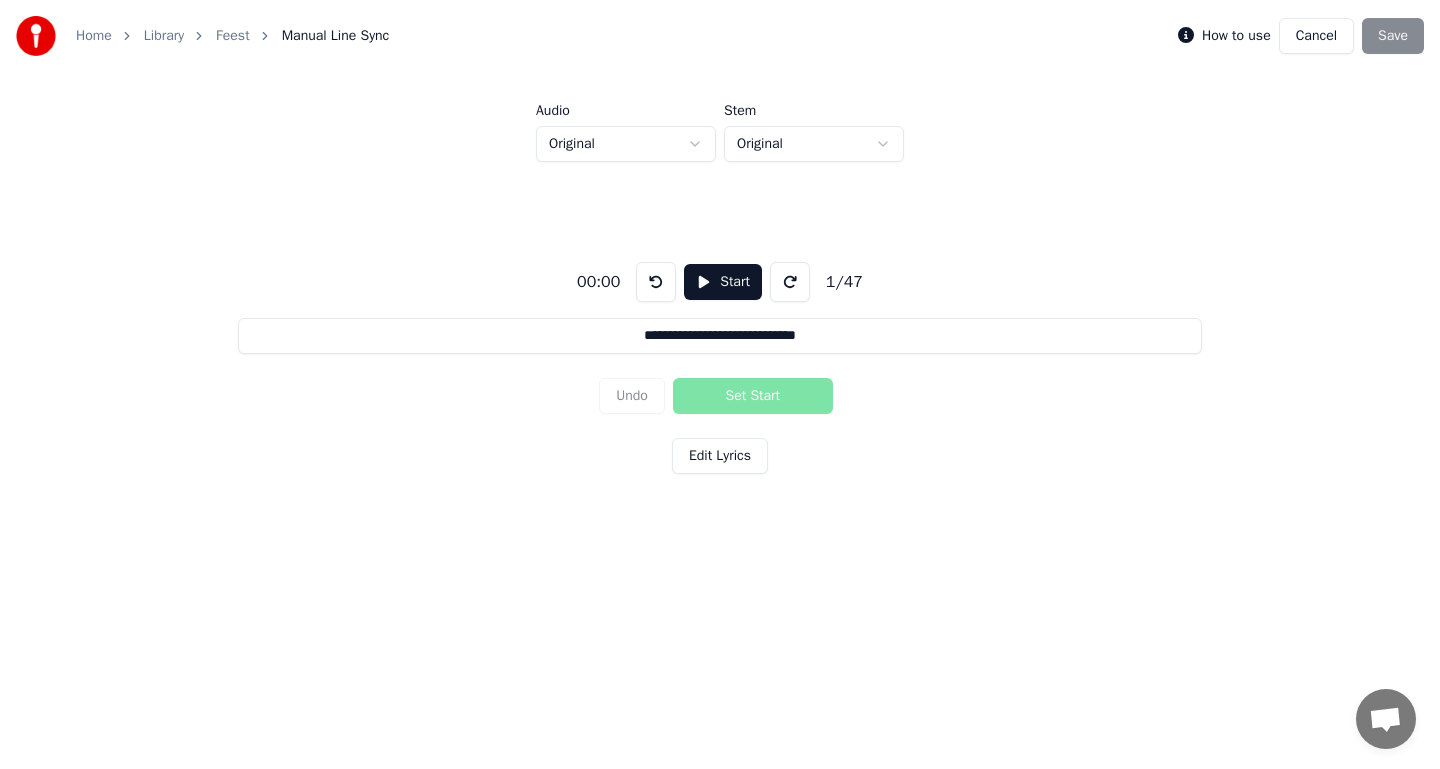 click on "Cancel" at bounding box center [1316, 36] 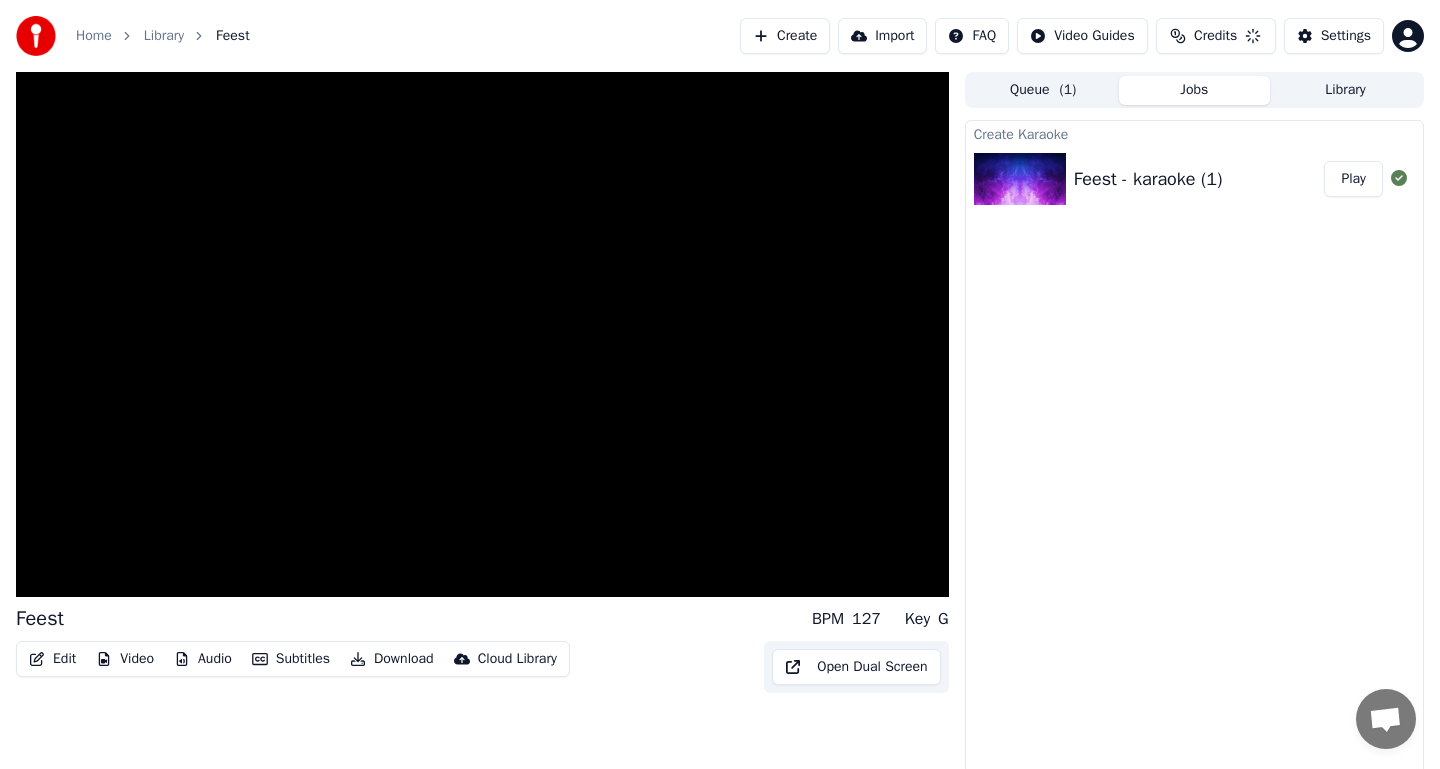 scroll, scrollTop: 5, scrollLeft: 0, axis: vertical 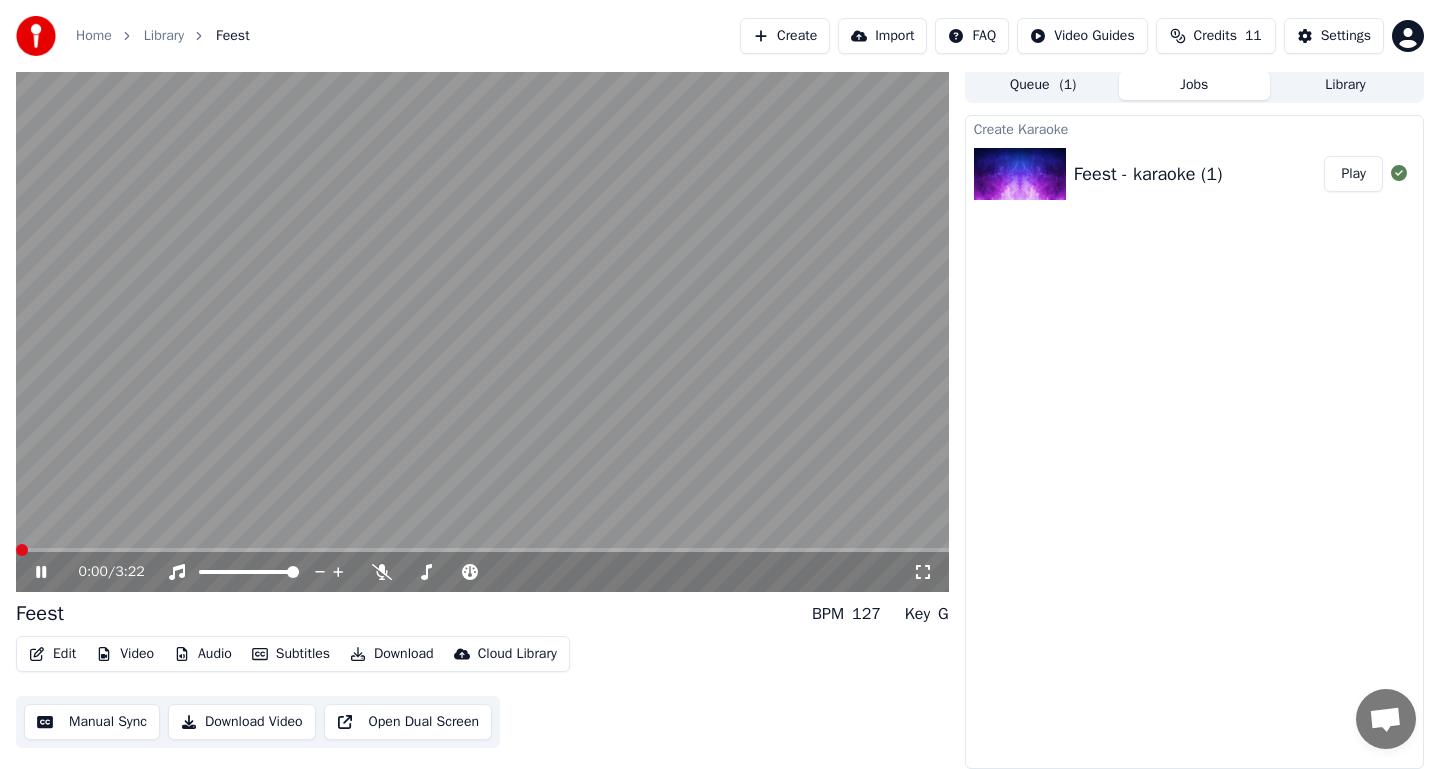 click at bounding box center (482, 329) 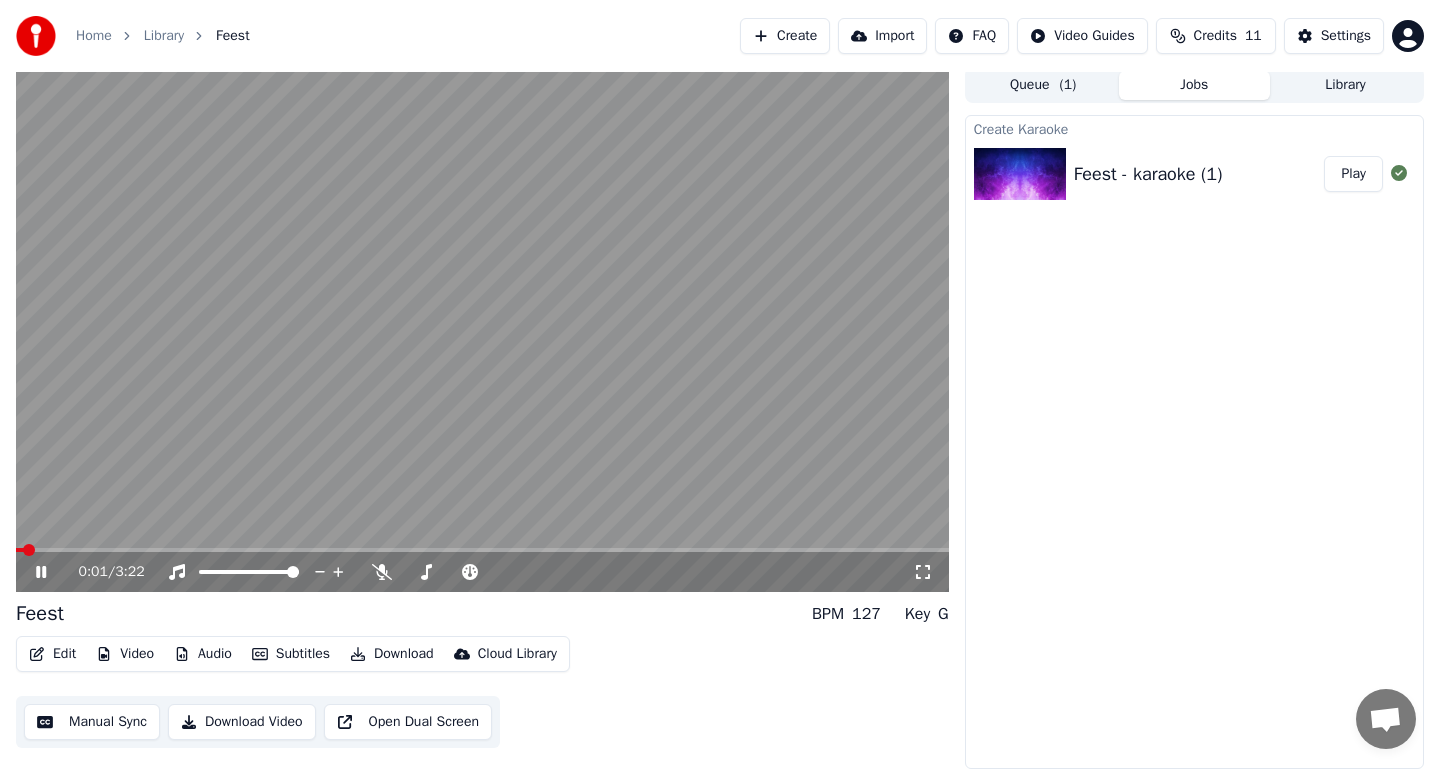 click 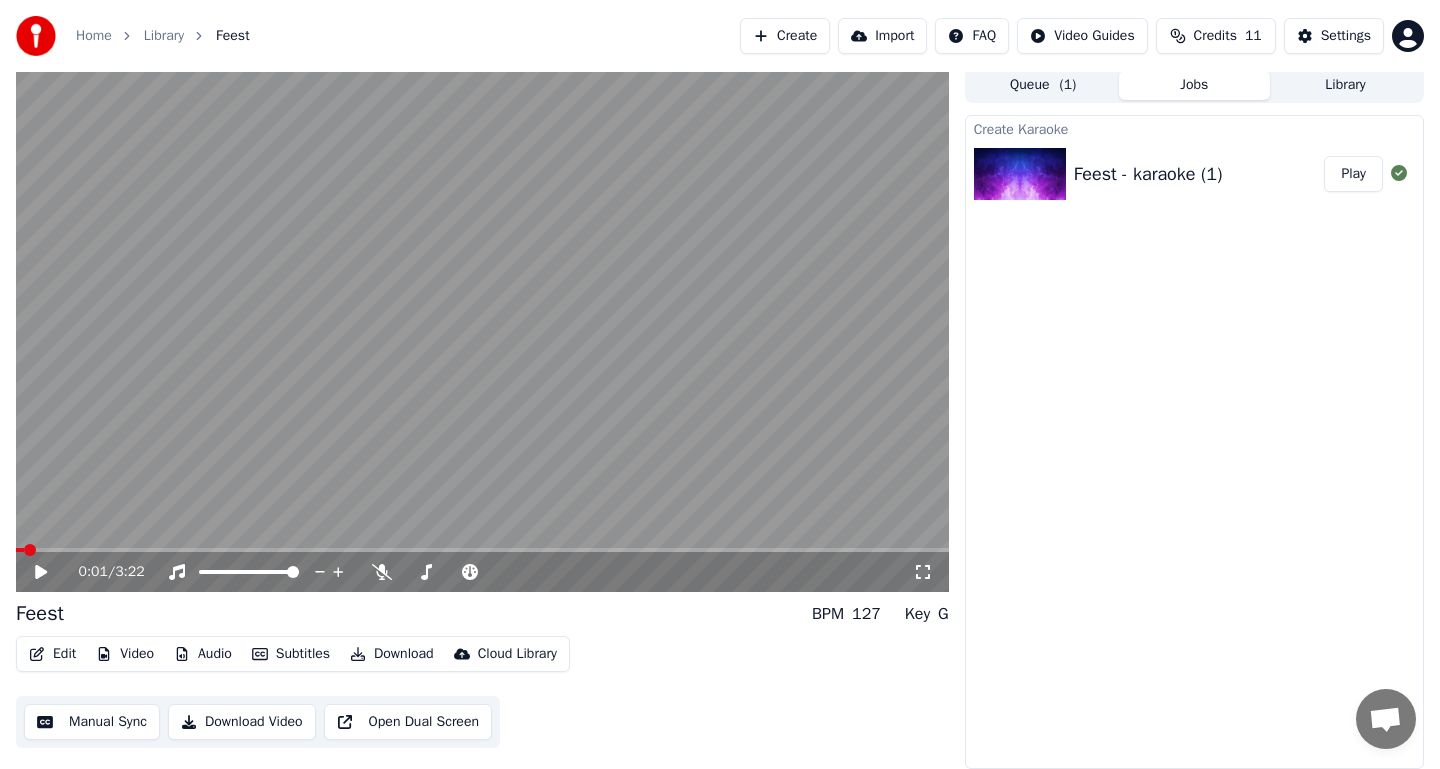 click on "Edit" at bounding box center [52, 654] 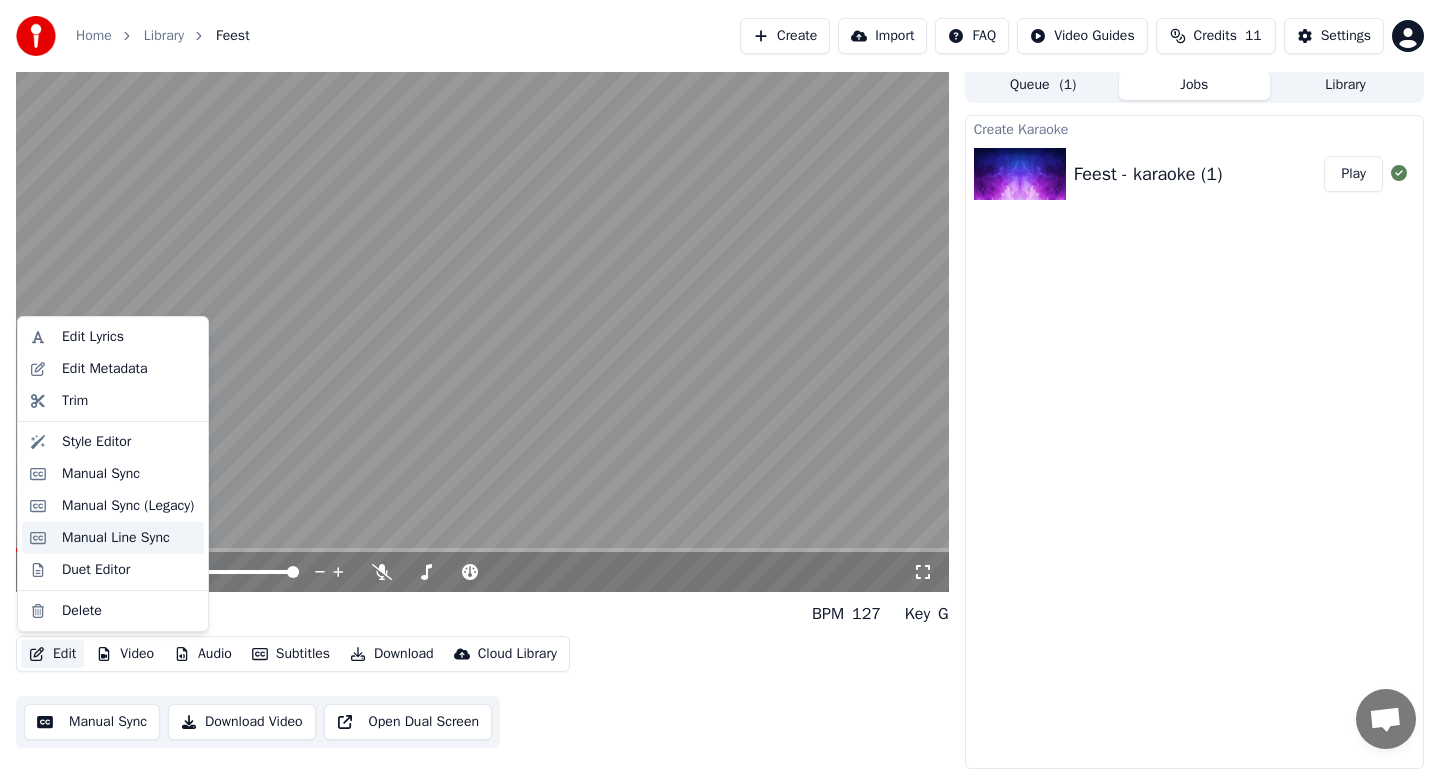 click on "Manual Line Sync" at bounding box center [116, 538] 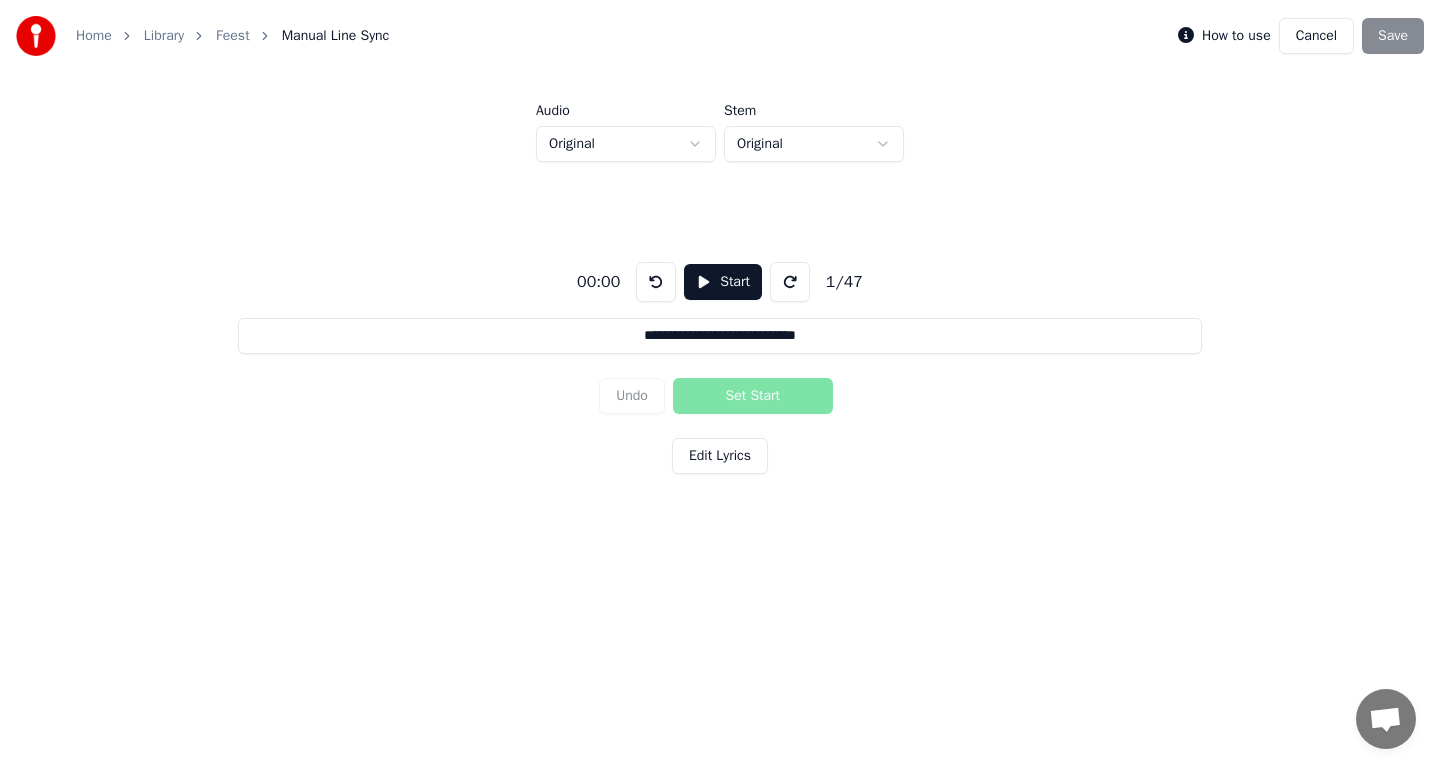 scroll, scrollTop: 0, scrollLeft: 0, axis: both 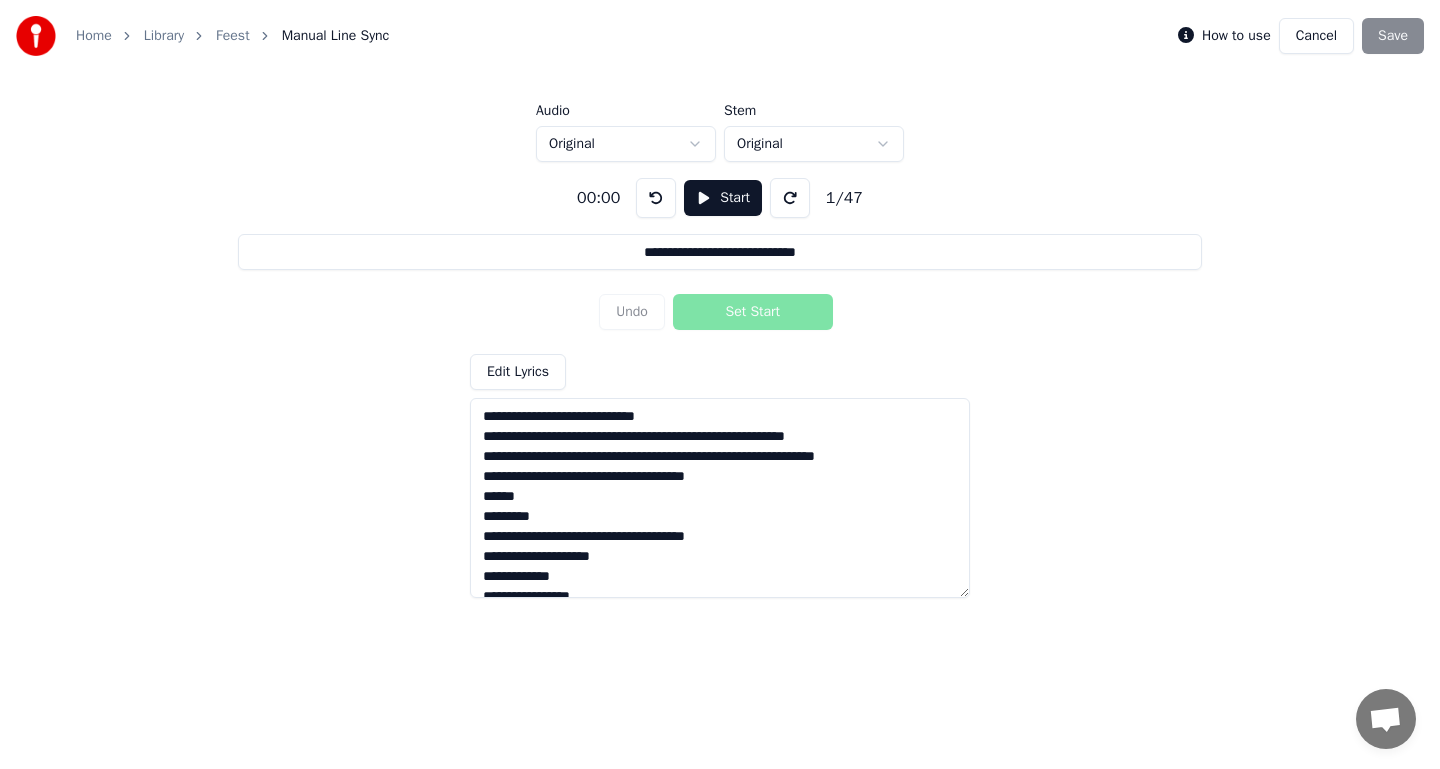 drag, startPoint x: 566, startPoint y: 515, endPoint x: 469, endPoint y: 402, distance: 148.9228 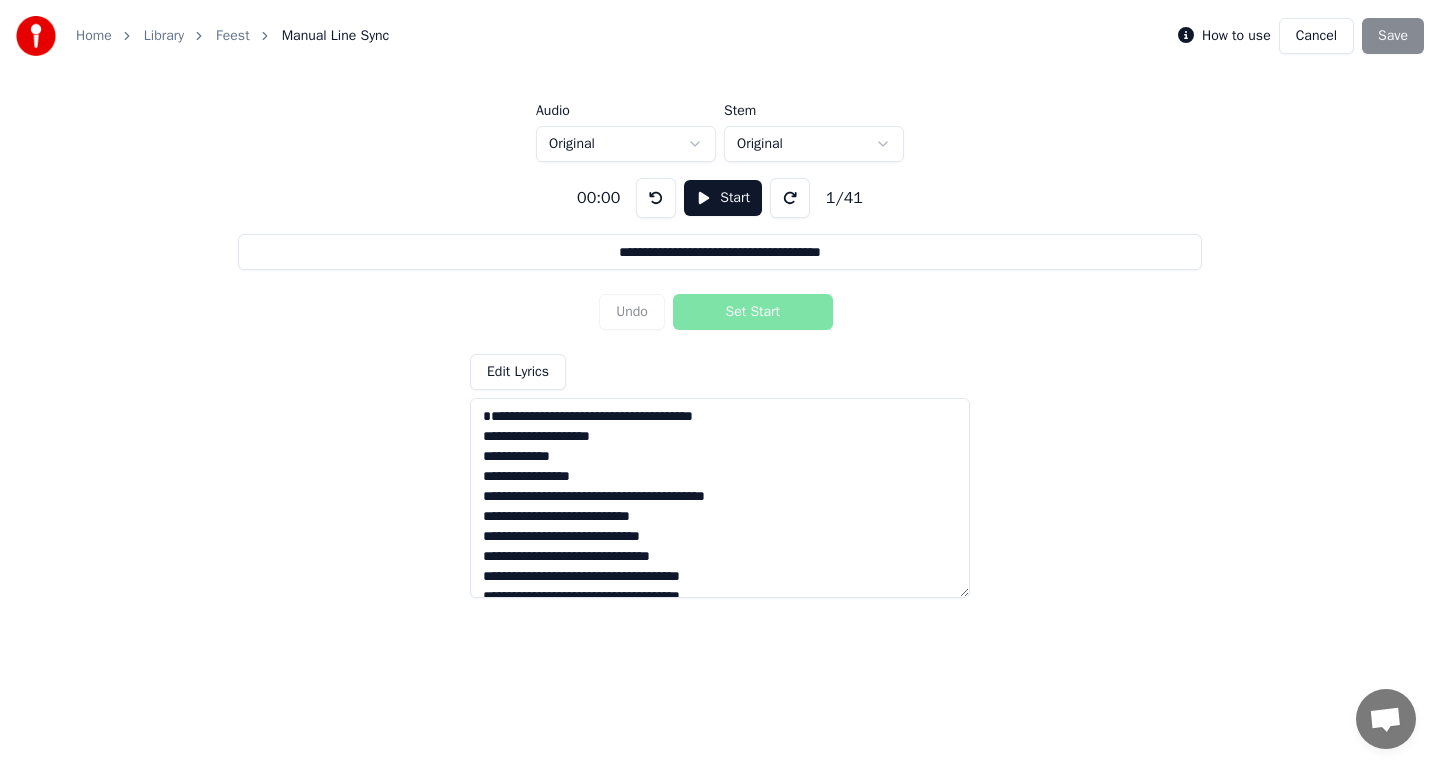 click at bounding box center [720, 498] 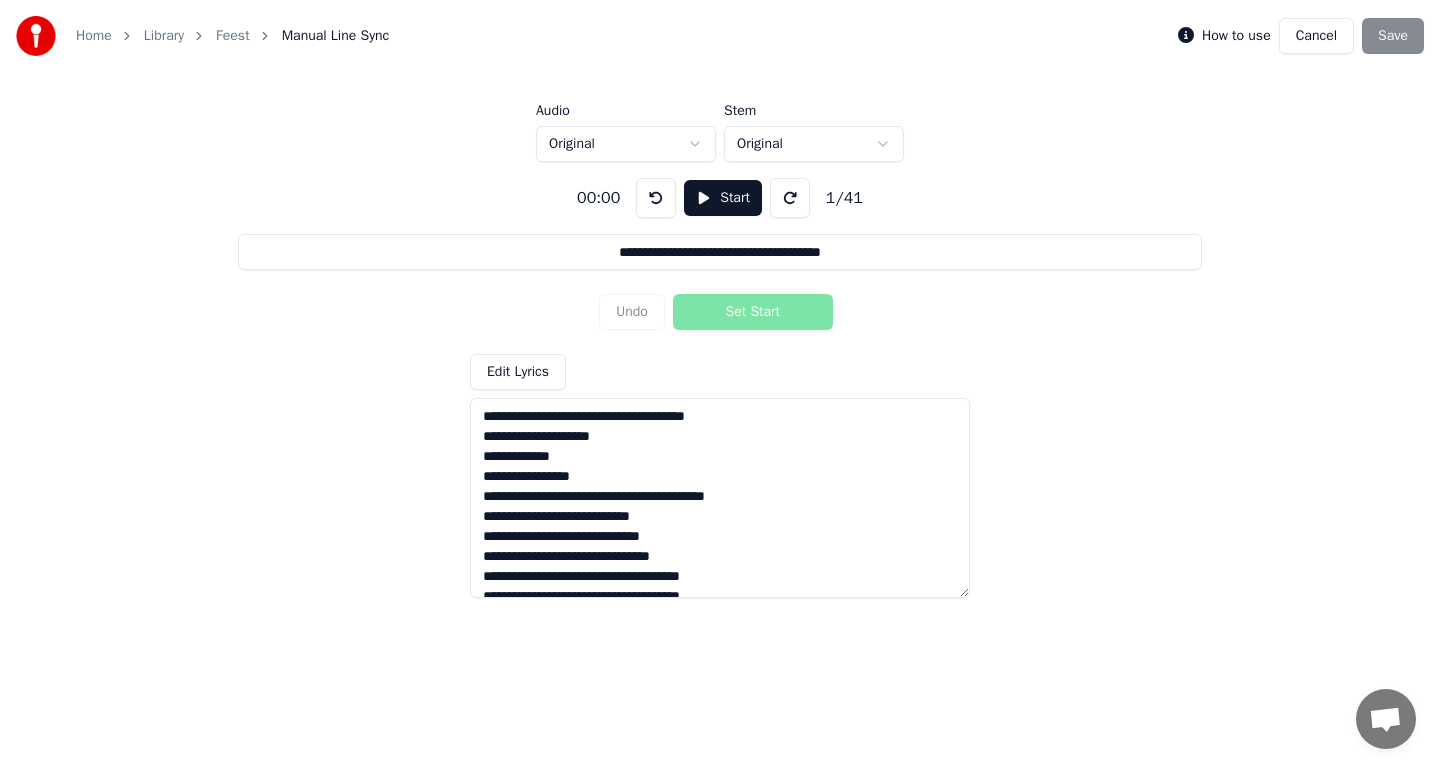 click at bounding box center (720, 498) 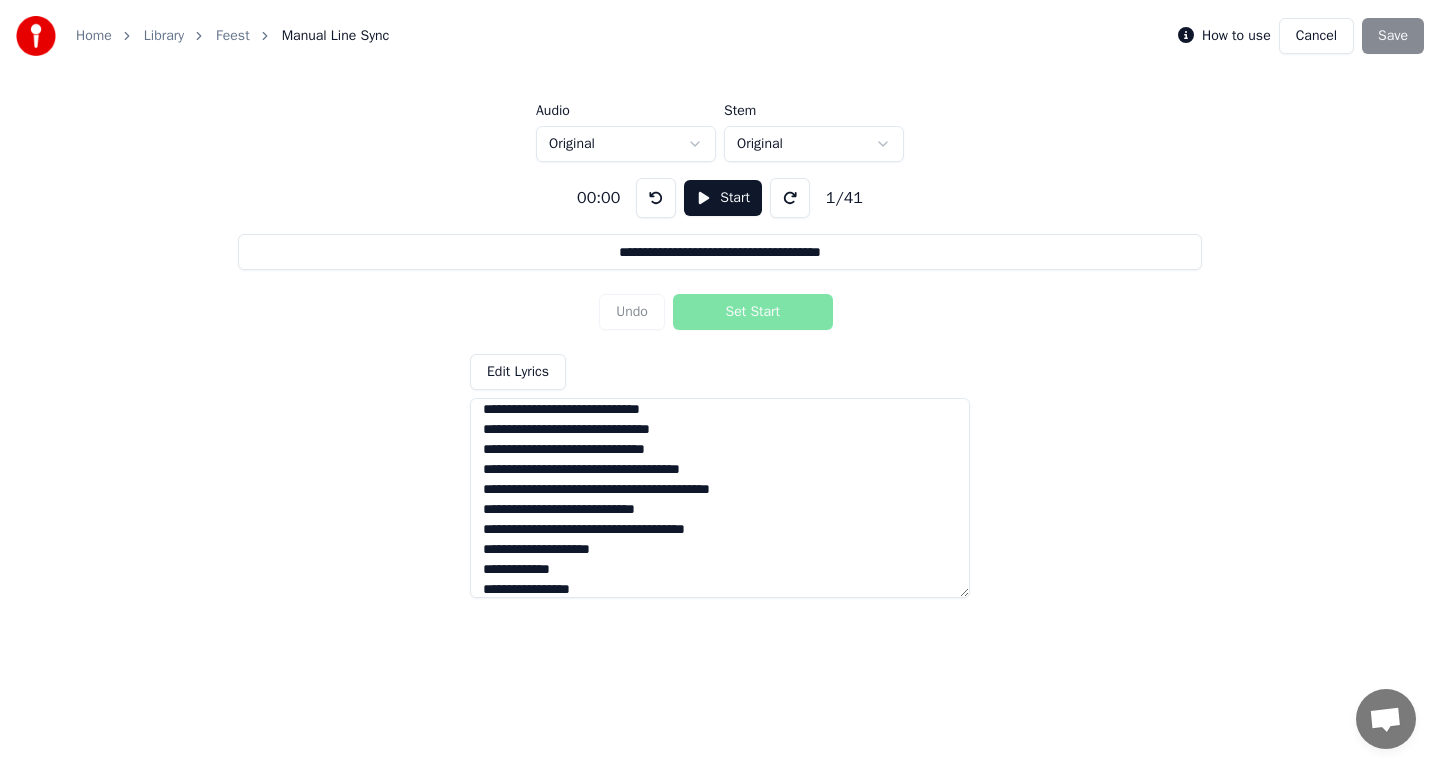 scroll, scrollTop: 0, scrollLeft: 0, axis: both 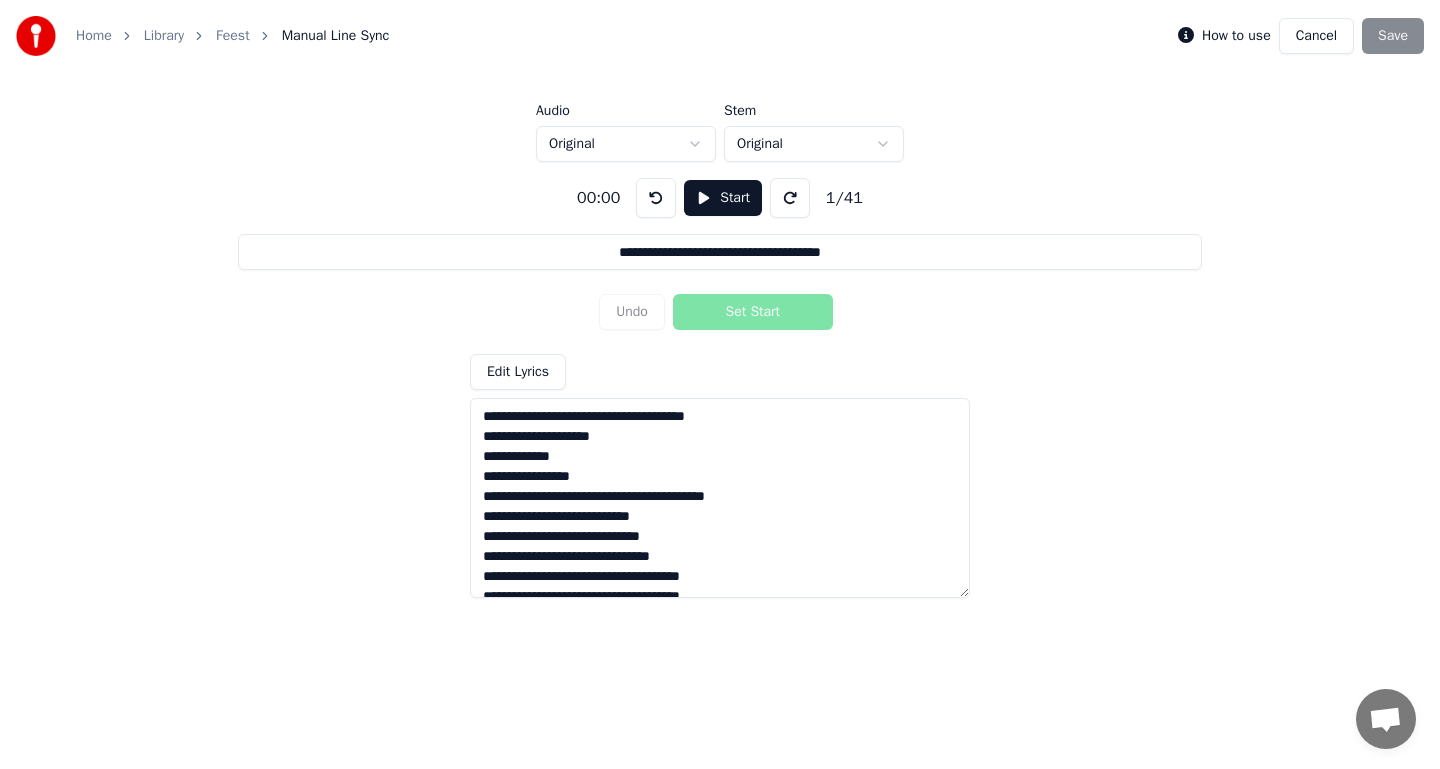 type on "**********" 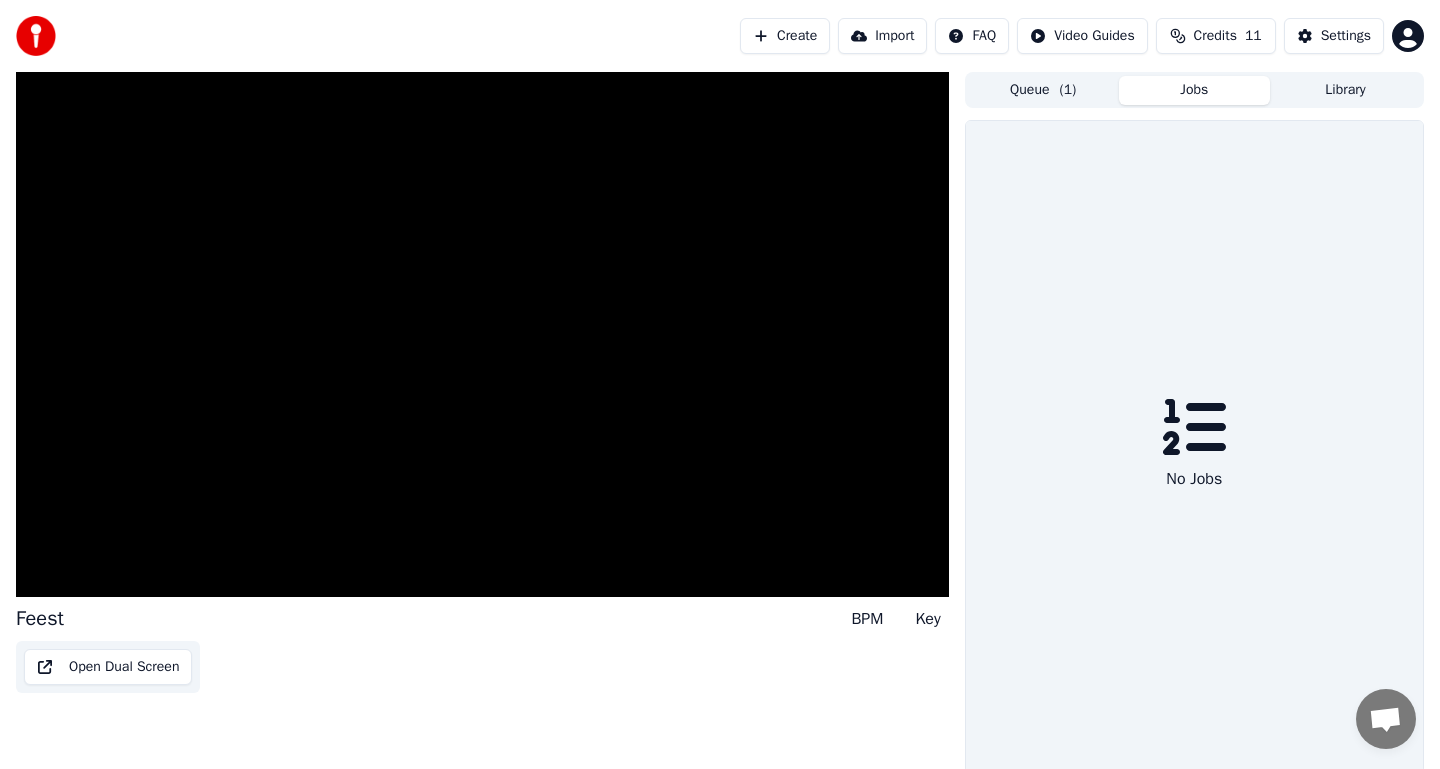 scroll, scrollTop: 5, scrollLeft: 0, axis: vertical 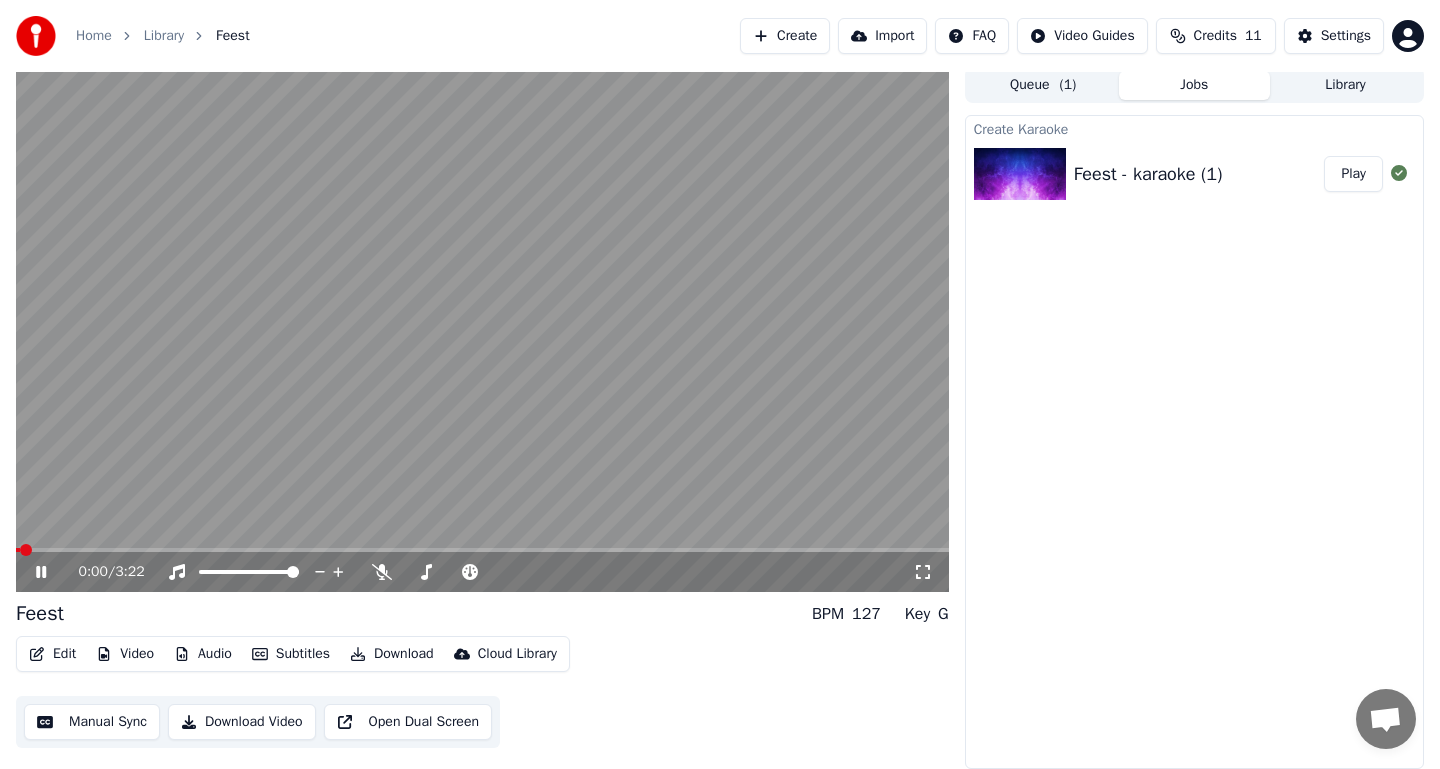 click 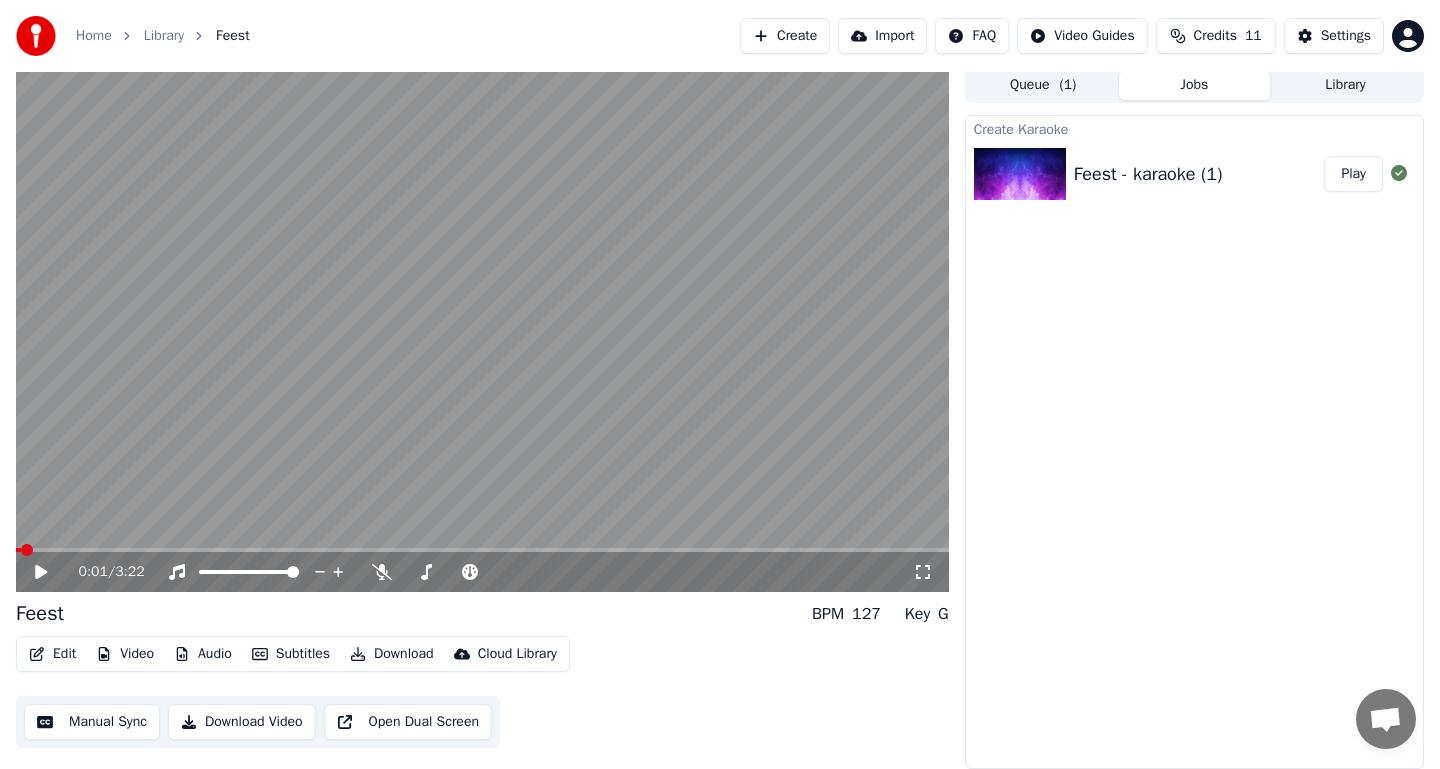 scroll, scrollTop: 4, scrollLeft: 0, axis: vertical 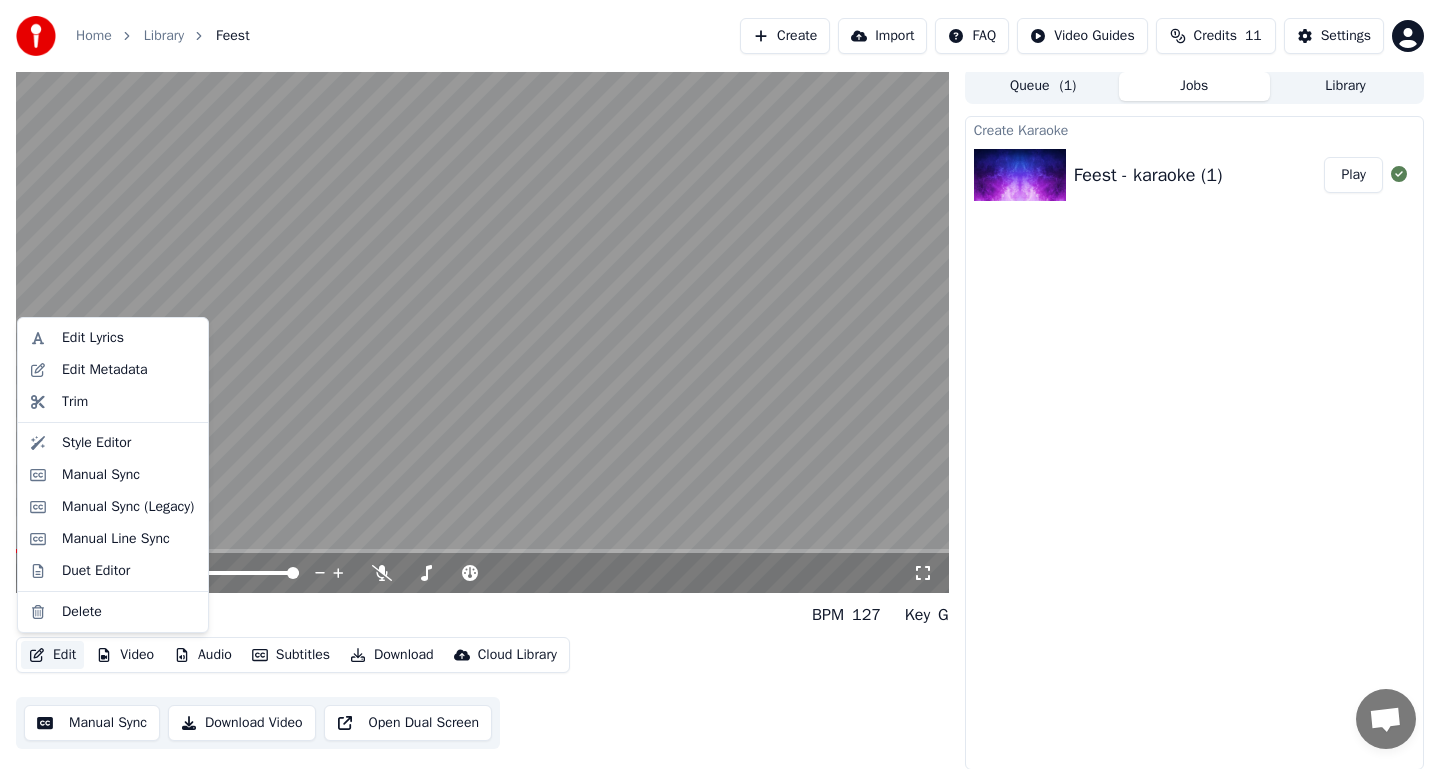 click on "Edit" at bounding box center [52, 655] 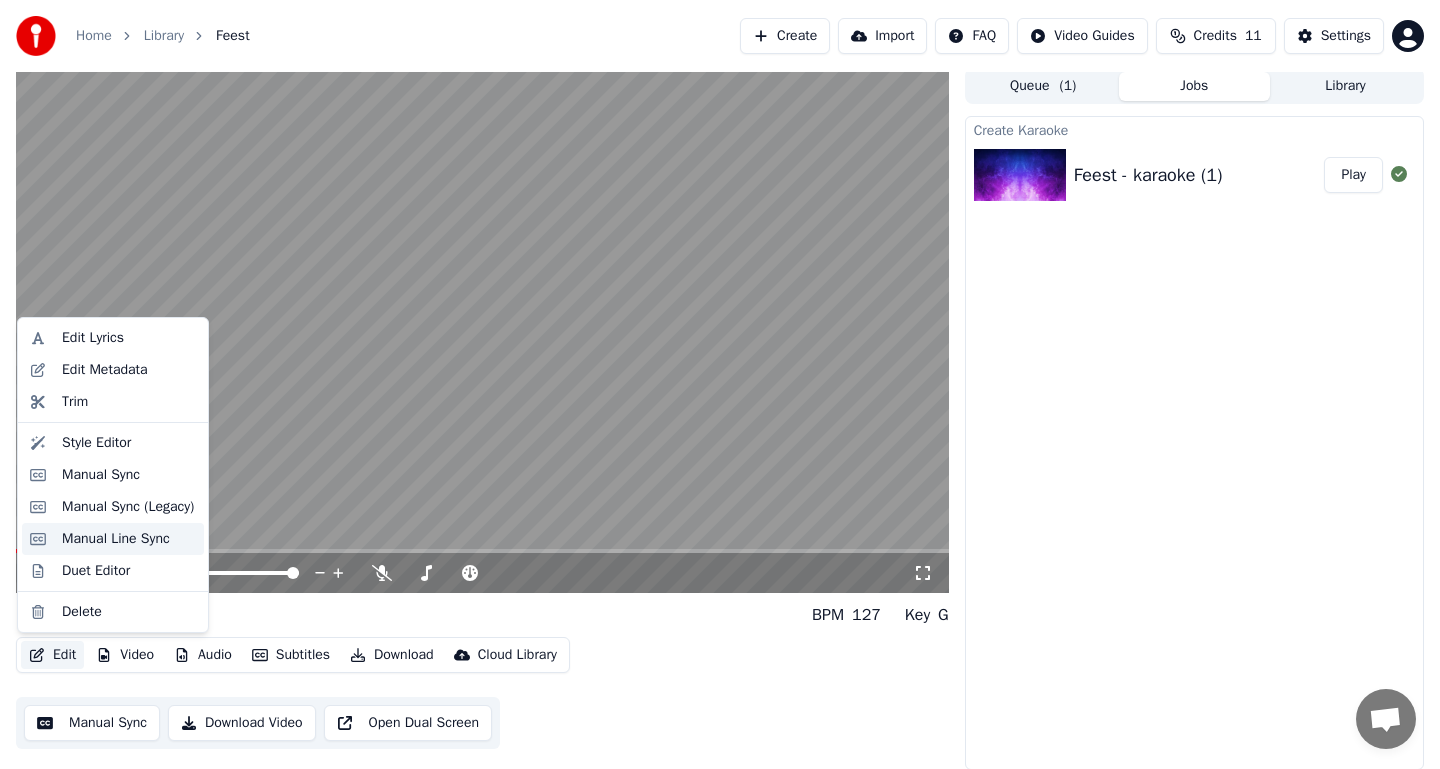 click on "Manual Line Sync" at bounding box center (116, 539) 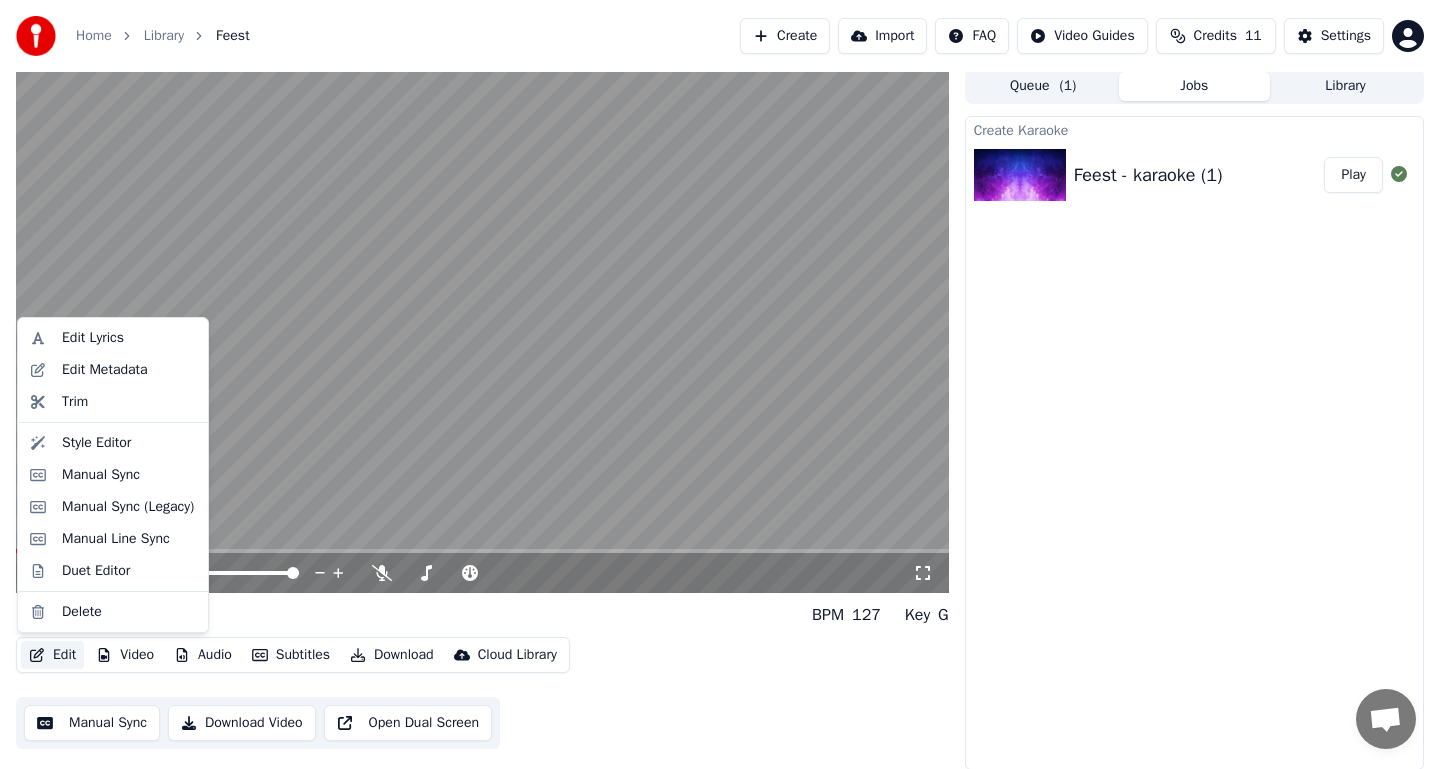 scroll, scrollTop: 0, scrollLeft: 0, axis: both 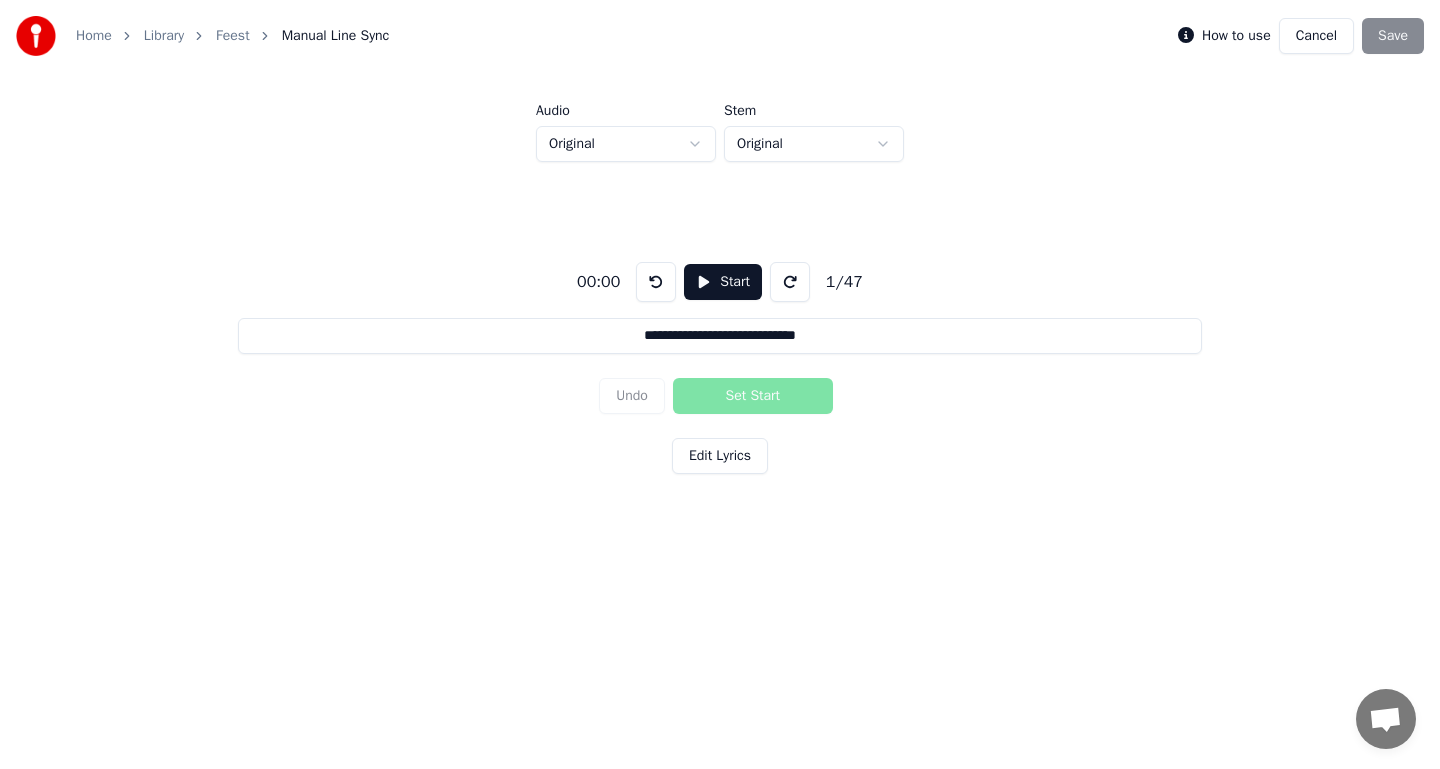 click on "Edit Lyrics" at bounding box center [720, 456] 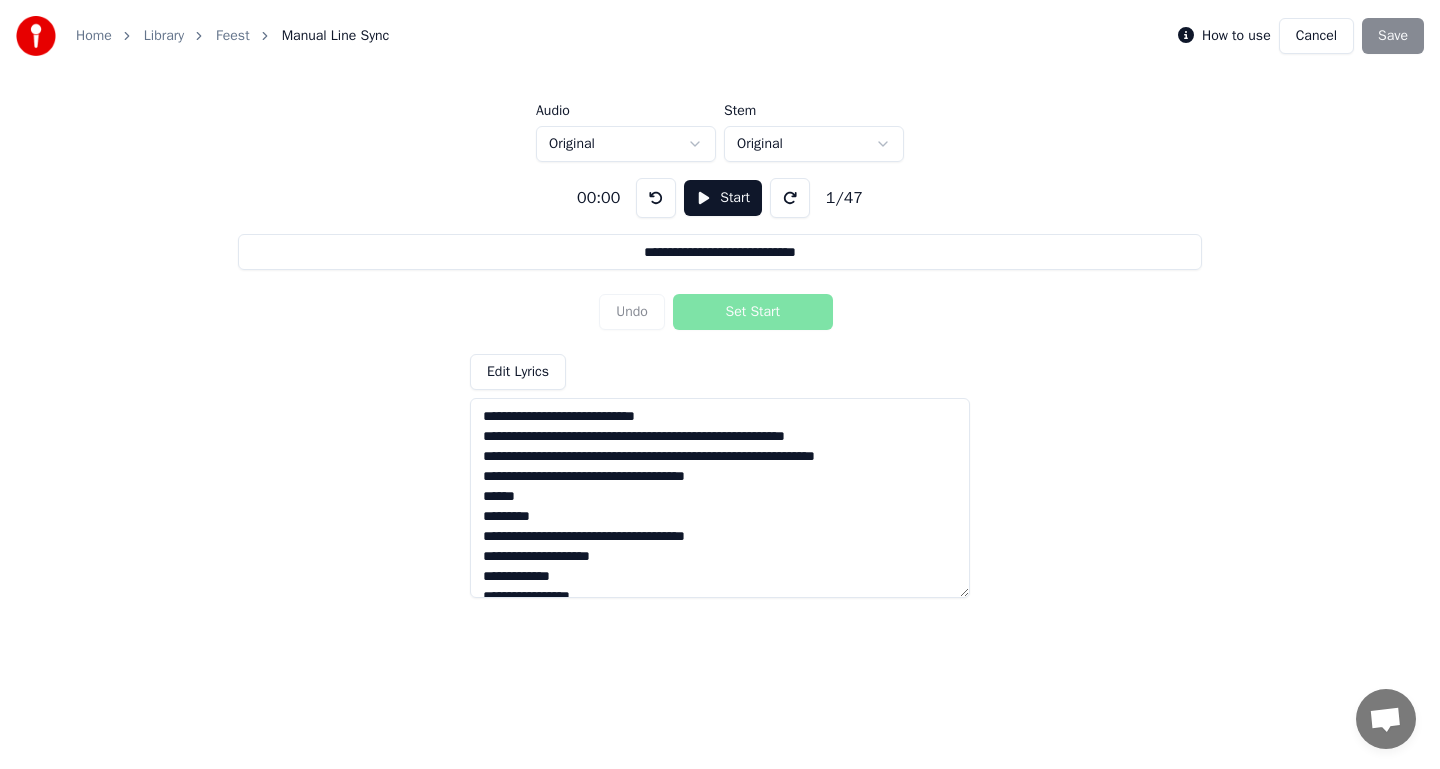drag, startPoint x: 546, startPoint y: 519, endPoint x: 423, endPoint y: 417, distance: 159.79048 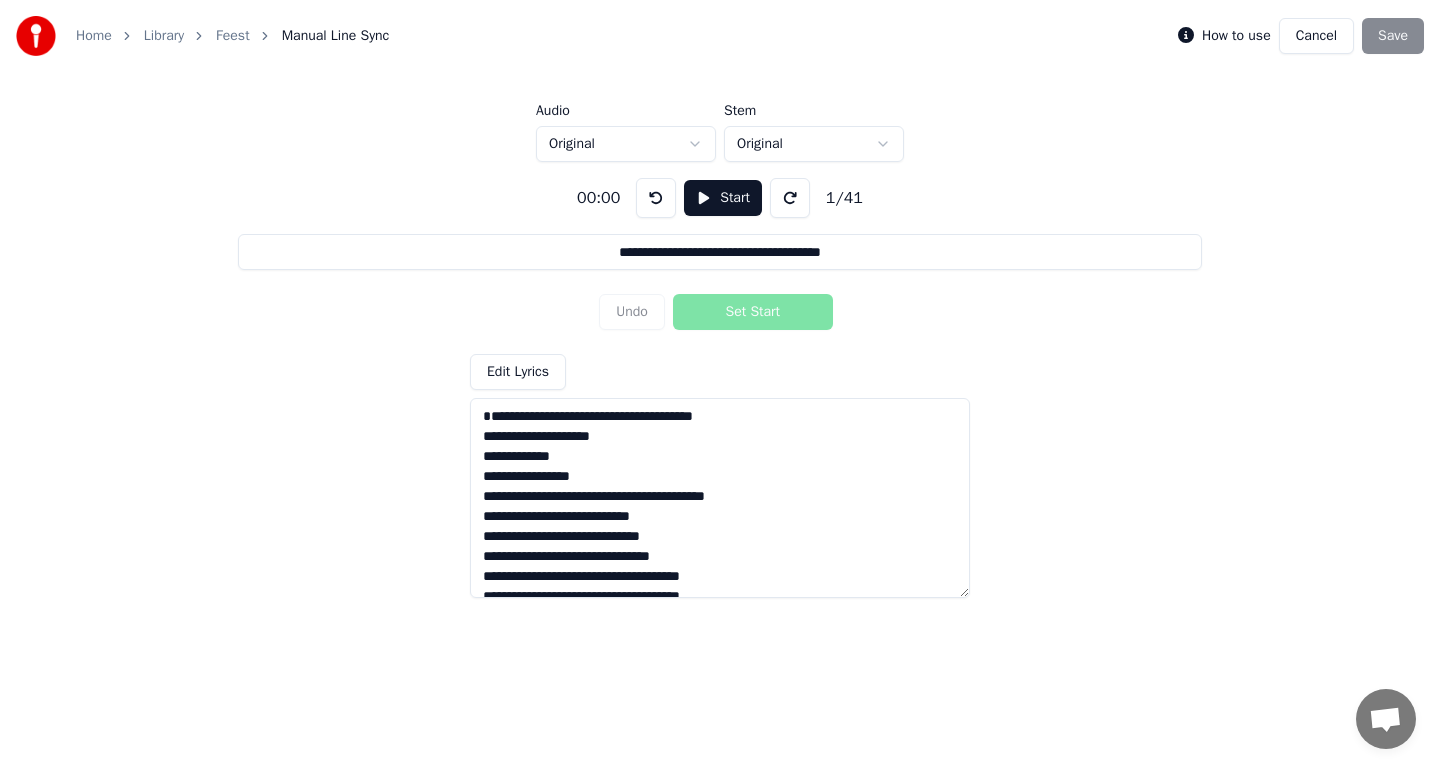 click on "**********" at bounding box center (720, 298) 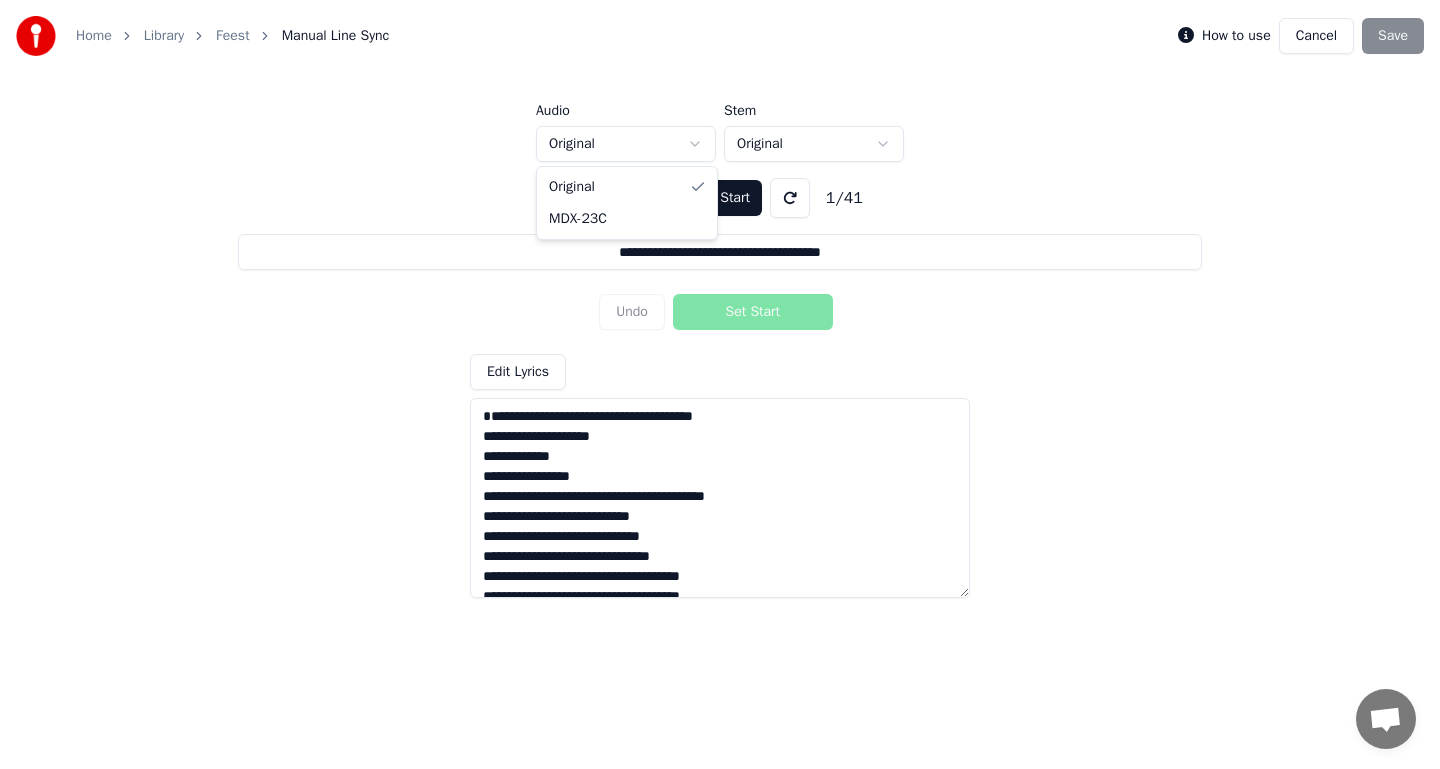 click on "**********" at bounding box center (720, 298) 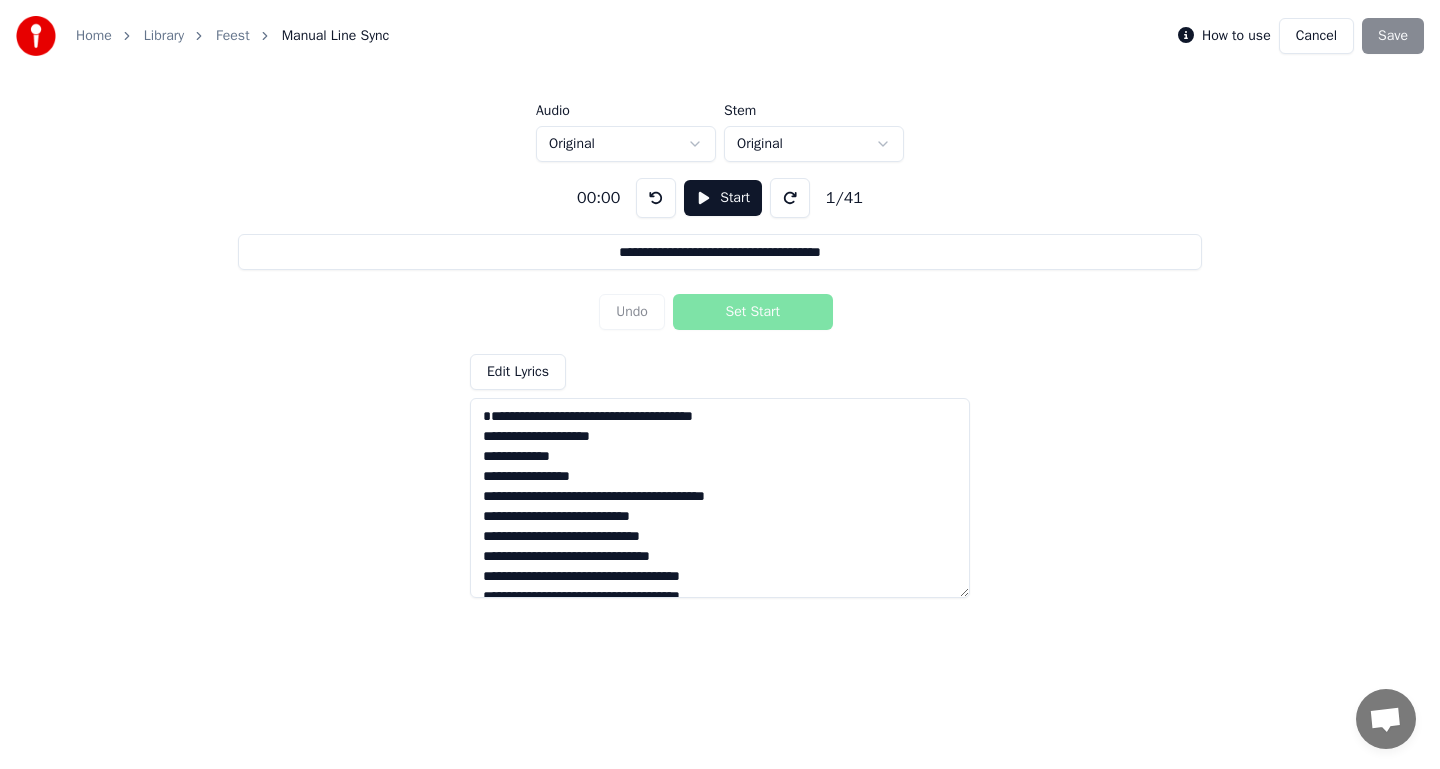 click on "**********" at bounding box center (720, 298) 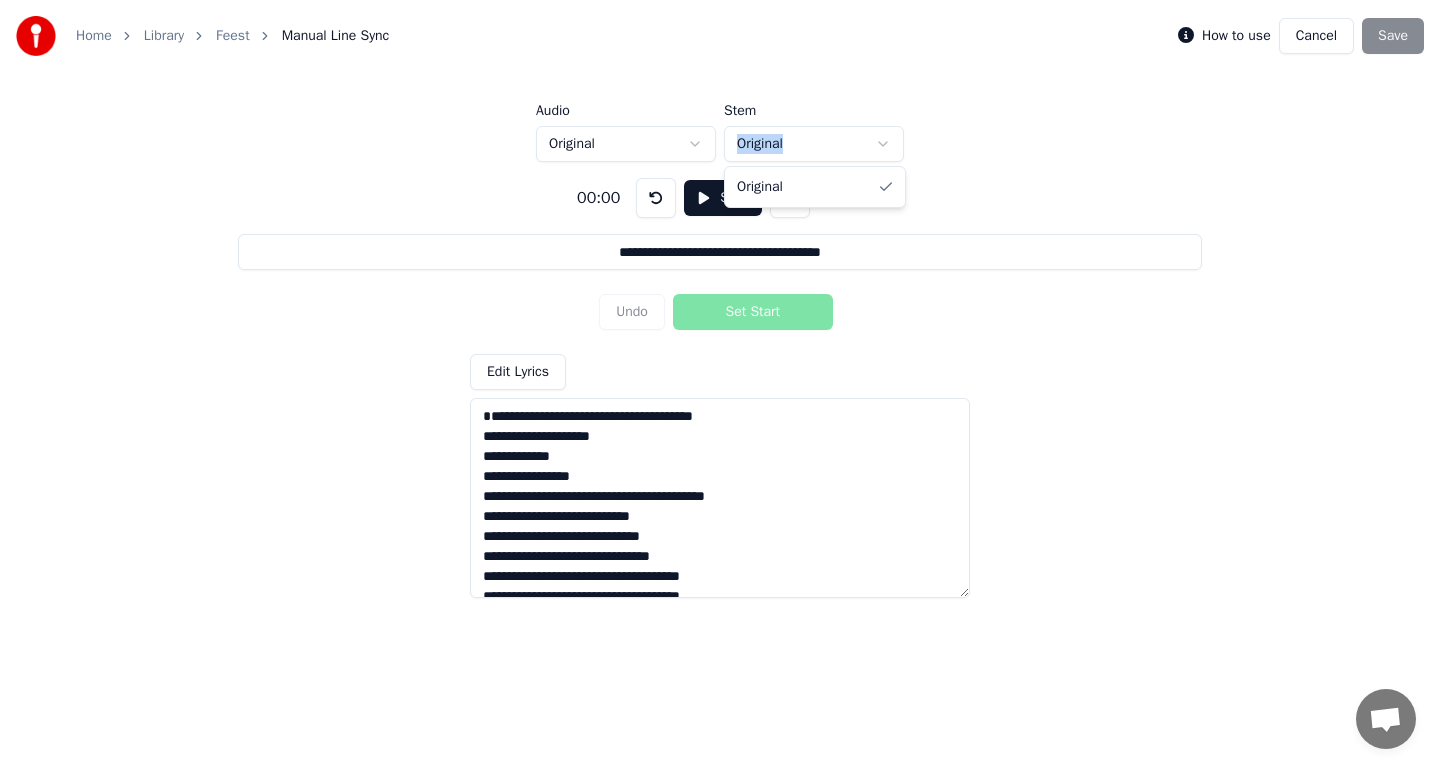 click on "**********" at bounding box center [720, 298] 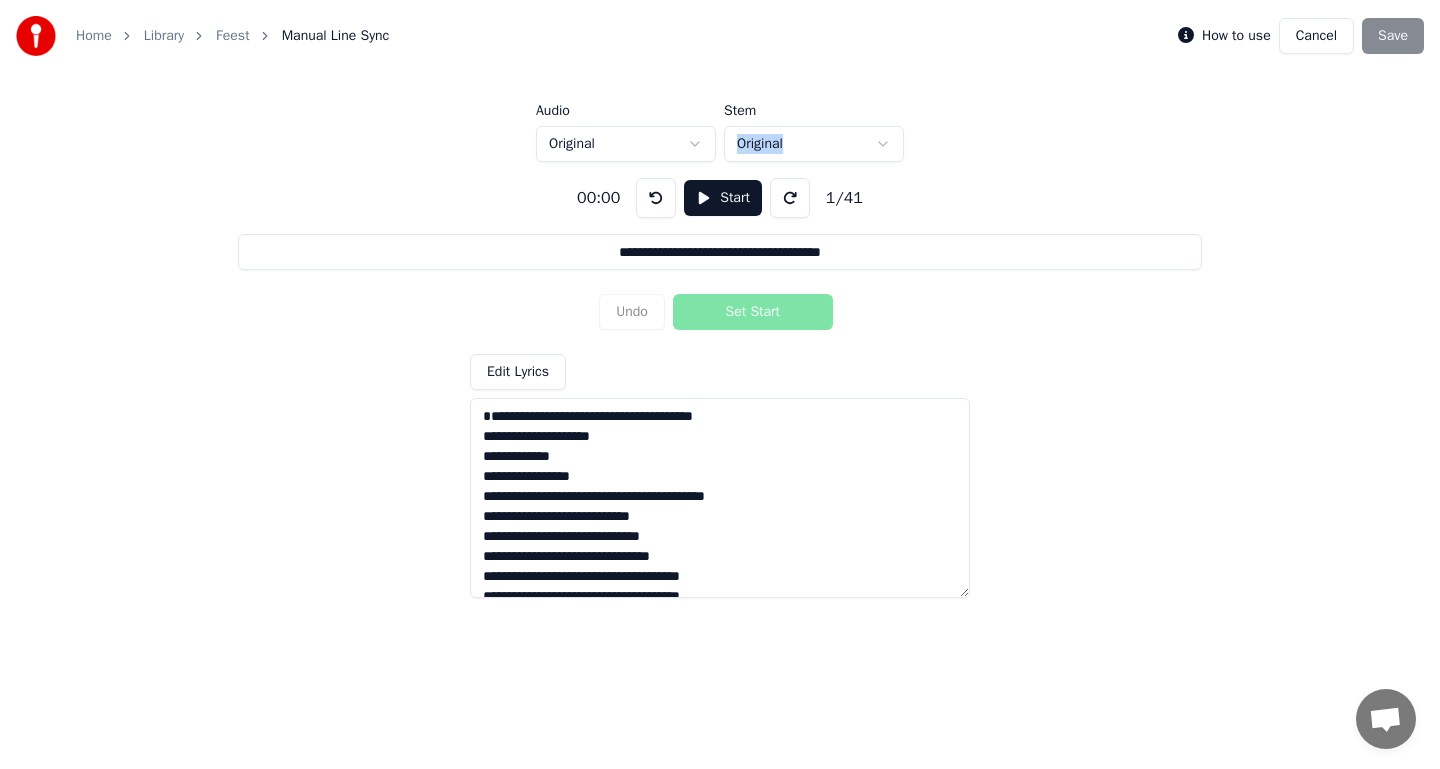 click at bounding box center [720, 498] 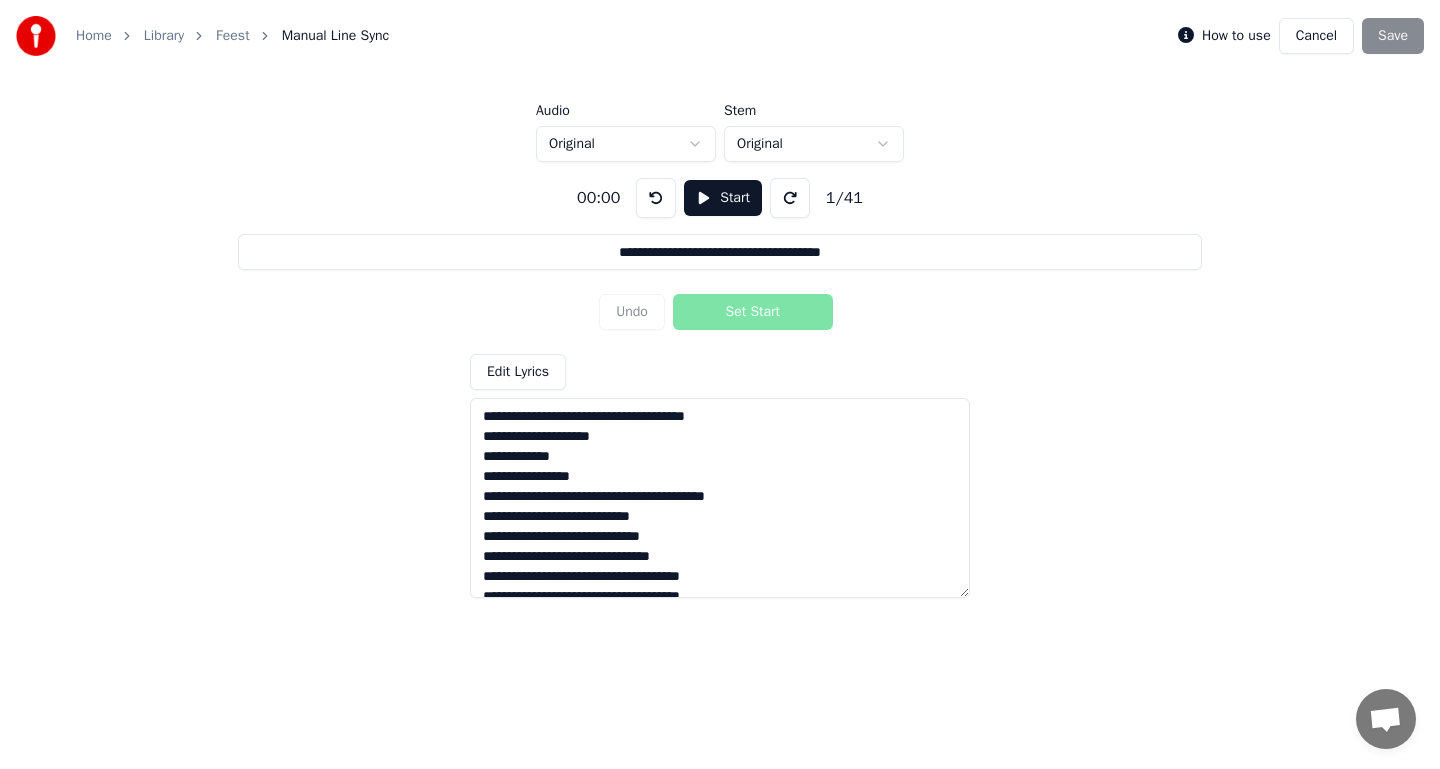 type on "**********" 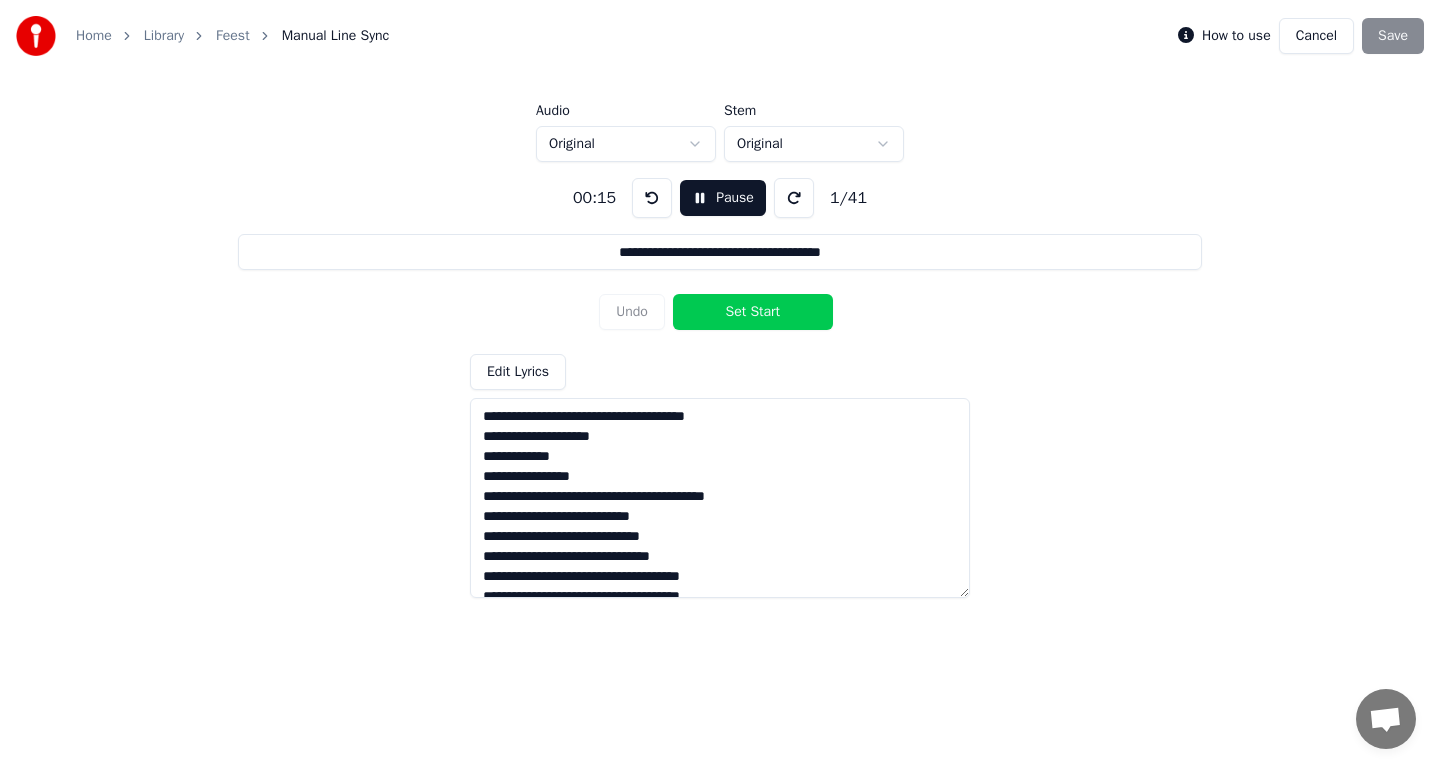 click on "Set Start" at bounding box center [753, 312] 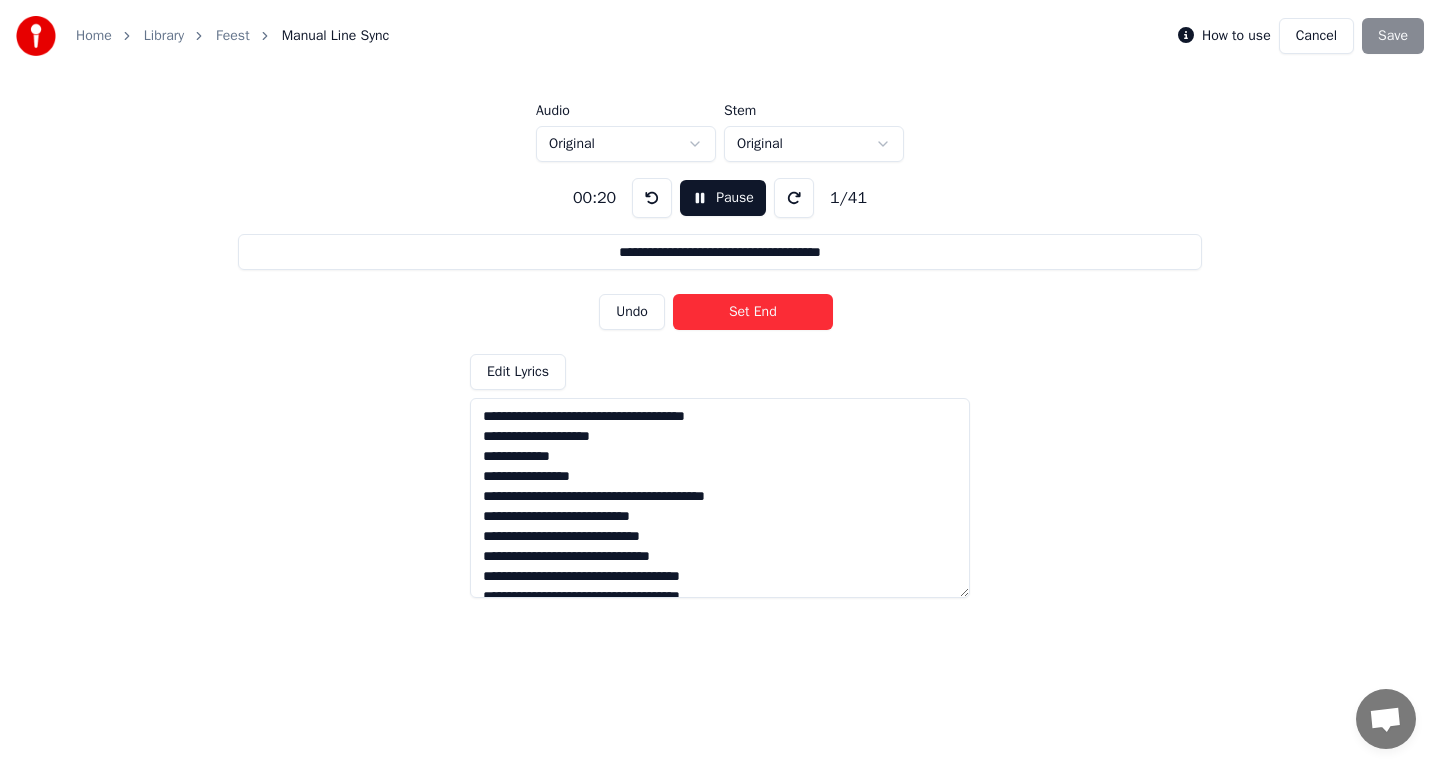 click on "Set End" at bounding box center (753, 312) 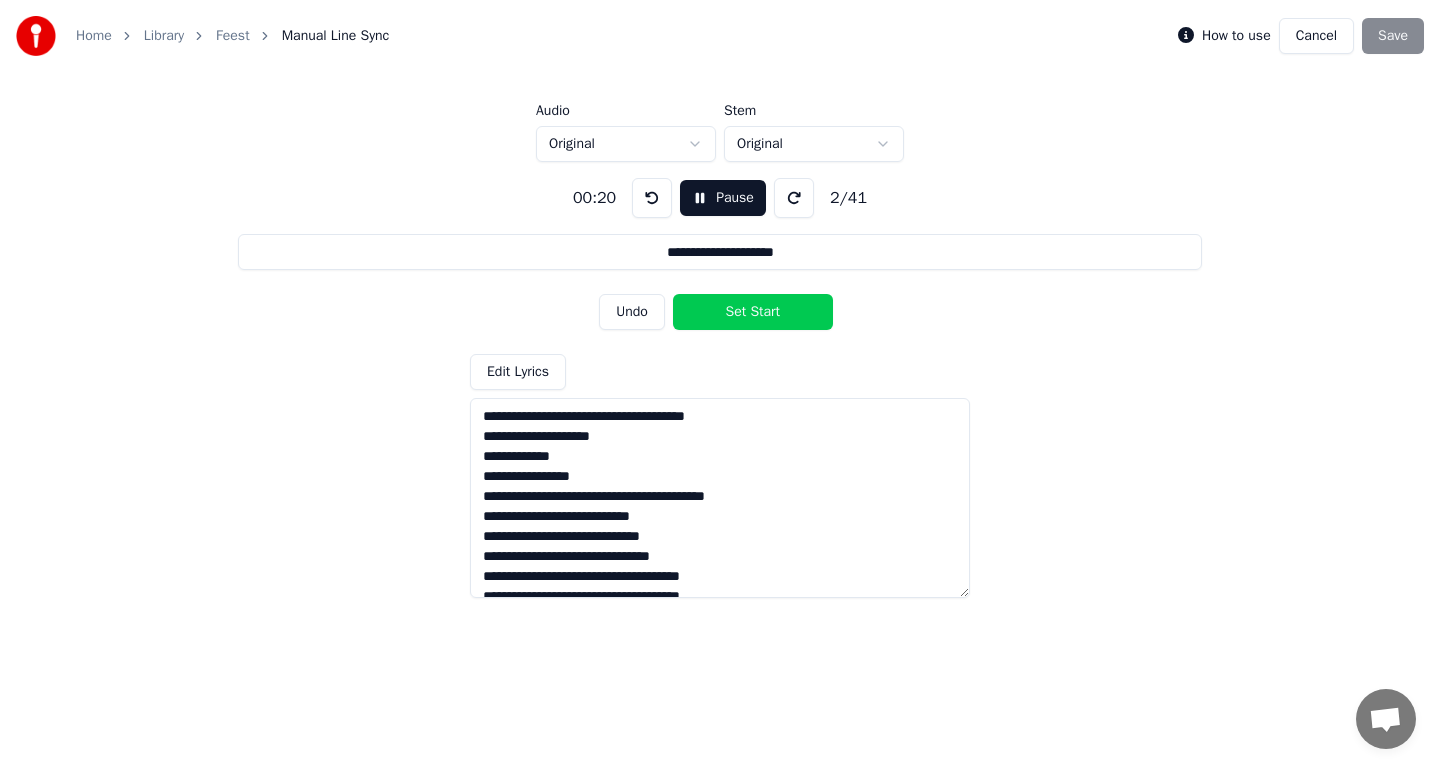 click on "Set Start" at bounding box center [753, 312] 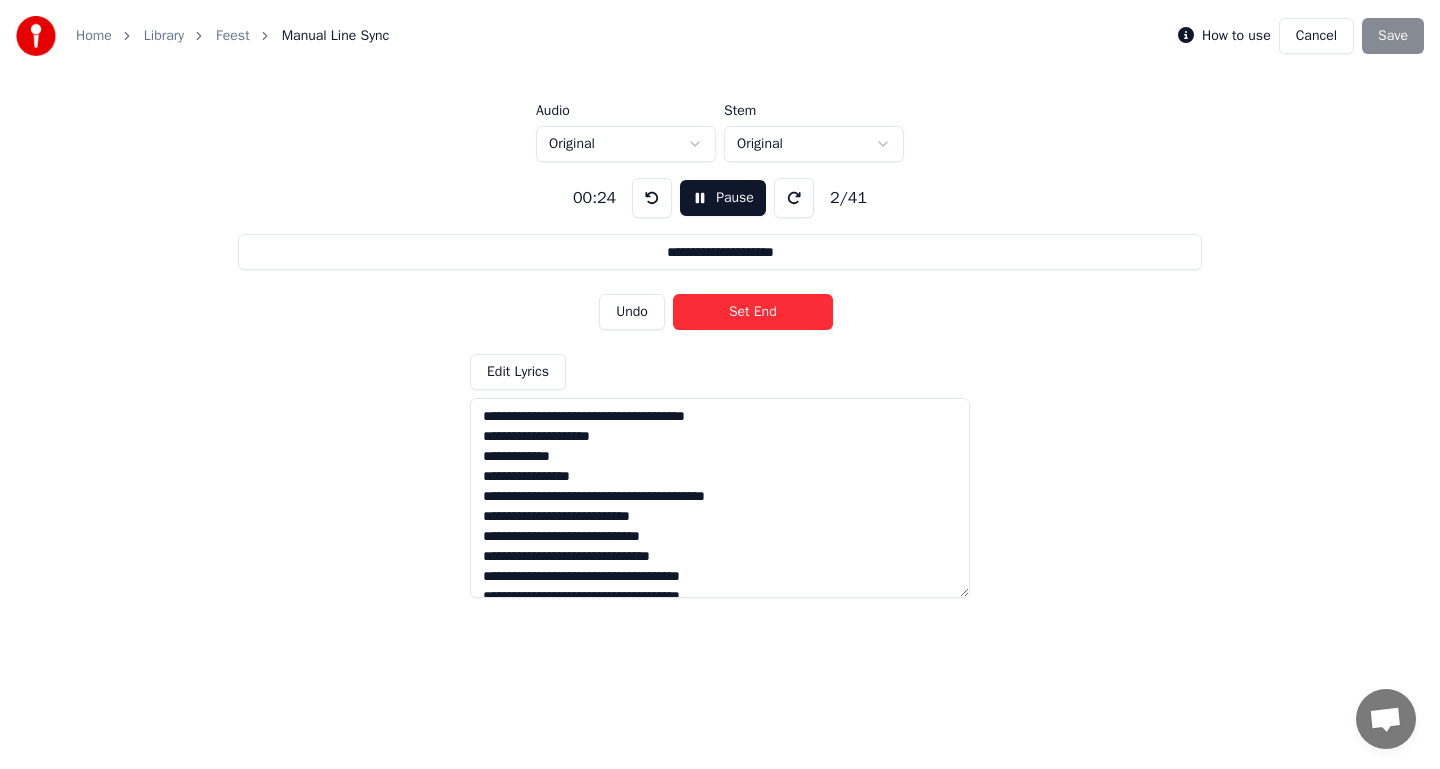 click on "Set End" at bounding box center [753, 312] 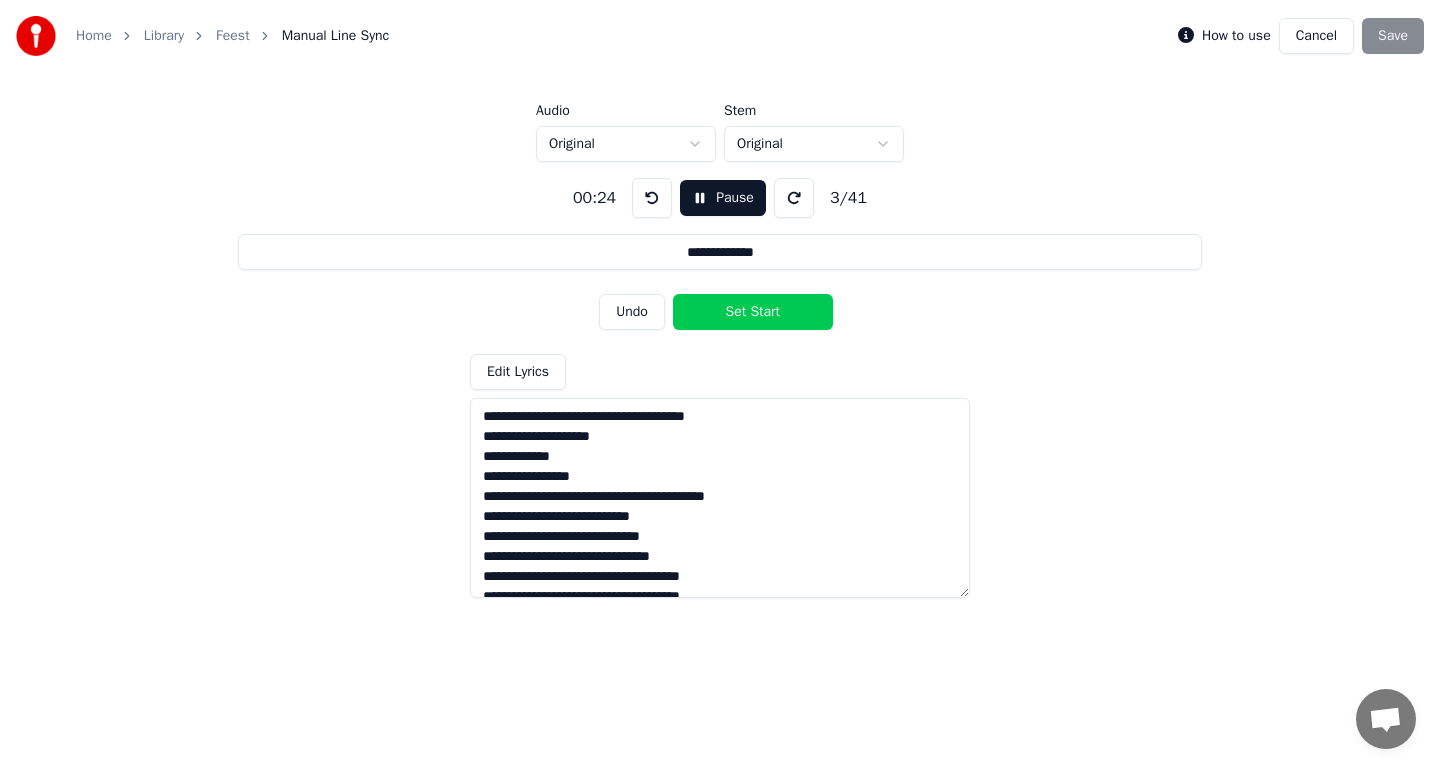click on "Set Start" at bounding box center [753, 312] 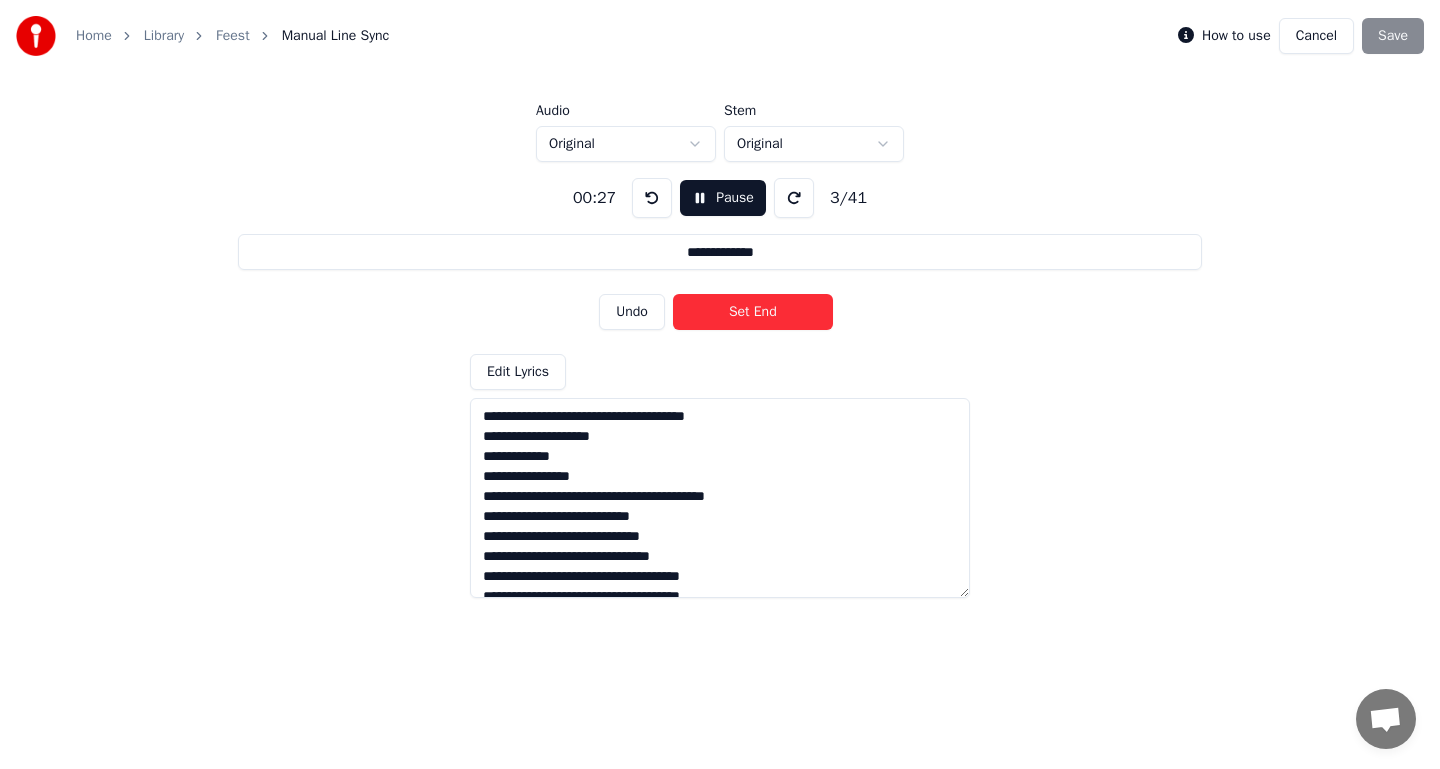 click on "Set End" at bounding box center [753, 312] 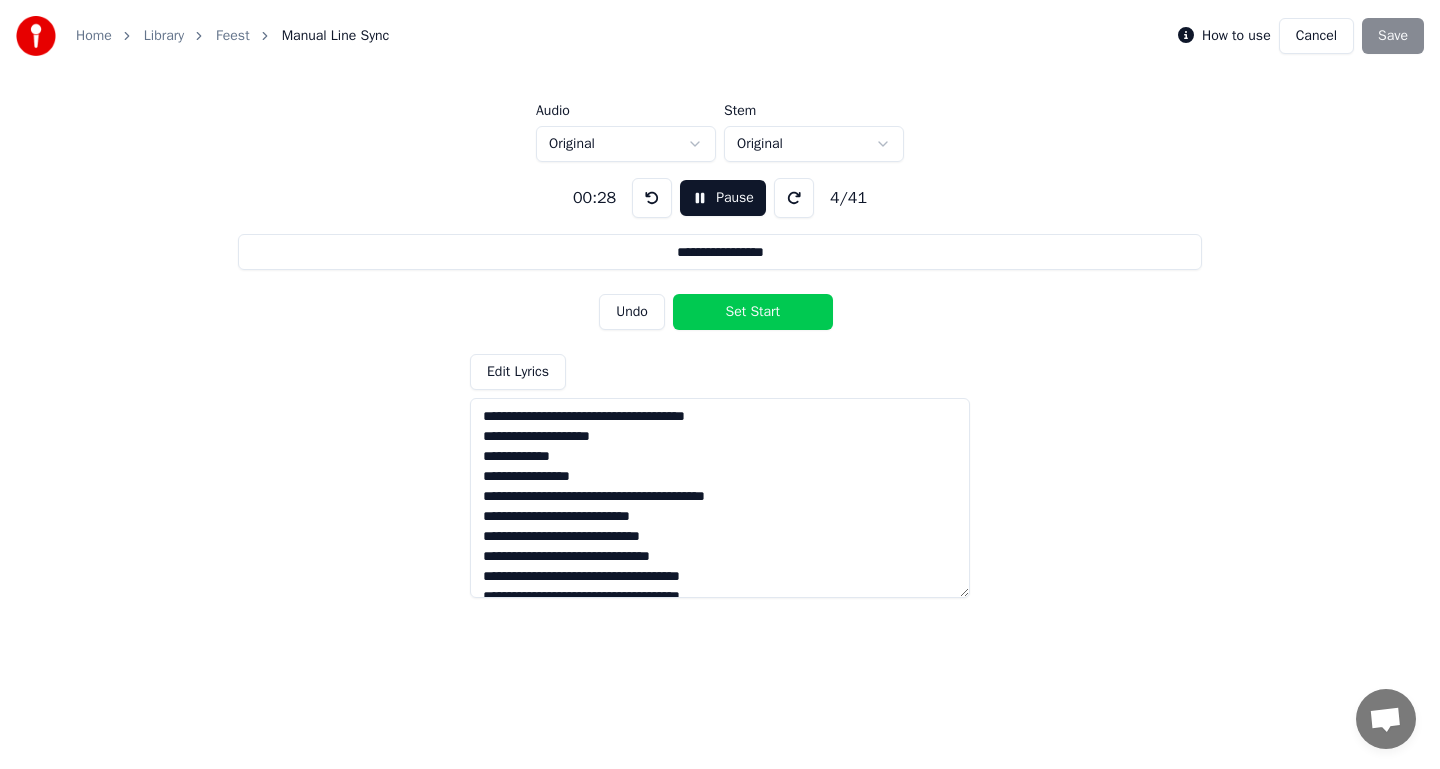 click on "Set Start" at bounding box center (753, 312) 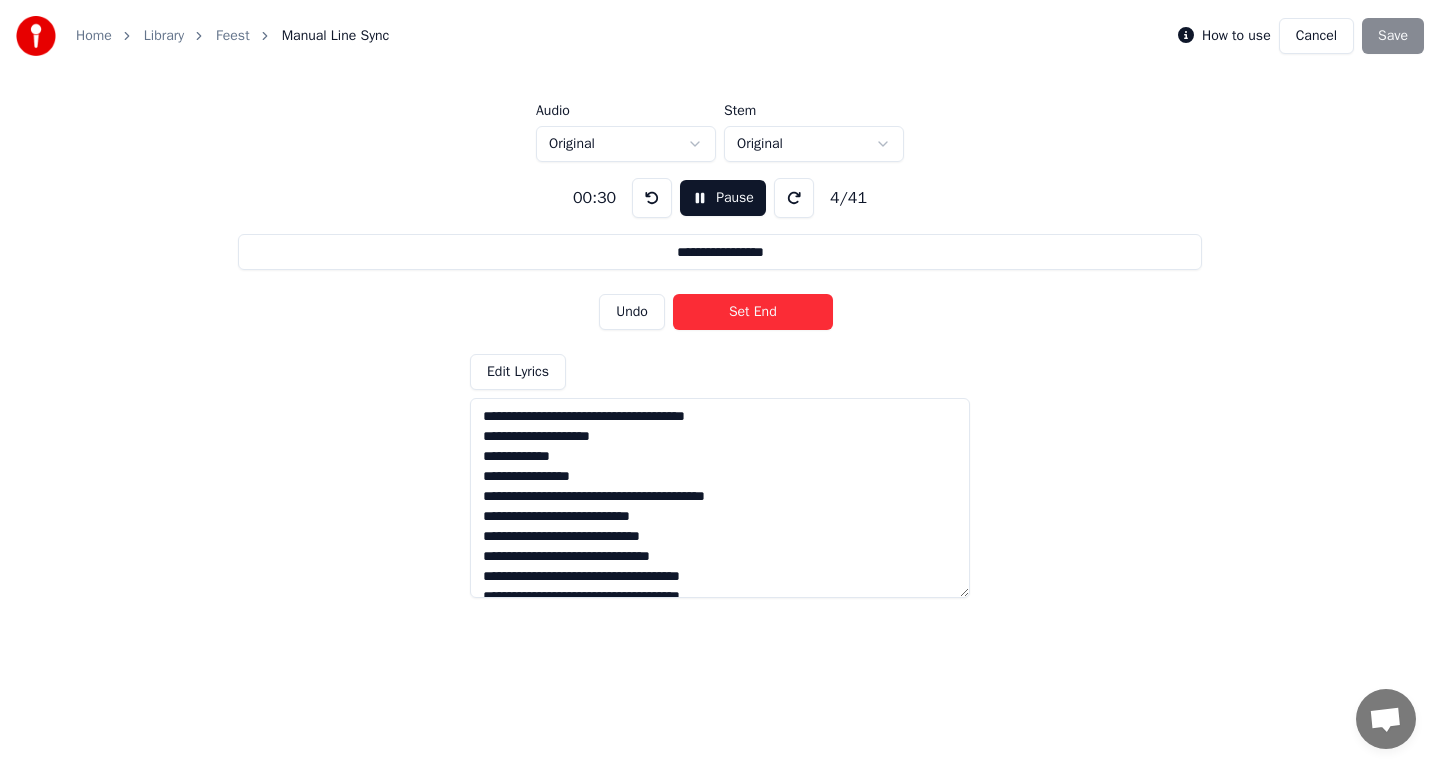 click on "Set End" at bounding box center (753, 312) 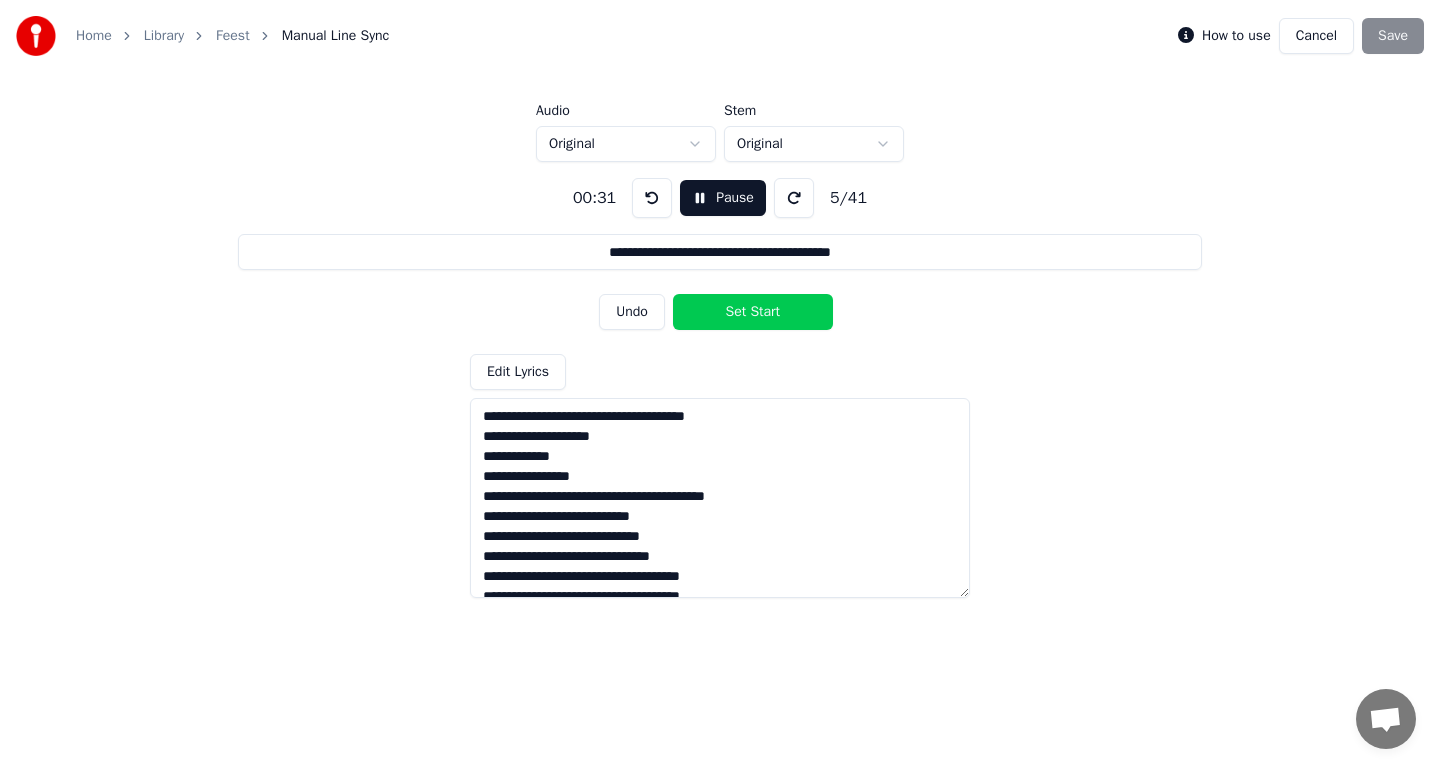 click on "Set Start" at bounding box center [753, 312] 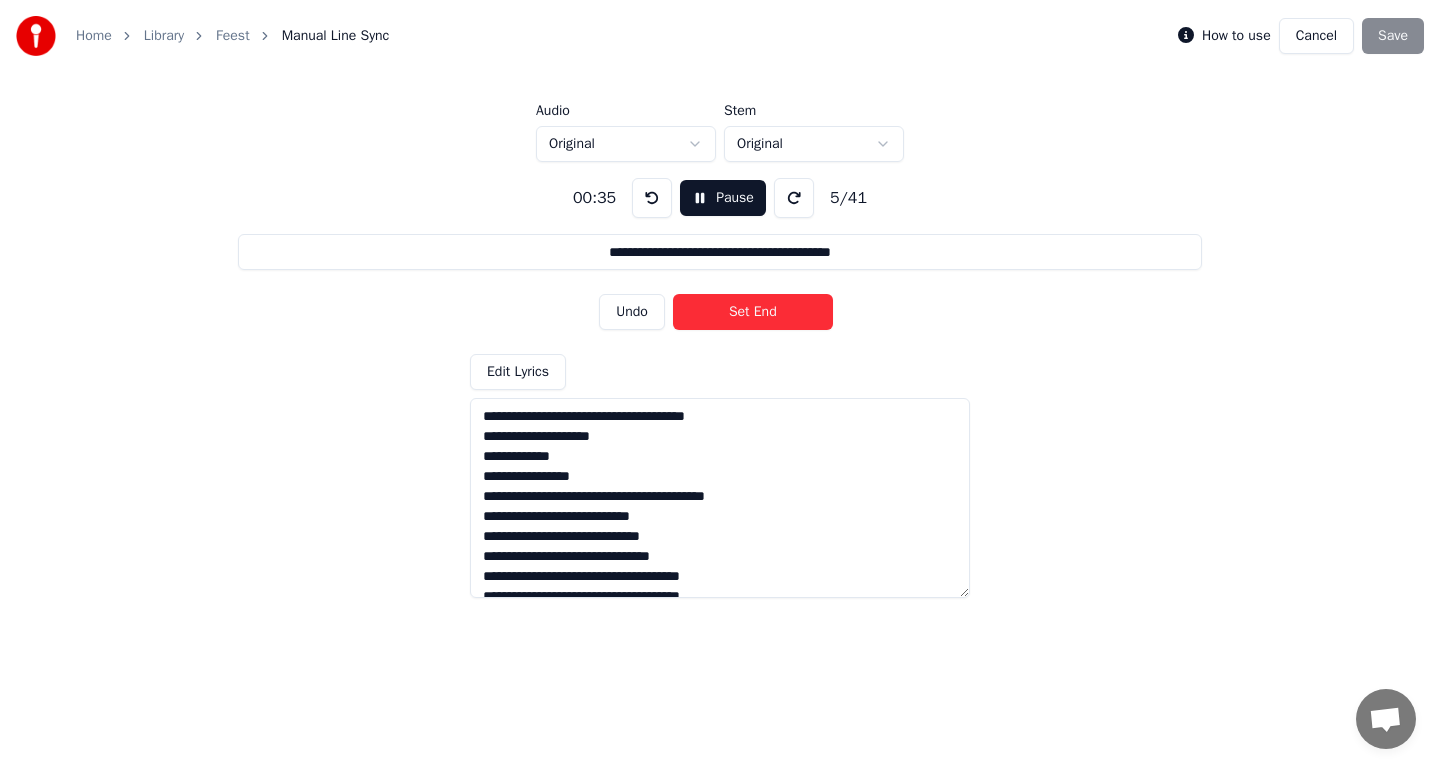 click on "Set End" at bounding box center (753, 312) 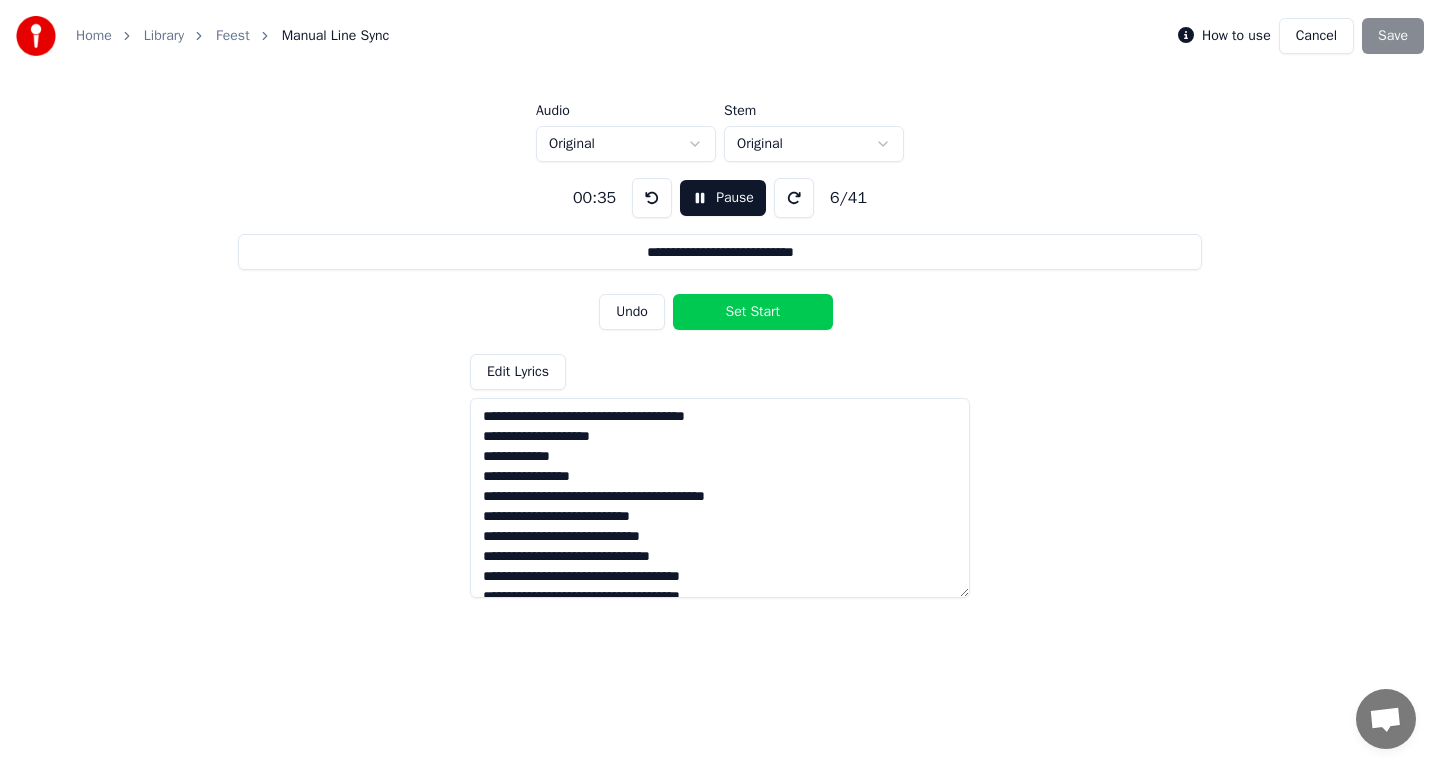 click on "Set Start" at bounding box center (753, 312) 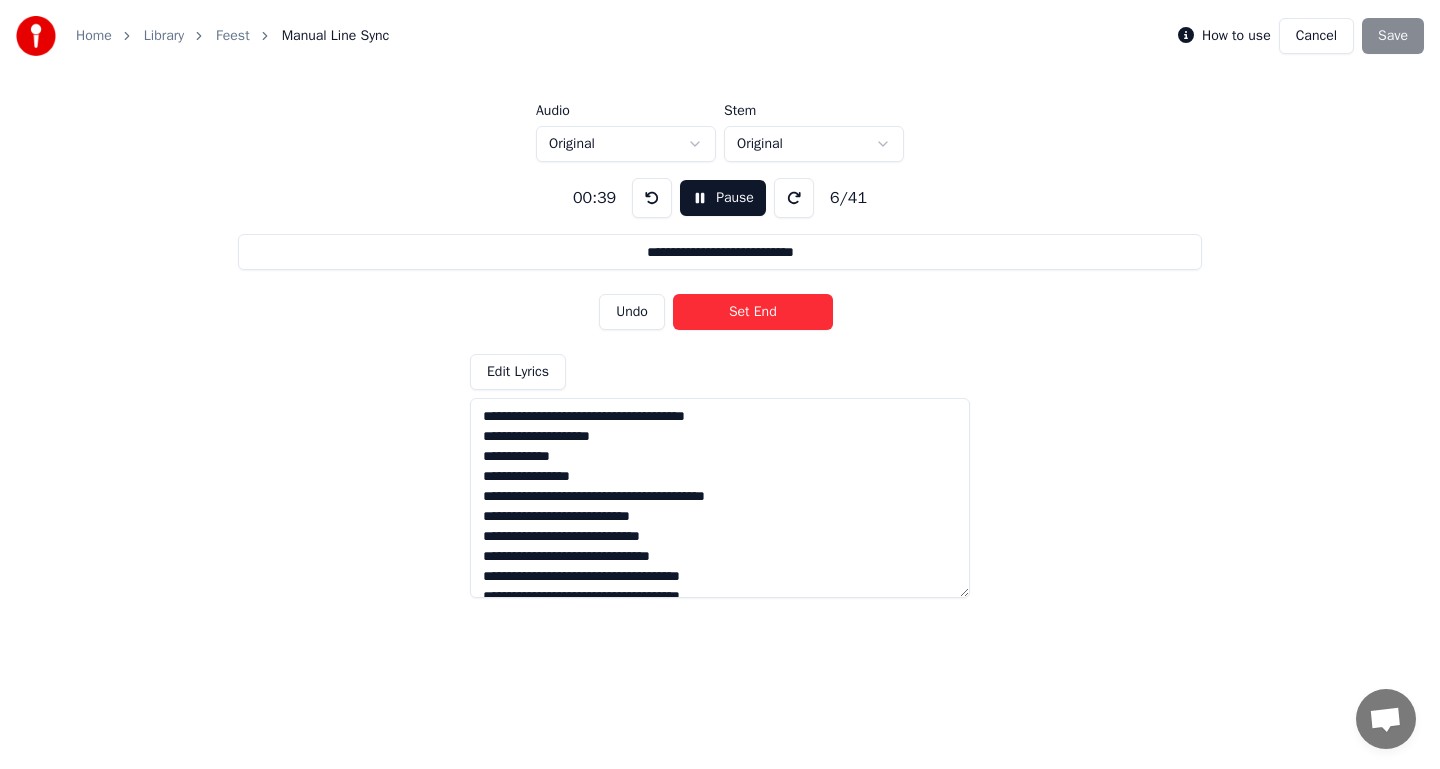 click on "Set End" at bounding box center [753, 312] 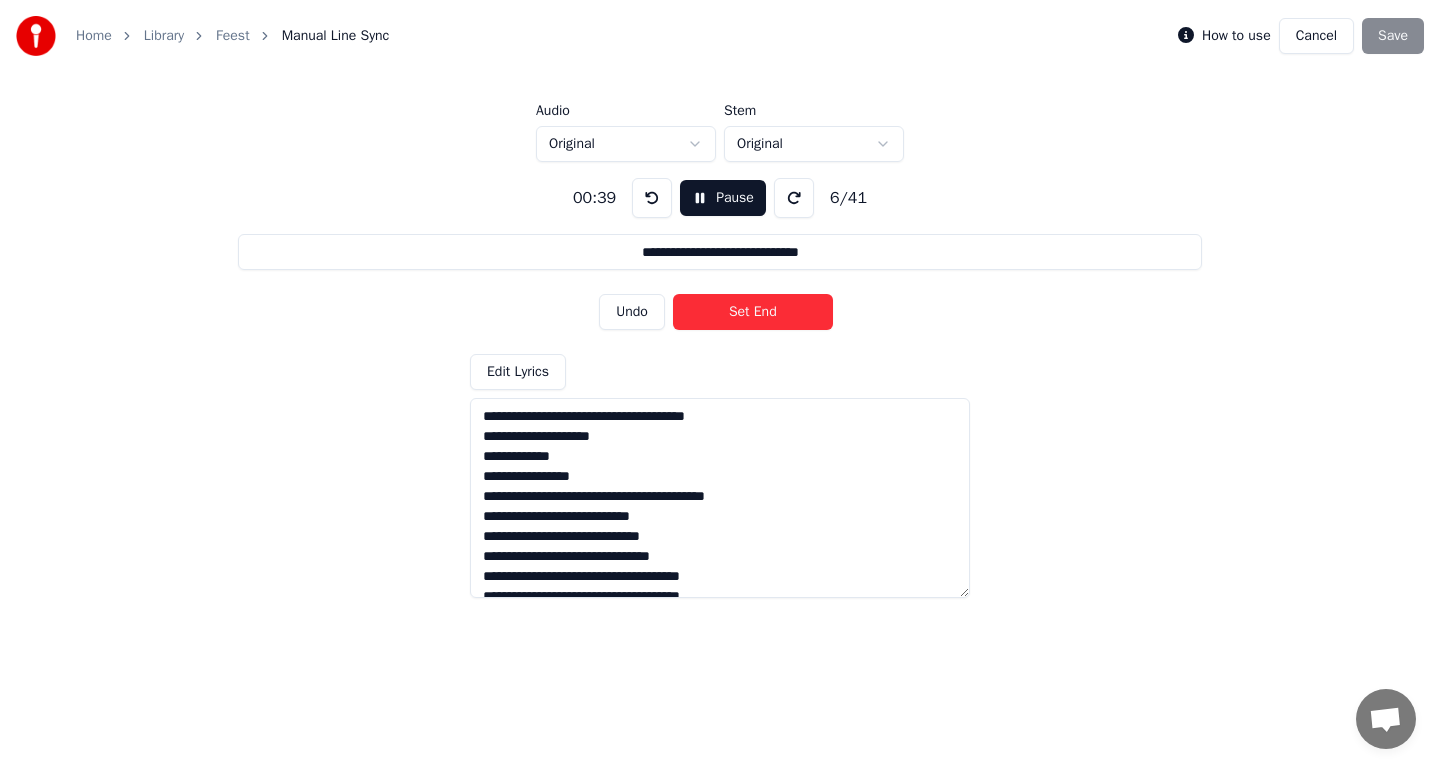 click on "Set End" at bounding box center (753, 312) 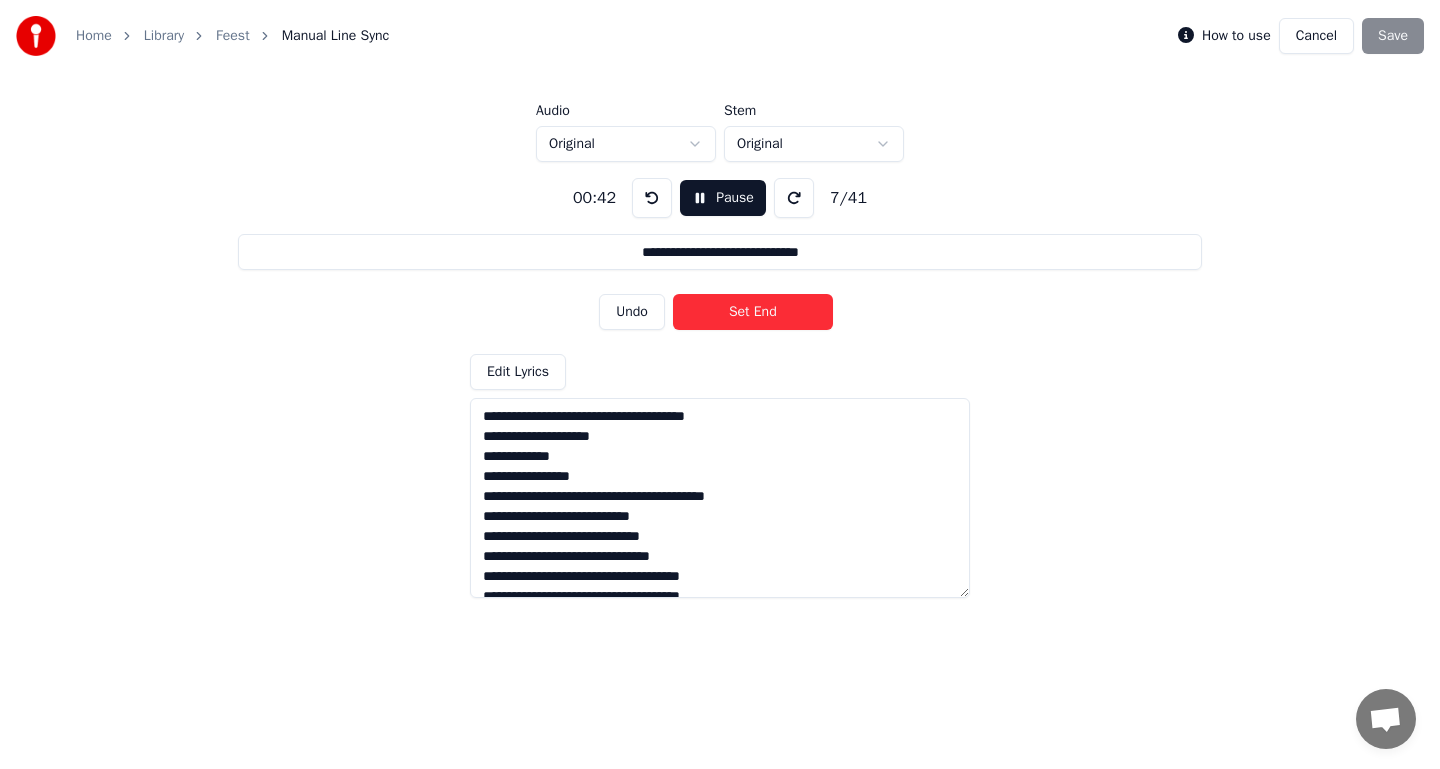 click on "Set End" at bounding box center (753, 312) 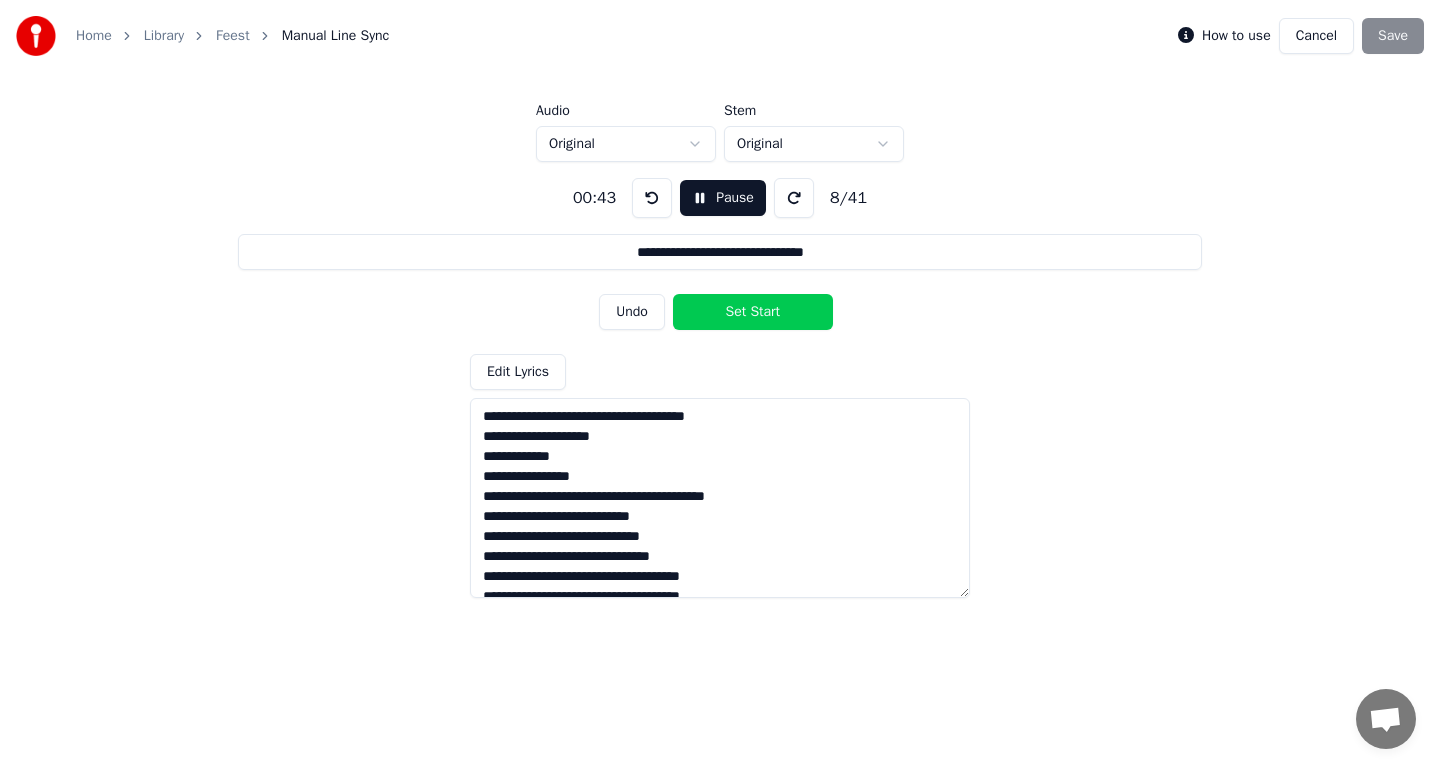 click on "Set Start" at bounding box center (753, 312) 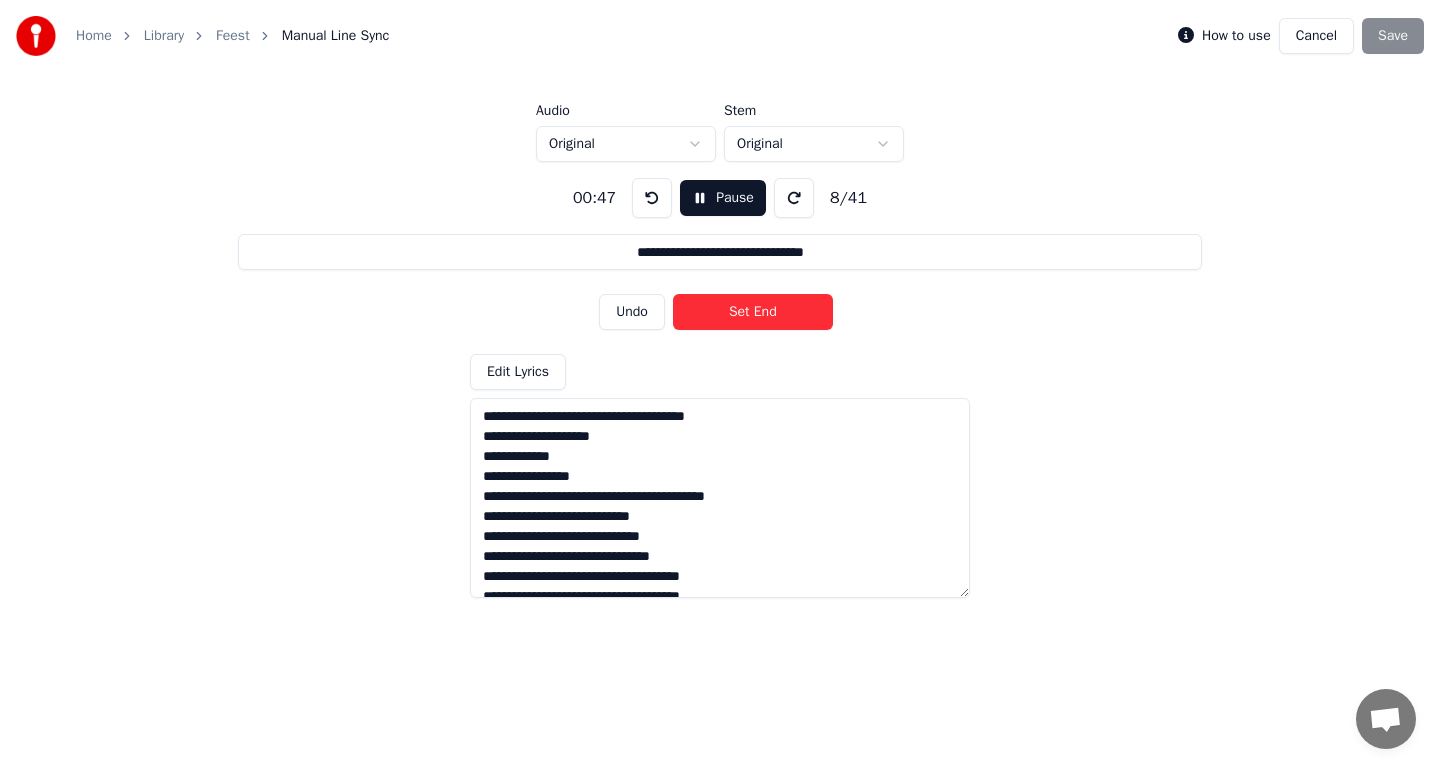 click on "Set End" at bounding box center (753, 312) 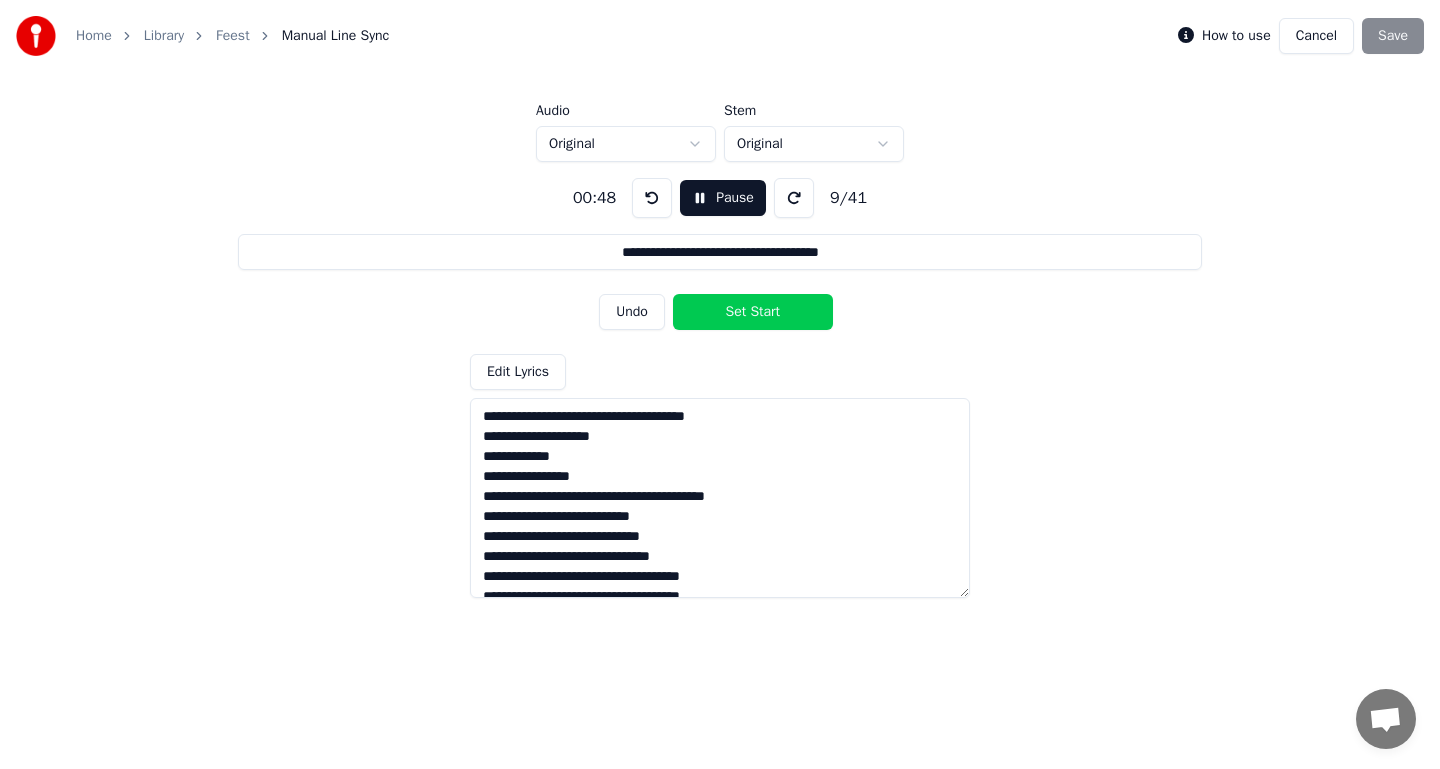 click on "Set Start" at bounding box center [753, 312] 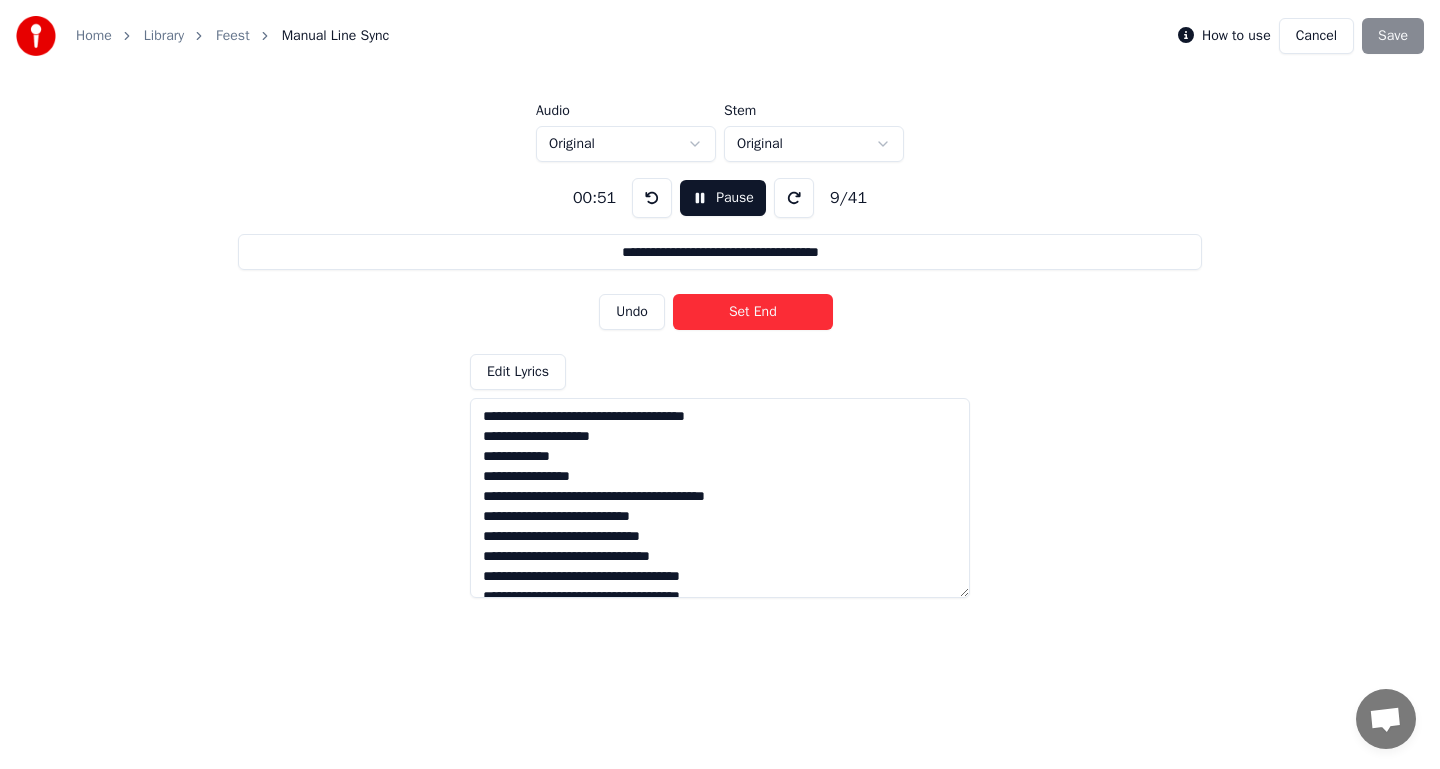 click on "Set End" at bounding box center [753, 312] 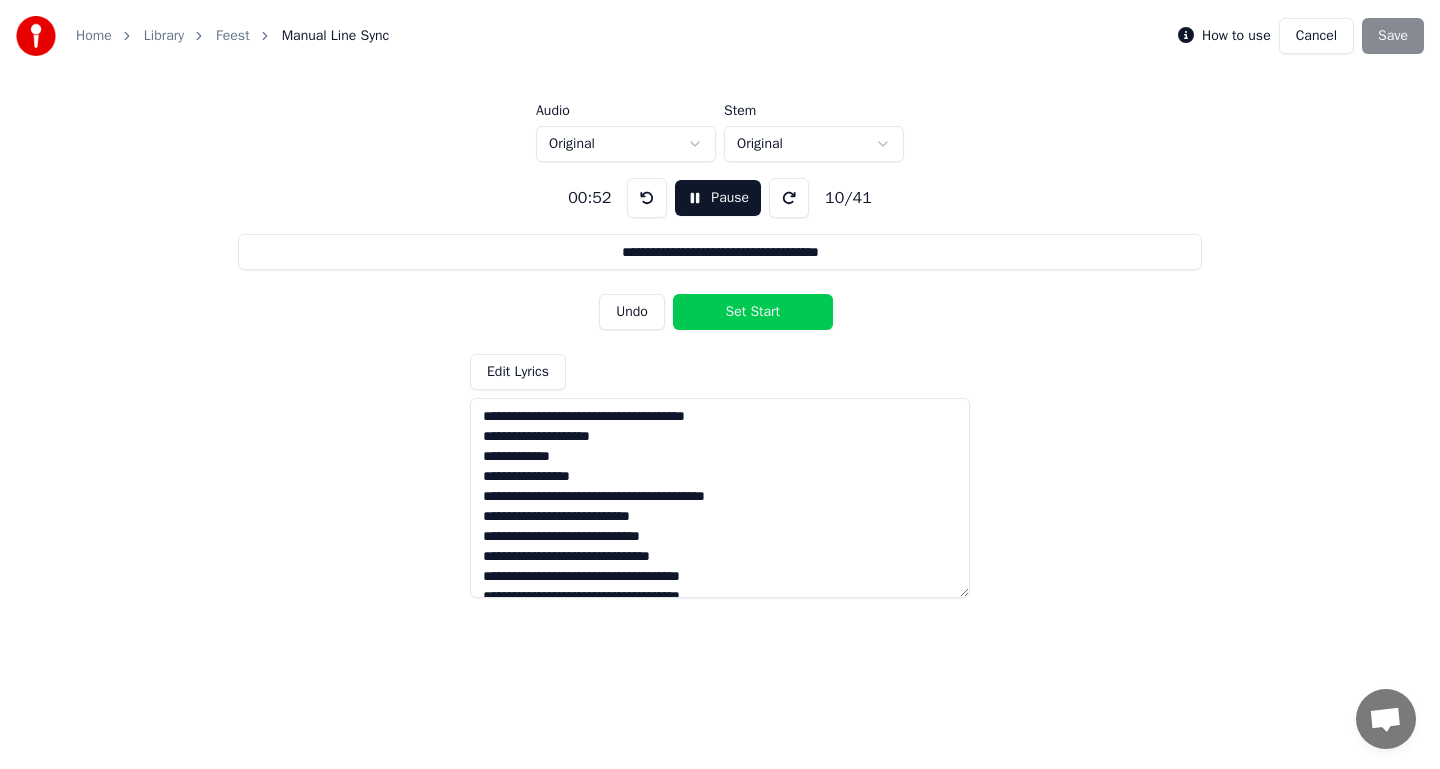 click on "Set Start" at bounding box center [753, 312] 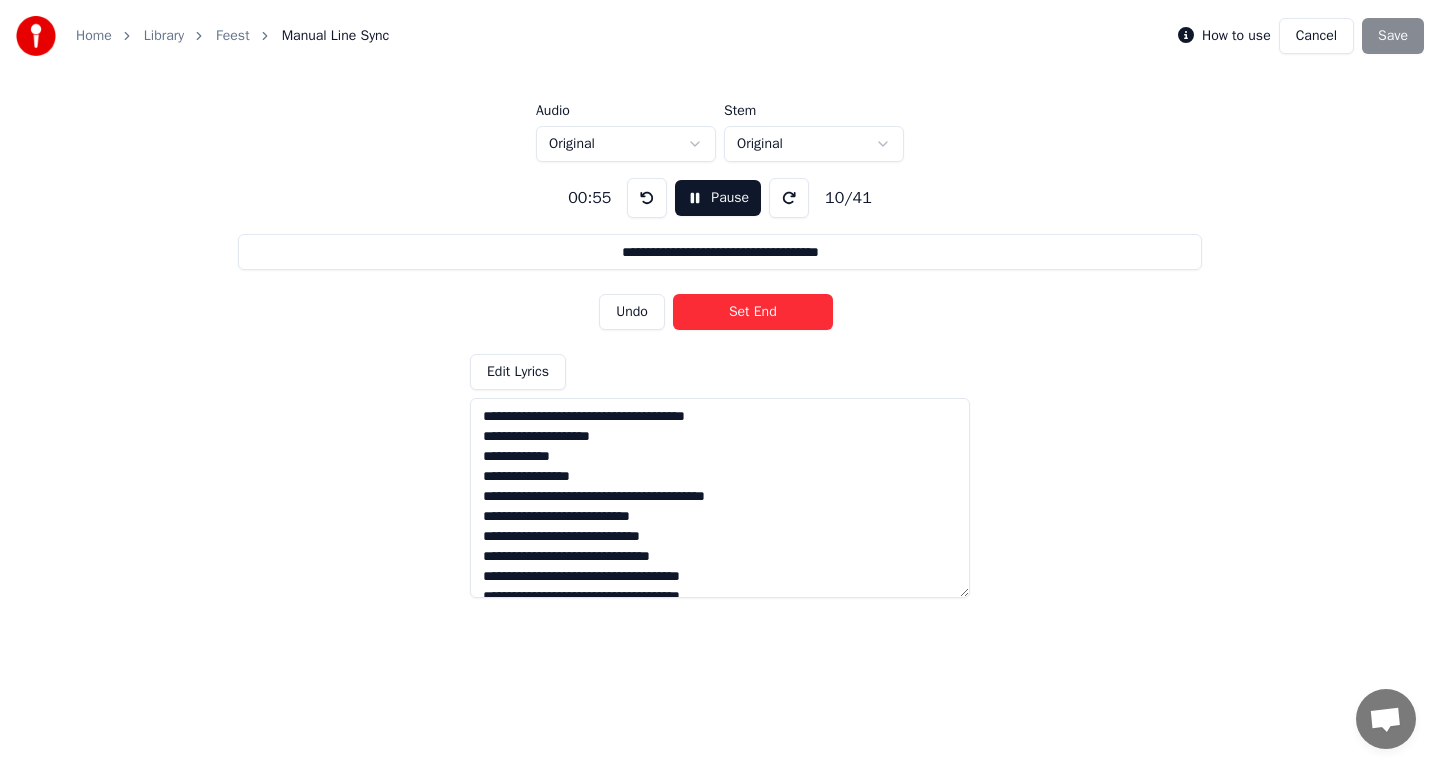 click on "Set End" at bounding box center [753, 312] 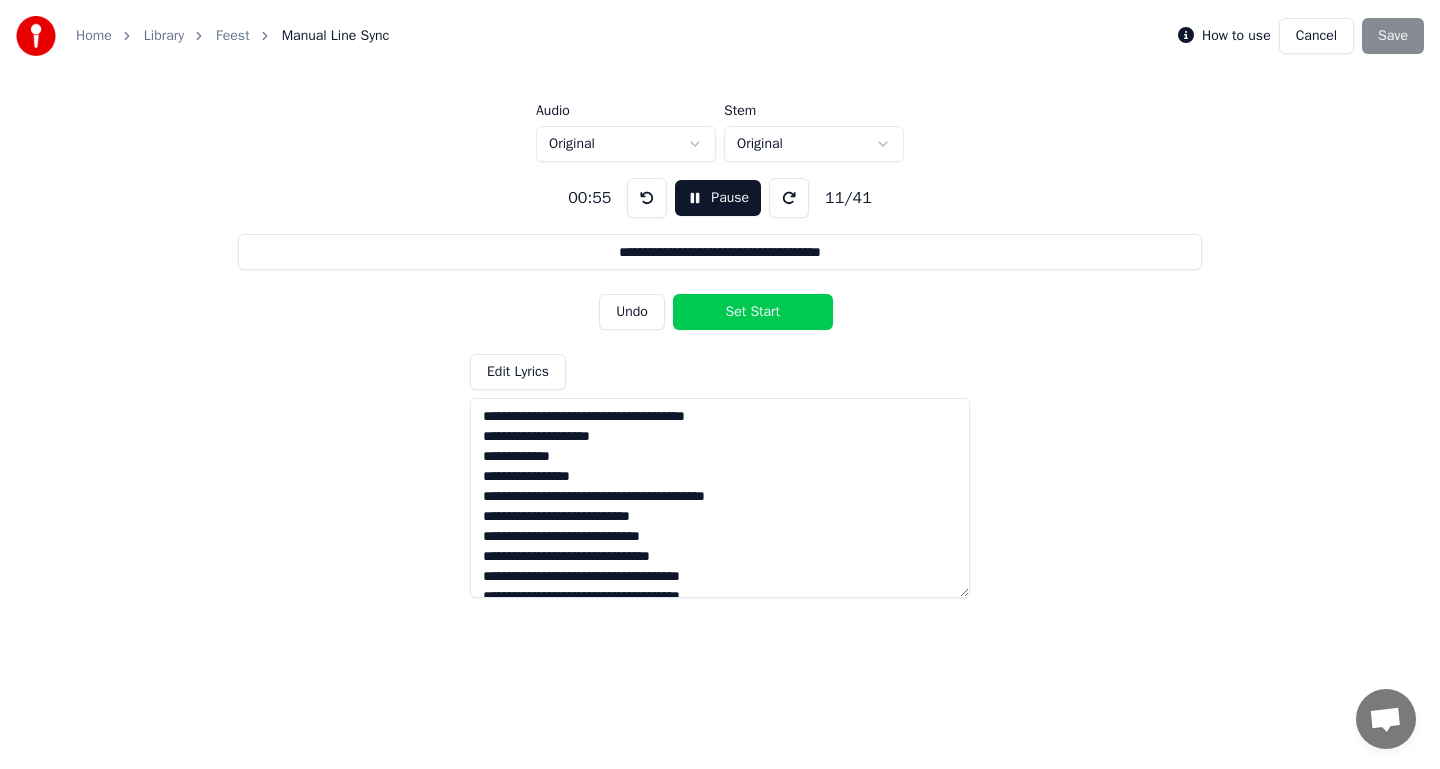 click on "Set Start" at bounding box center [753, 312] 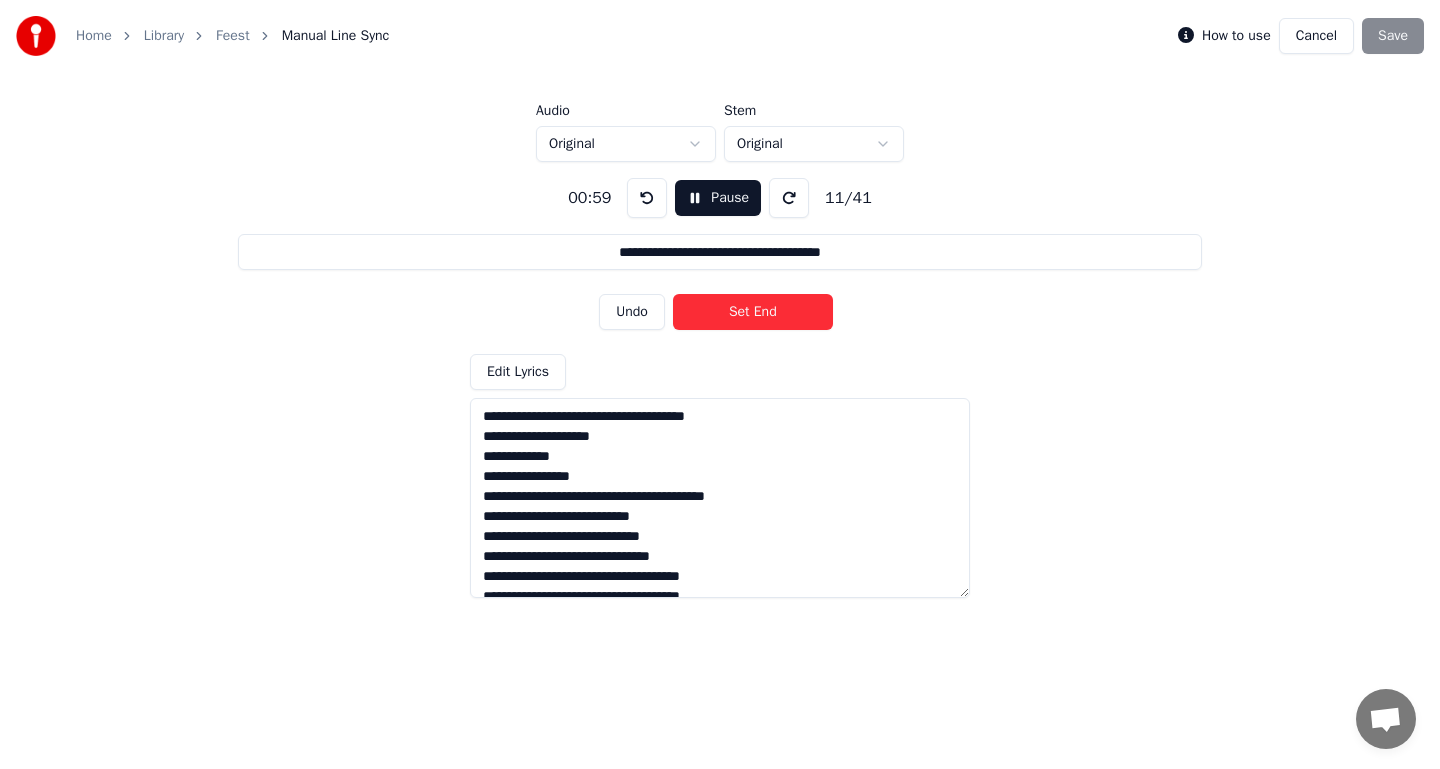 click on "Set End" at bounding box center (753, 312) 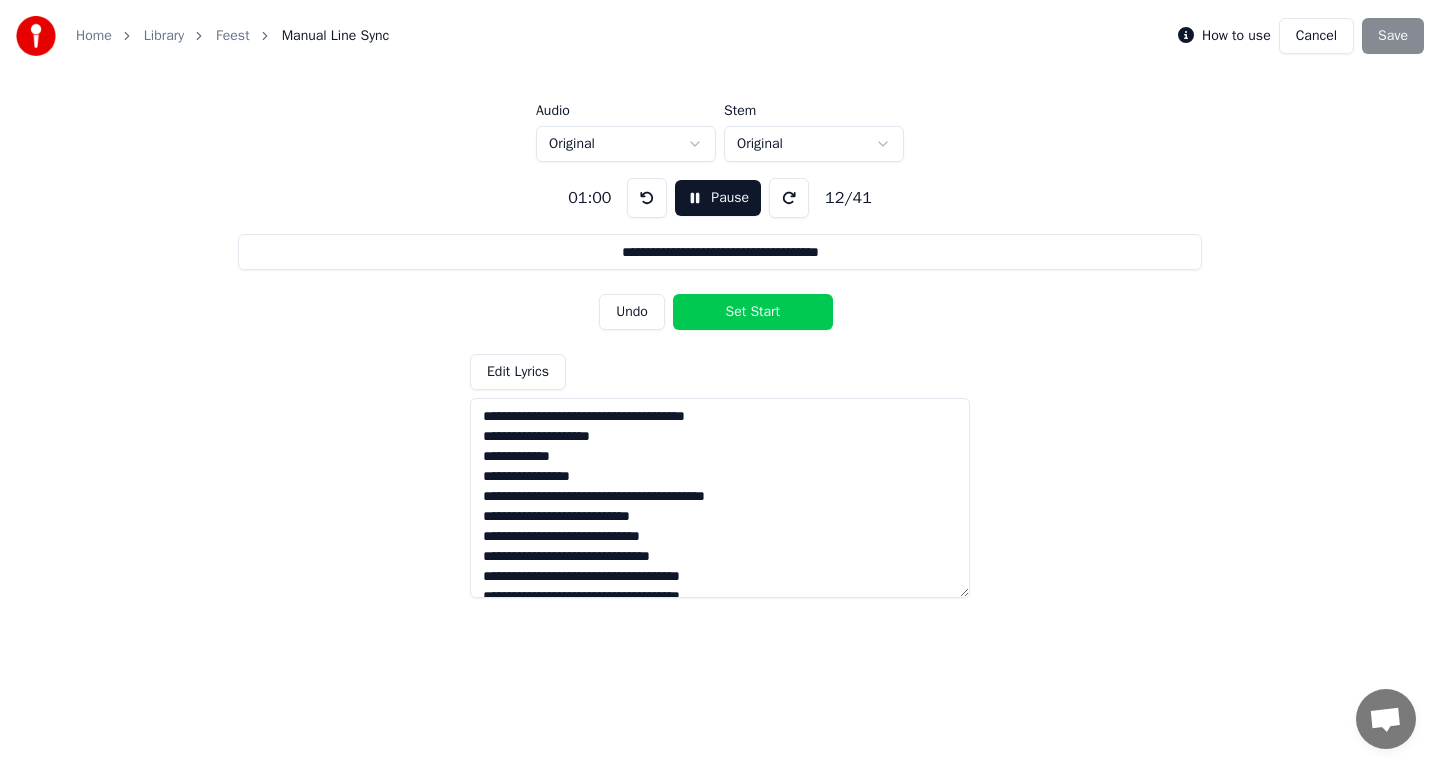 click on "Set Start" at bounding box center [753, 312] 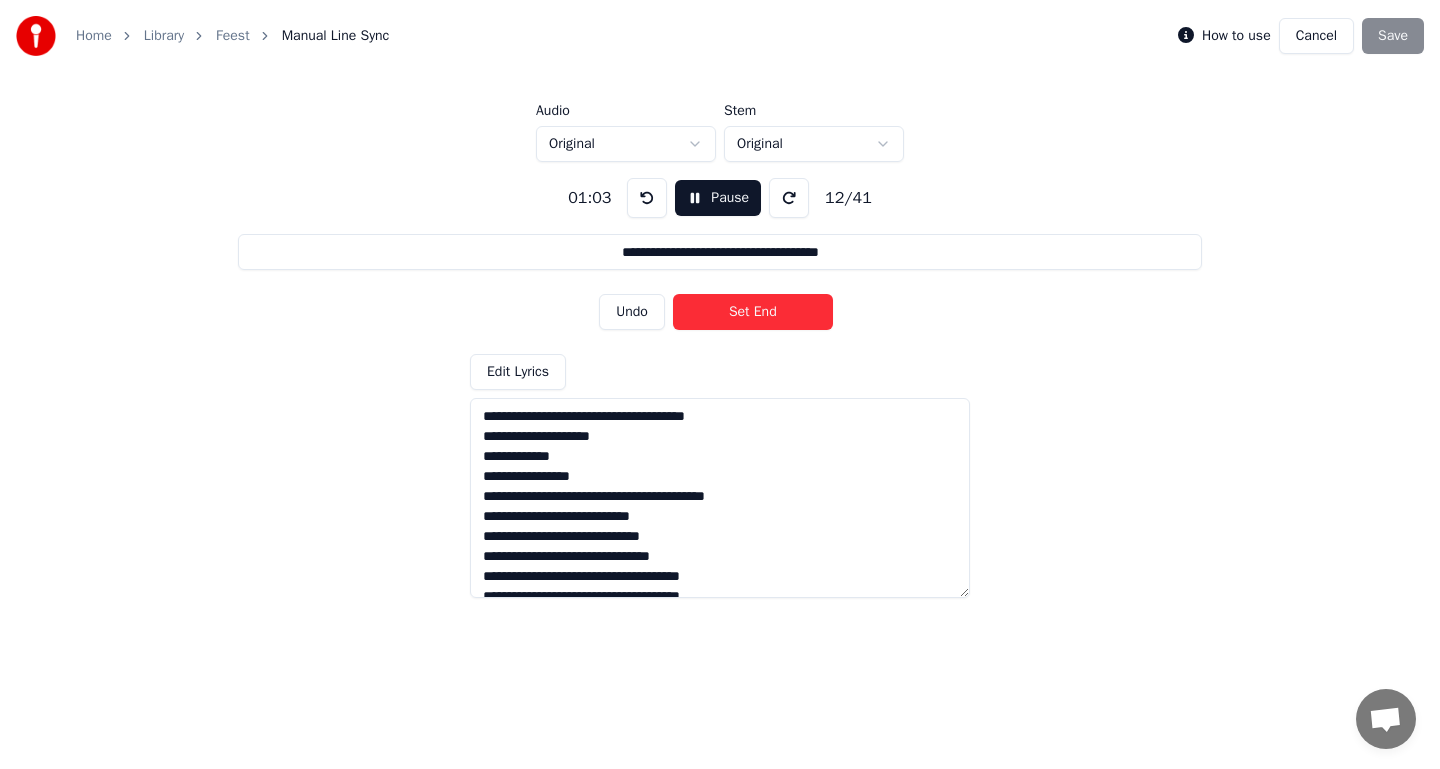 click on "Set End" at bounding box center [753, 312] 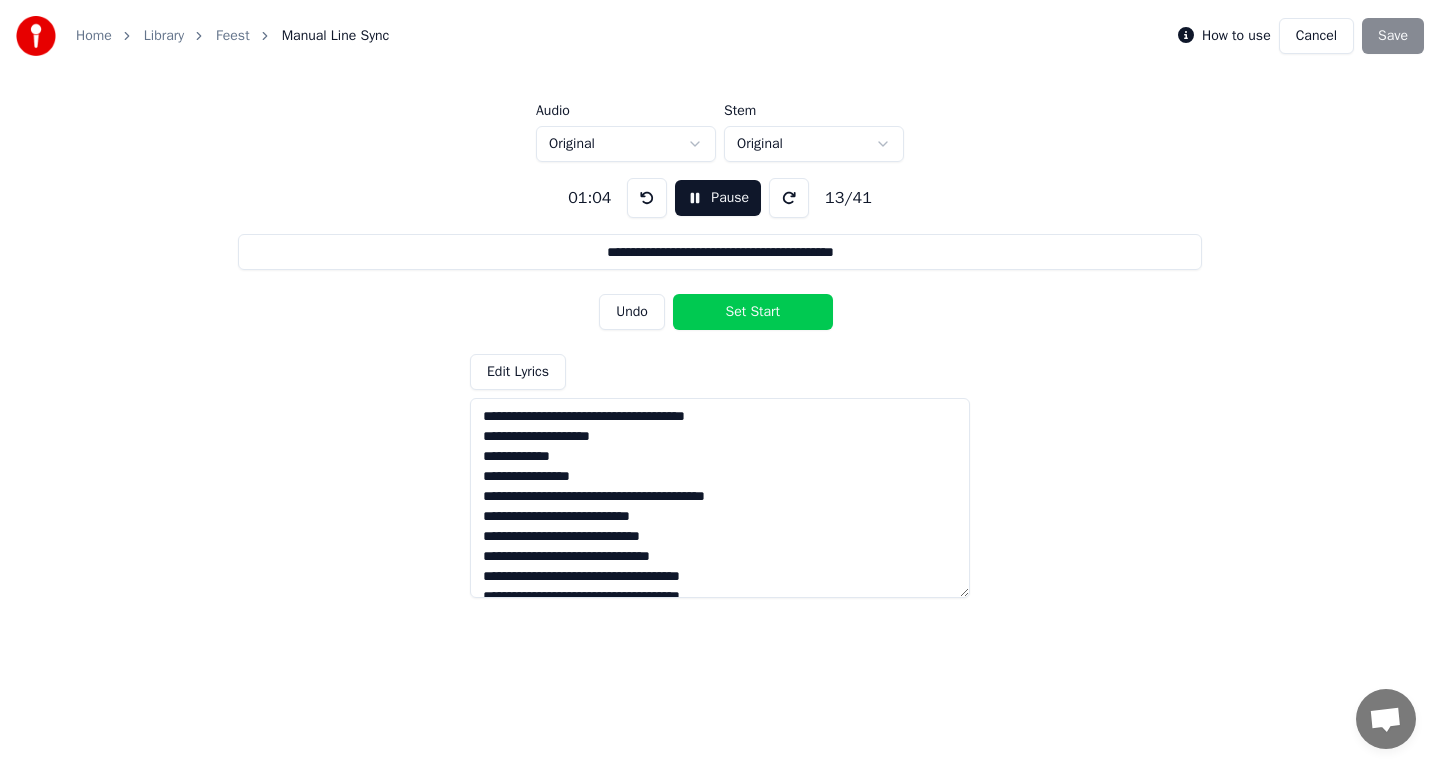 click on "Set Start" at bounding box center (753, 312) 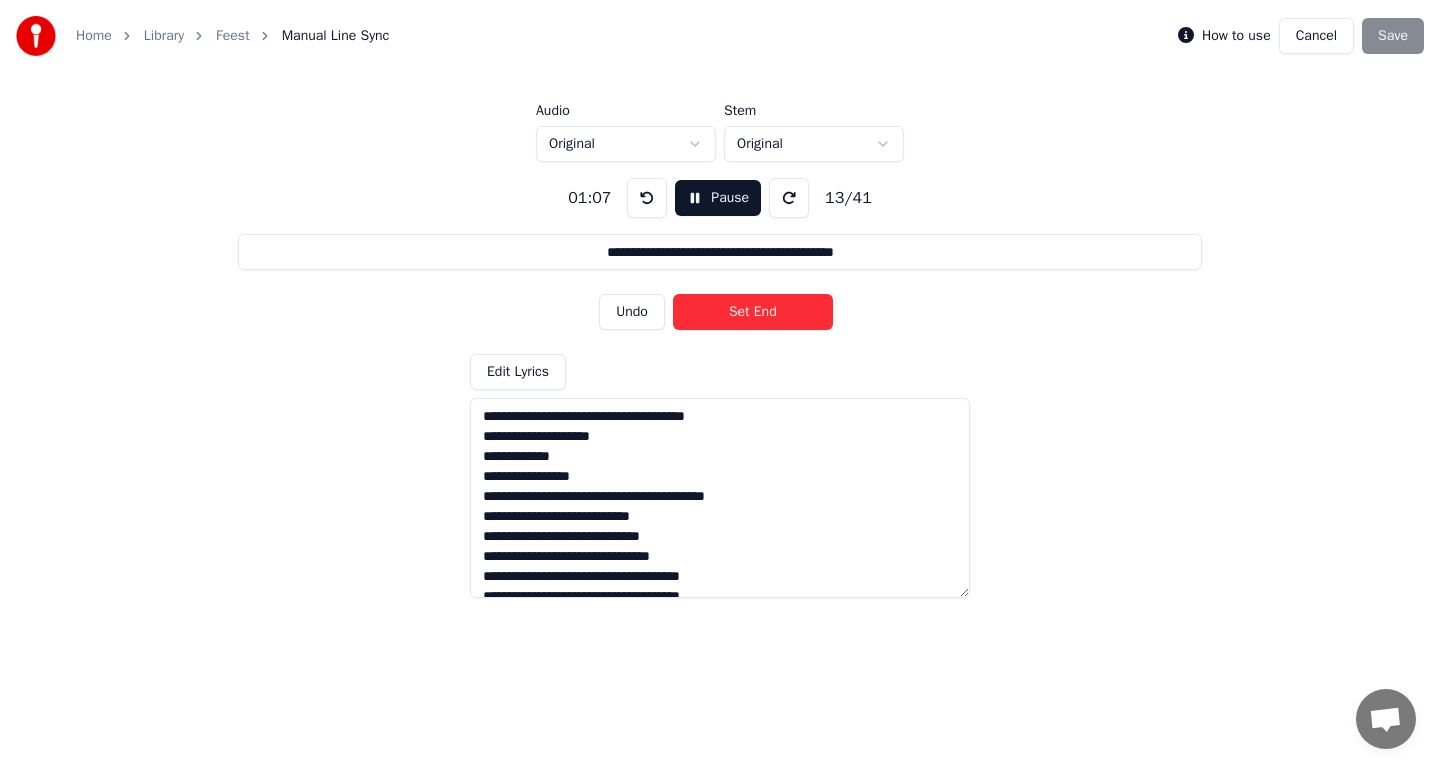 click on "Set End" at bounding box center [753, 312] 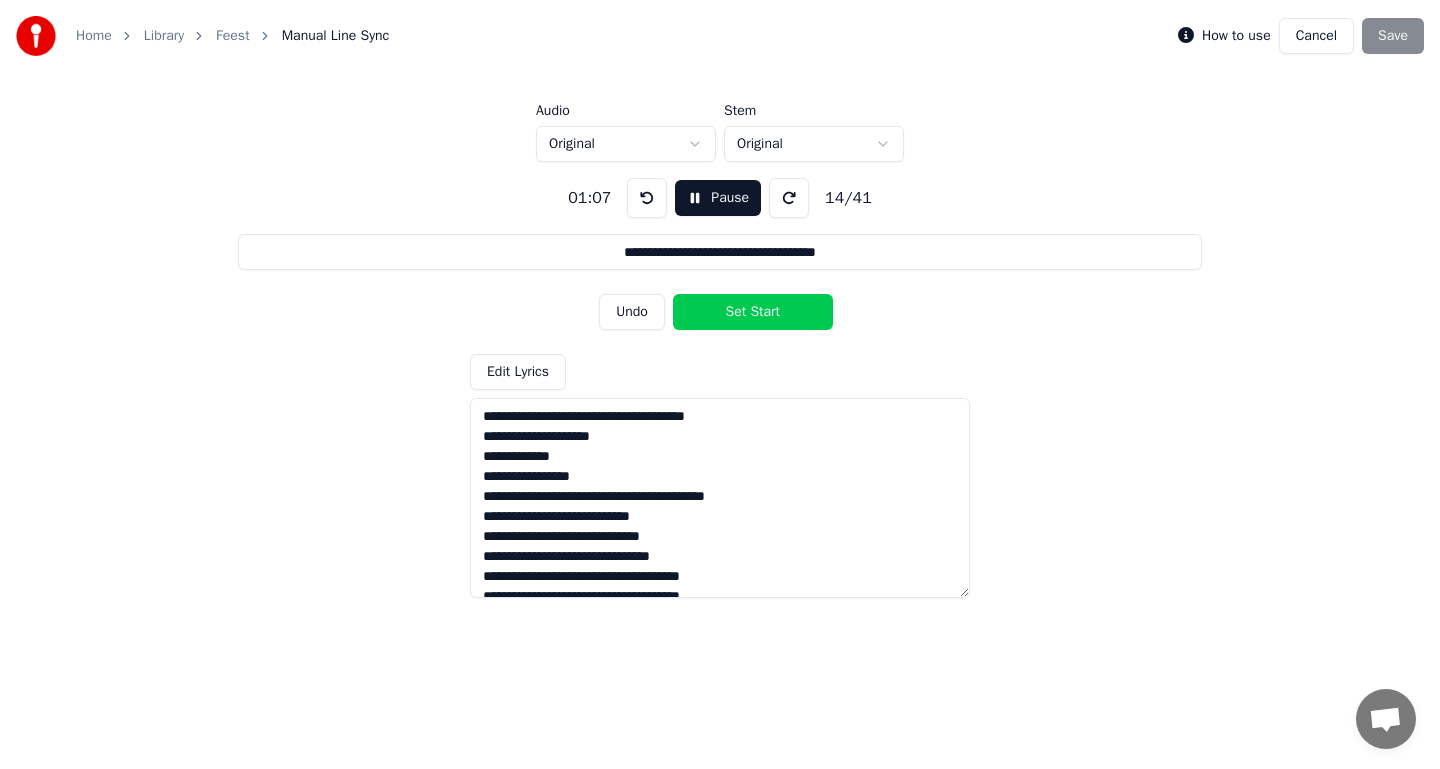 click on "Set Start" at bounding box center [753, 312] 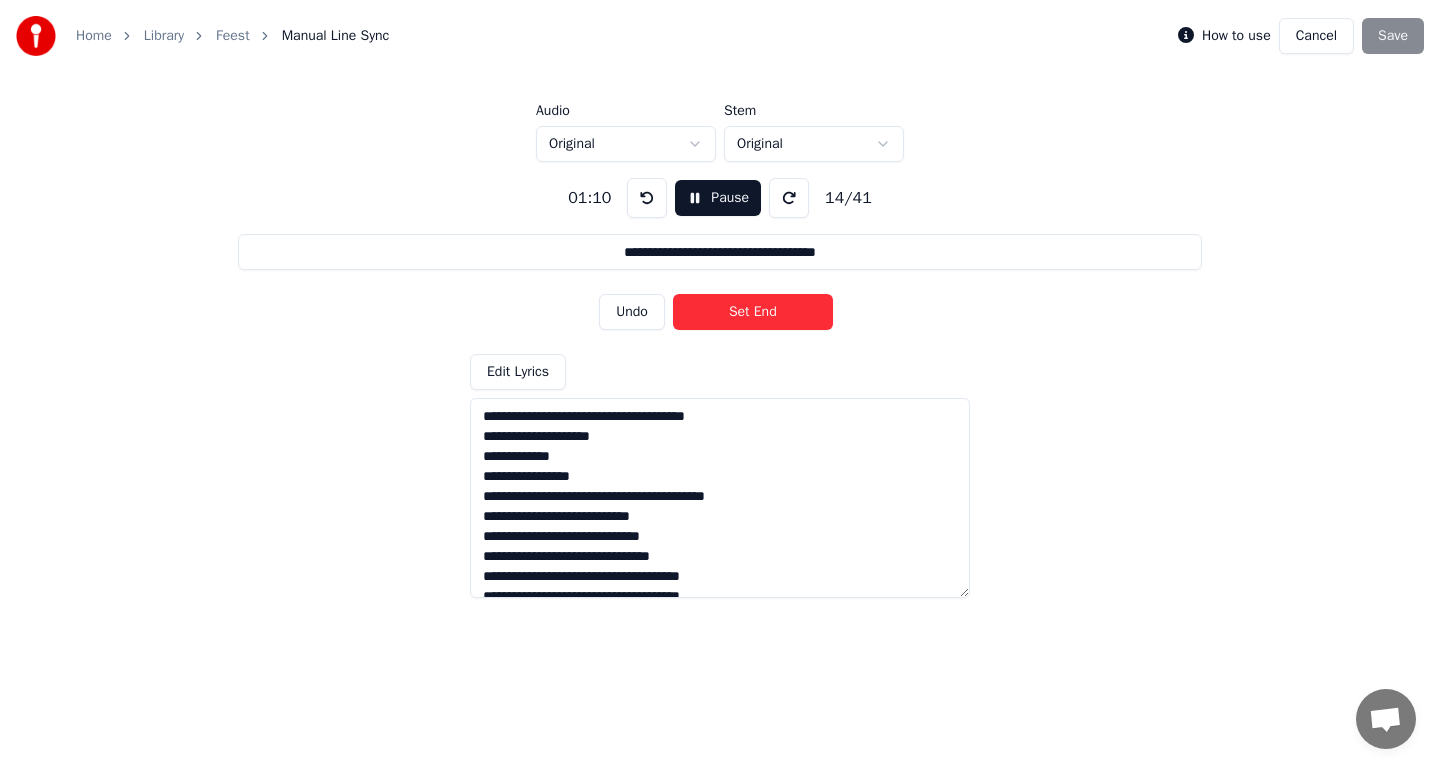 click on "Set End" at bounding box center [753, 312] 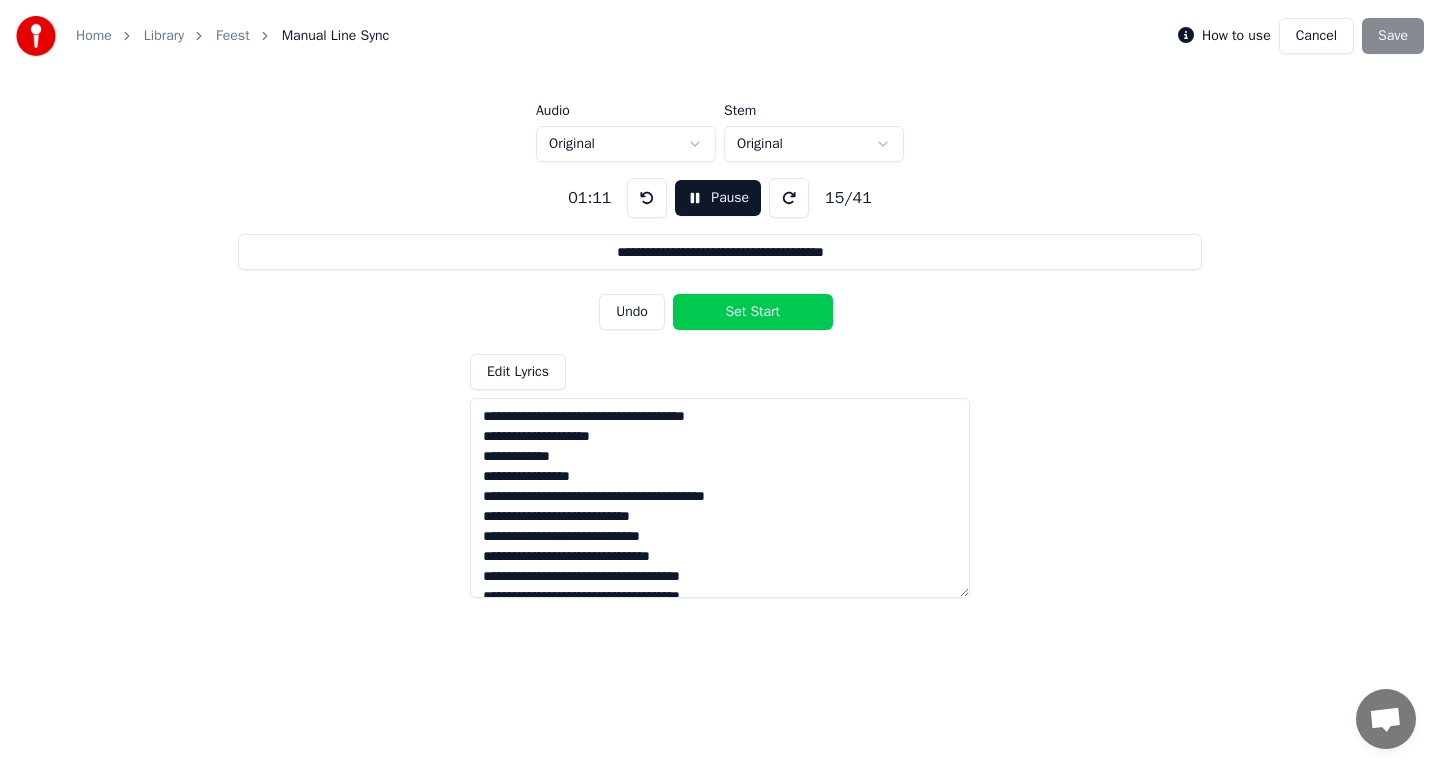 click on "Set Start" at bounding box center [753, 312] 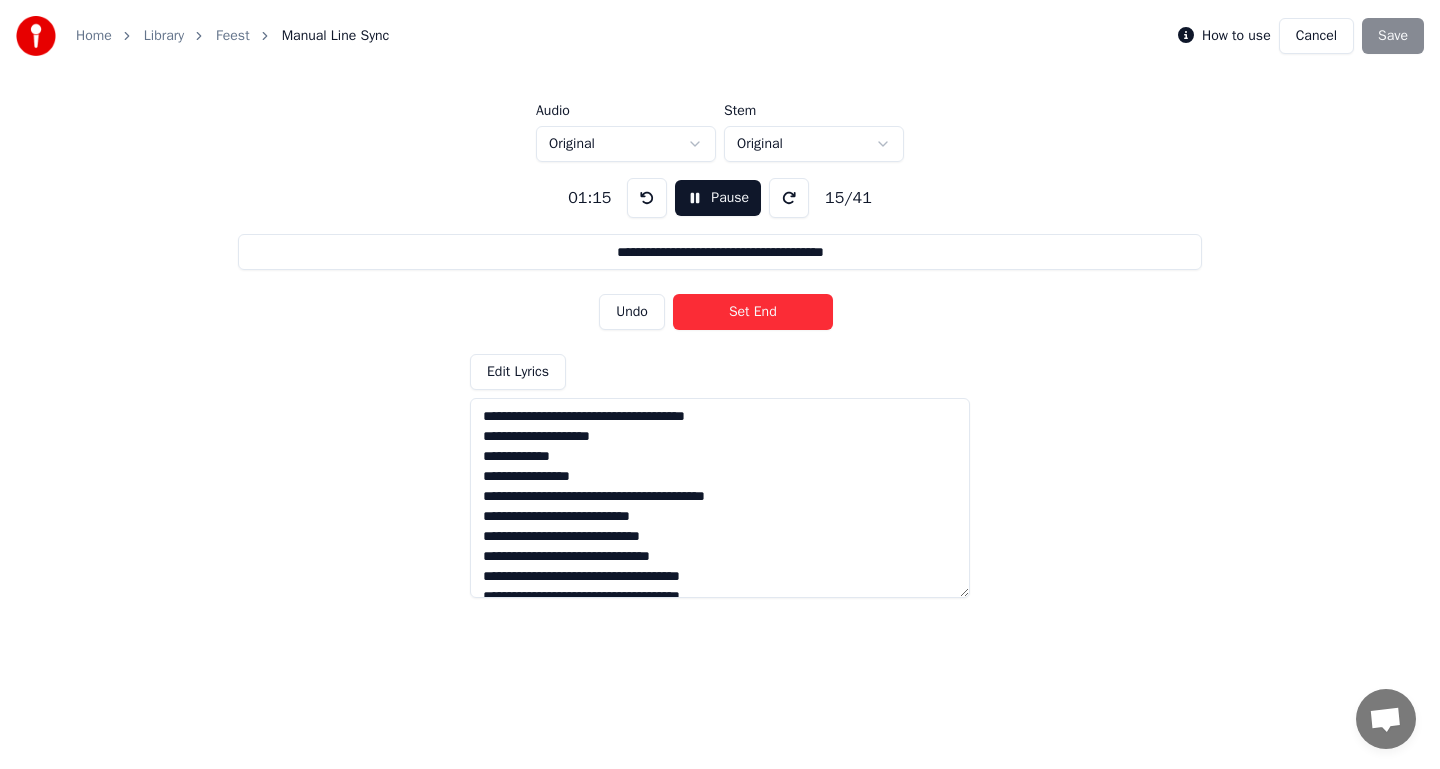 click on "Set End" at bounding box center [753, 312] 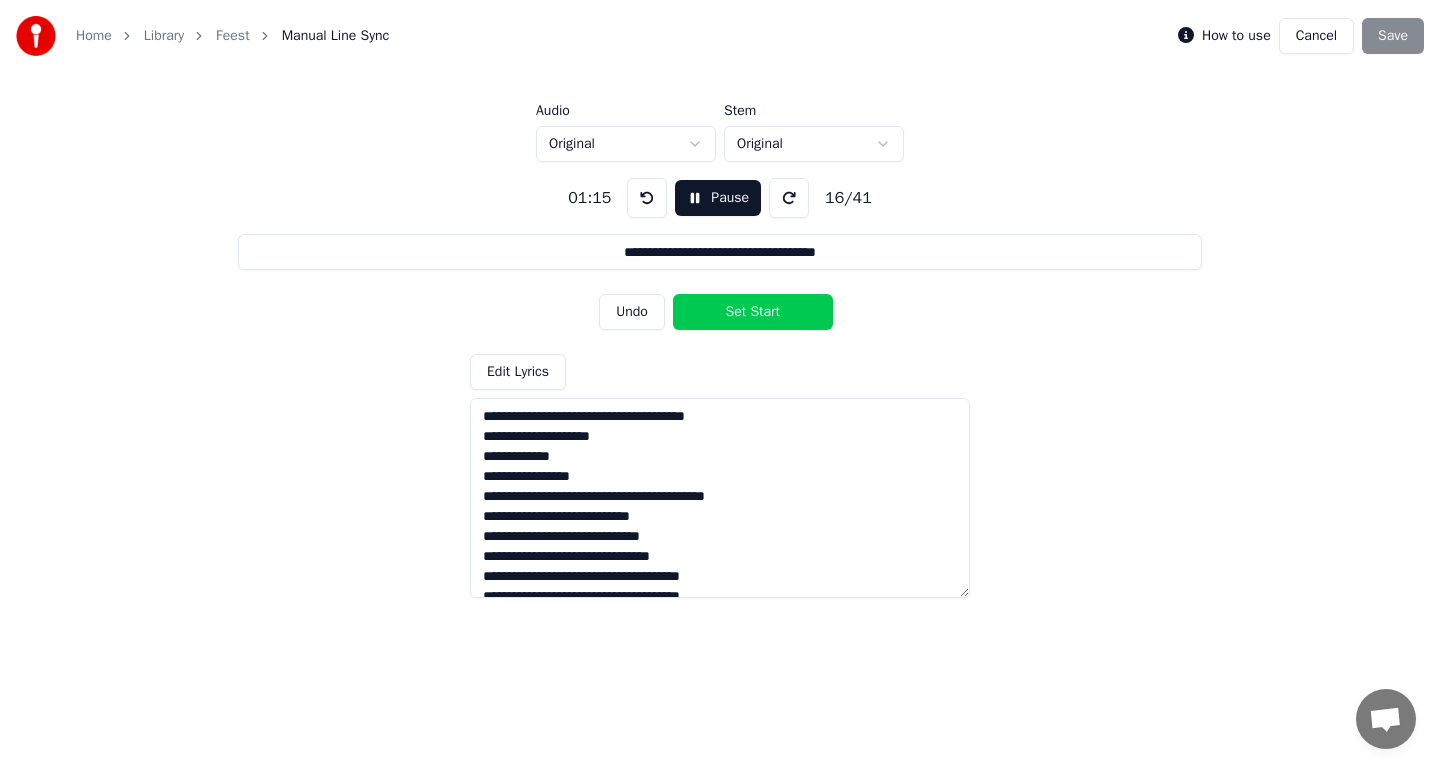 click on "Set Start" at bounding box center [753, 312] 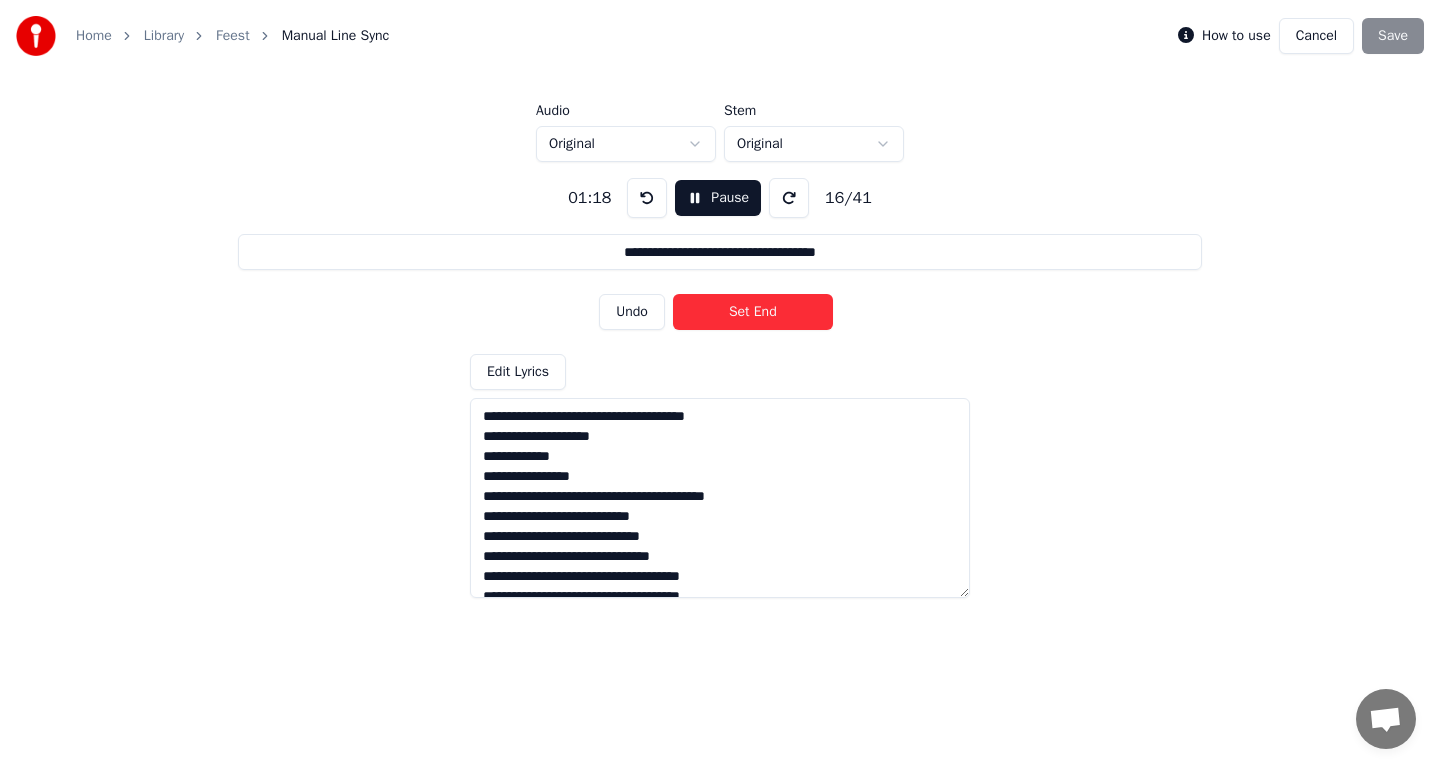 click on "Set End" at bounding box center (753, 312) 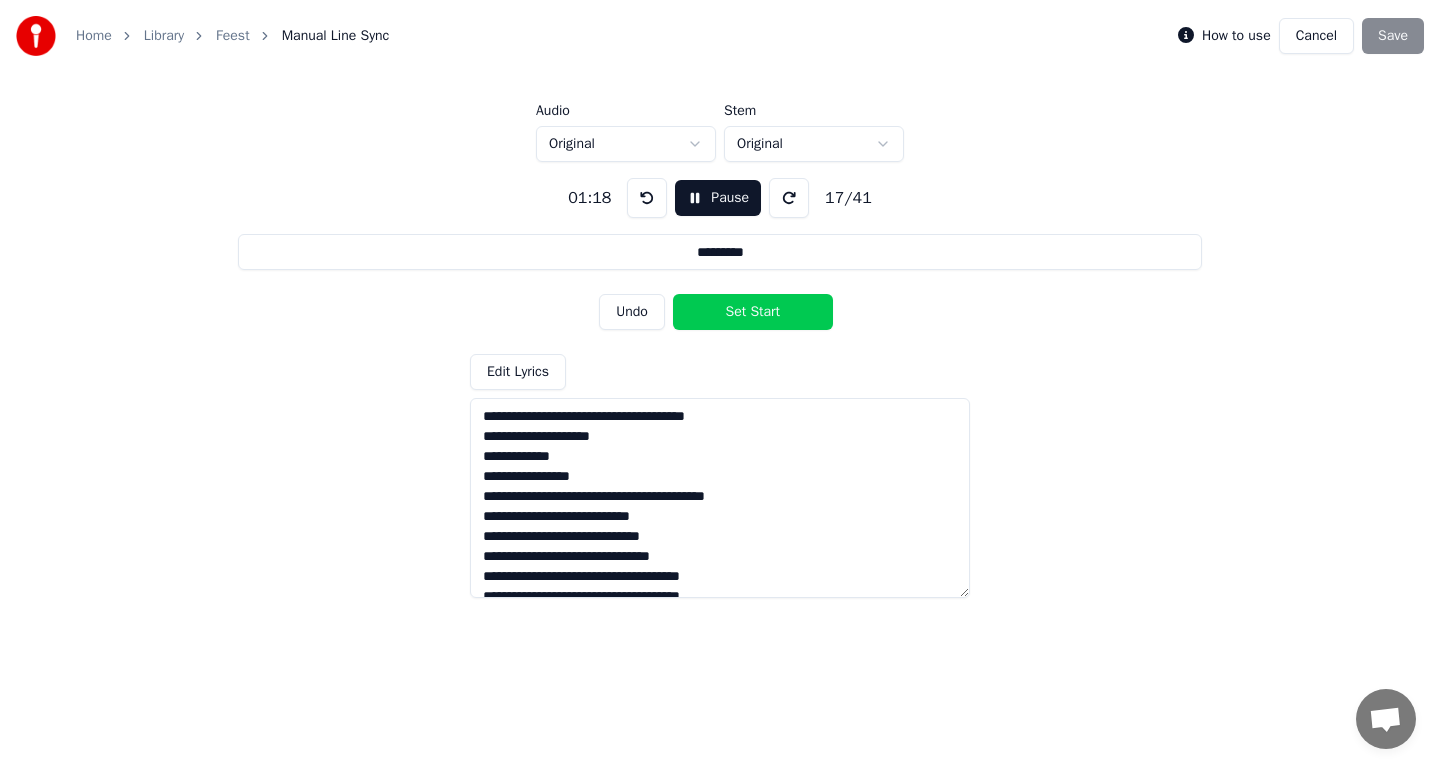 click on "Set Start" at bounding box center (753, 312) 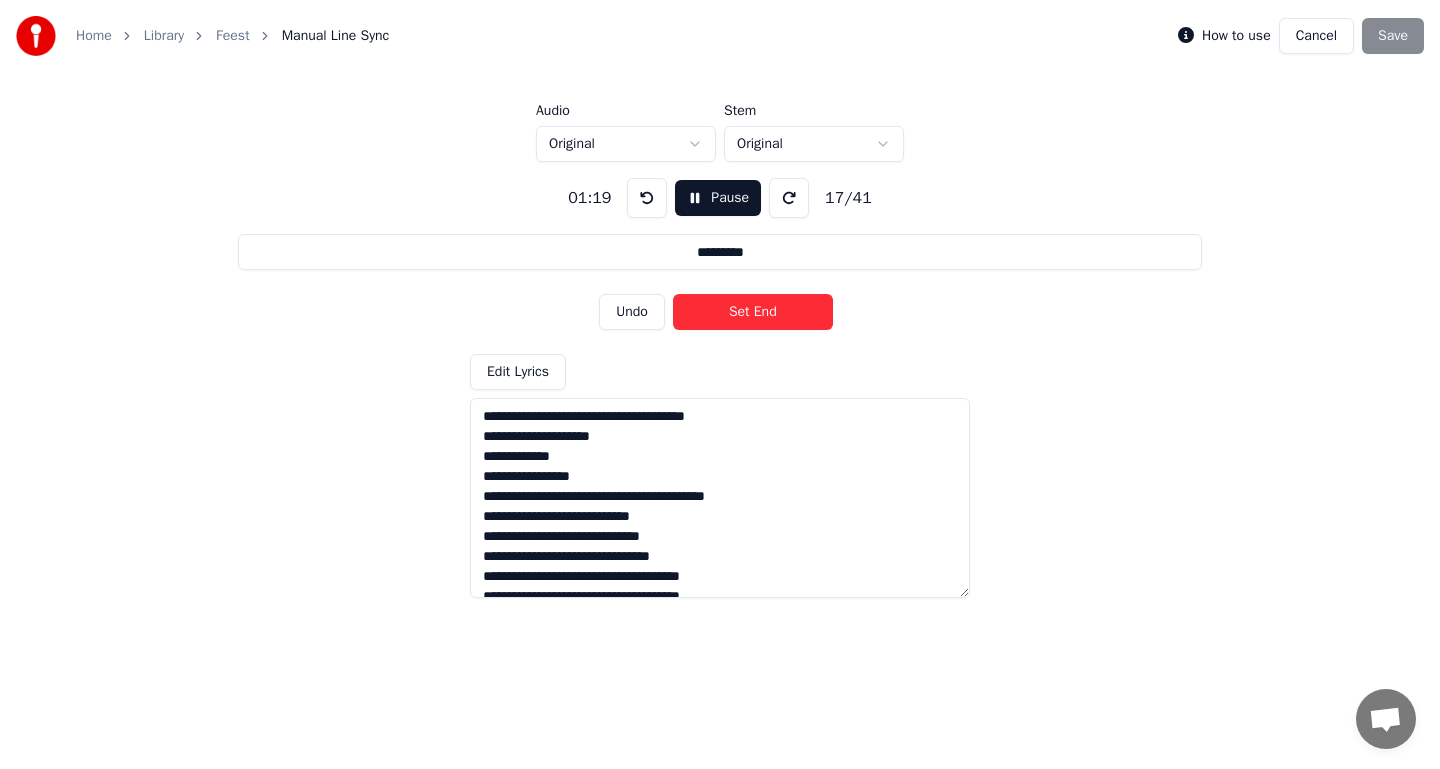 click on "Set End" at bounding box center (753, 312) 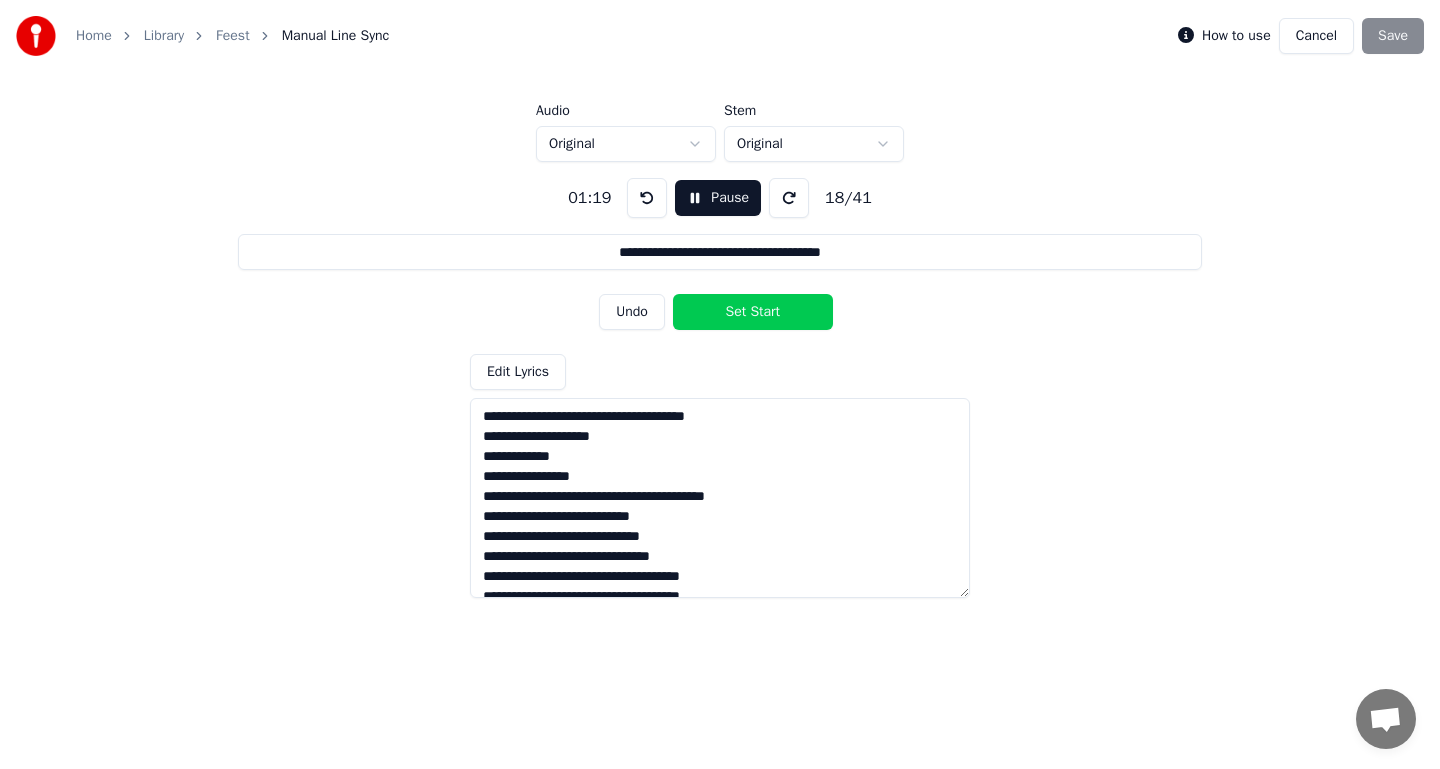 click on "Set Start" at bounding box center [753, 312] 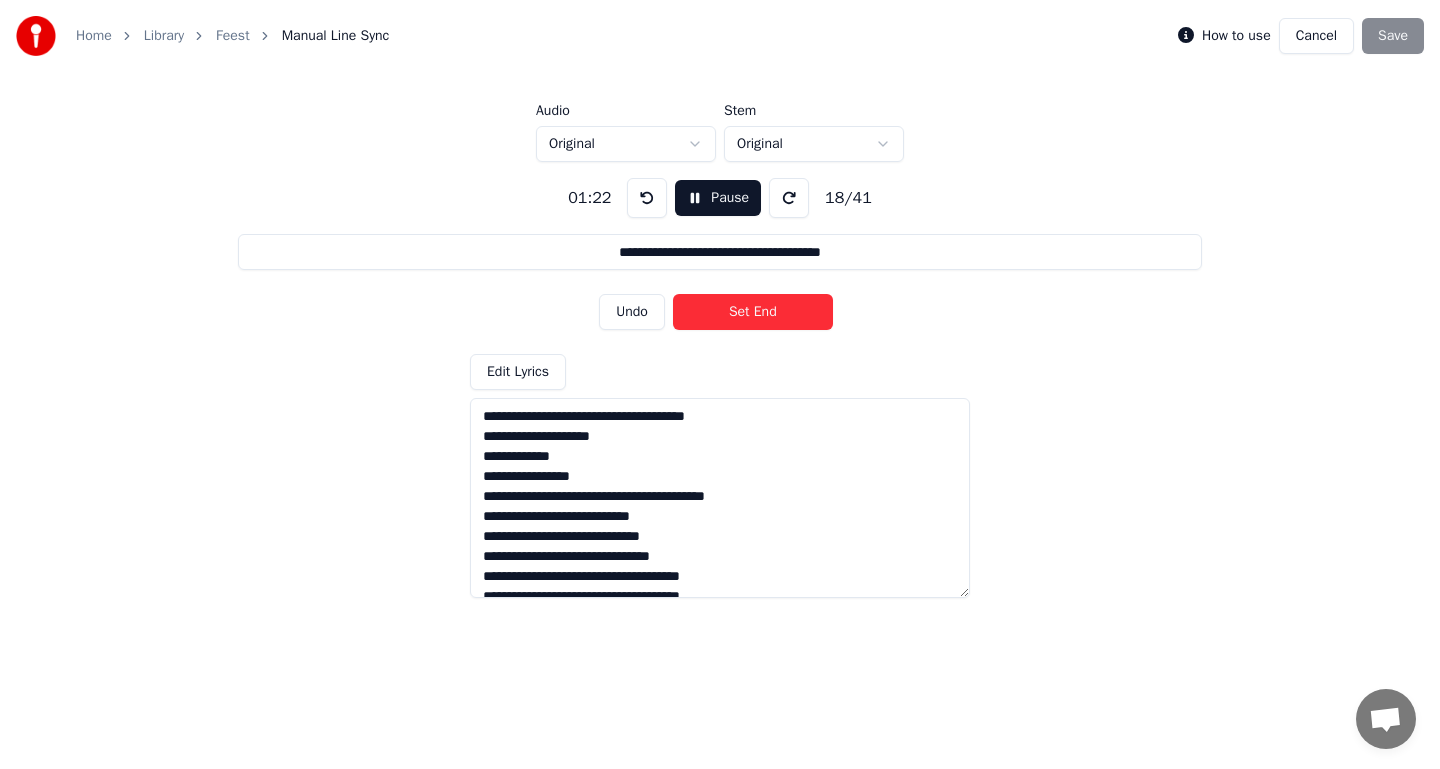 click on "Set End" at bounding box center (753, 312) 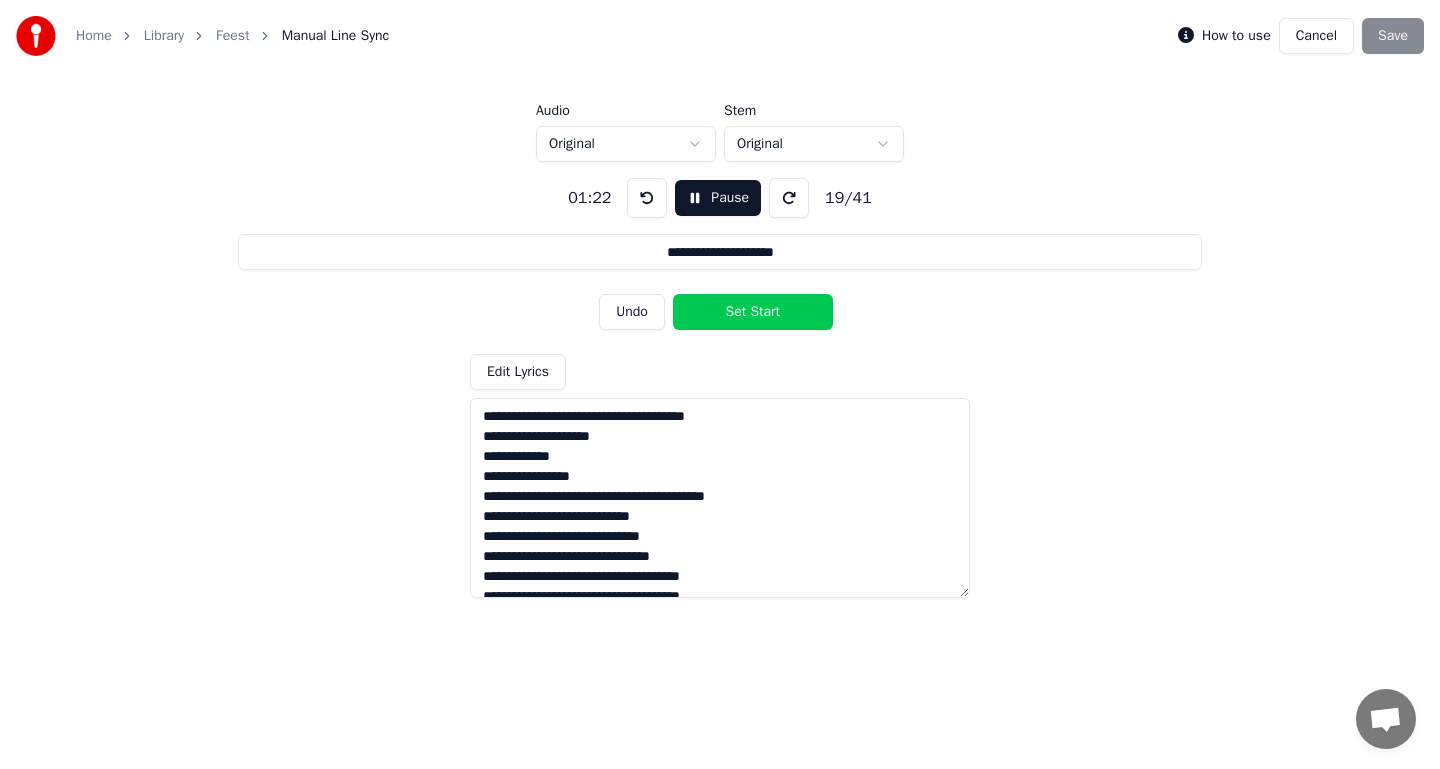 click on "Set Start" at bounding box center [753, 312] 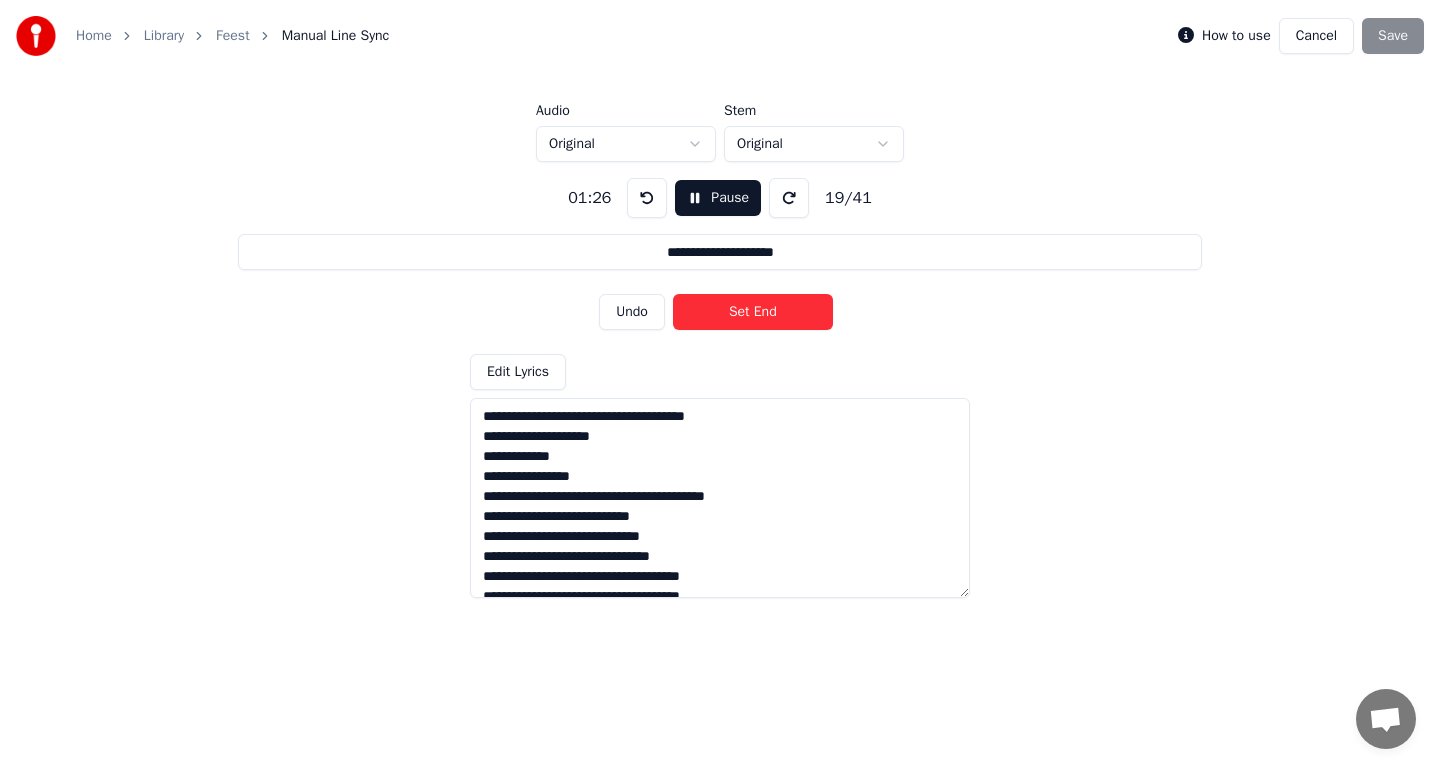 click on "Set End" at bounding box center [753, 312] 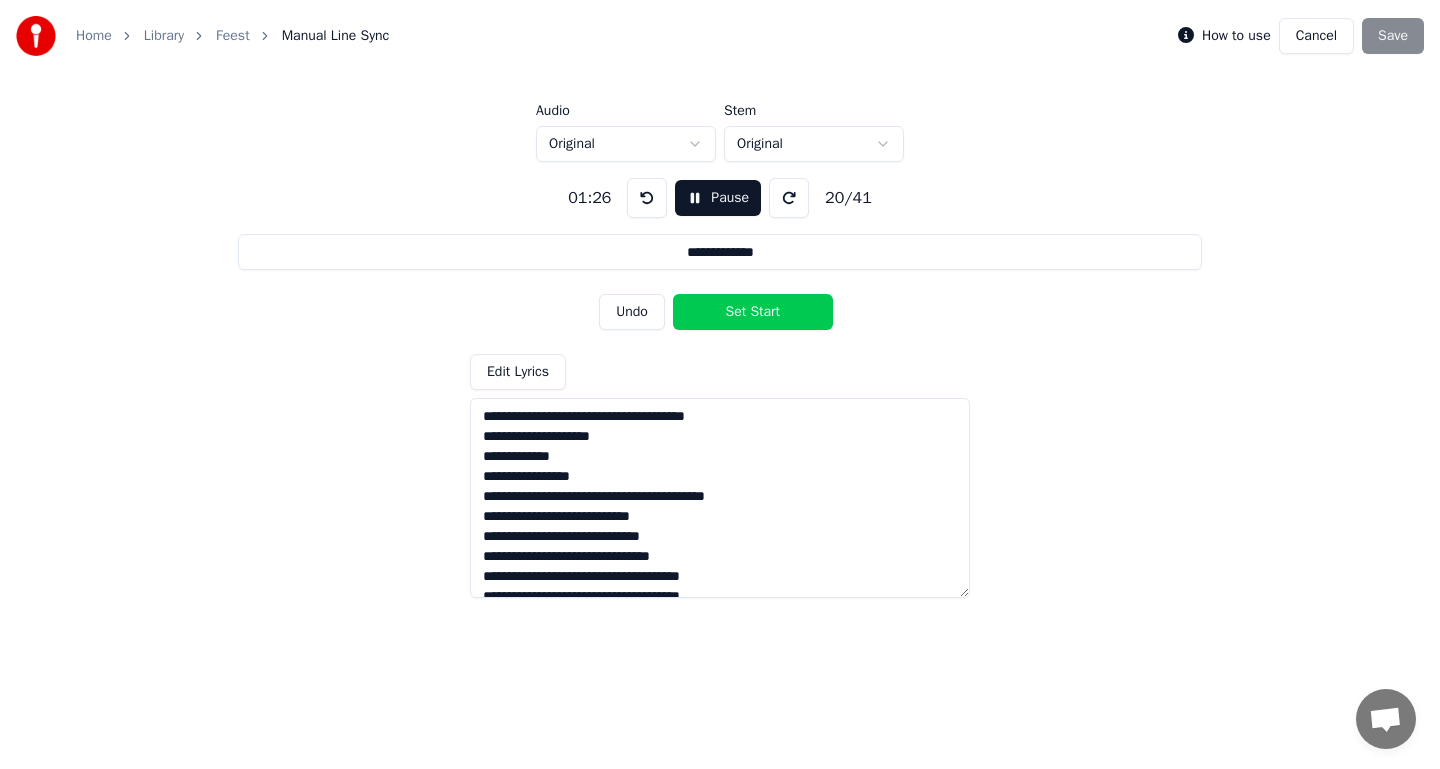 click on "Set Start" at bounding box center (753, 312) 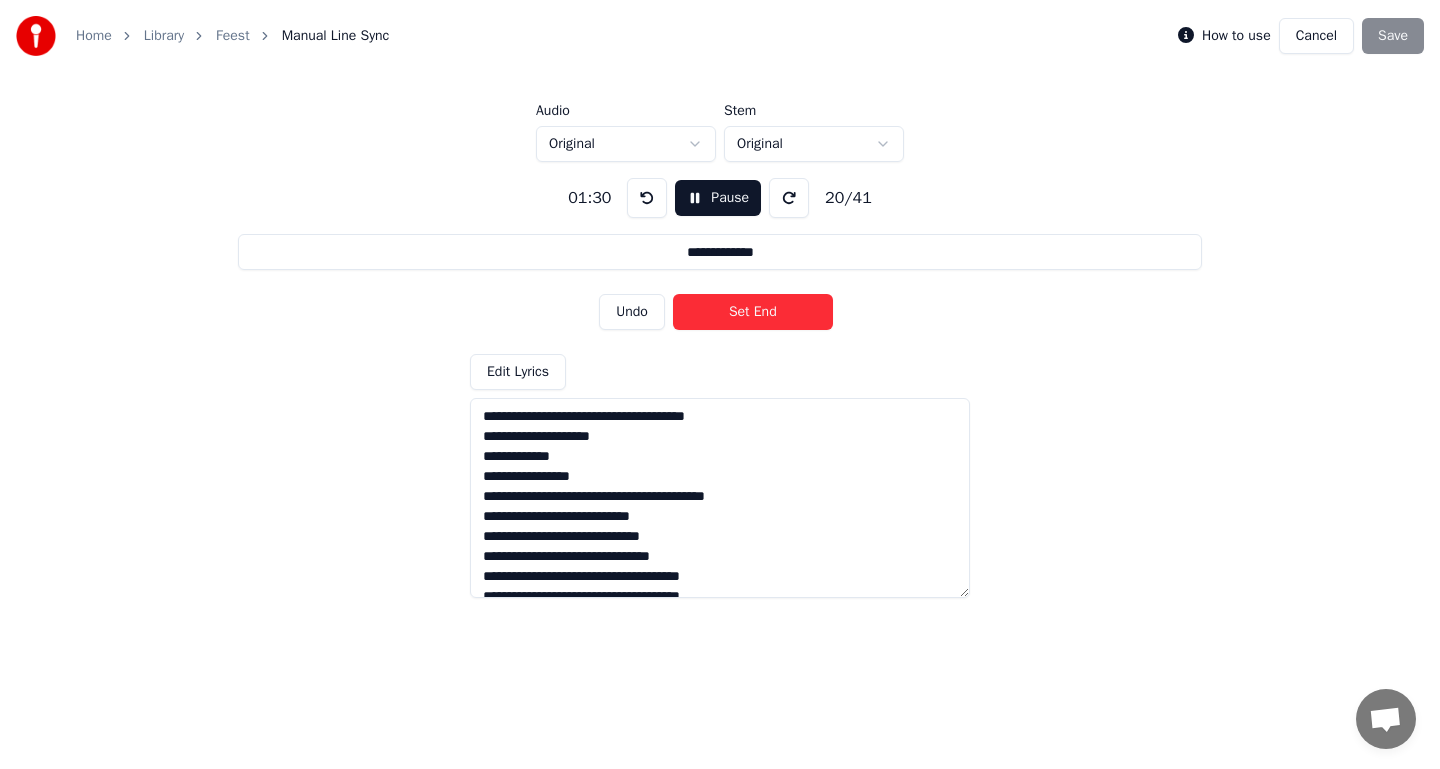 click on "Set End" at bounding box center [753, 312] 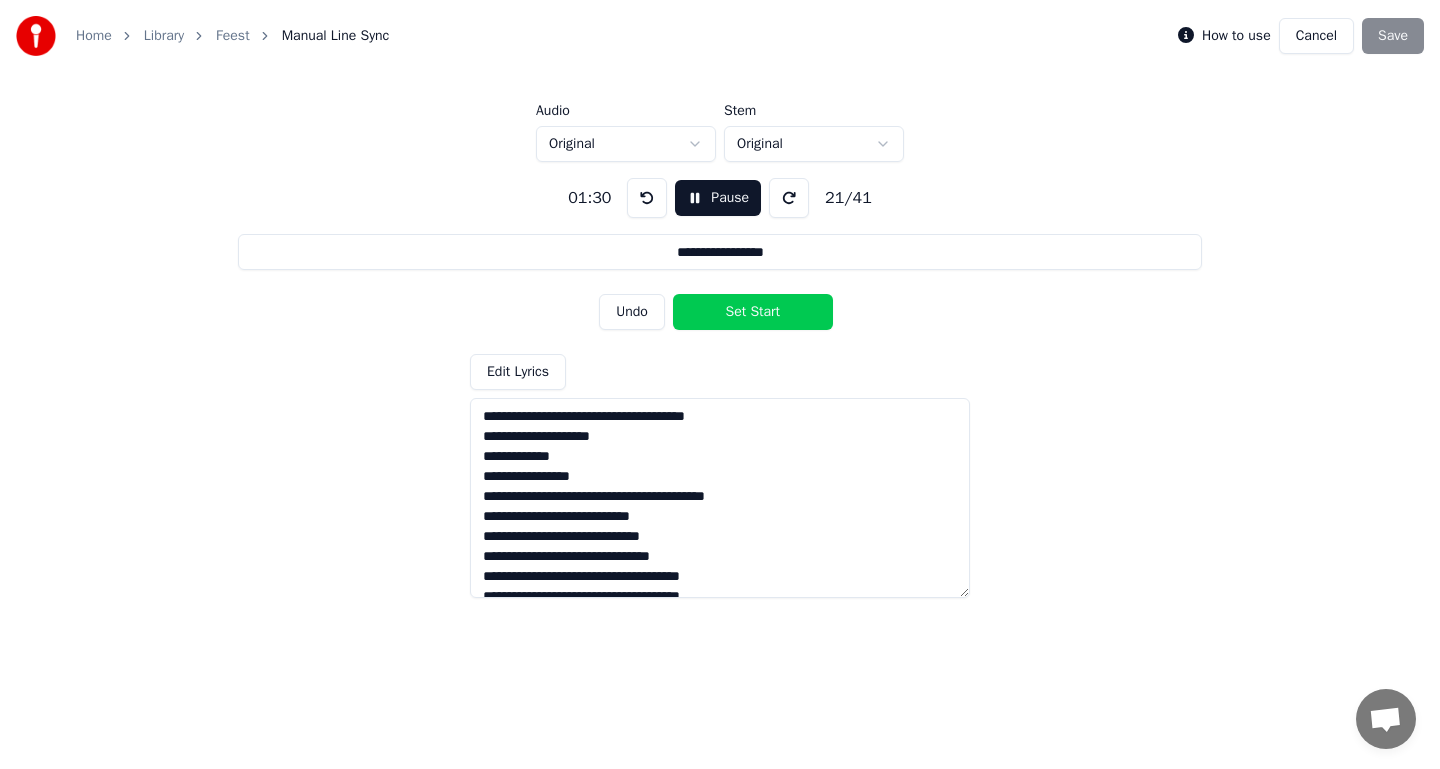 click on "Set Start" at bounding box center (753, 312) 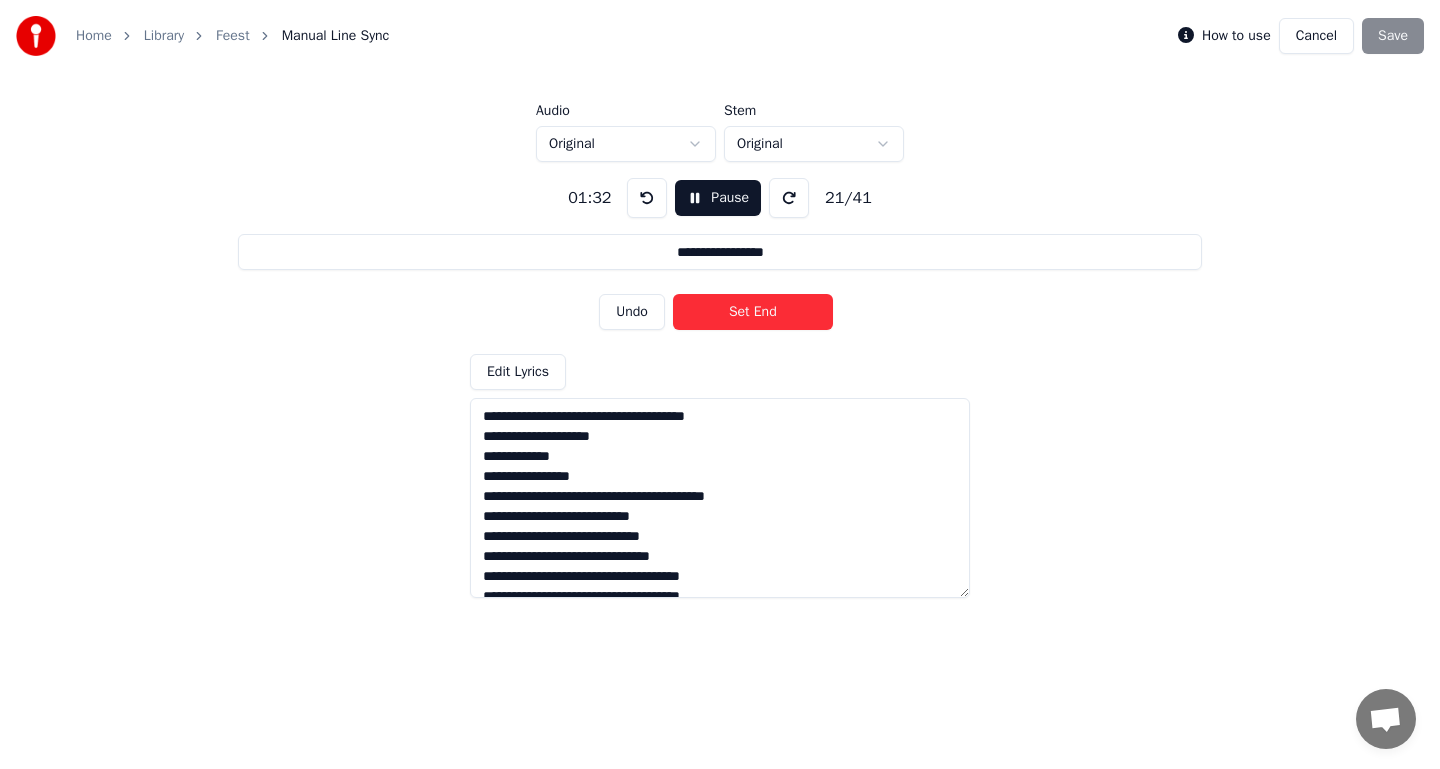 click on "Set End" at bounding box center [753, 312] 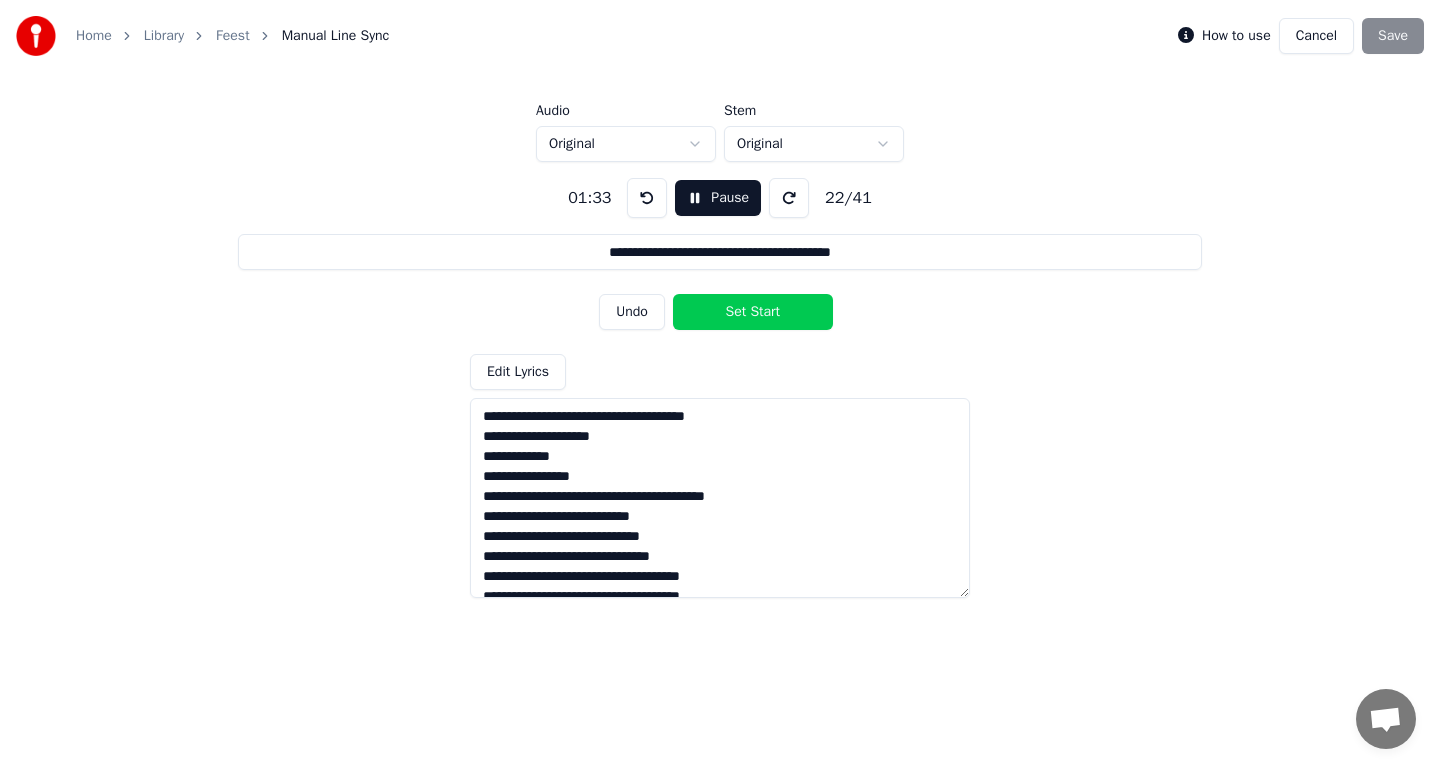 click on "Set Start" at bounding box center [753, 312] 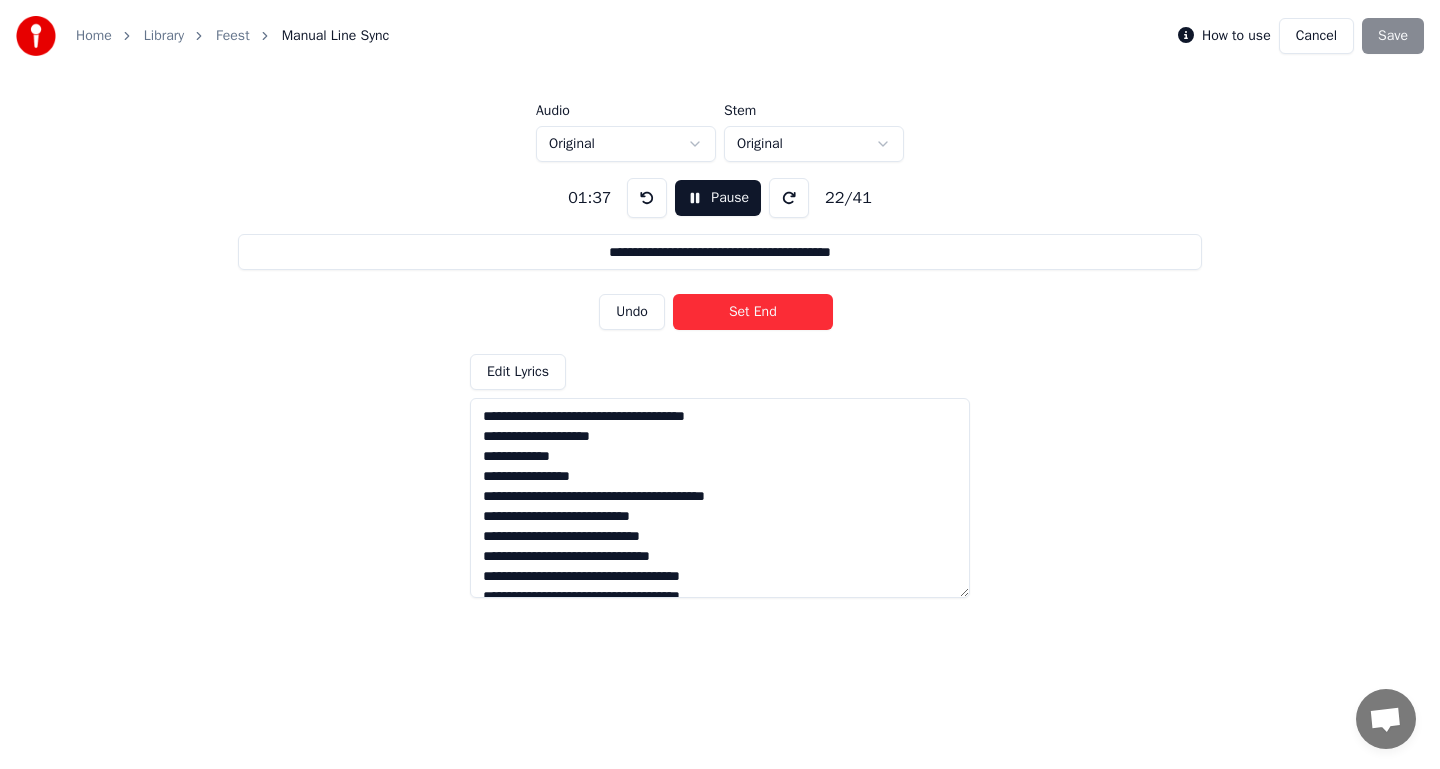 click on "Set End" at bounding box center [753, 312] 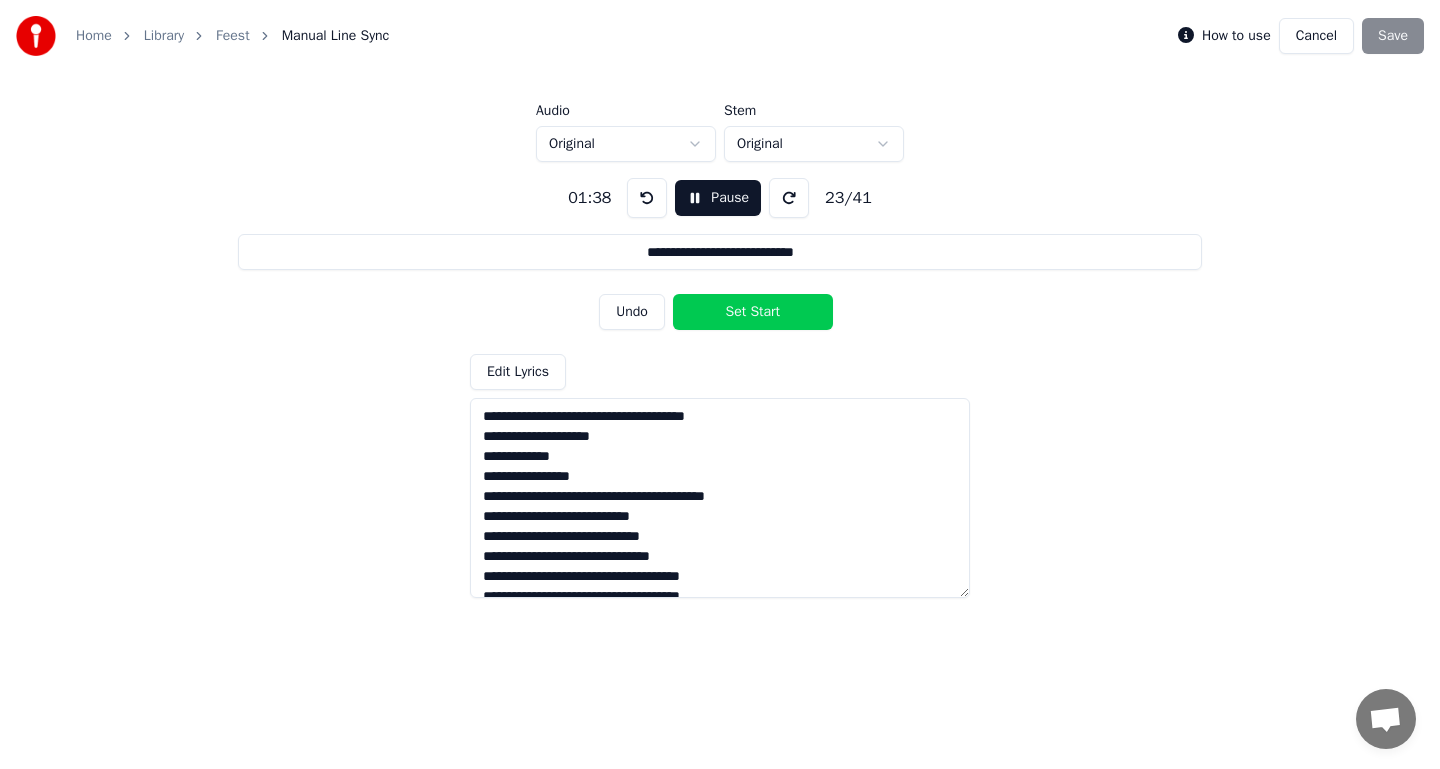 click on "Set Start" at bounding box center (753, 312) 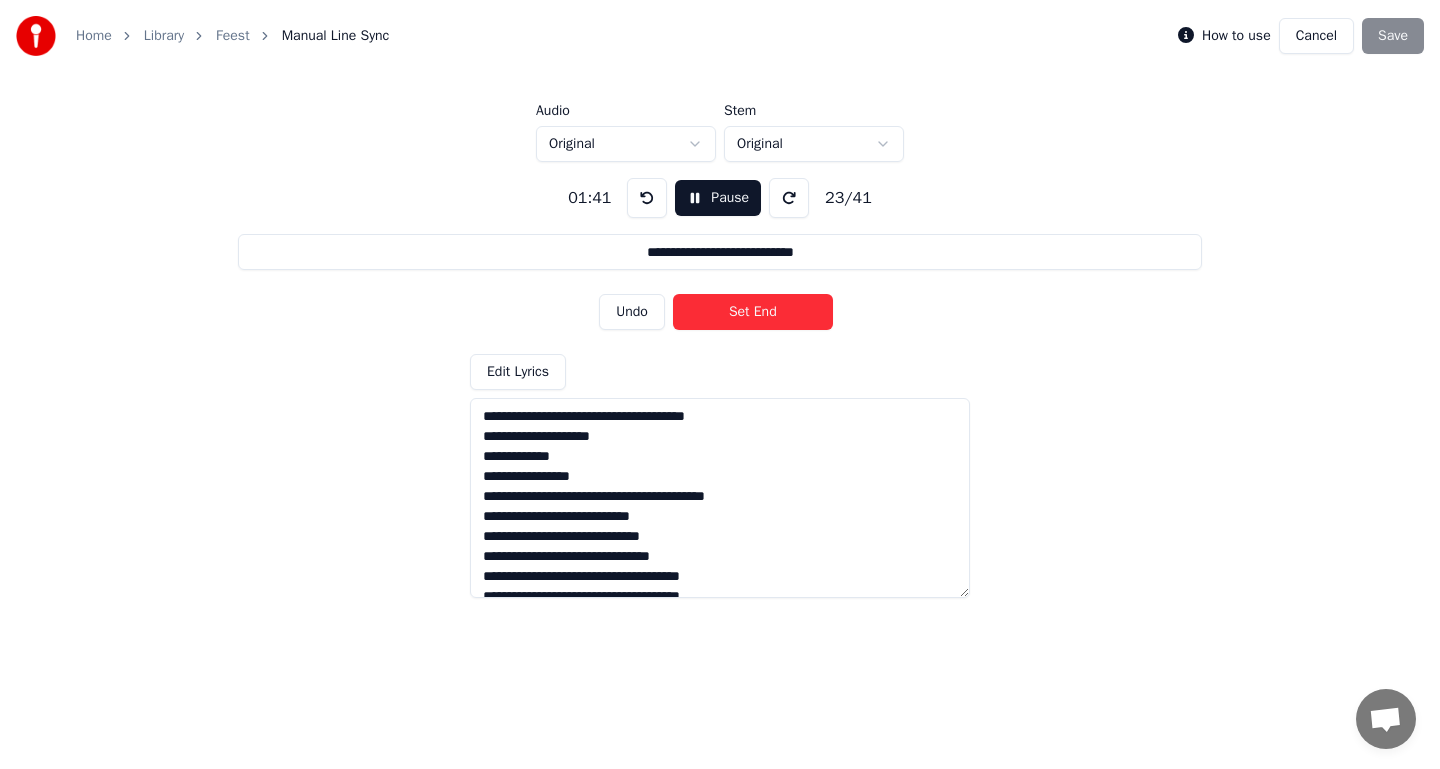 click on "Set End" at bounding box center (753, 312) 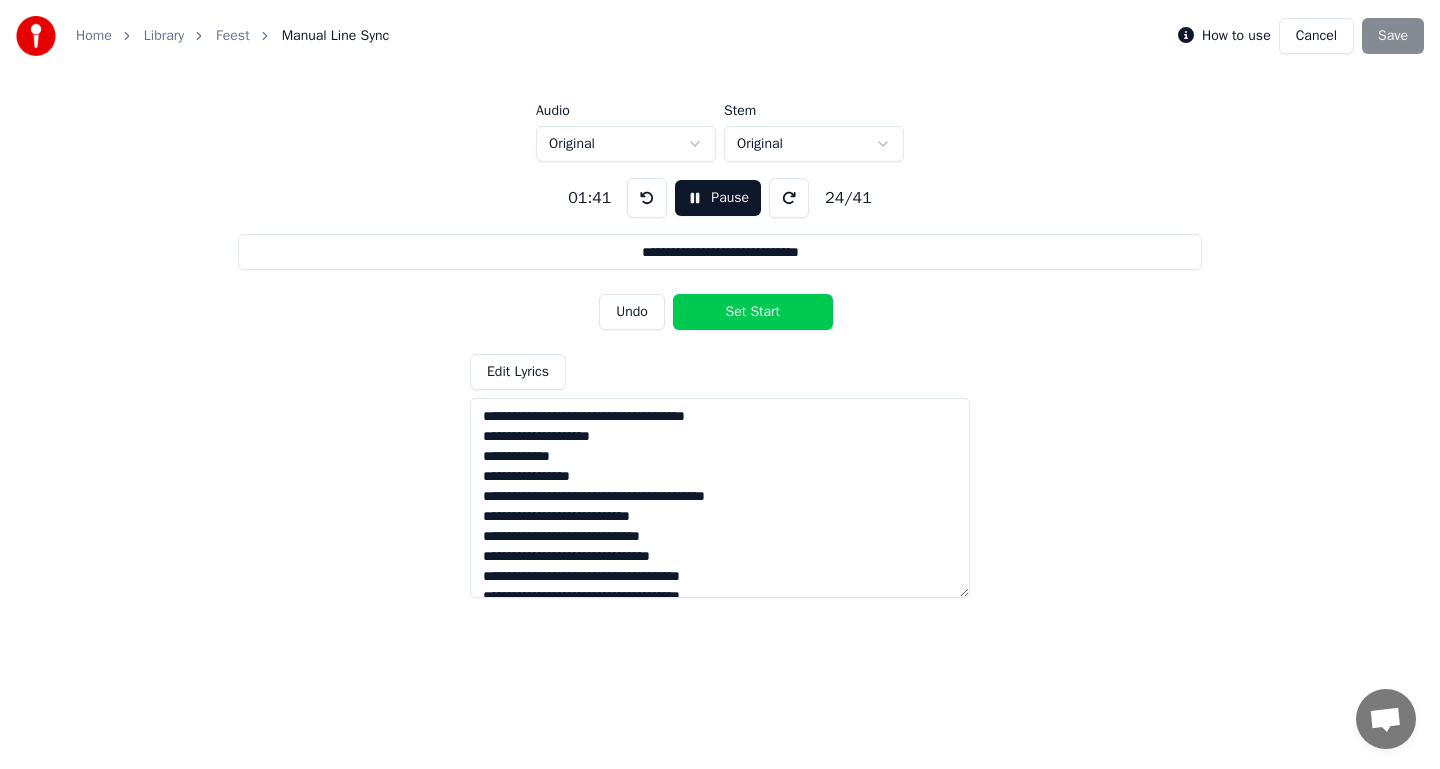 click on "Set Start" at bounding box center [753, 312] 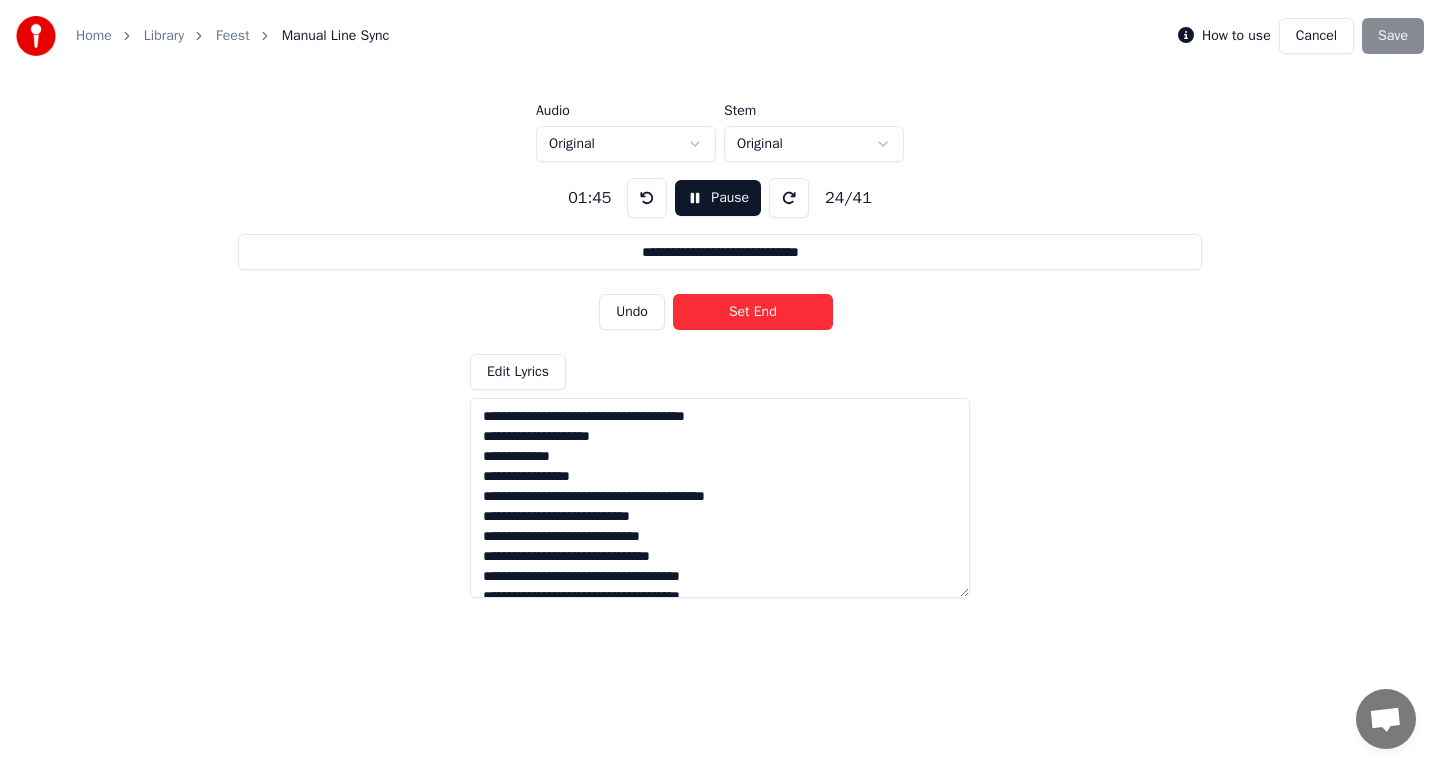 click on "Set End" at bounding box center [753, 312] 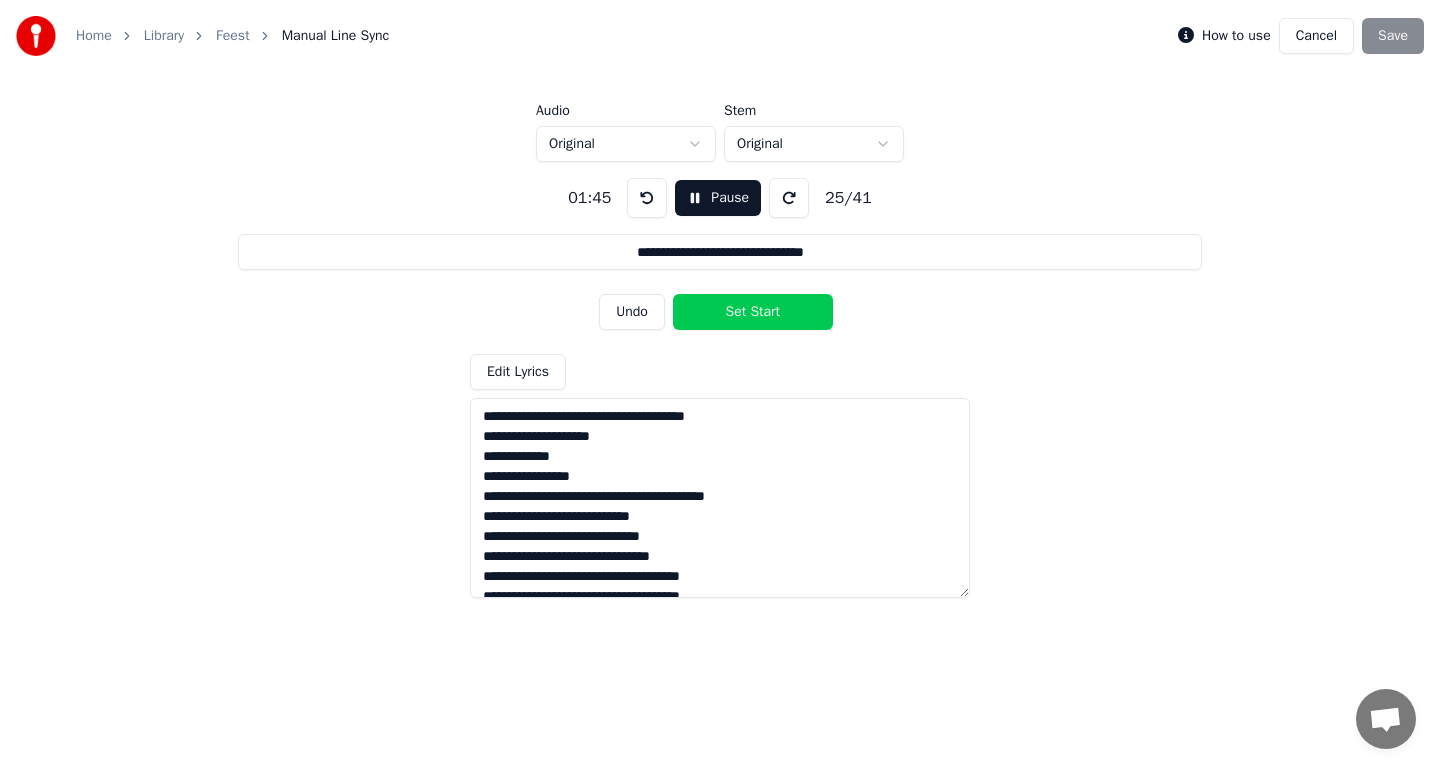 click on "Set Start" at bounding box center (753, 312) 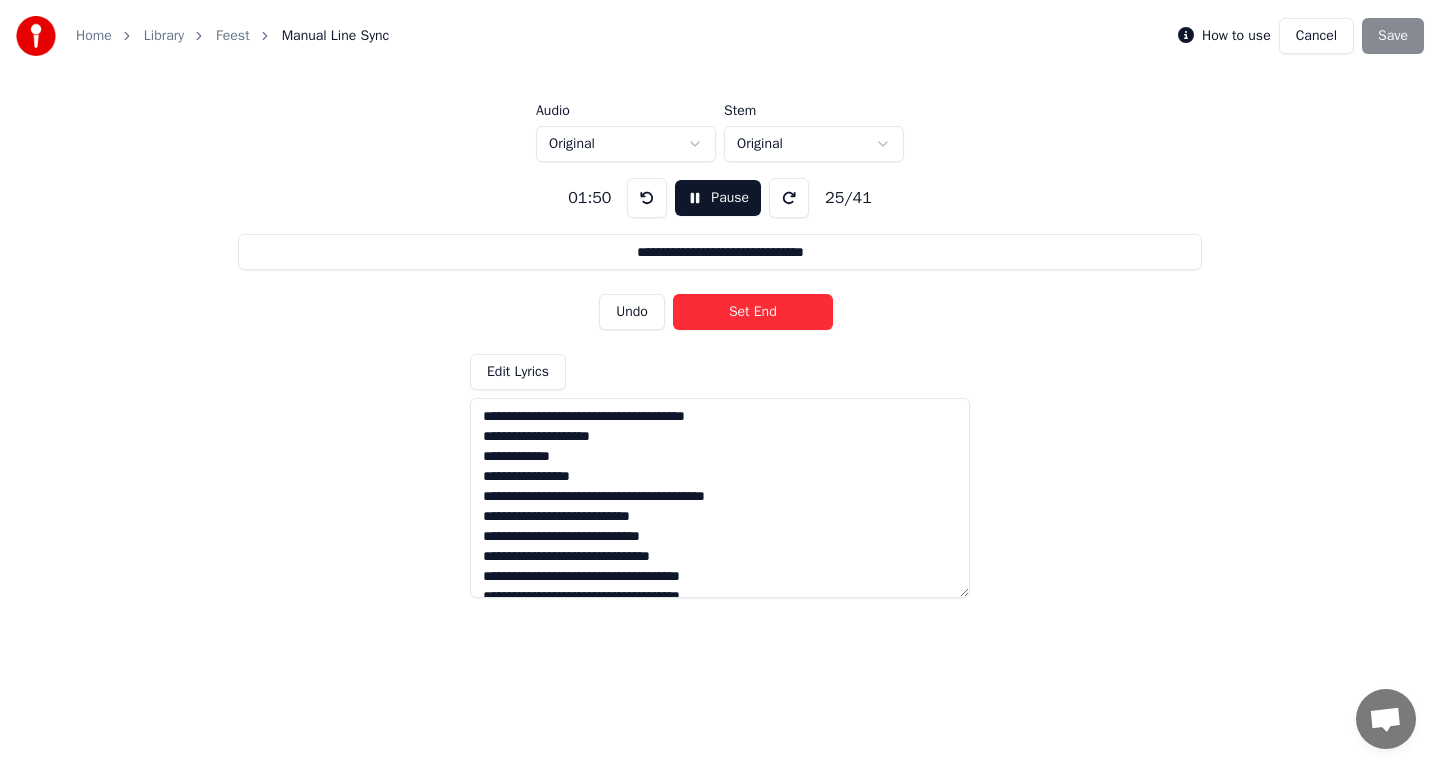 click on "Set End" at bounding box center (753, 312) 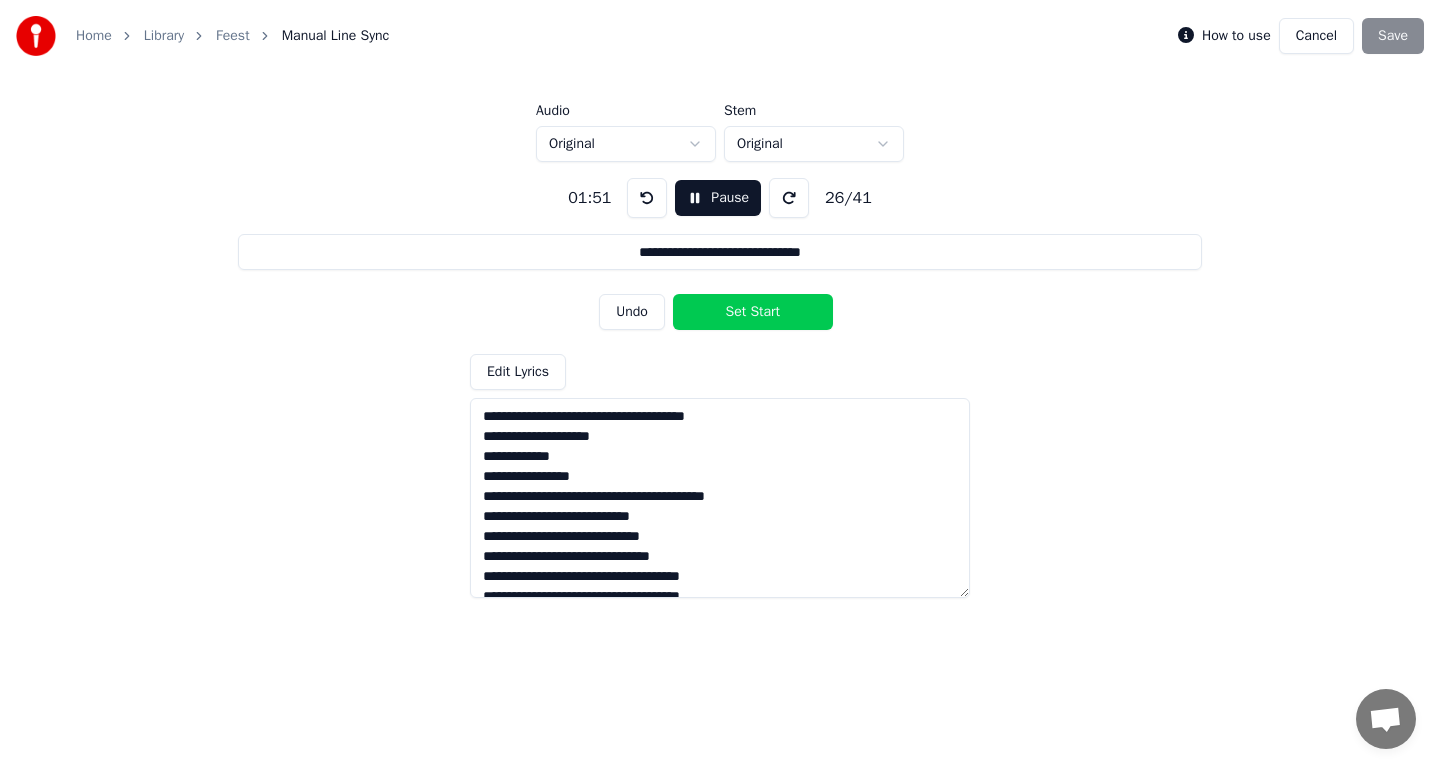 click on "Set Start" at bounding box center [753, 312] 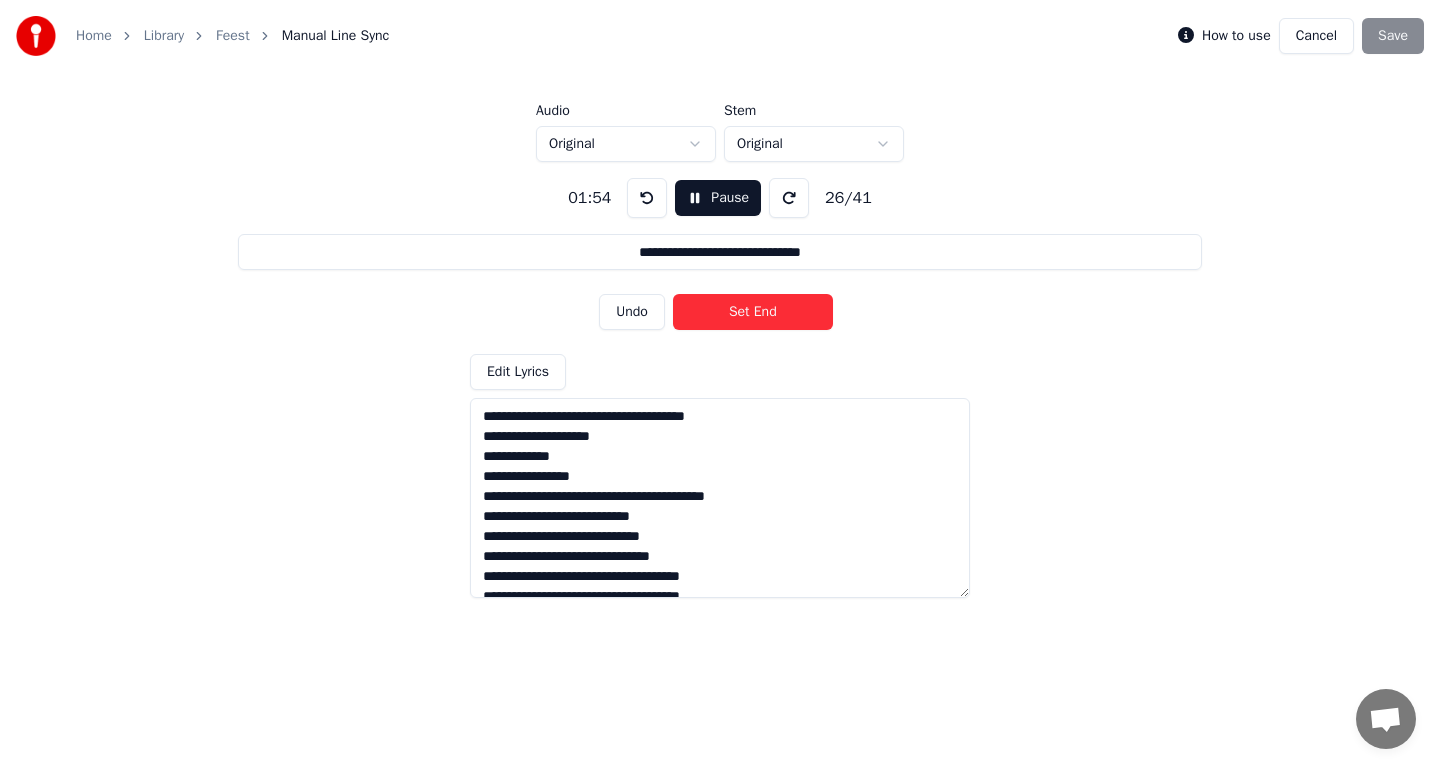 click on "Set End" at bounding box center [753, 312] 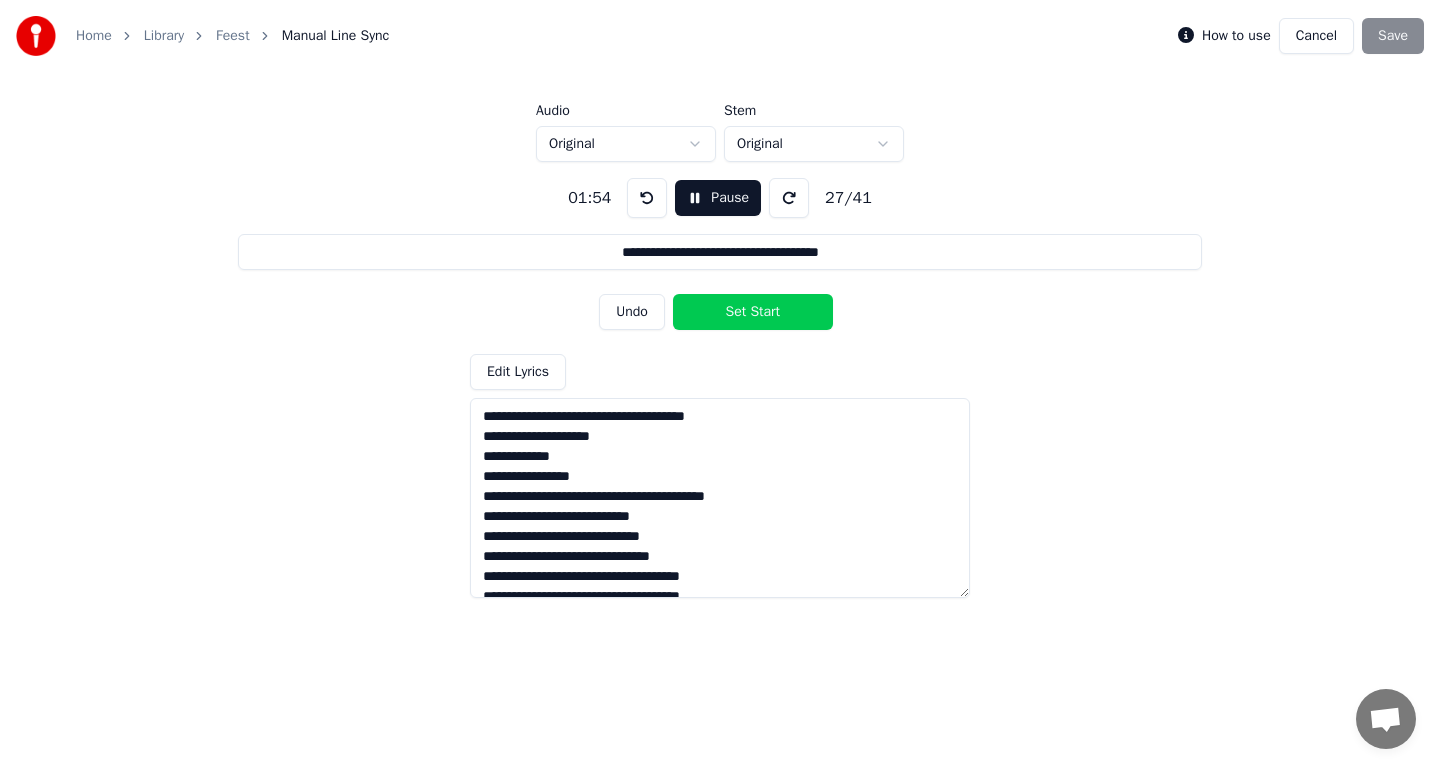 click on "Set Start" at bounding box center (753, 312) 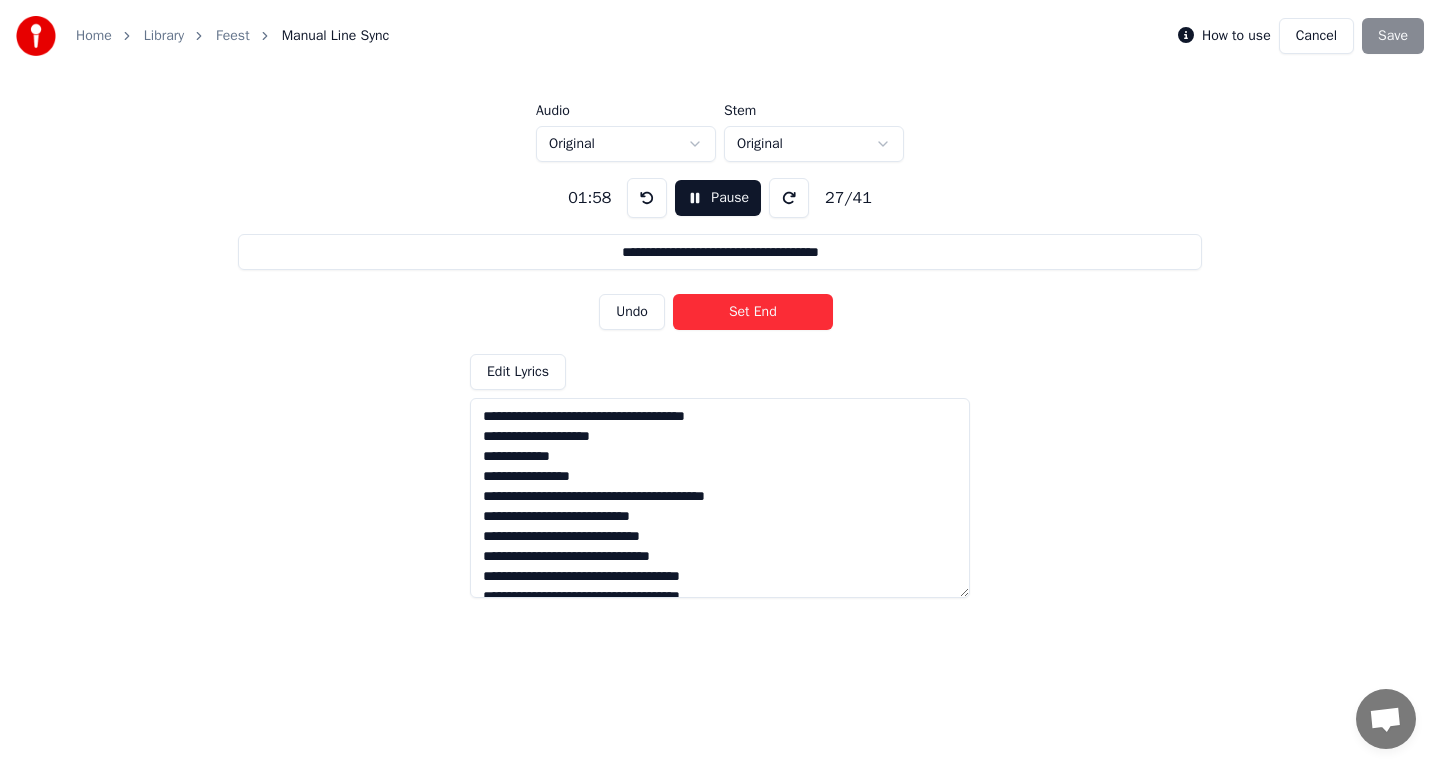 click on "Set End" at bounding box center (753, 312) 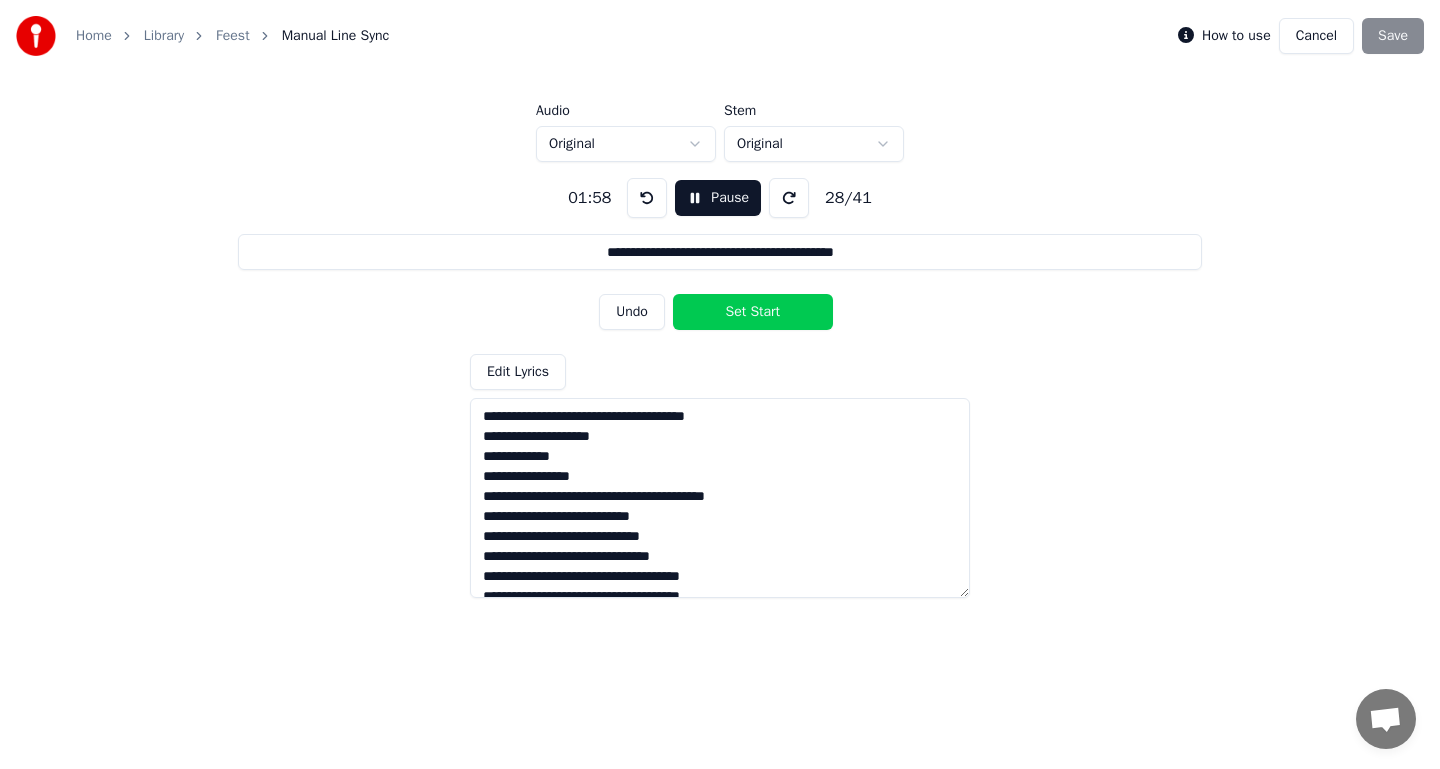 click on "Set Start" at bounding box center [753, 312] 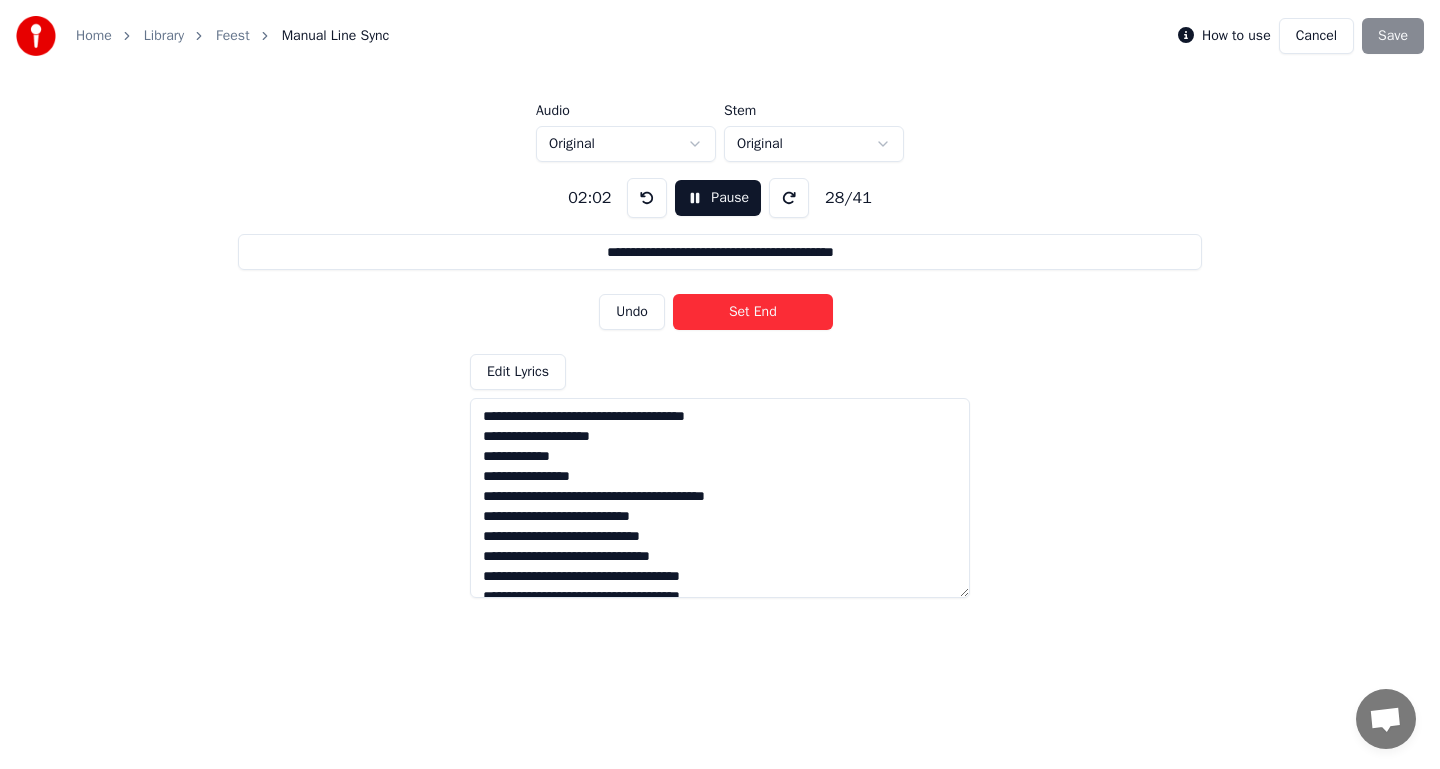 click on "Set End" at bounding box center [753, 312] 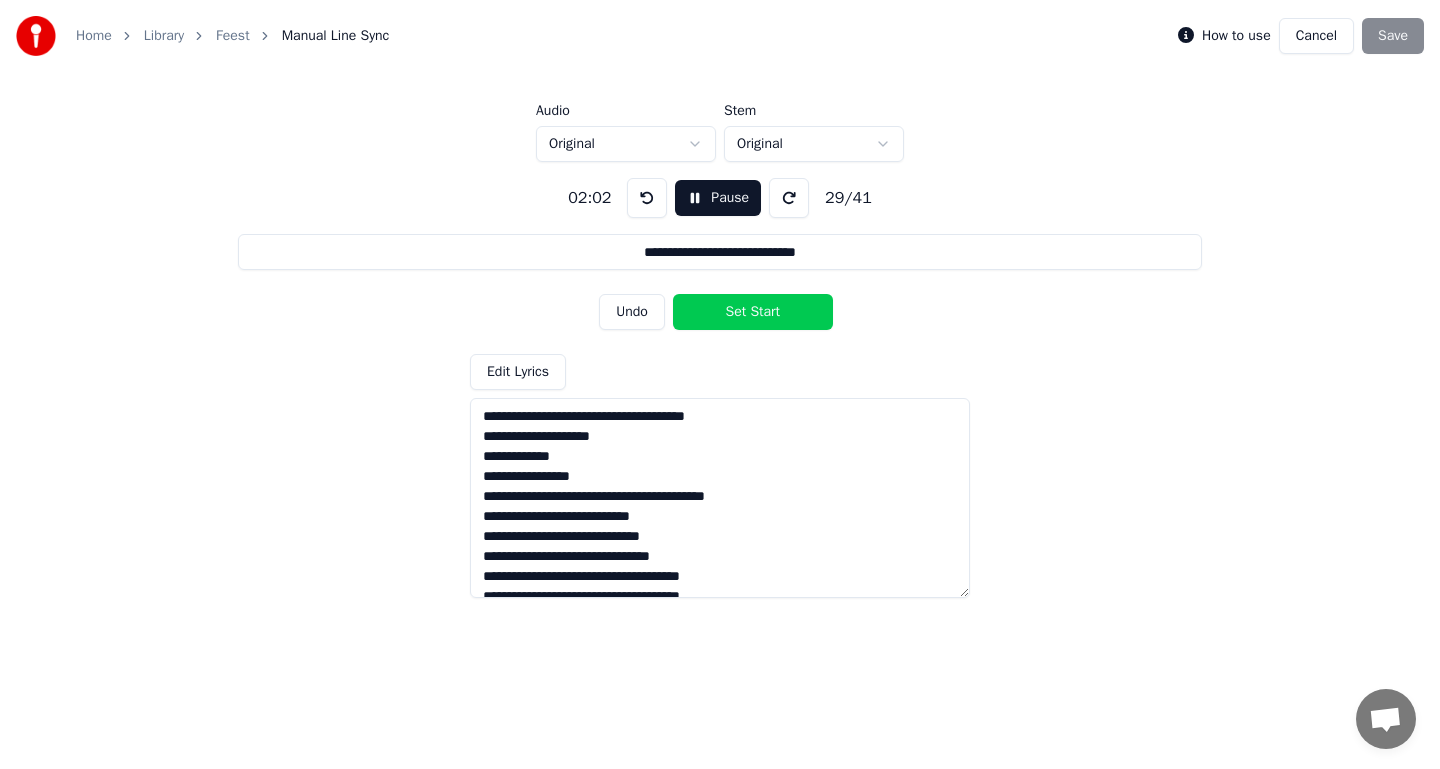 click on "Set Start" at bounding box center [753, 312] 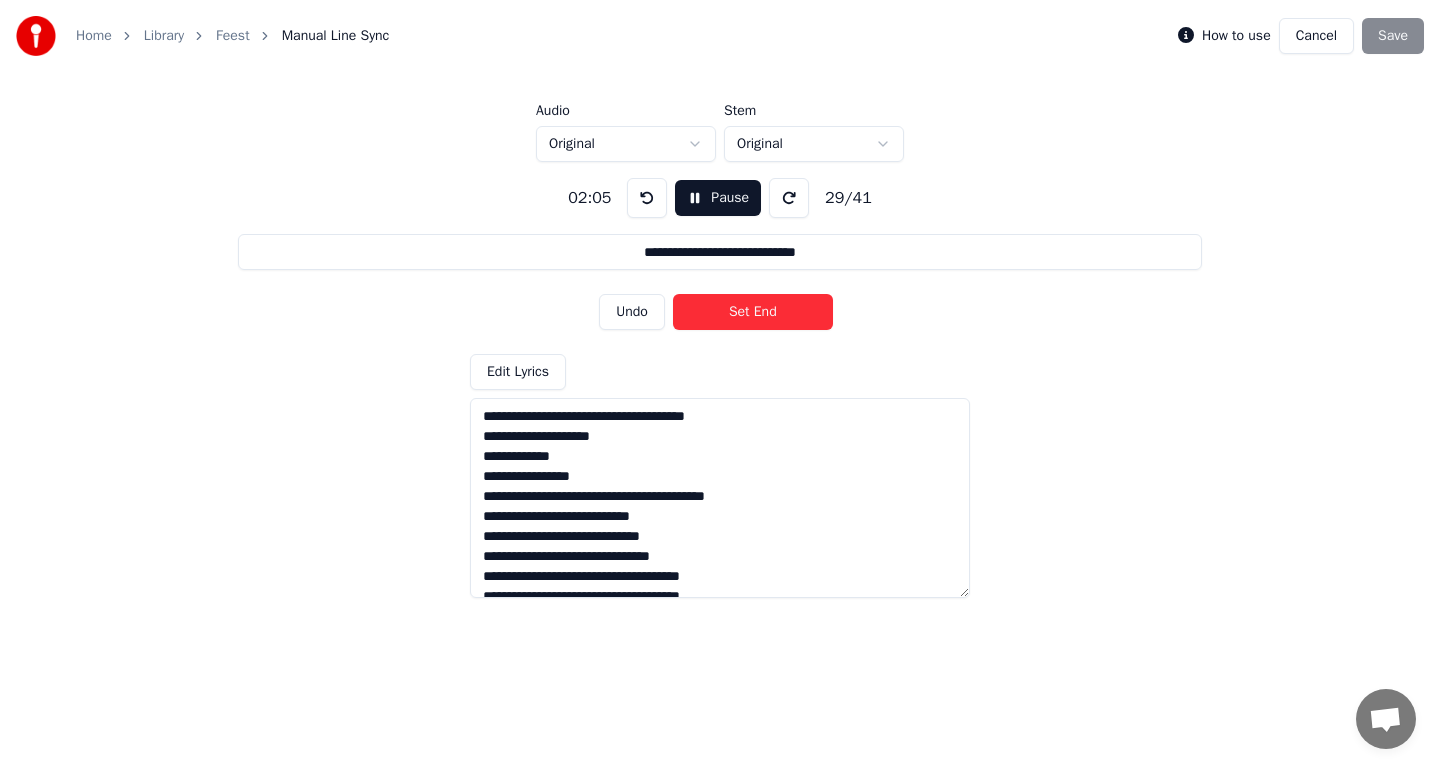 click on "Set End" at bounding box center [753, 312] 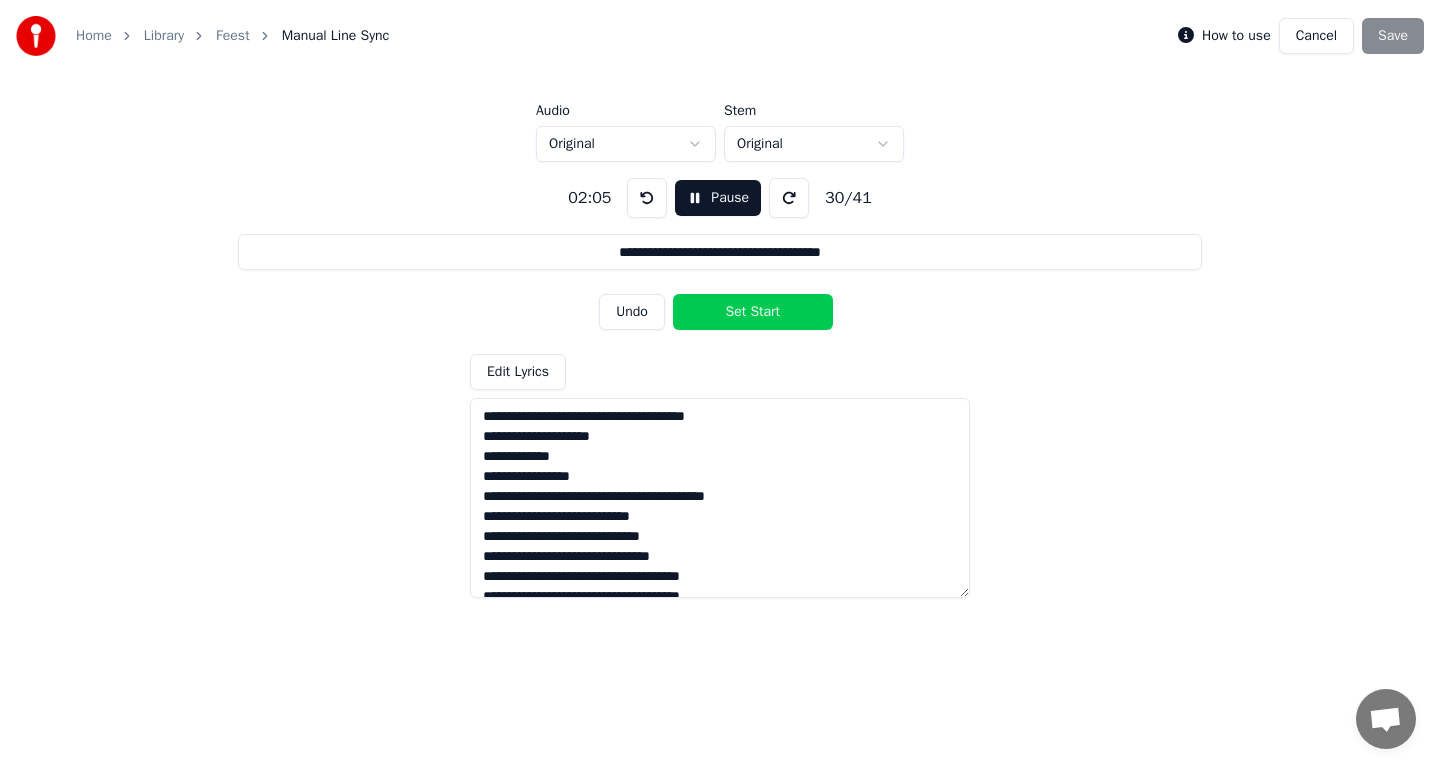 click on "Set Start" at bounding box center [753, 312] 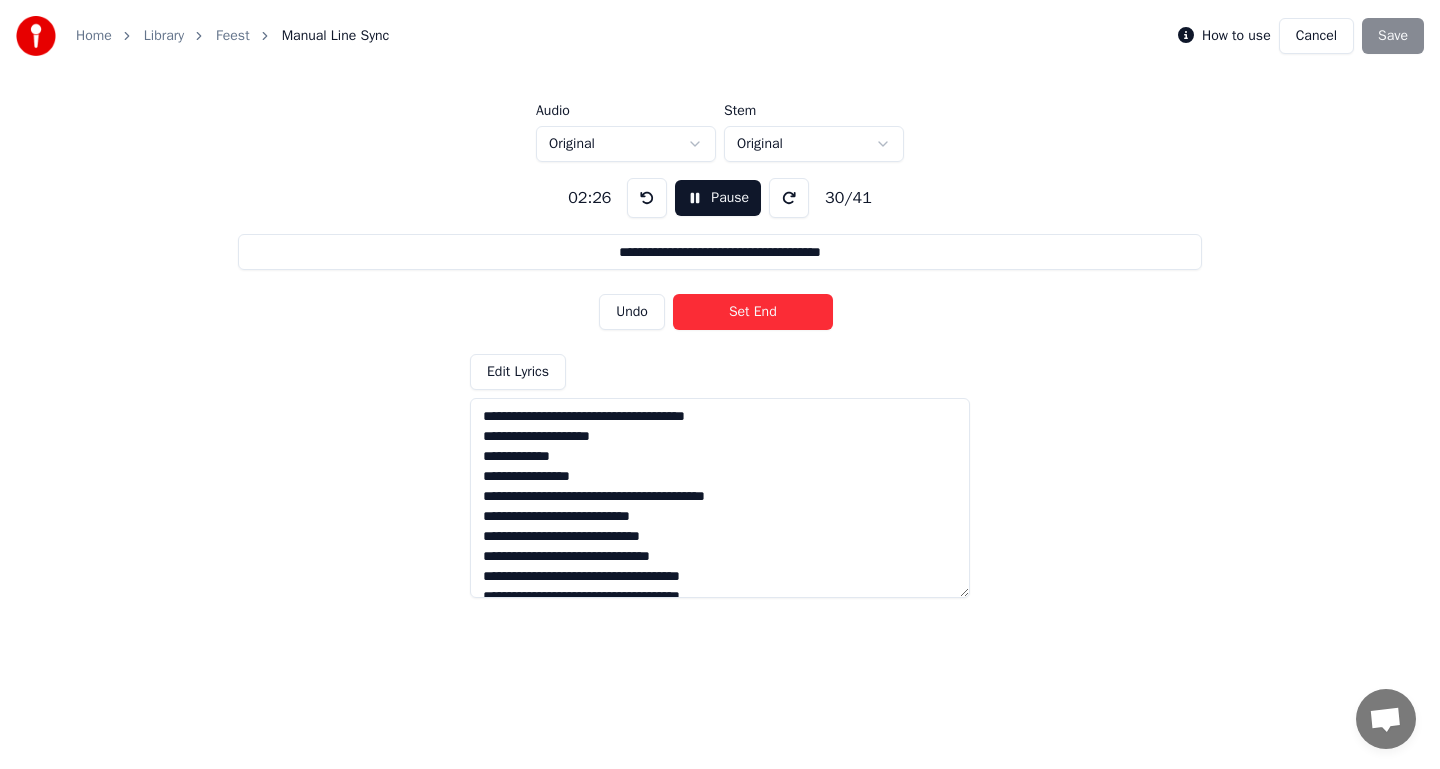 click on "Set End" at bounding box center (753, 312) 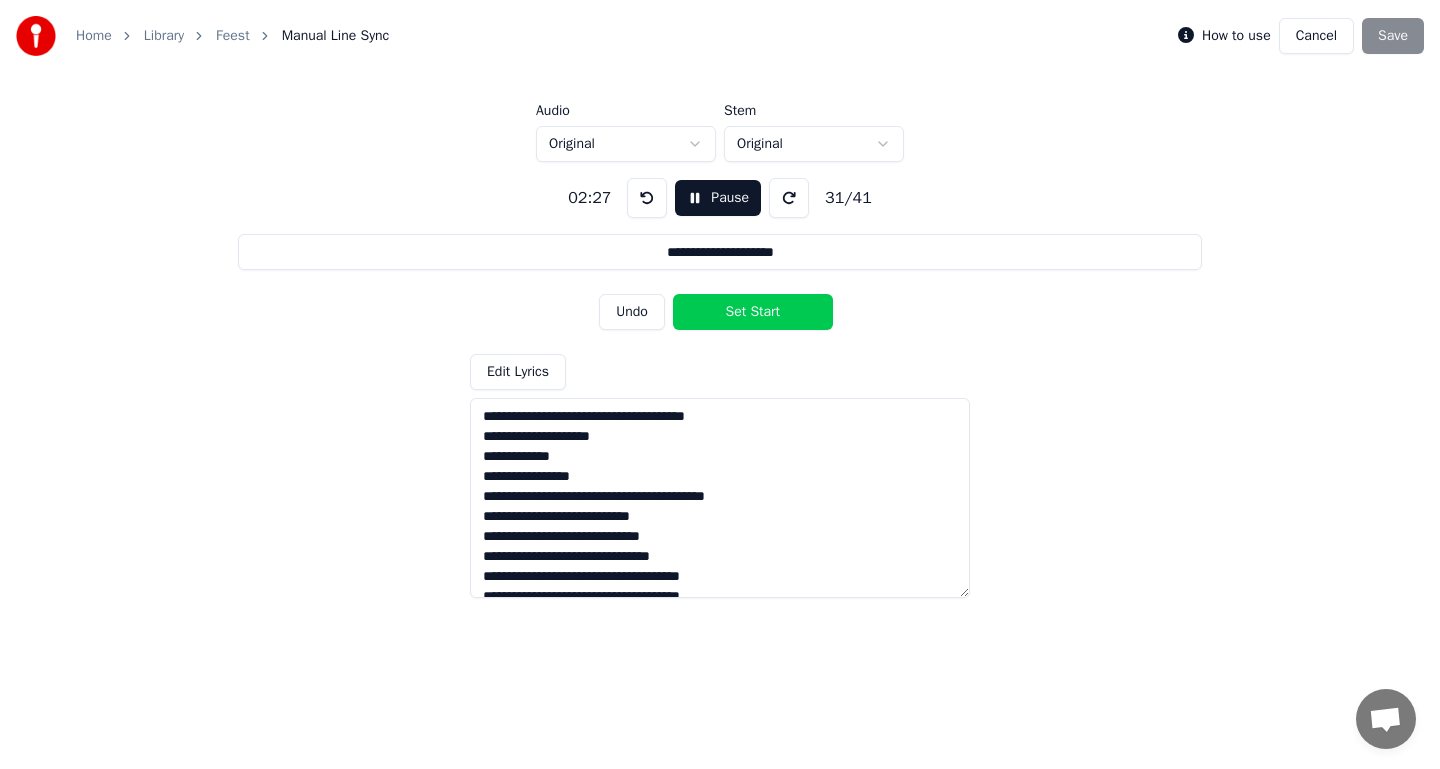 click on "Set Start" at bounding box center (753, 312) 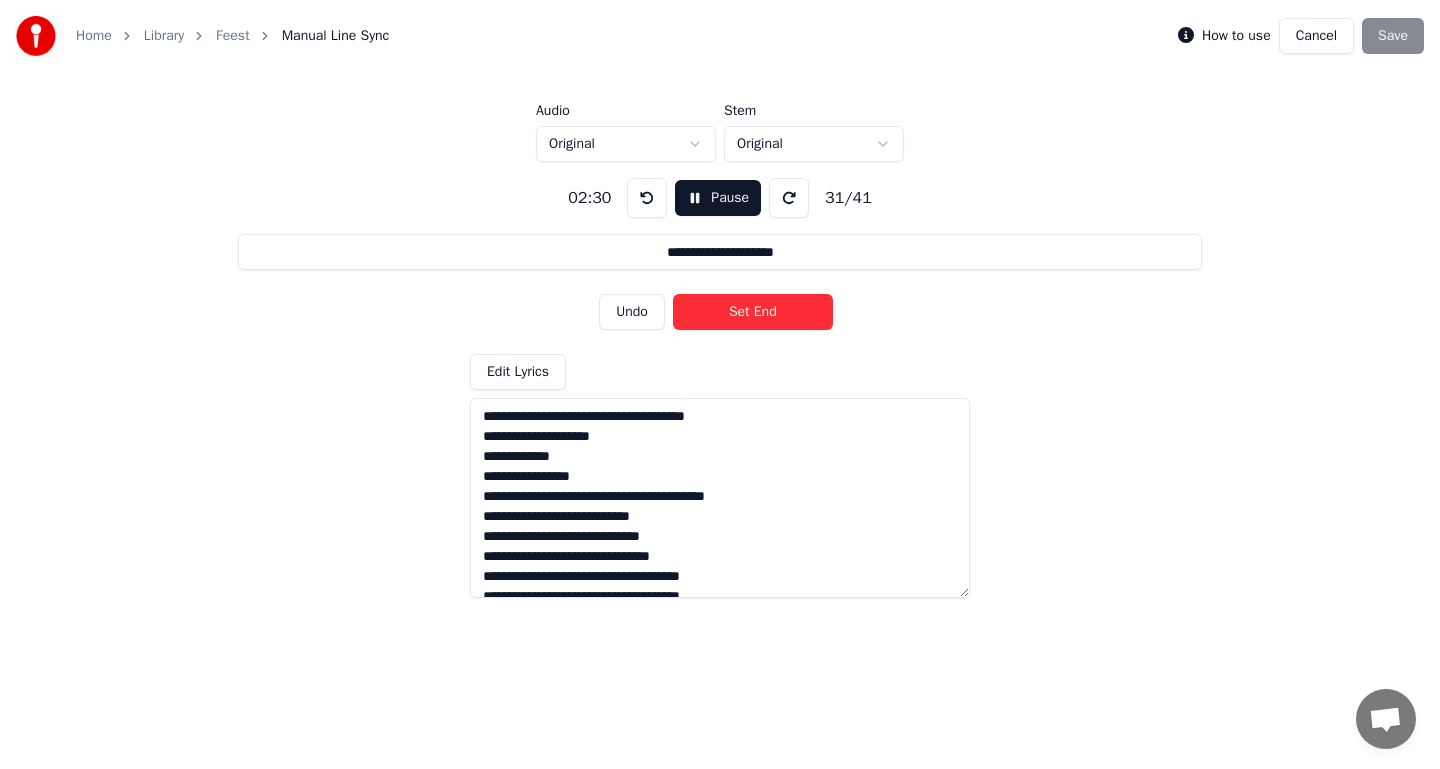 click on "Set End" at bounding box center [753, 312] 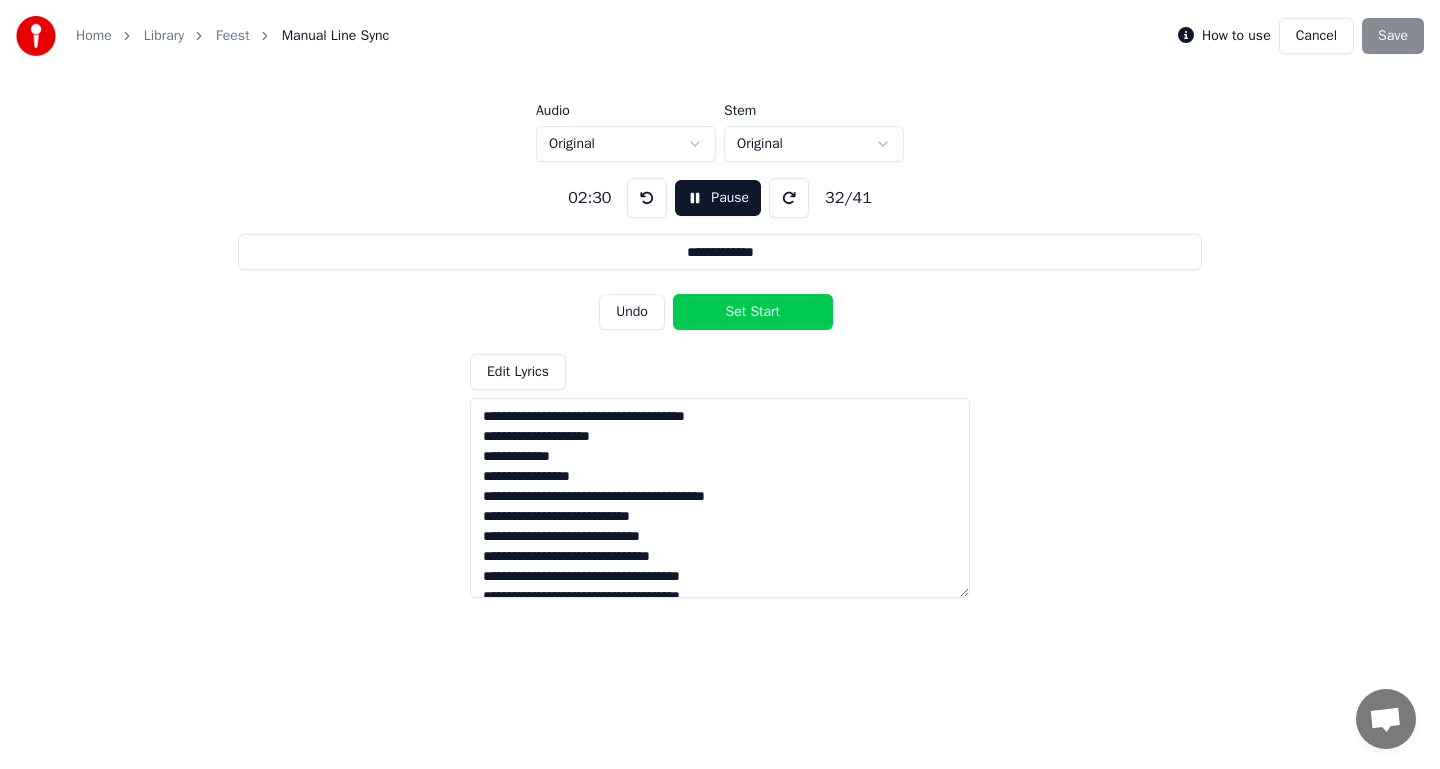 click on "Set Start" at bounding box center [753, 312] 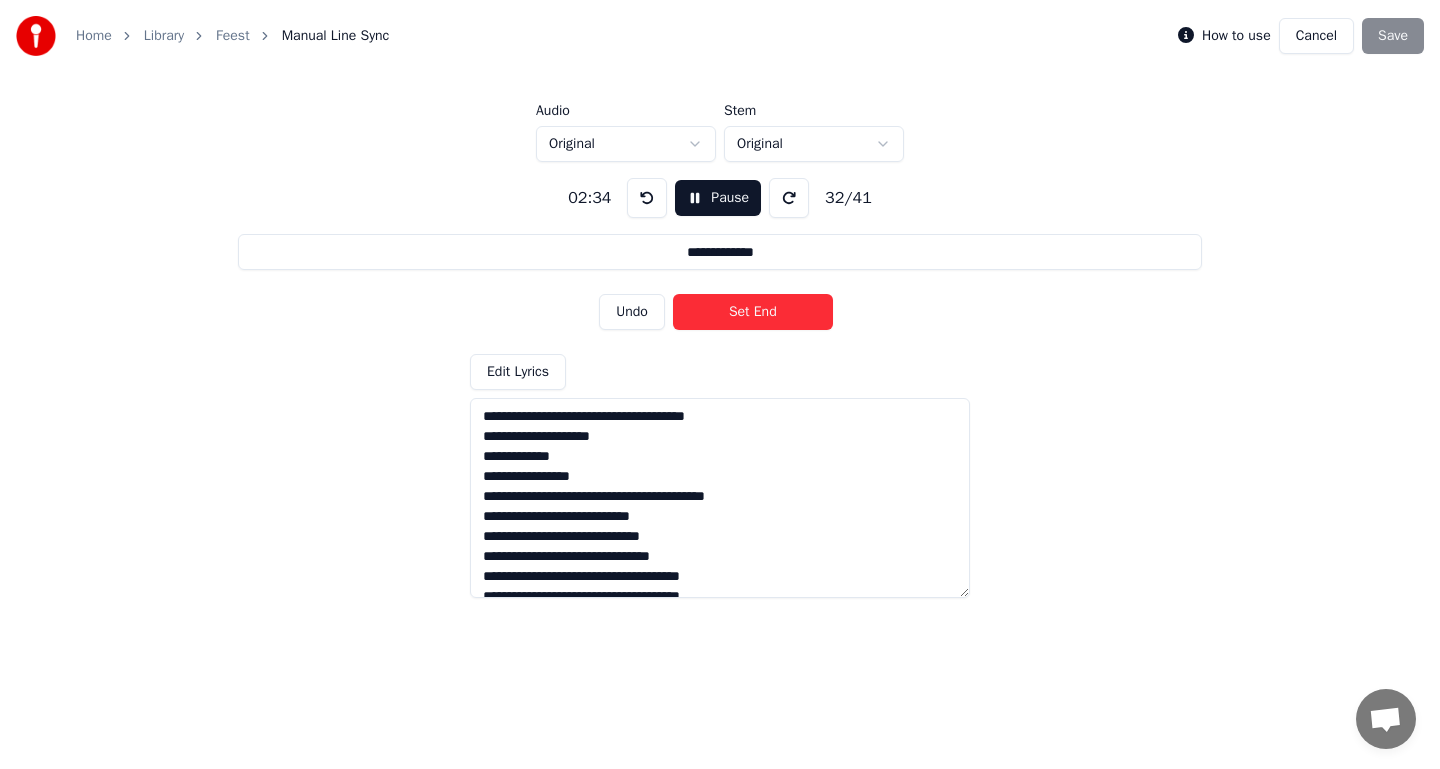 click on "Set End" at bounding box center (753, 312) 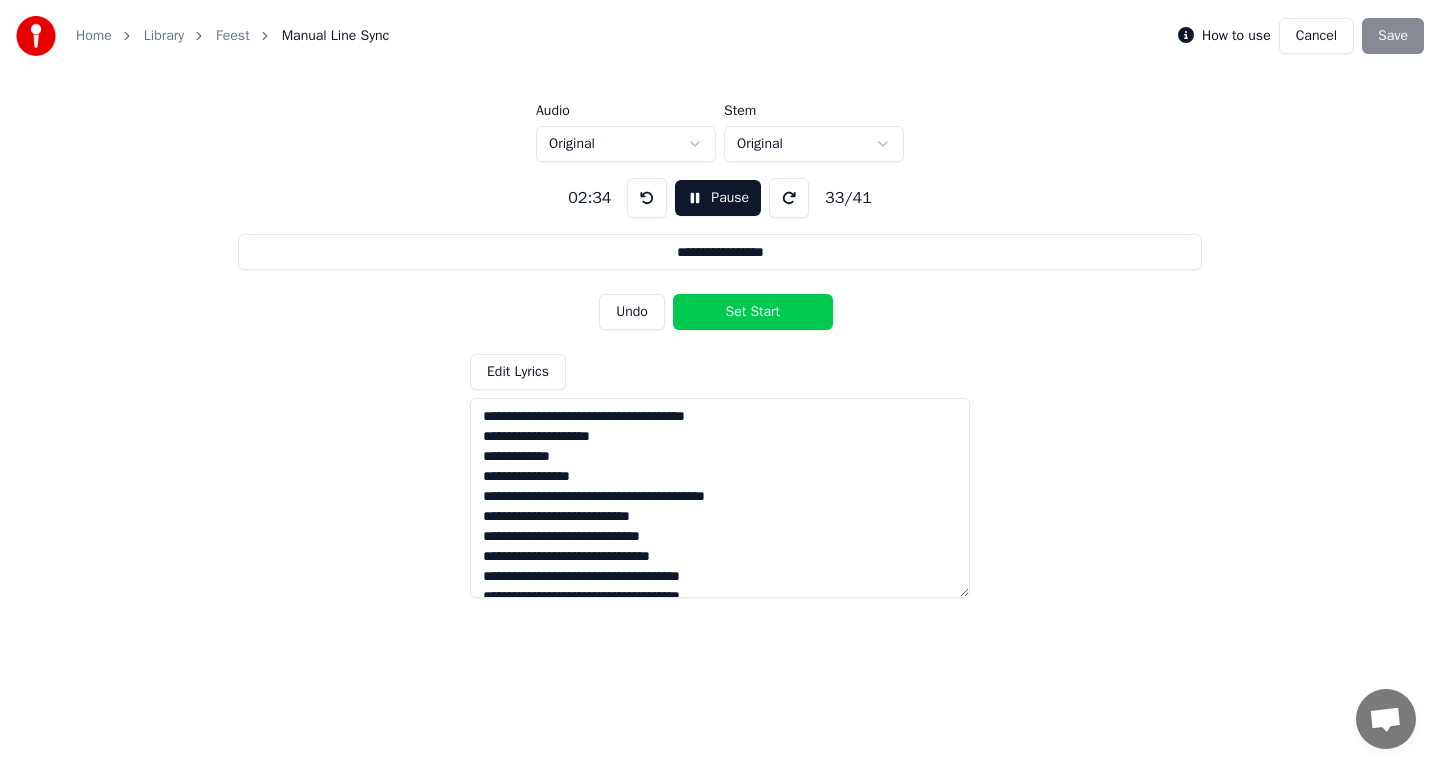 click on "Set Start" at bounding box center [753, 312] 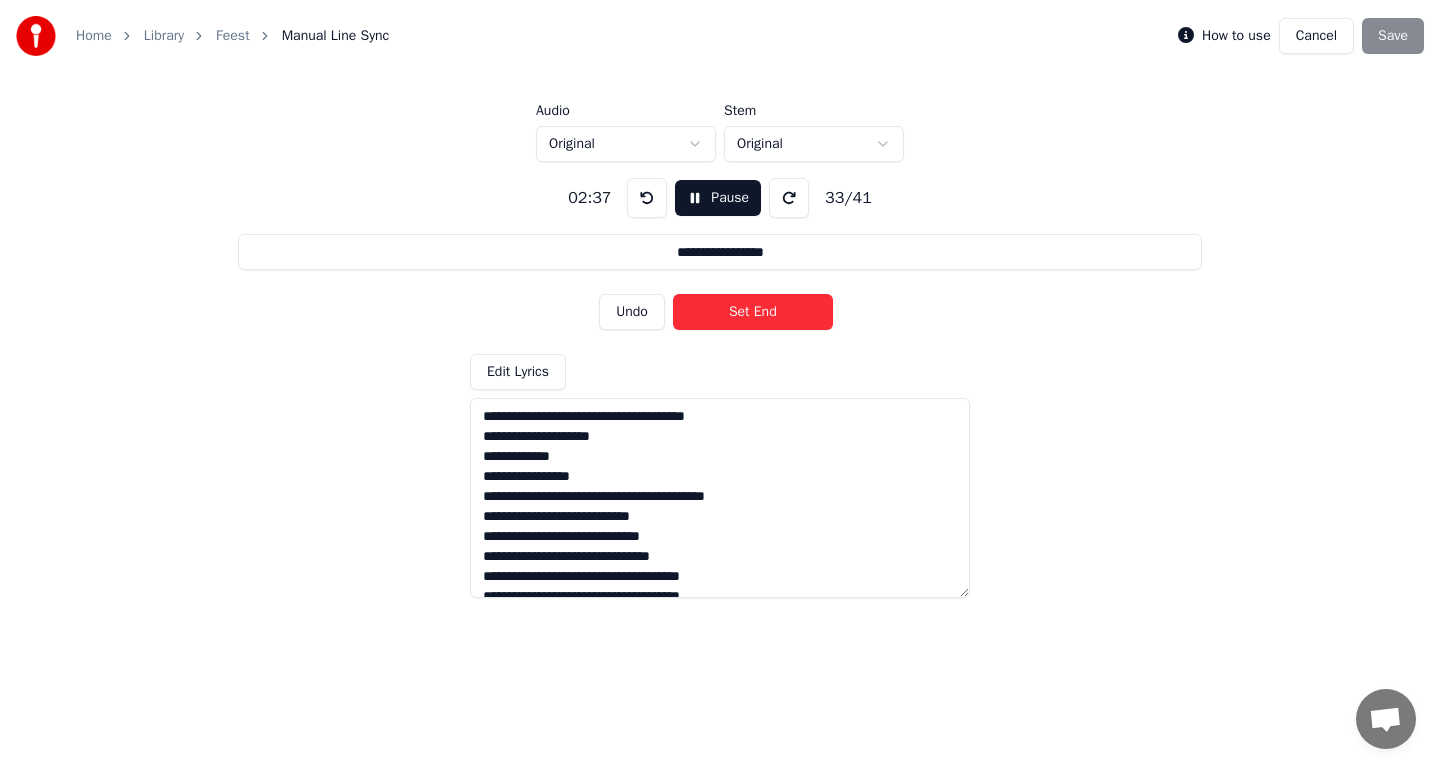 click on "Set End" at bounding box center [753, 312] 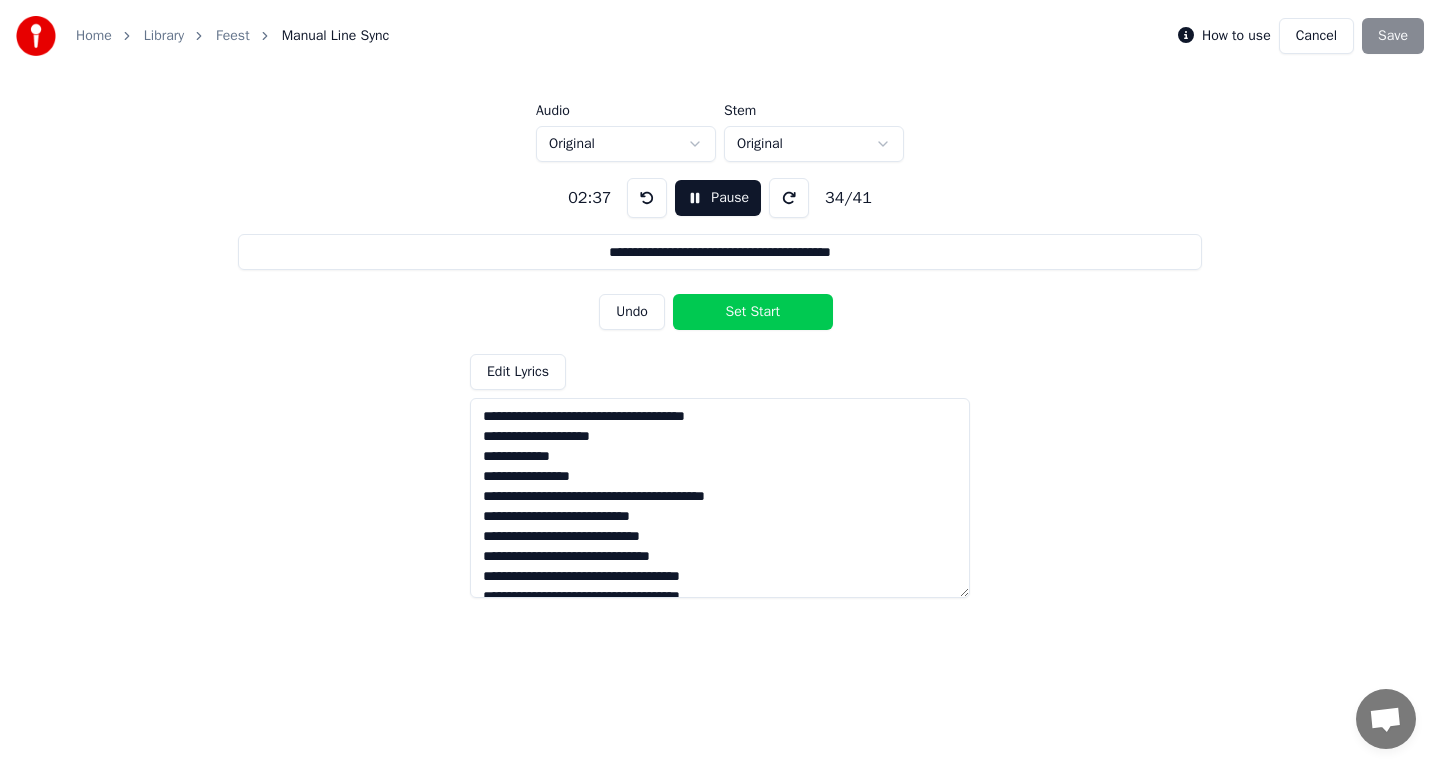 click on "Set Start" at bounding box center (753, 312) 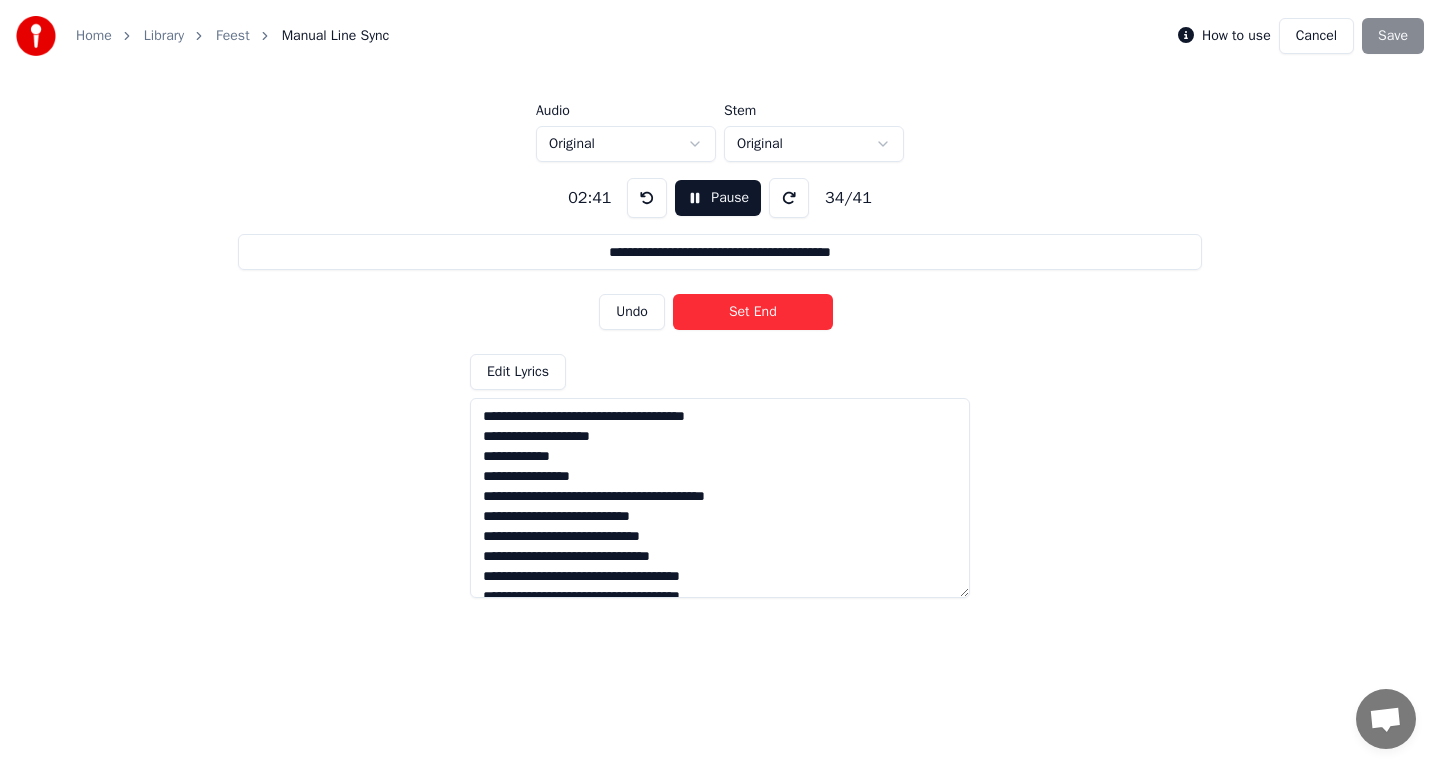 click on "Set End" at bounding box center (753, 312) 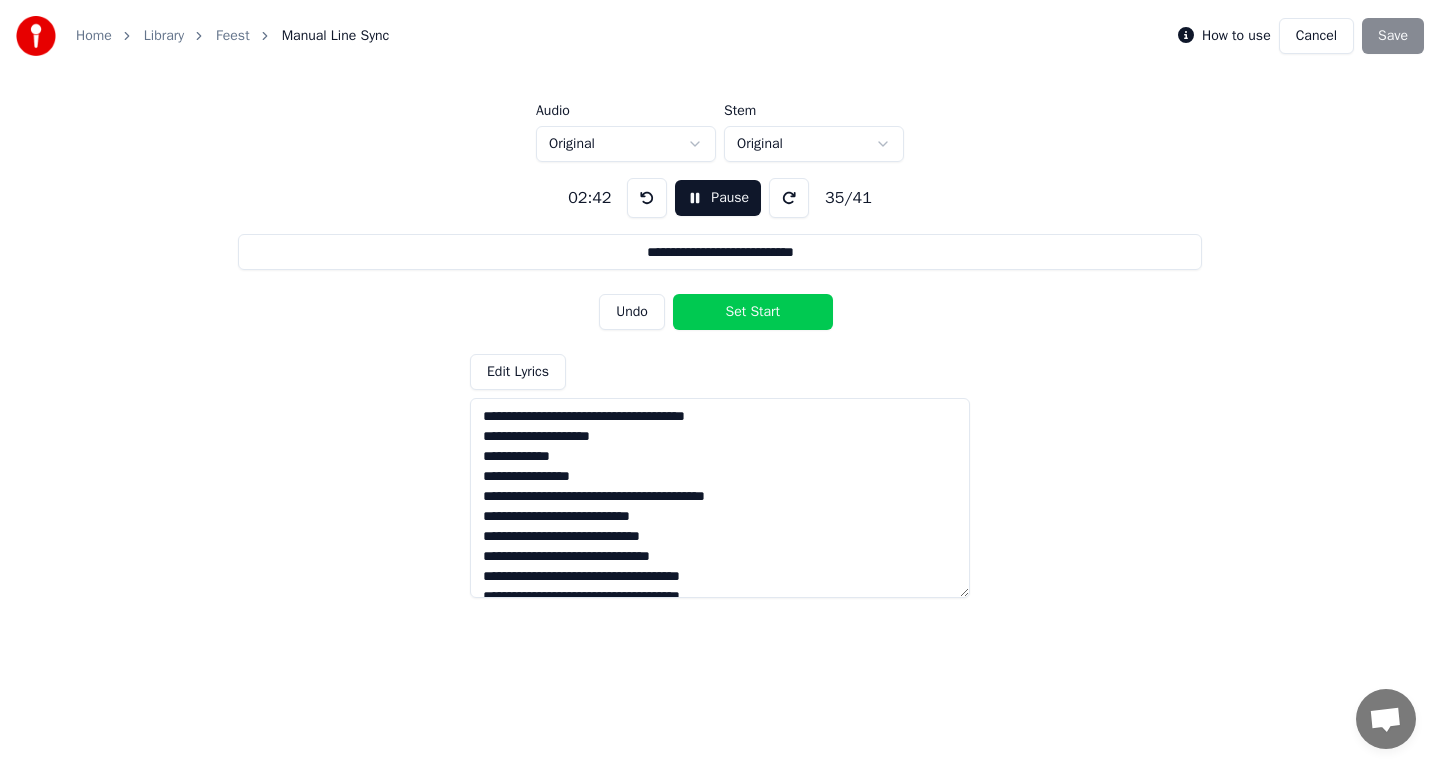 click on "Set Start" at bounding box center [753, 312] 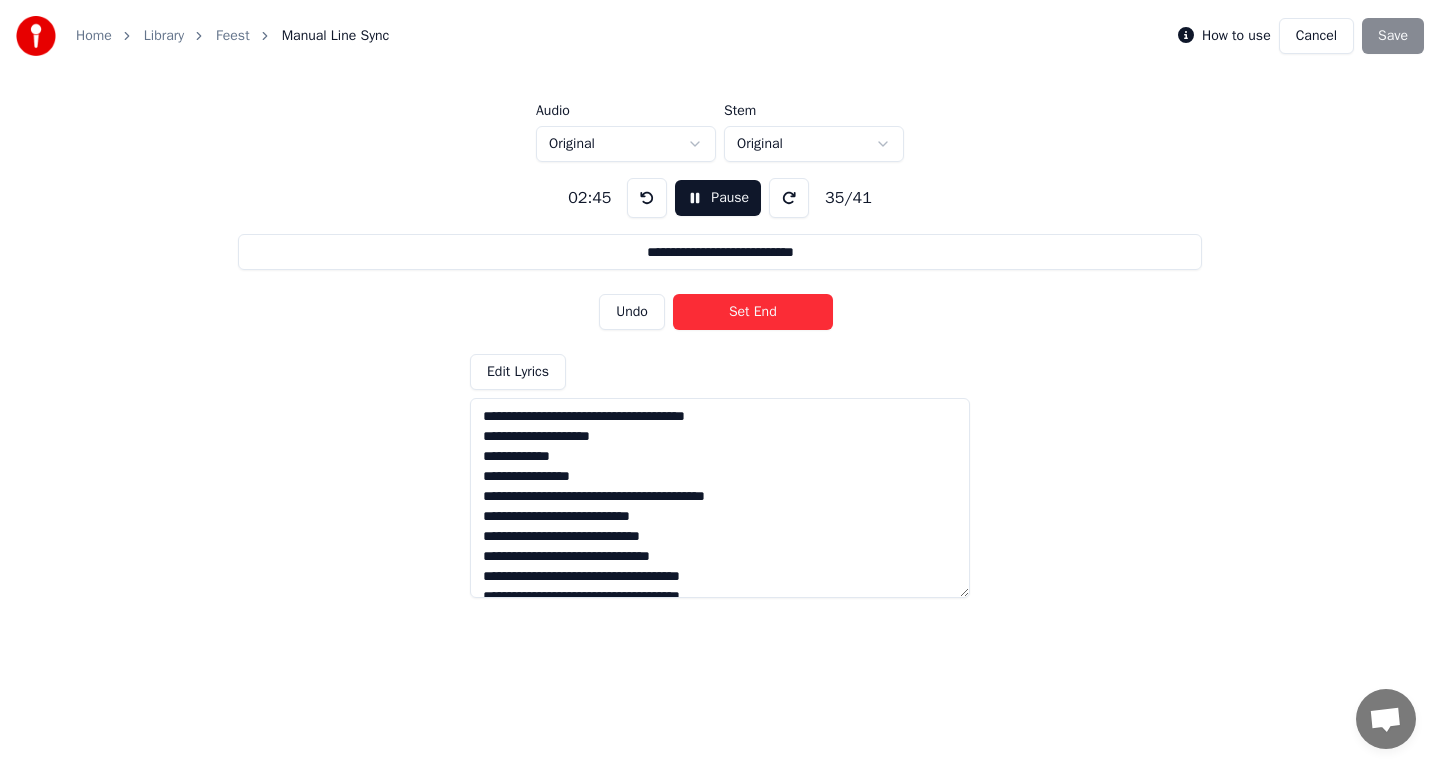 click on "Set End" at bounding box center [753, 312] 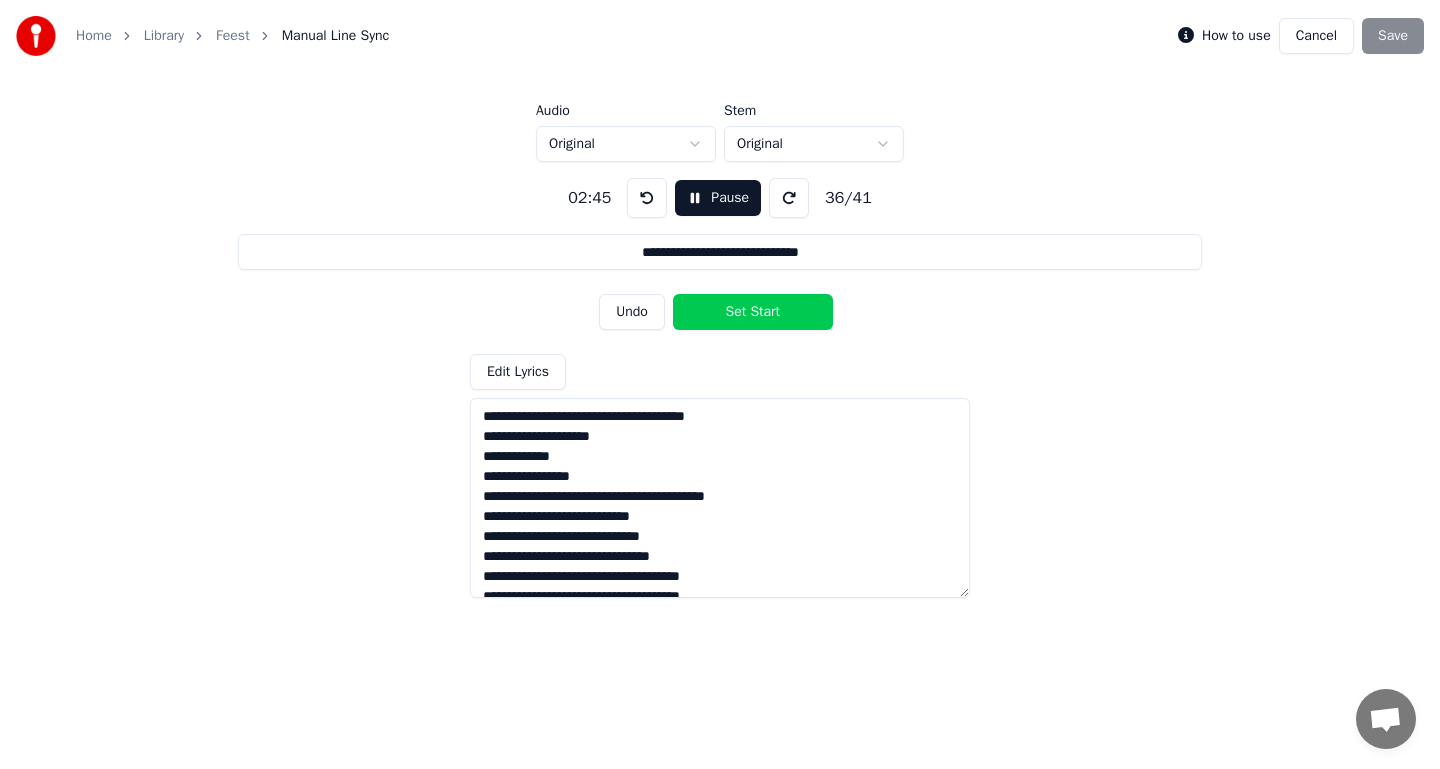 click on "Set Start" at bounding box center (753, 312) 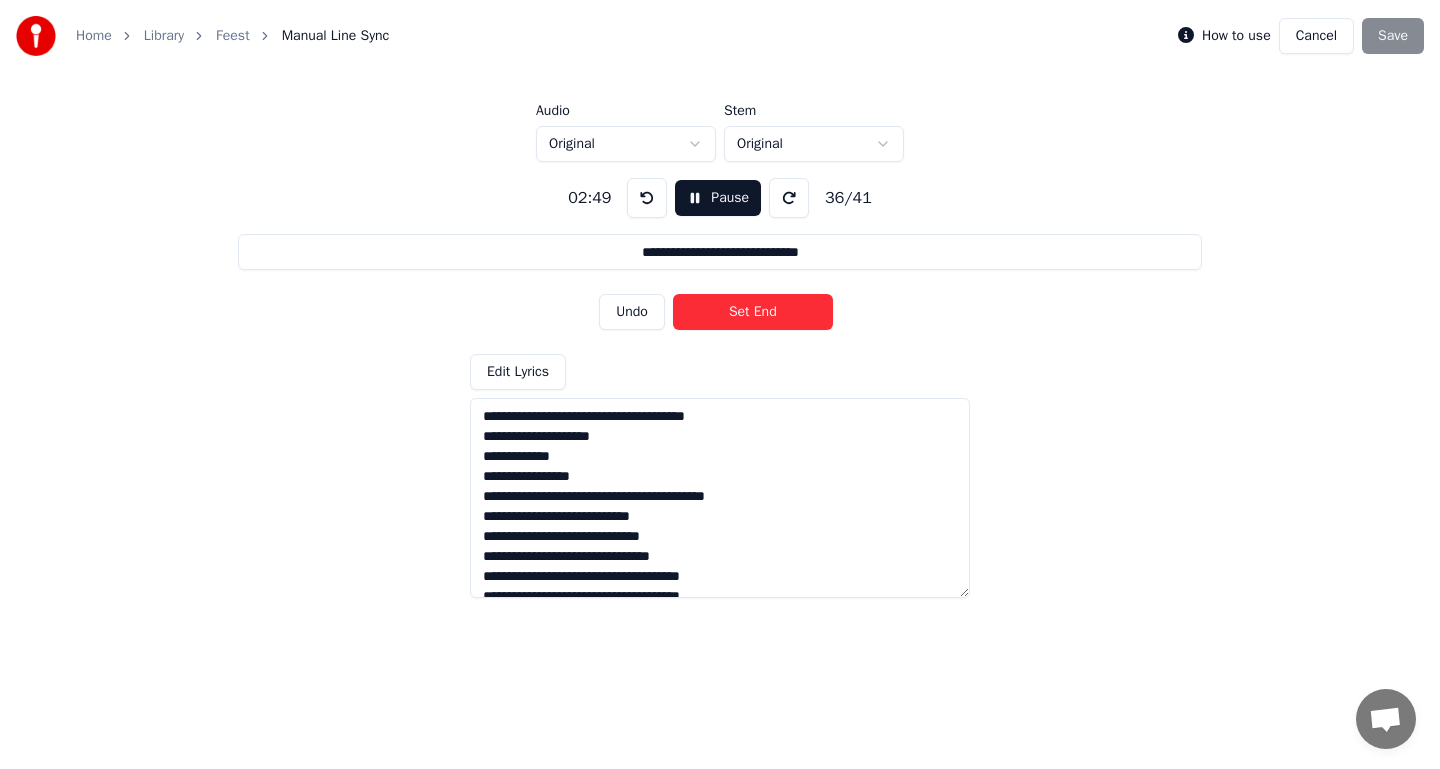 click on "Set End" at bounding box center (753, 312) 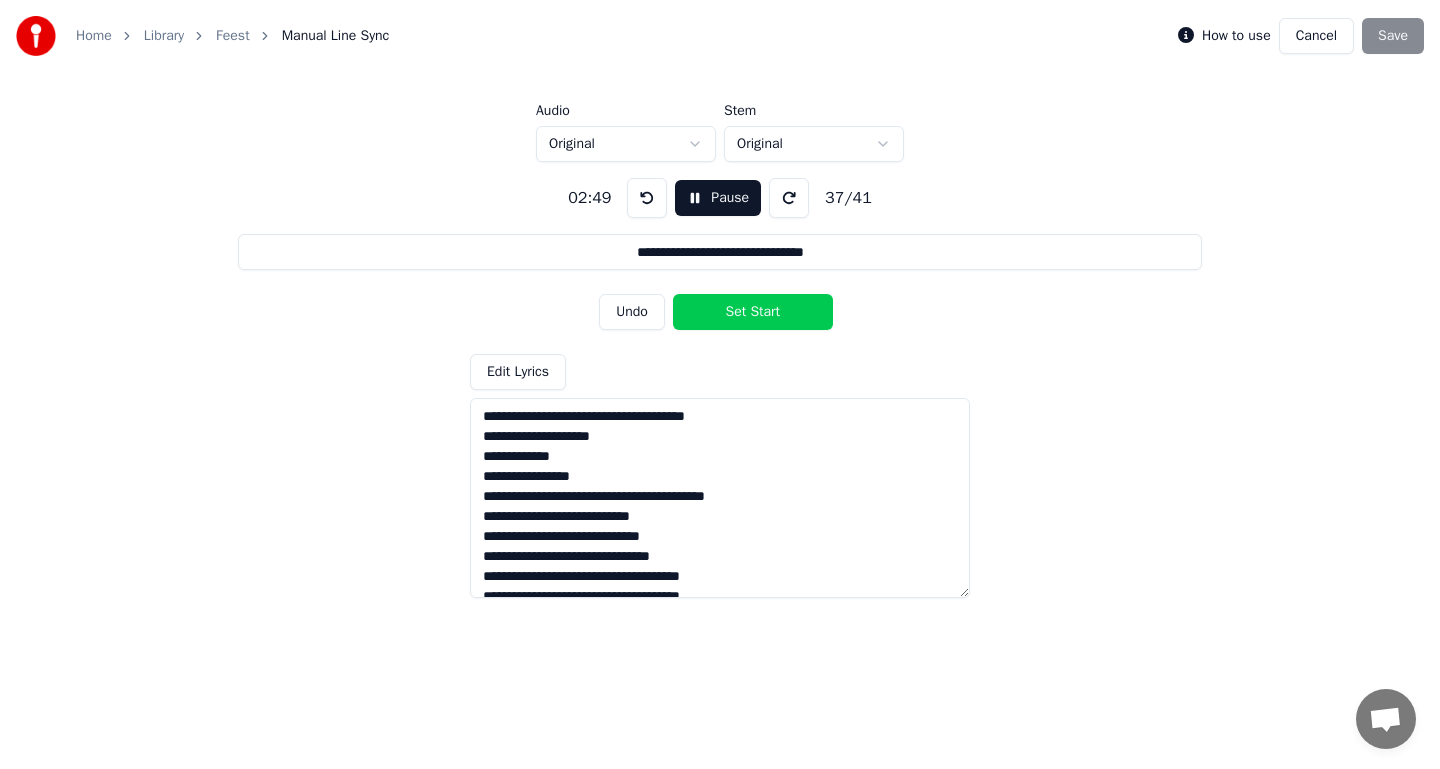 click on "Set Start" at bounding box center (753, 312) 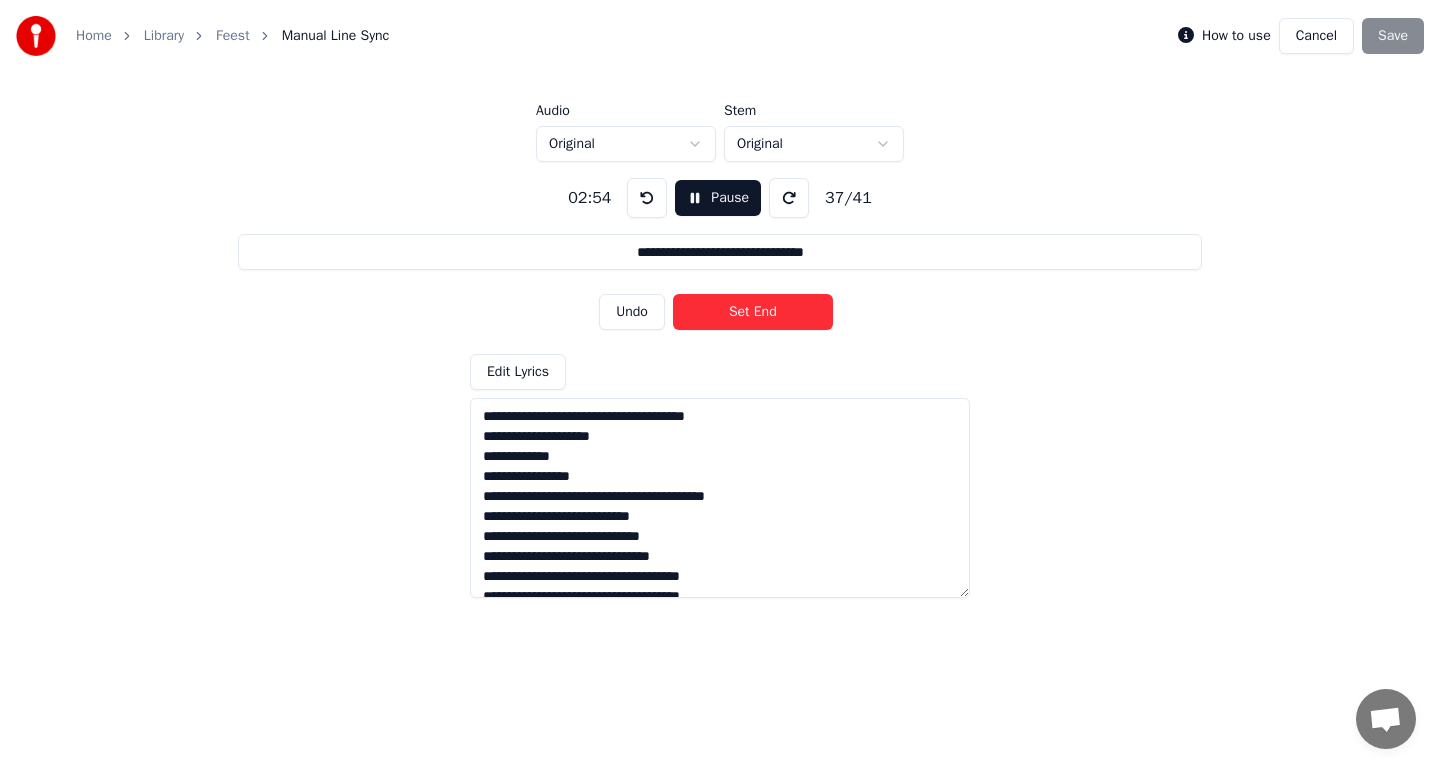 click on "Set End" at bounding box center (753, 312) 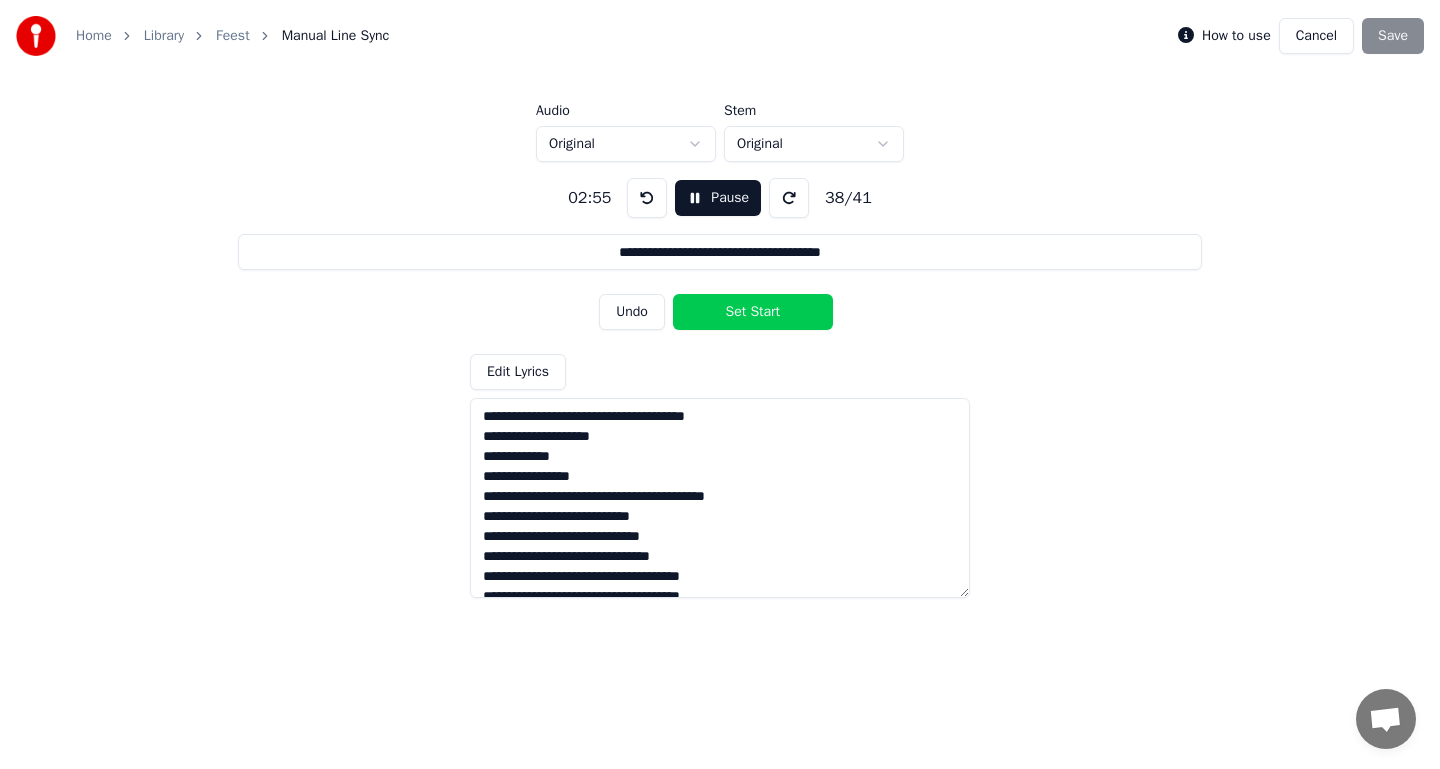 click on "Set Start" at bounding box center [753, 312] 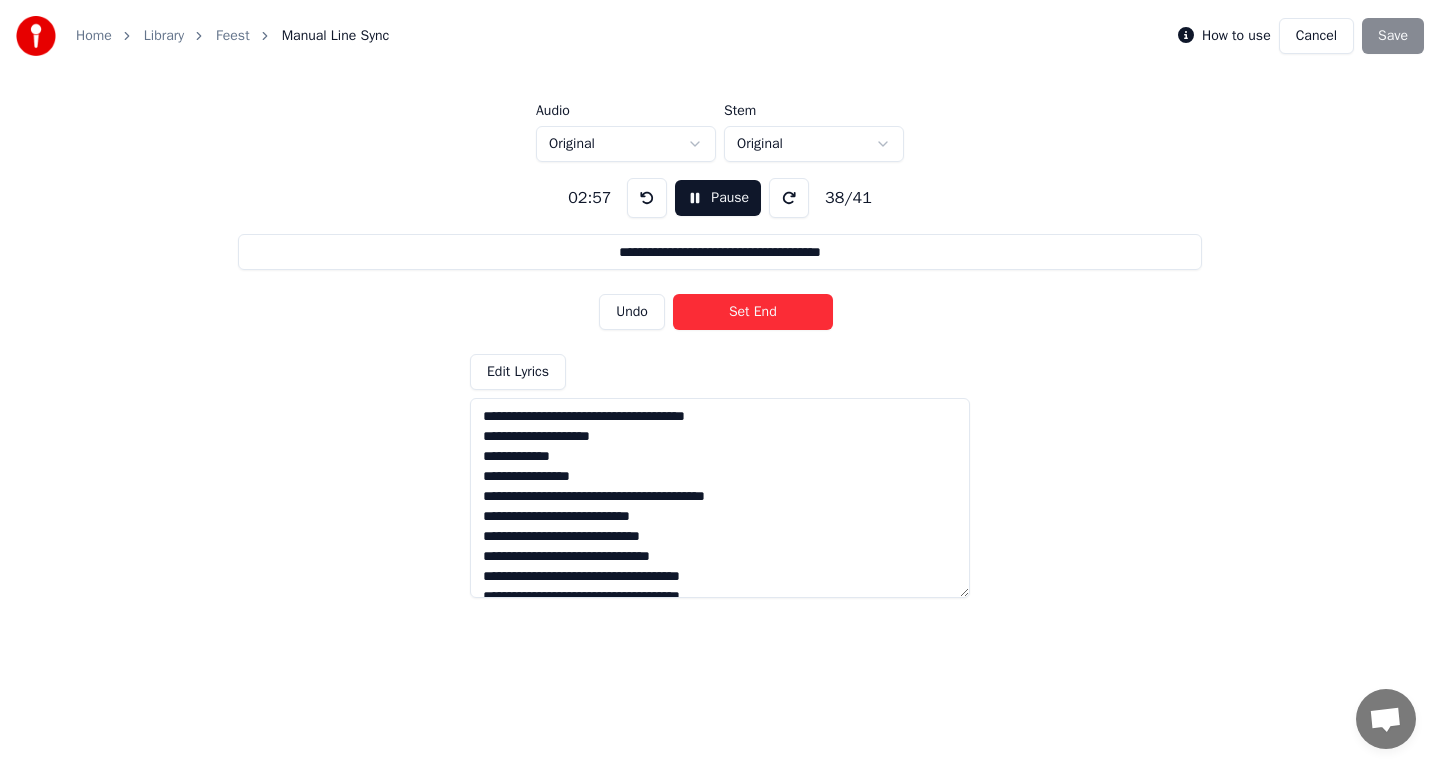 click on "Set End" at bounding box center [753, 312] 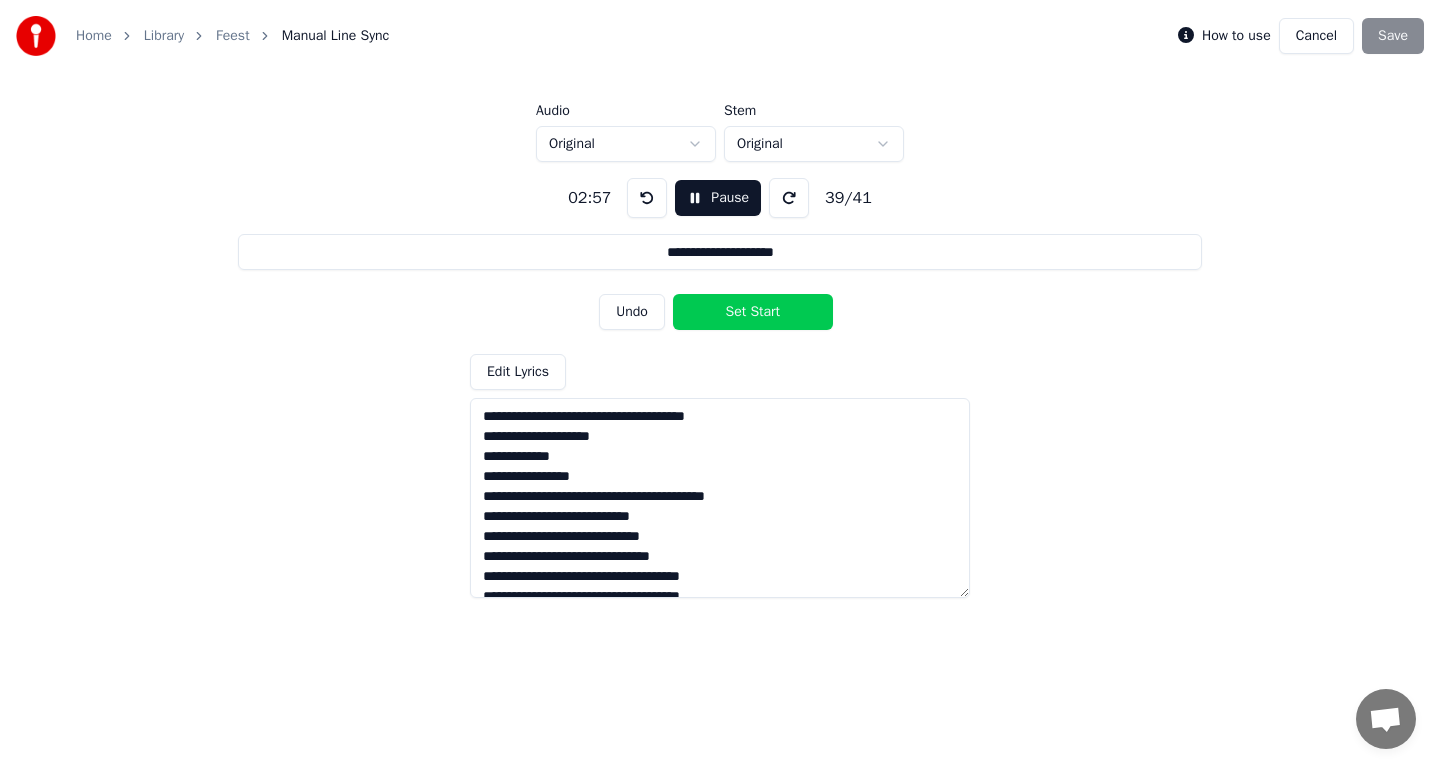 click on "Set Start" at bounding box center [753, 312] 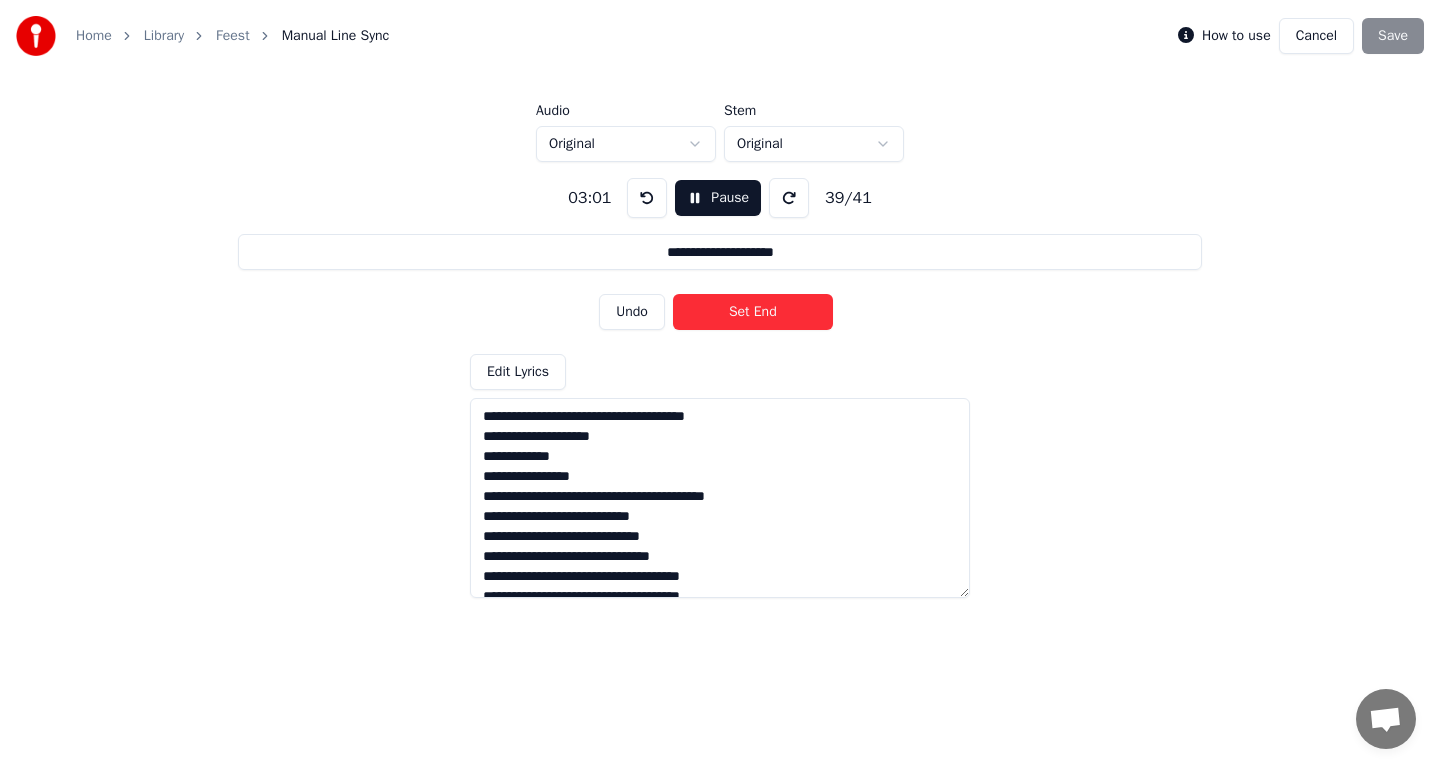click on "Set End" at bounding box center [753, 312] 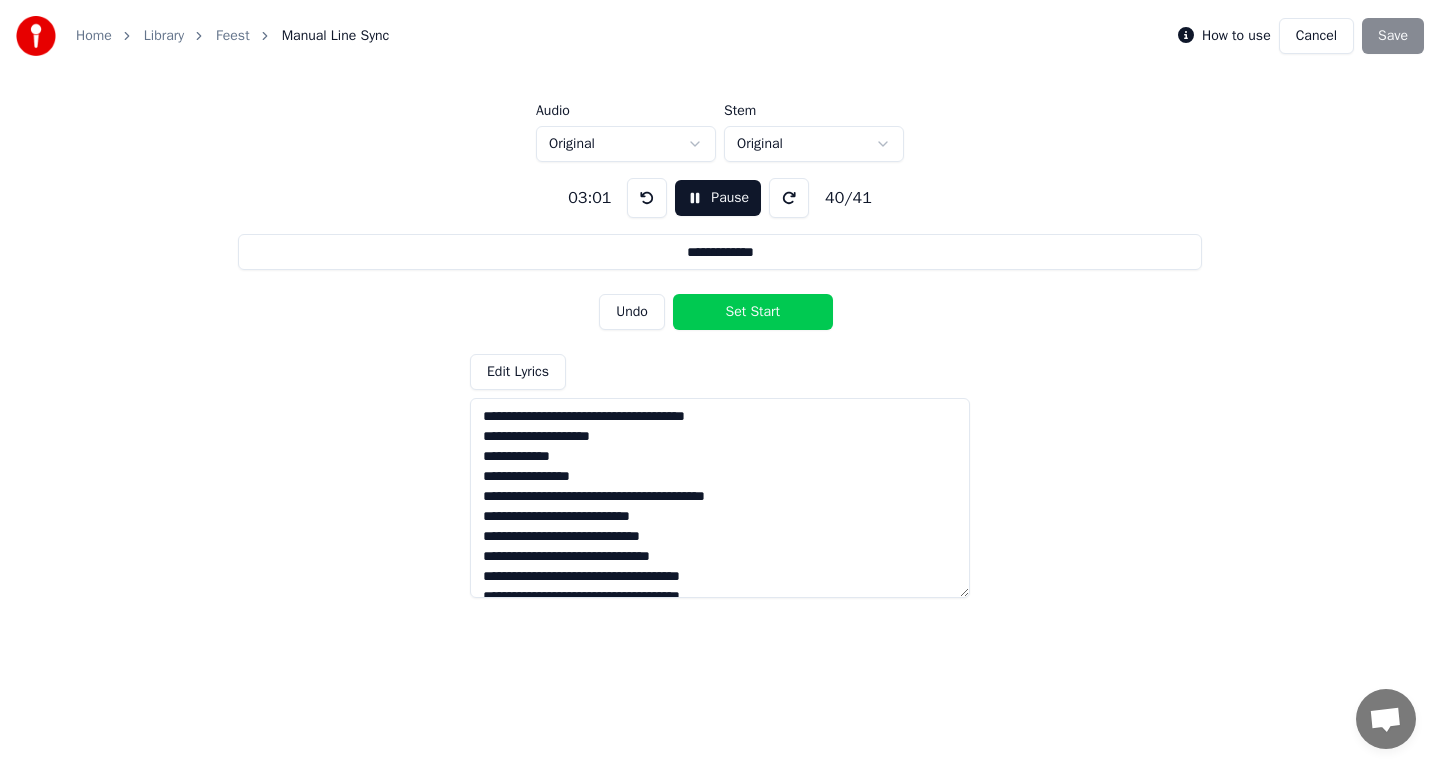 click on "Set Start" at bounding box center (753, 312) 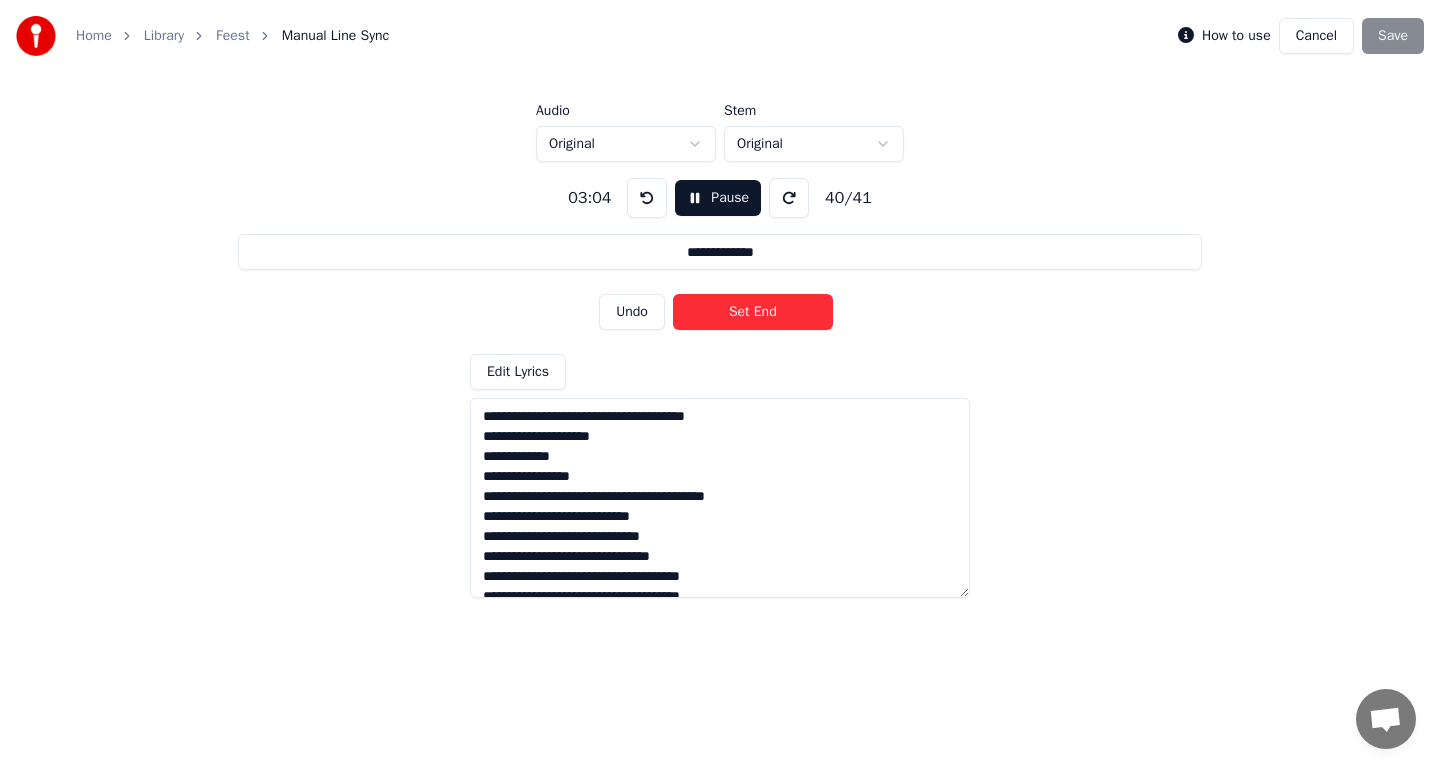 click on "Set End" at bounding box center [753, 312] 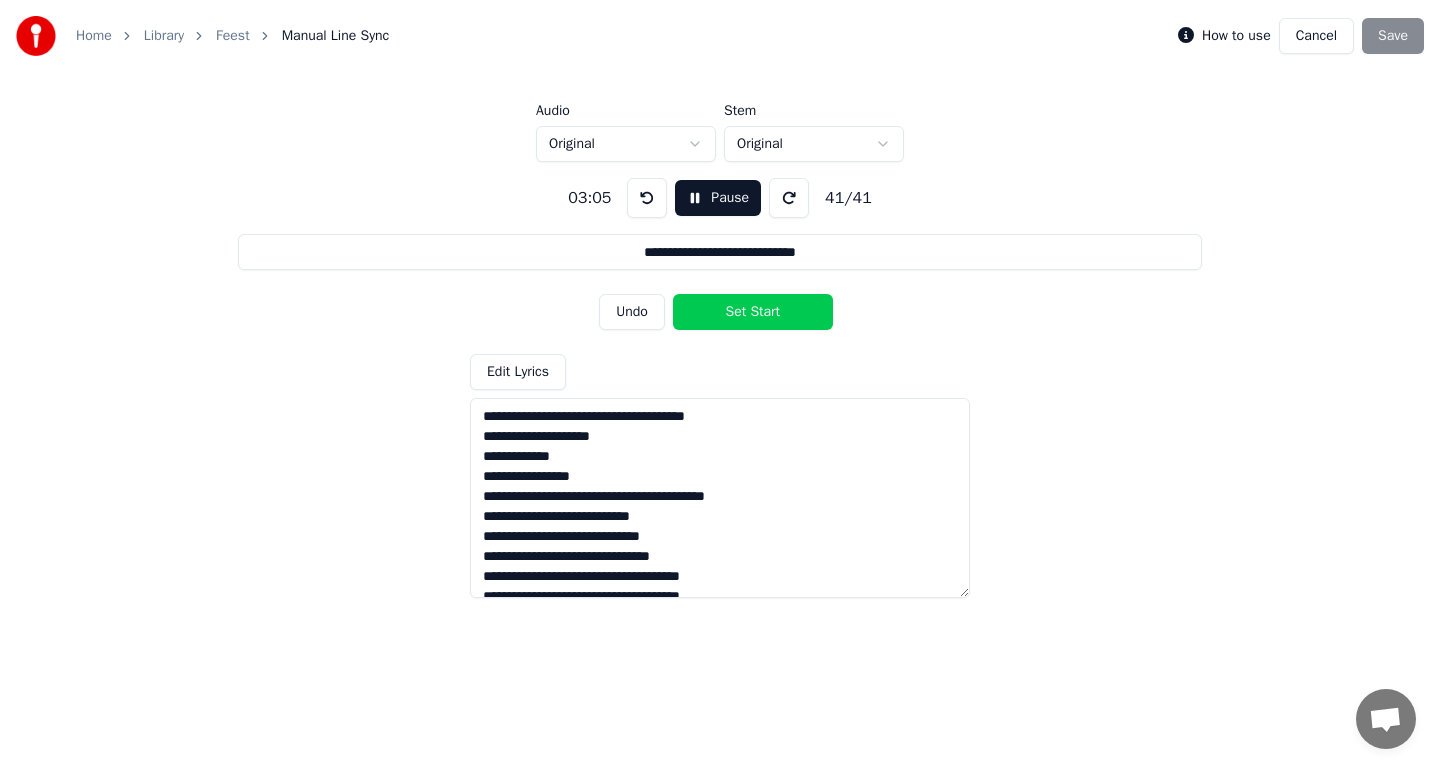 click on "Set Start" at bounding box center [753, 312] 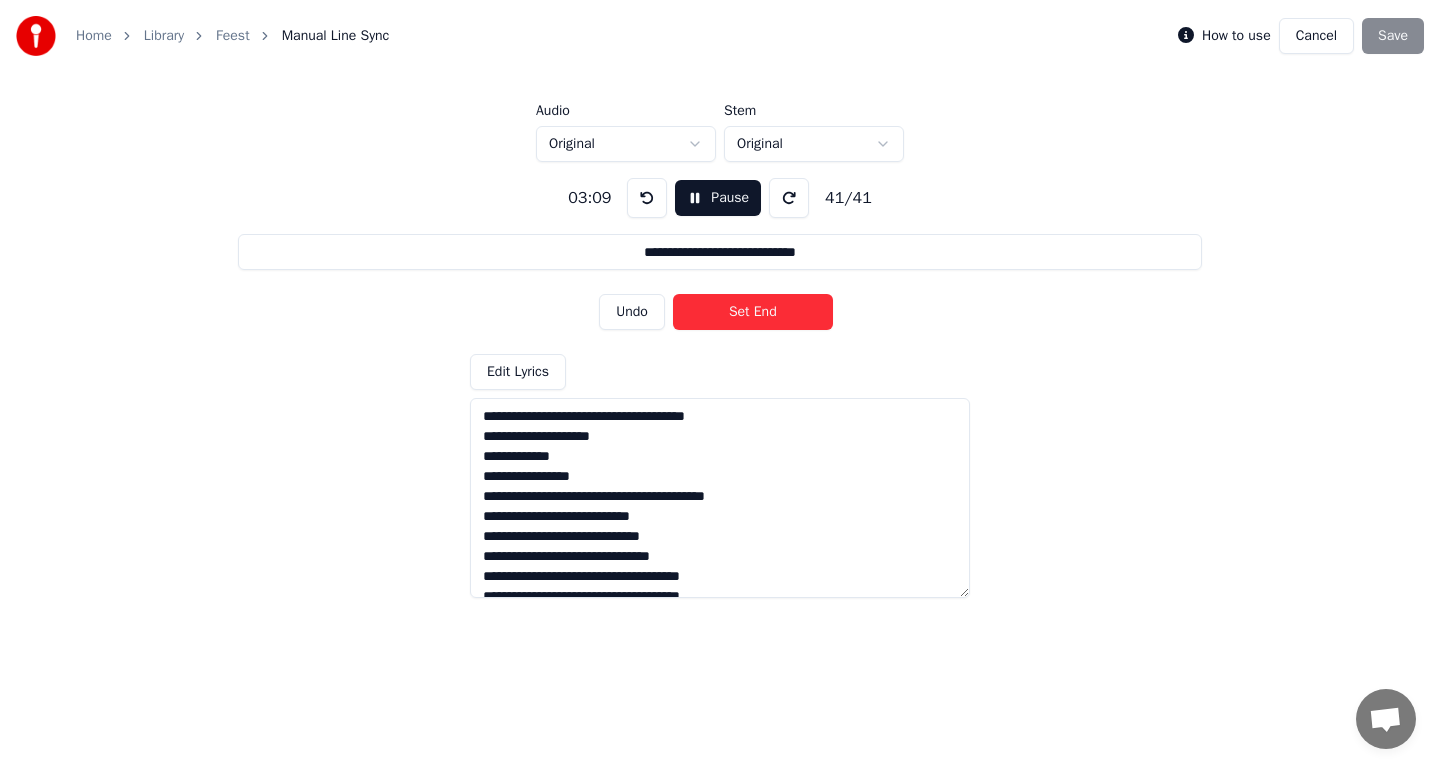 click on "Set End" at bounding box center [753, 312] 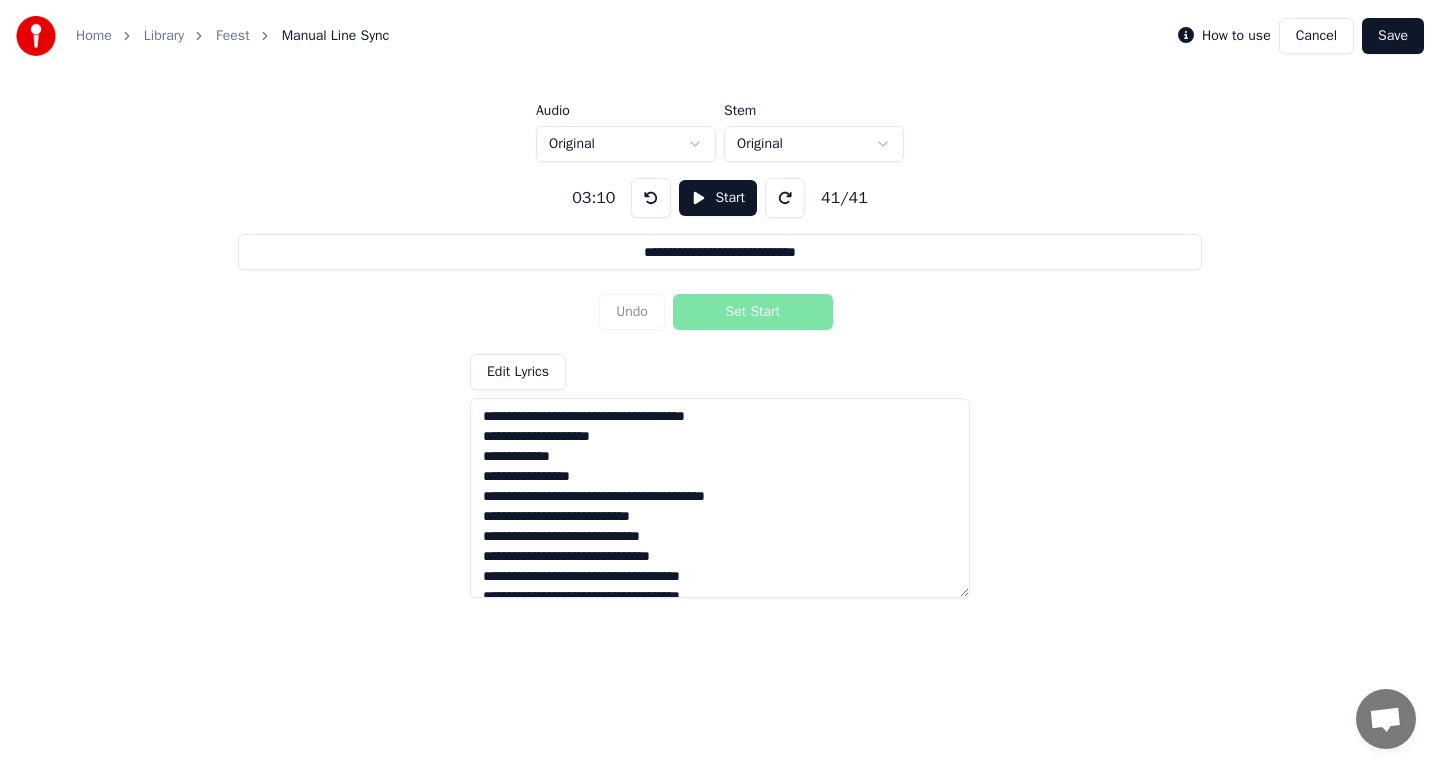 click on "Save" at bounding box center (1393, 36) 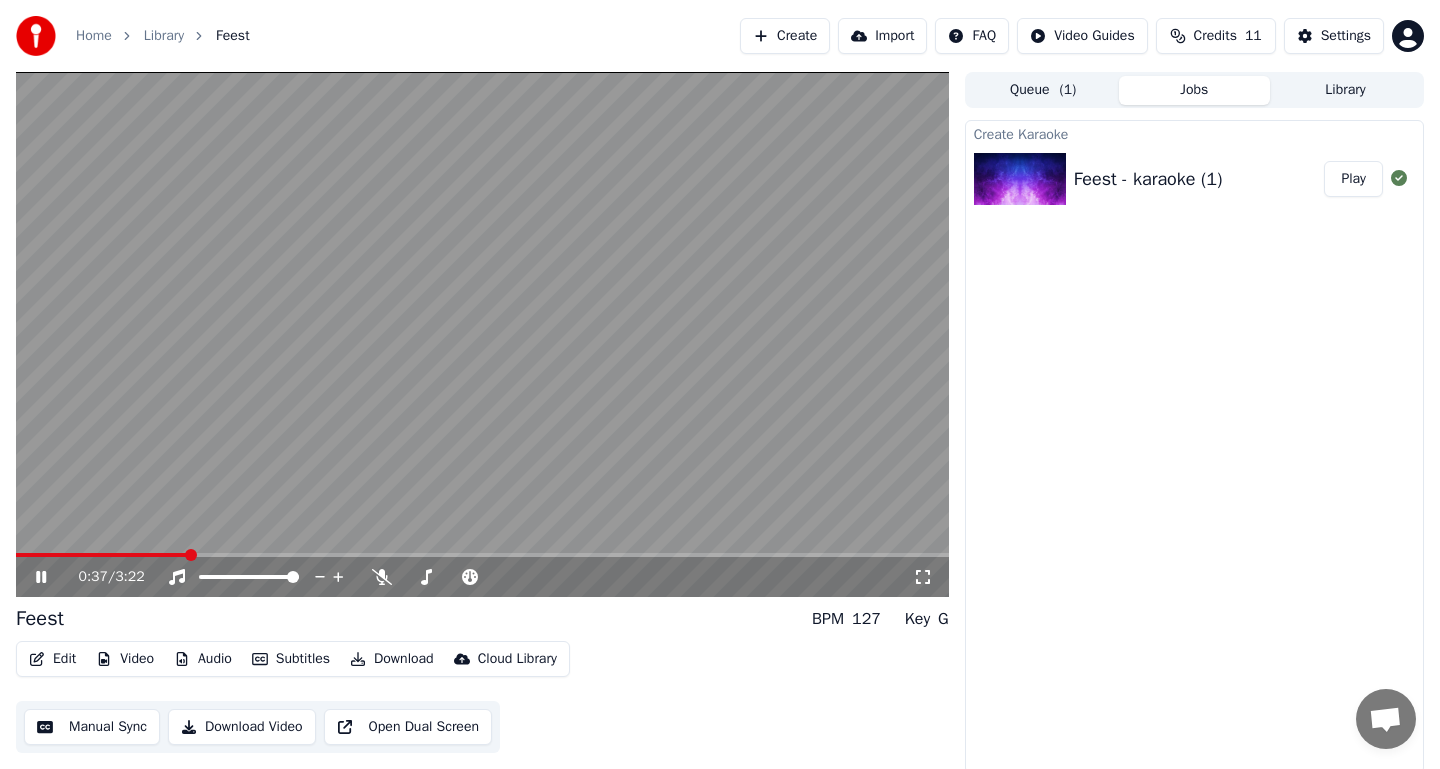click 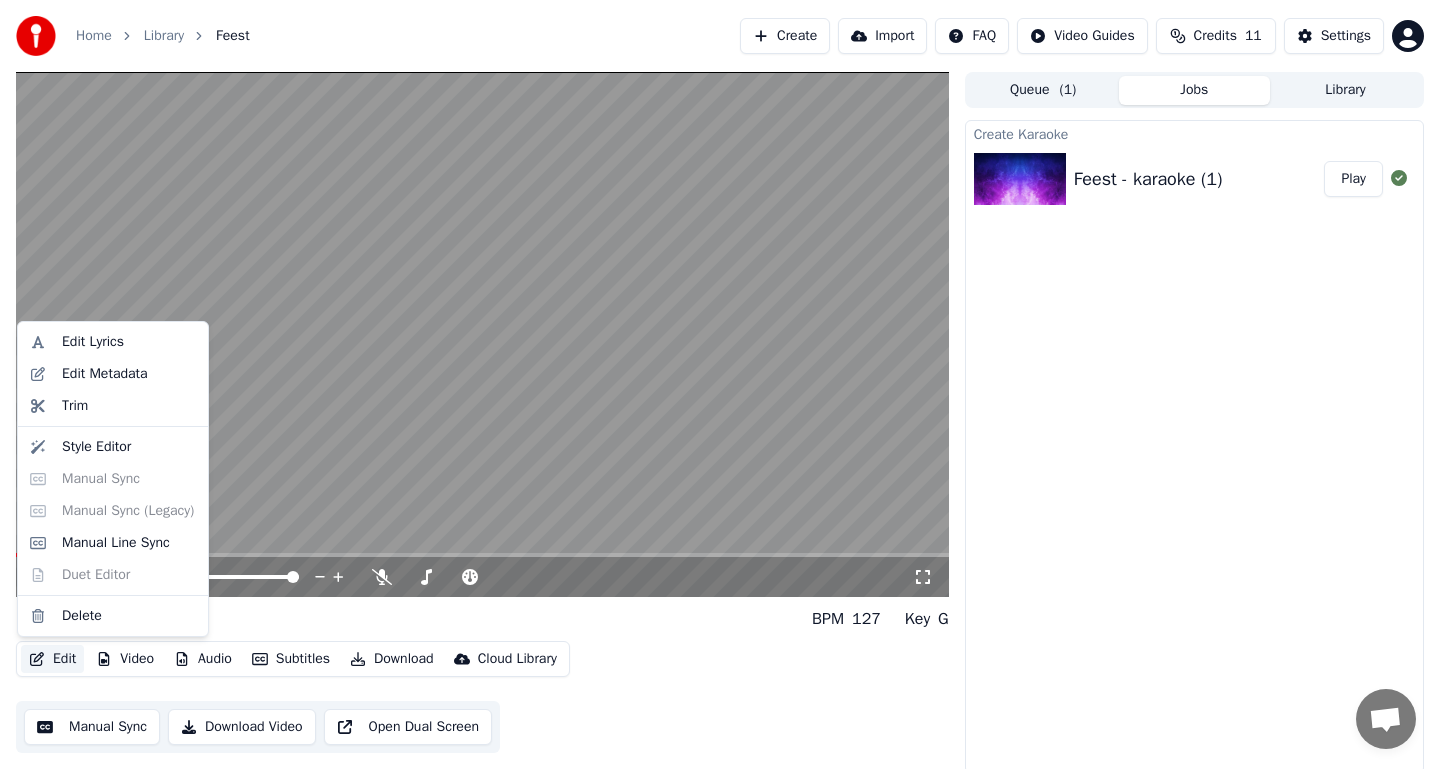 click on "Edit" at bounding box center (52, 659) 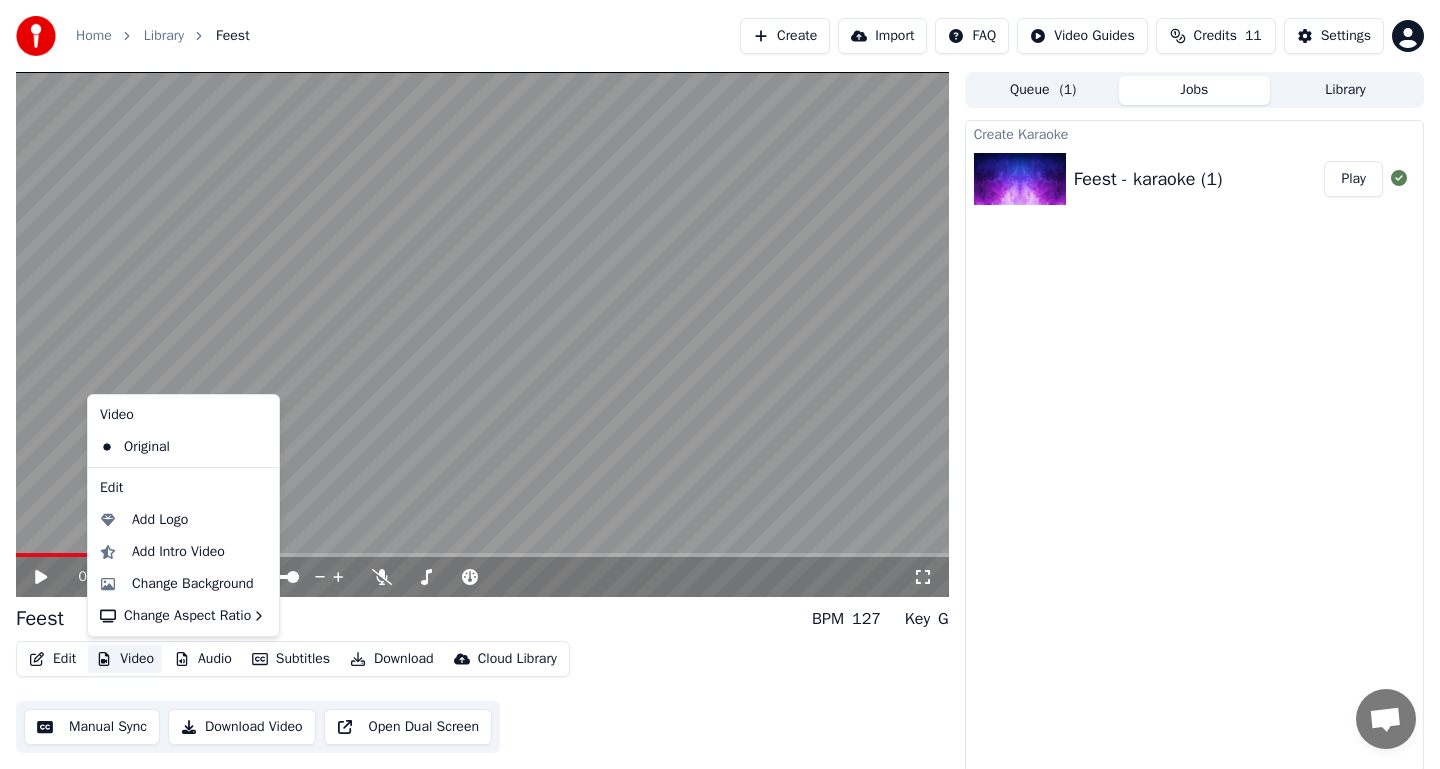 click at bounding box center [482, 334] 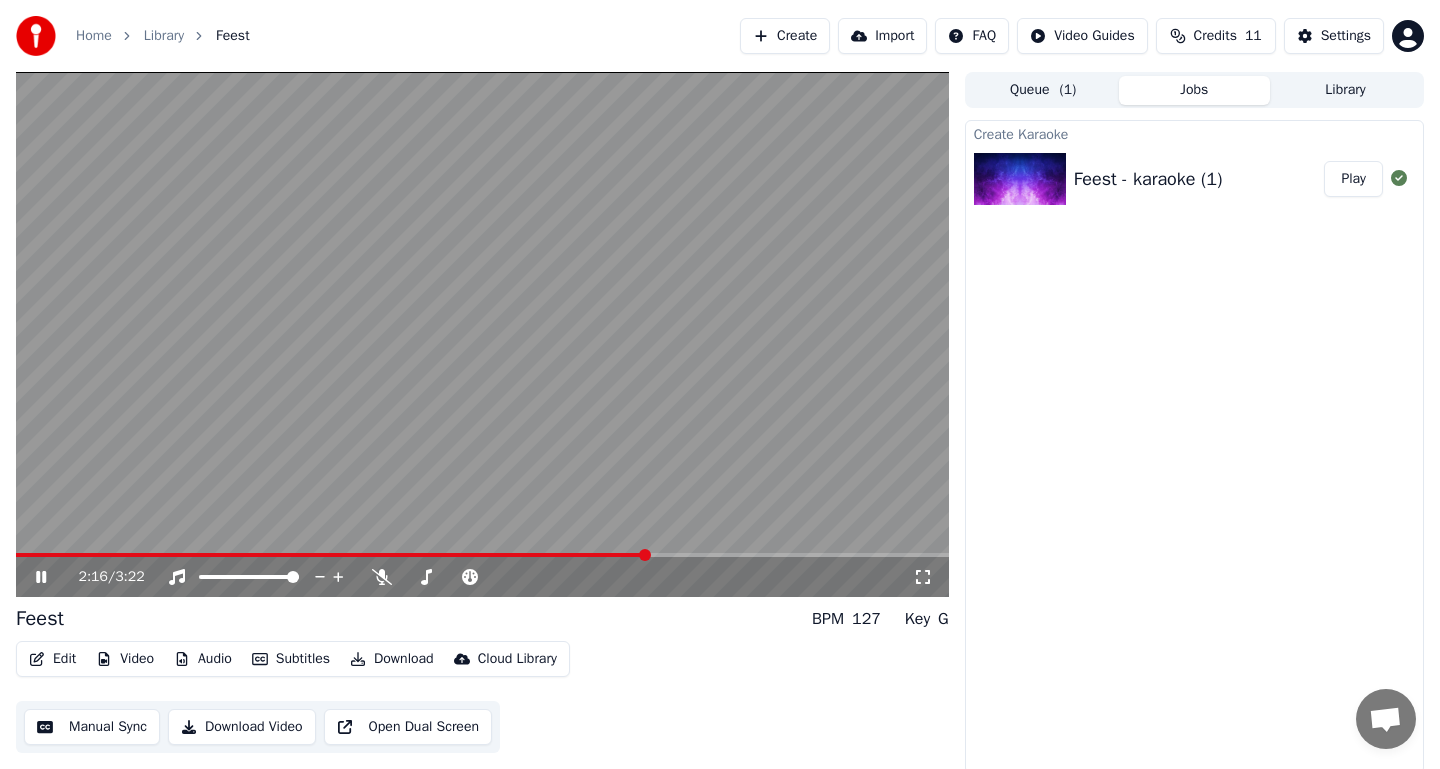 click 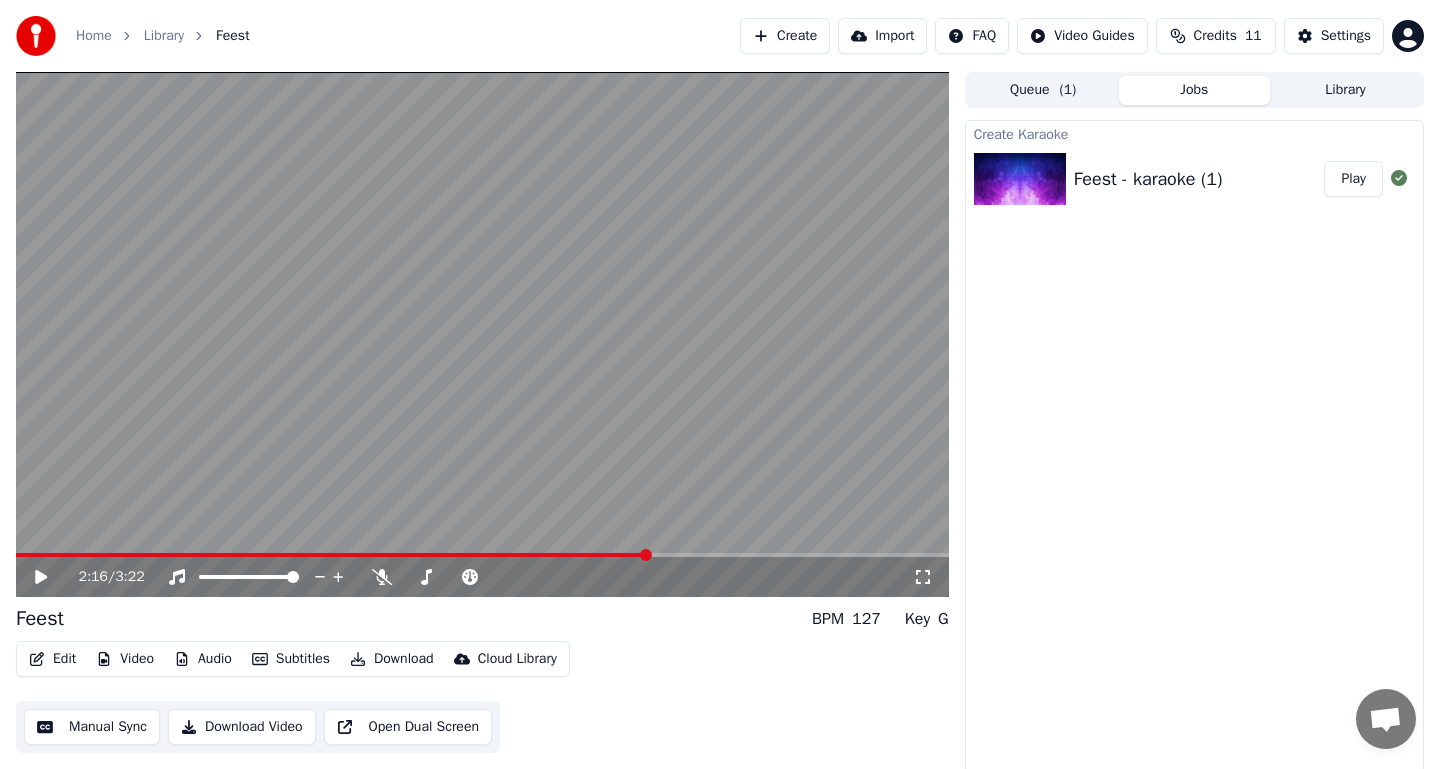 click at bounding box center (482, 334) 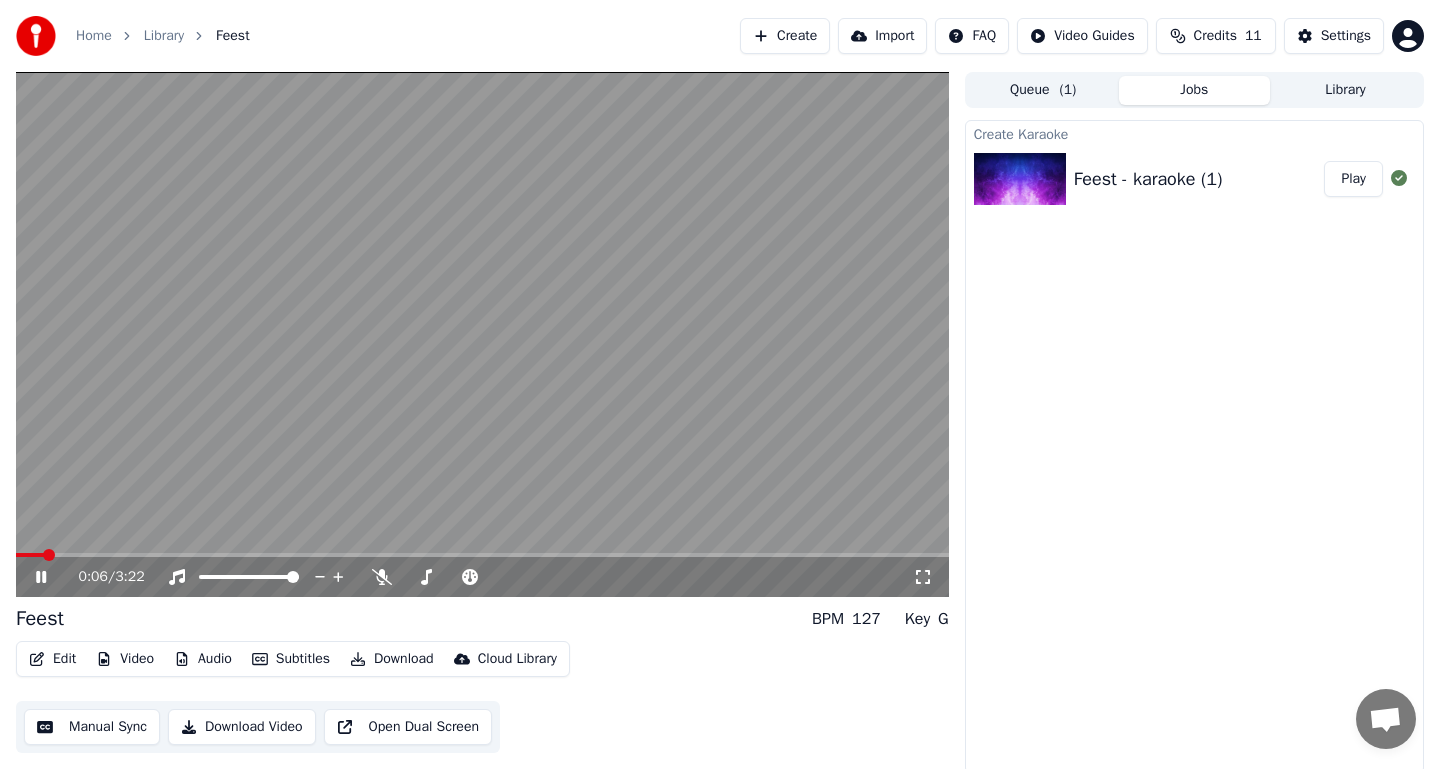 click at bounding box center (49, 555) 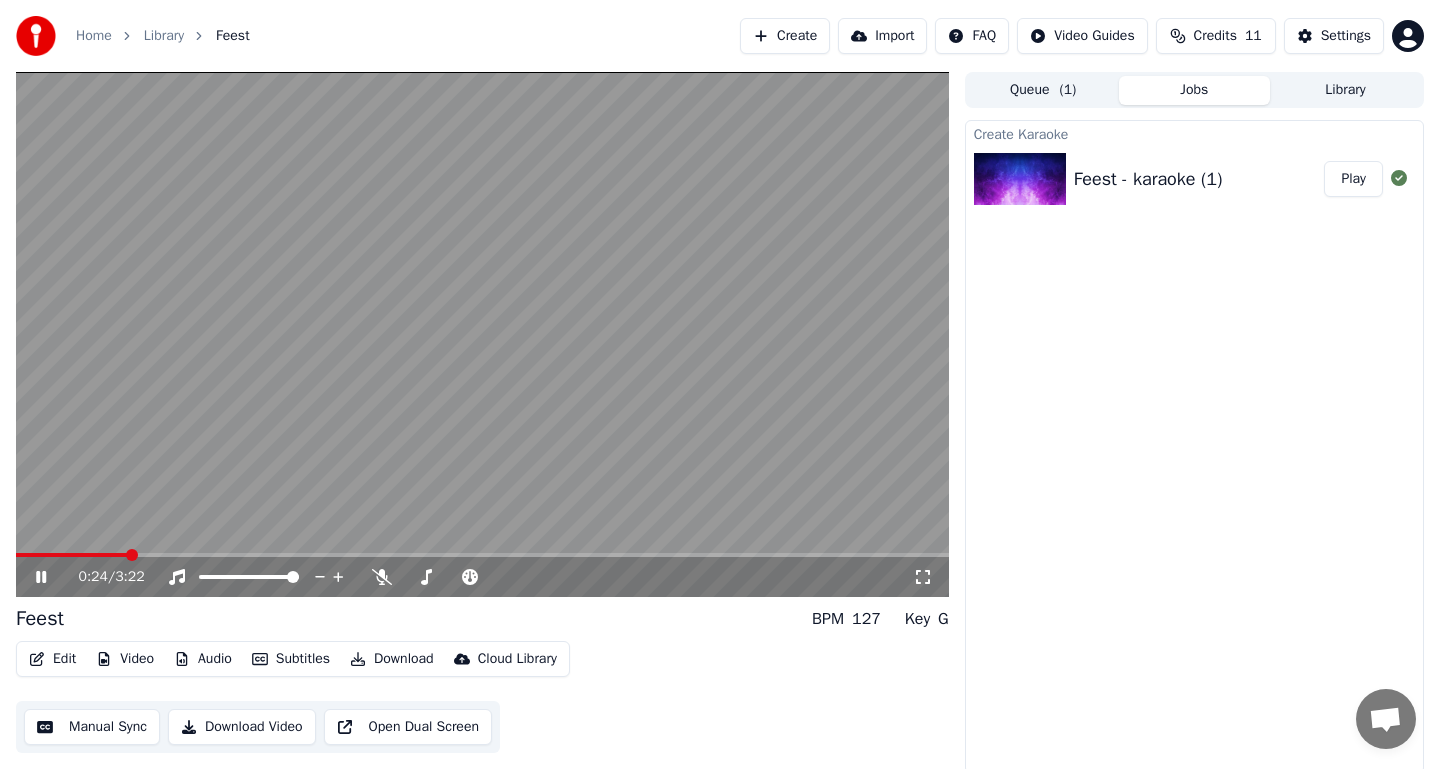 click at bounding box center (482, 334) 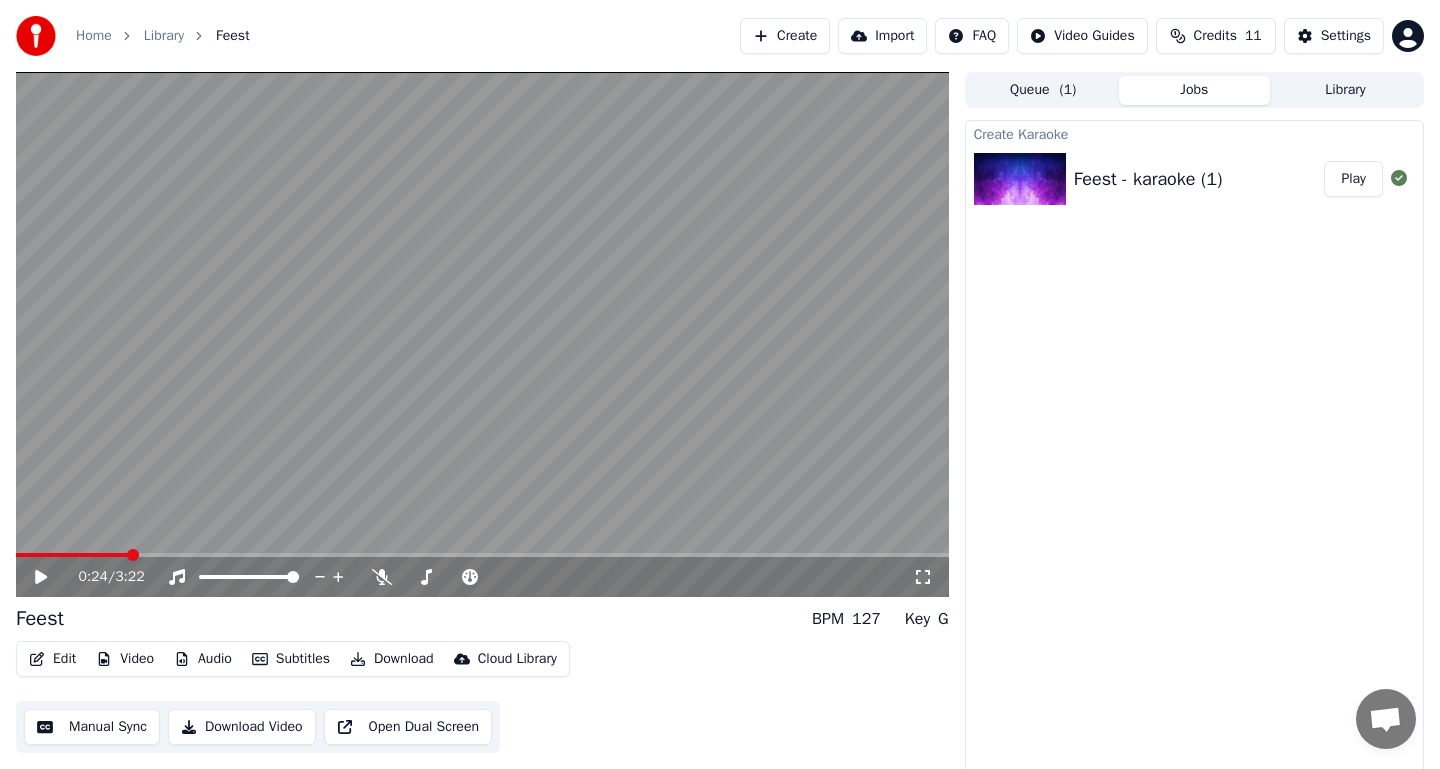 click 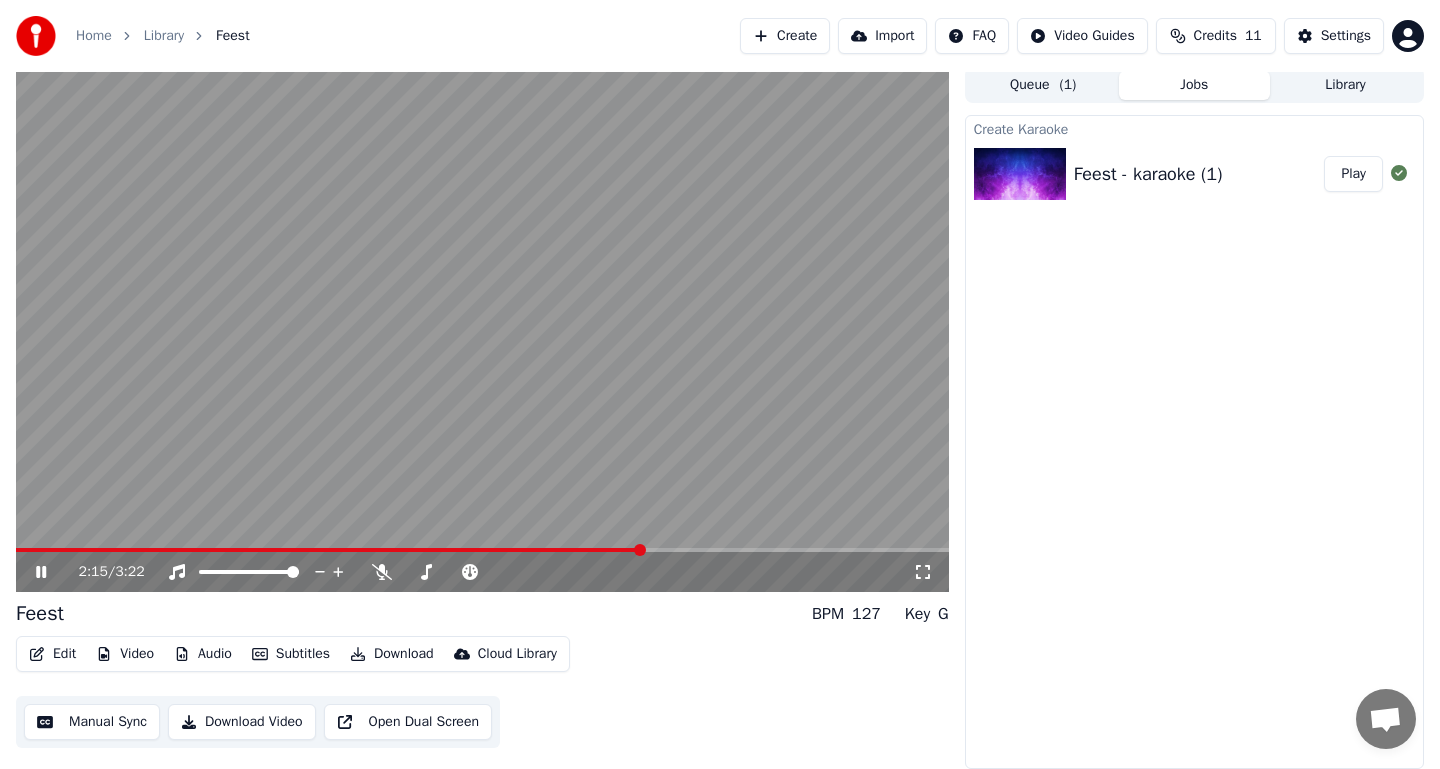 scroll, scrollTop: 0, scrollLeft: 0, axis: both 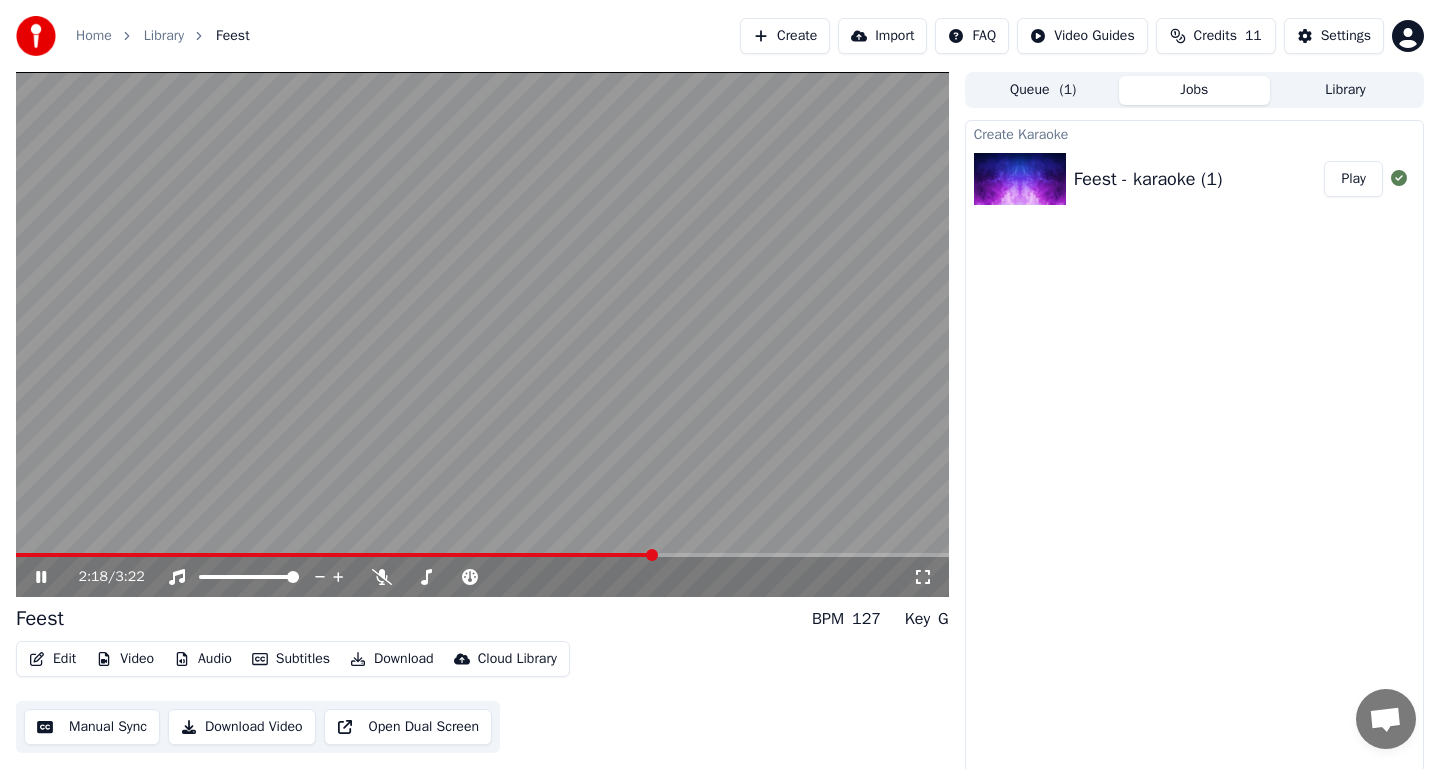 click at bounding box center (335, 555) 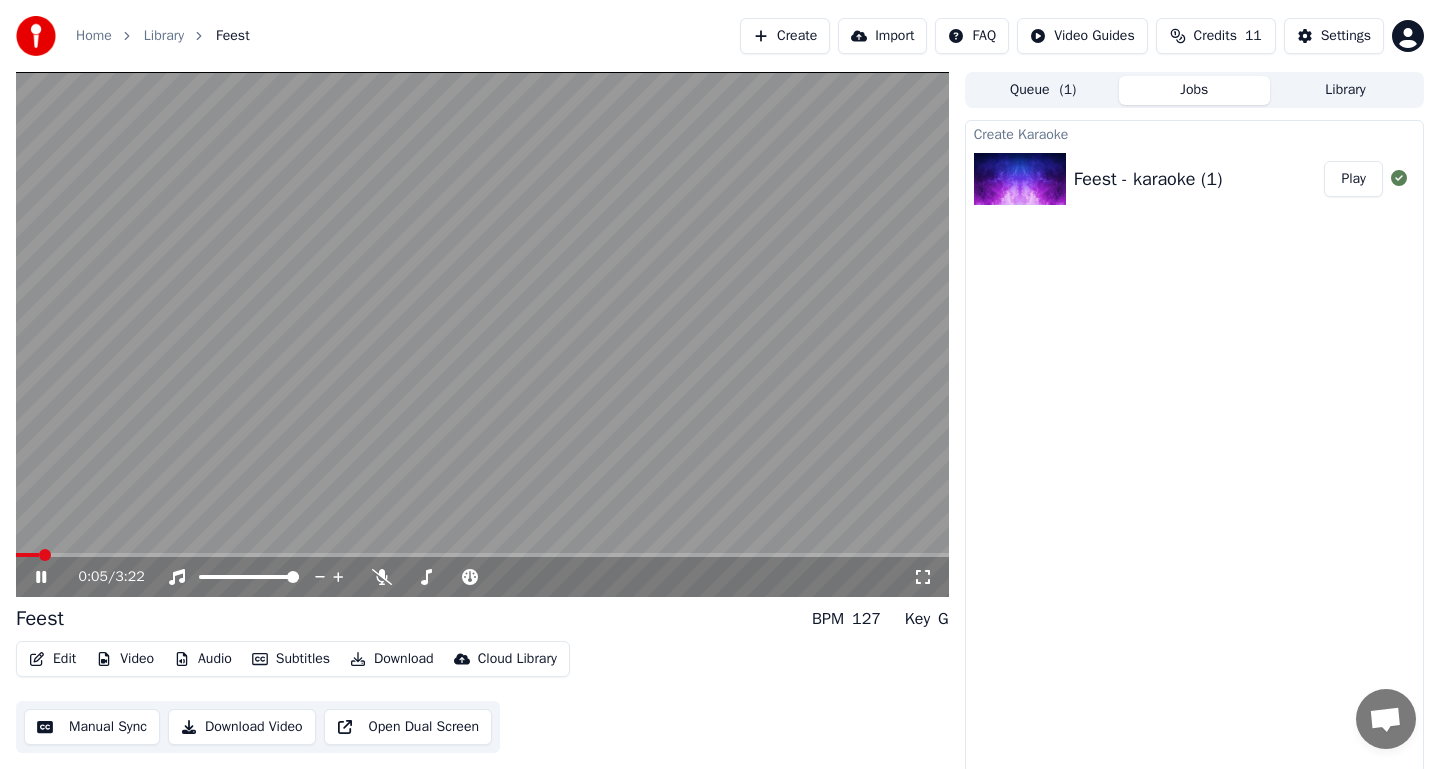 click 